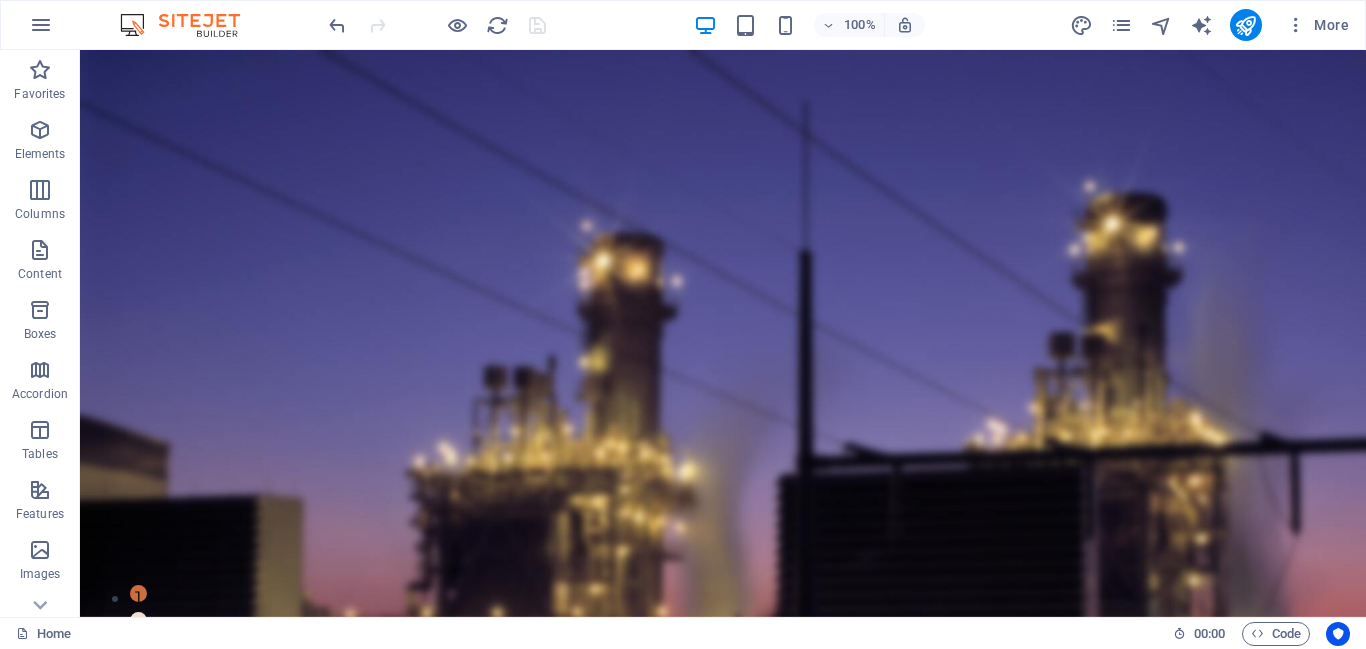 scroll, scrollTop: 0, scrollLeft: 0, axis: both 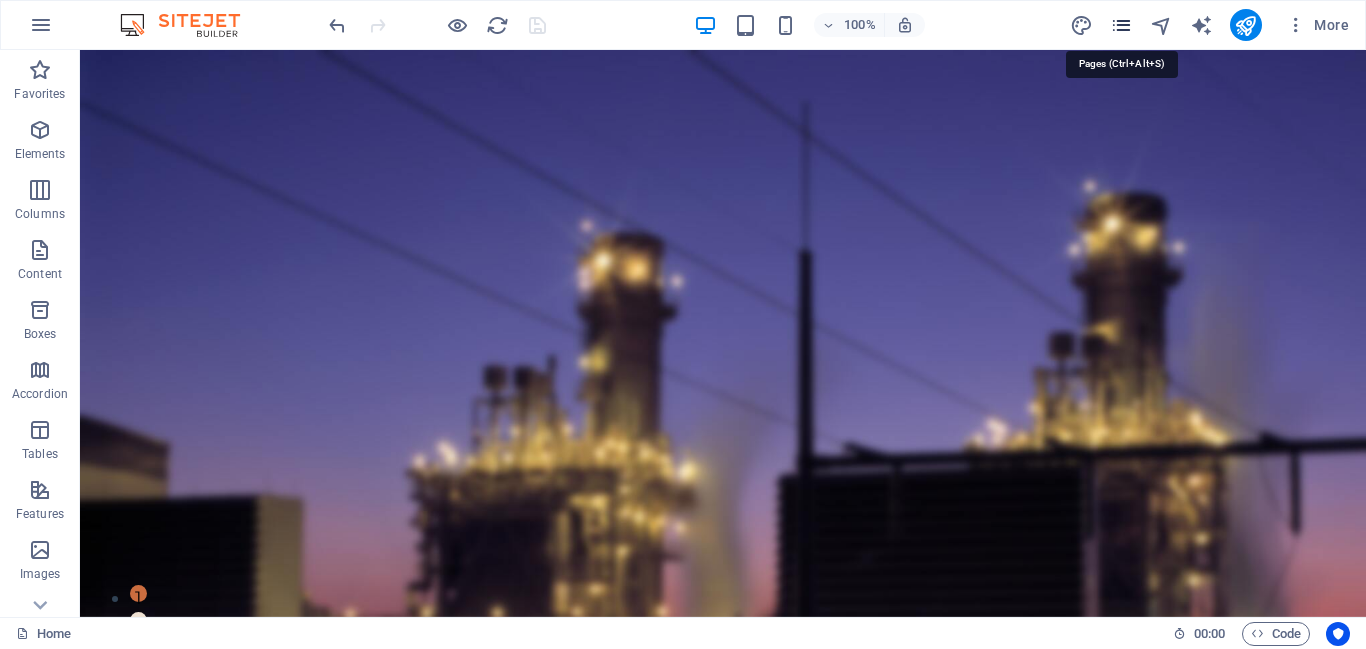 click at bounding box center [1121, 25] 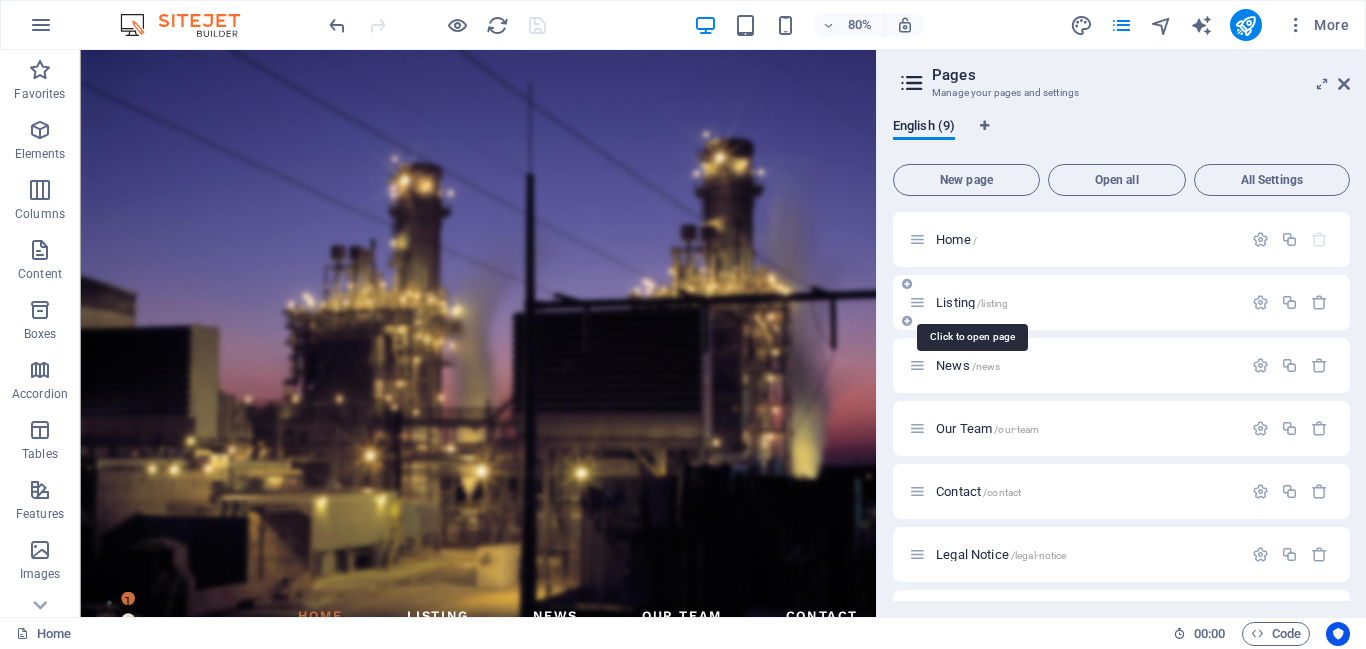 click on "Listing /listing" at bounding box center (972, 302) 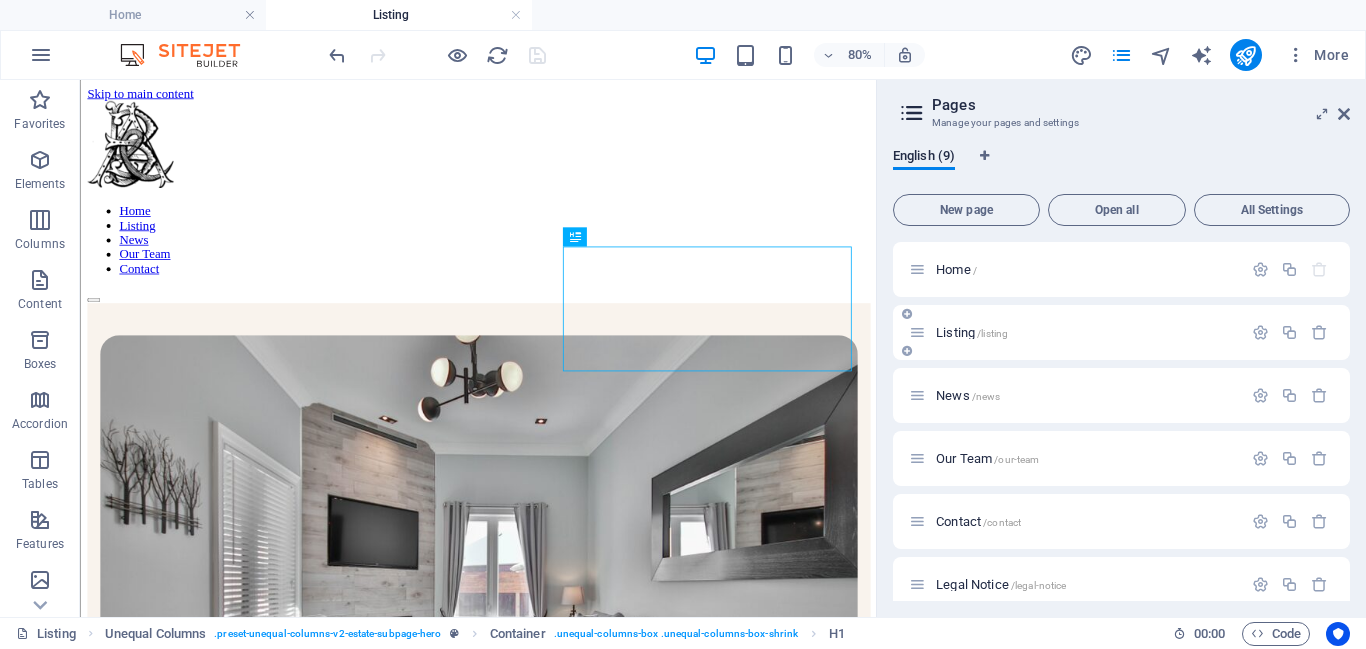 scroll, scrollTop: 0, scrollLeft: 0, axis: both 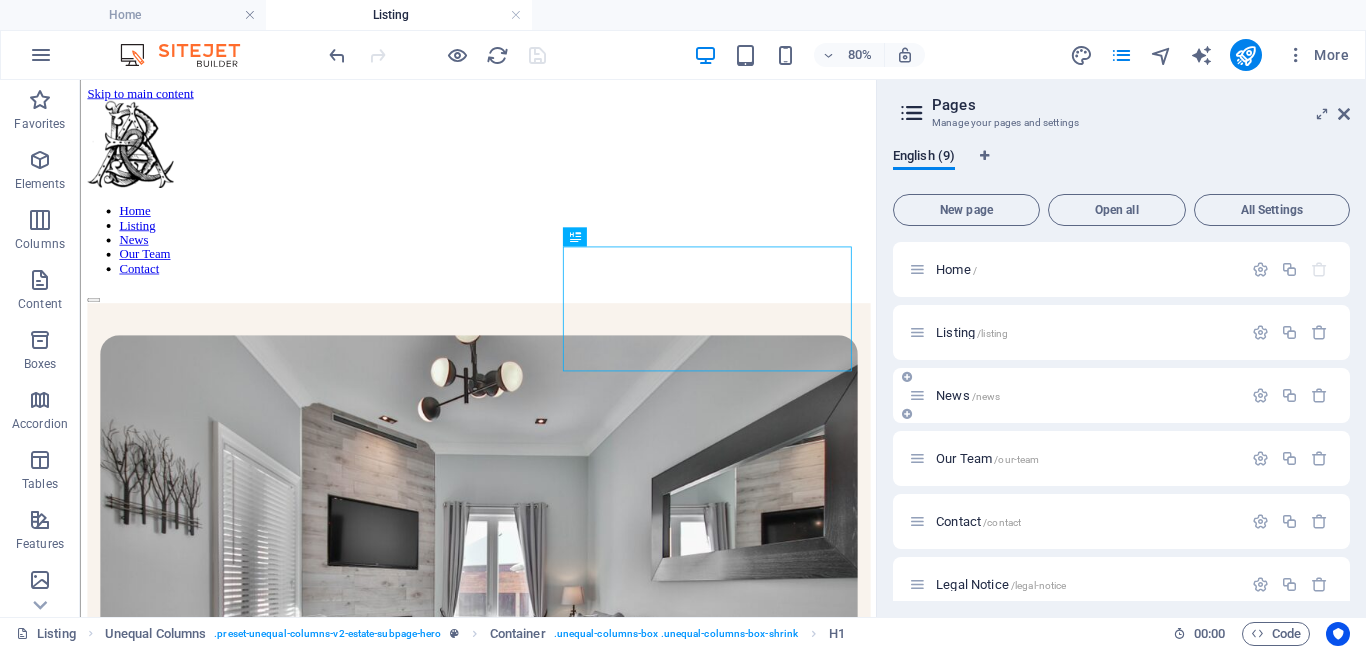 click on "News /news" at bounding box center [968, 395] 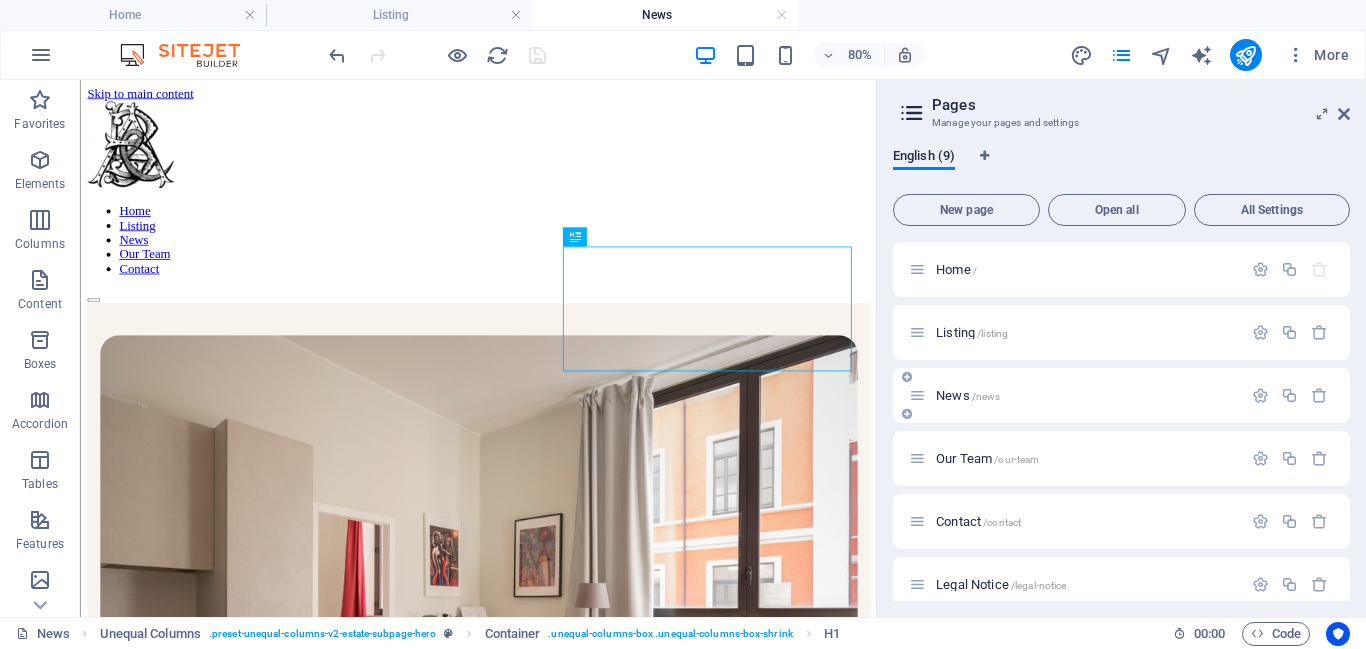 scroll, scrollTop: 0, scrollLeft: 0, axis: both 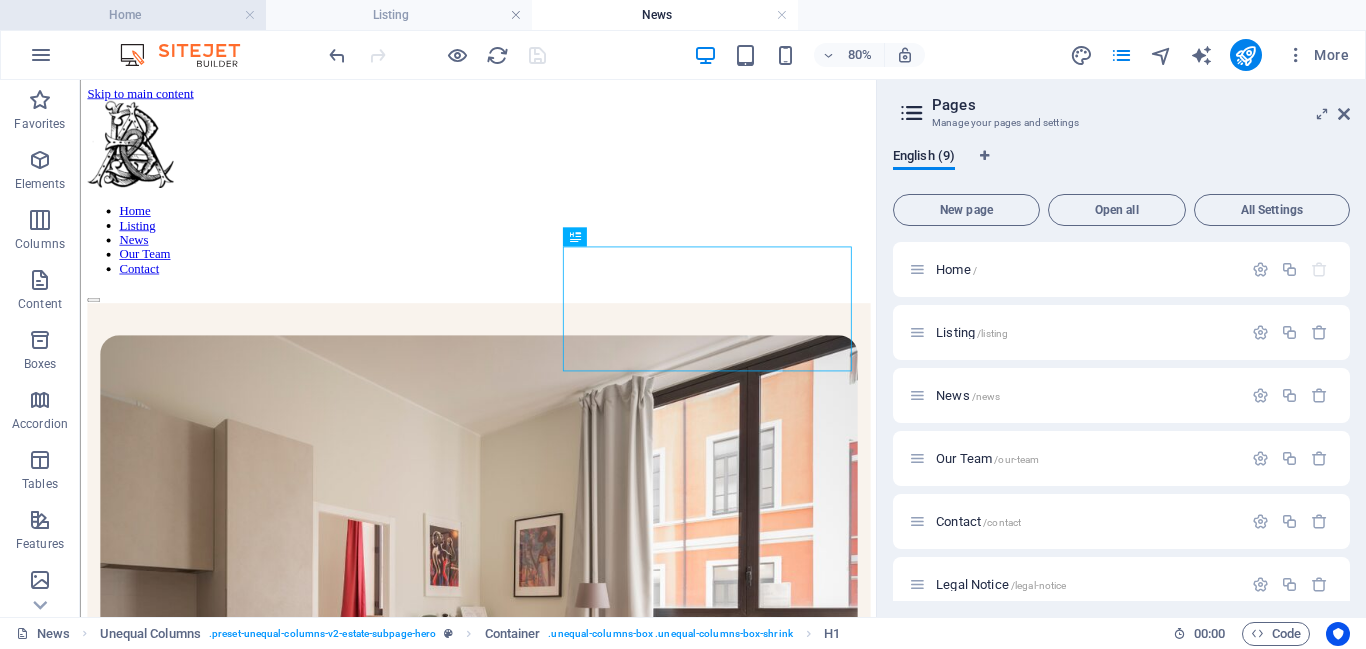 click on "Home" at bounding box center [133, 15] 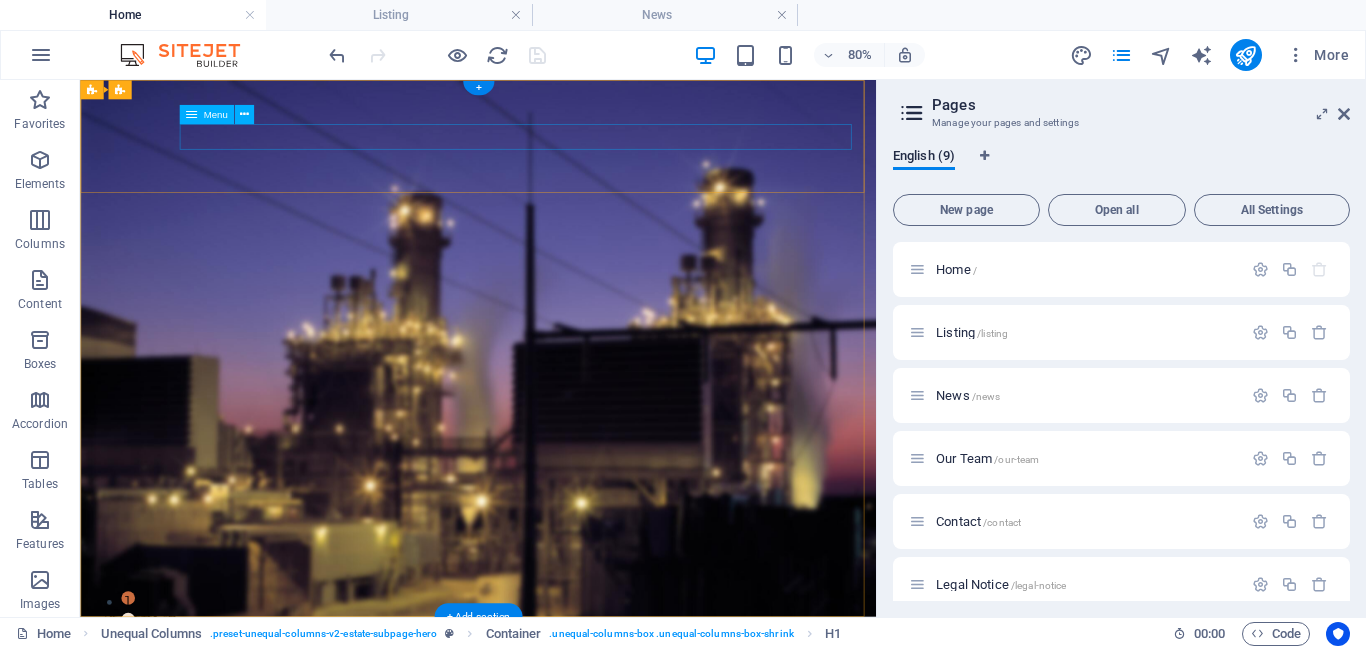 click on "Home Listing News Our Team Contact" at bounding box center [577, 788] 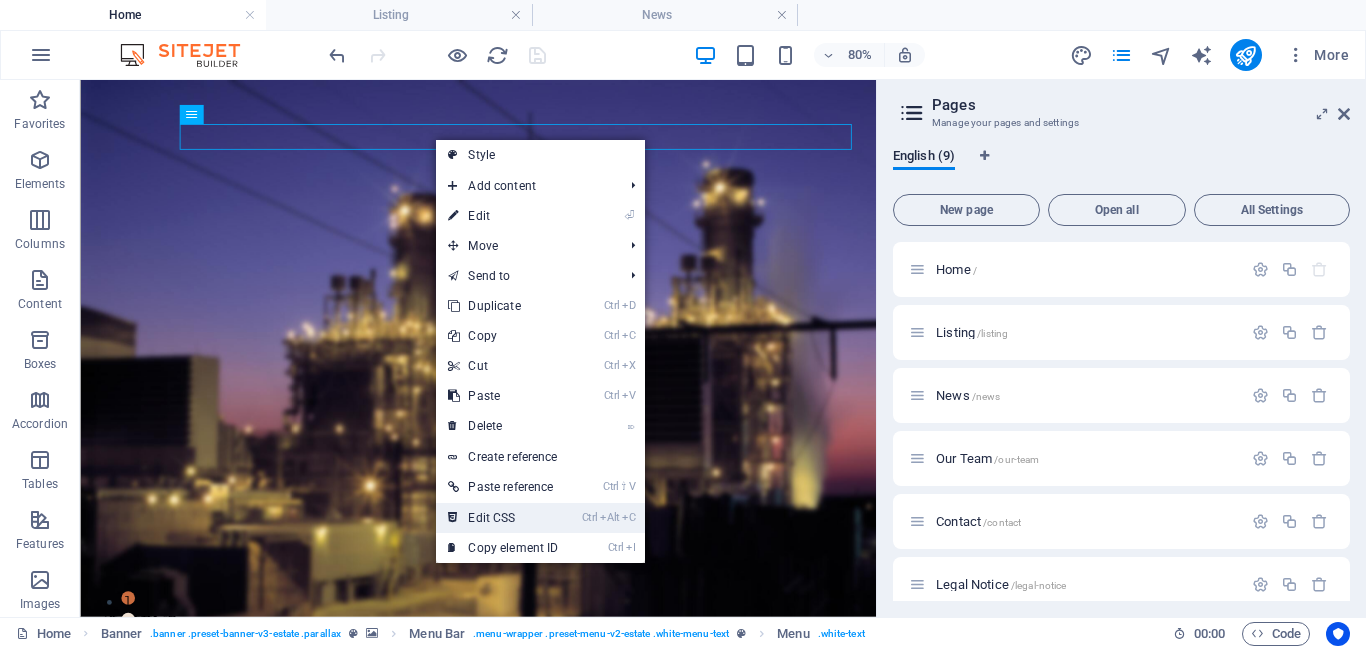 click on "Ctrl Alt C  Edit CSS" at bounding box center (503, 518) 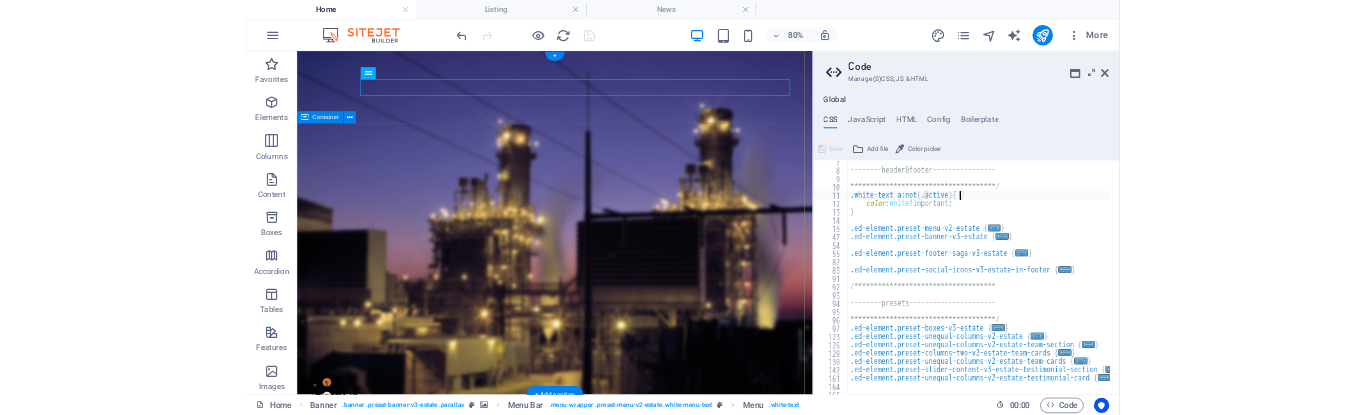 scroll, scrollTop: 83, scrollLeft: 0, axis: vertical 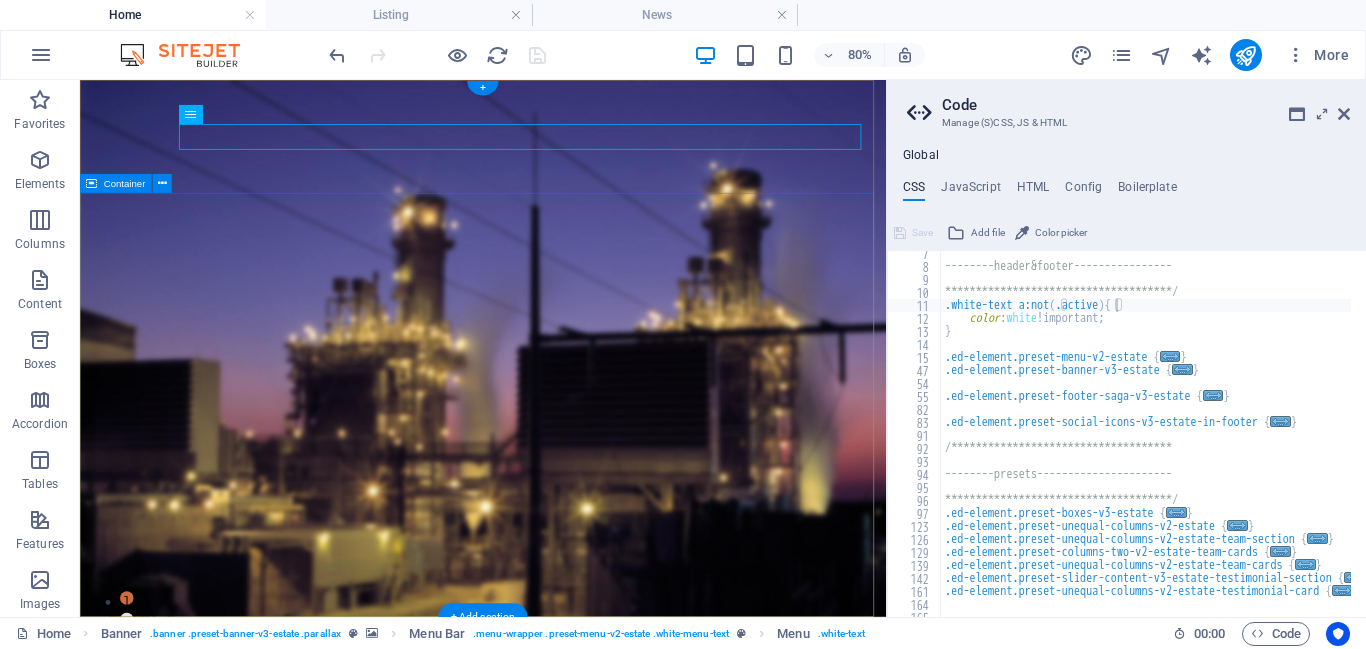 click on "Transformers: Powering the Grid. Efficiently Converting Voltage for Reliable Energy Transmission get started" at bounding box center (584, 1029) 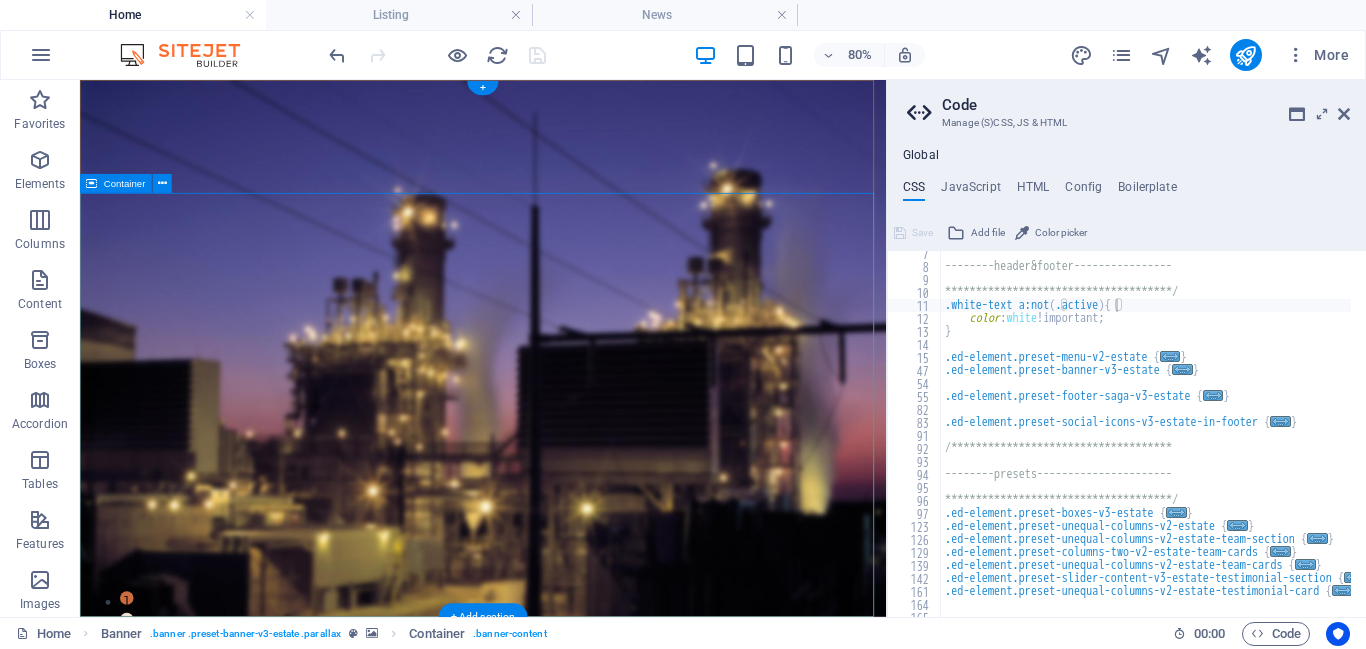 click on "Transformers: Powering the Grid. Efficiently Converting Voltage for Reliable Energy Transmission get started" at bounding box center [584, 1029] 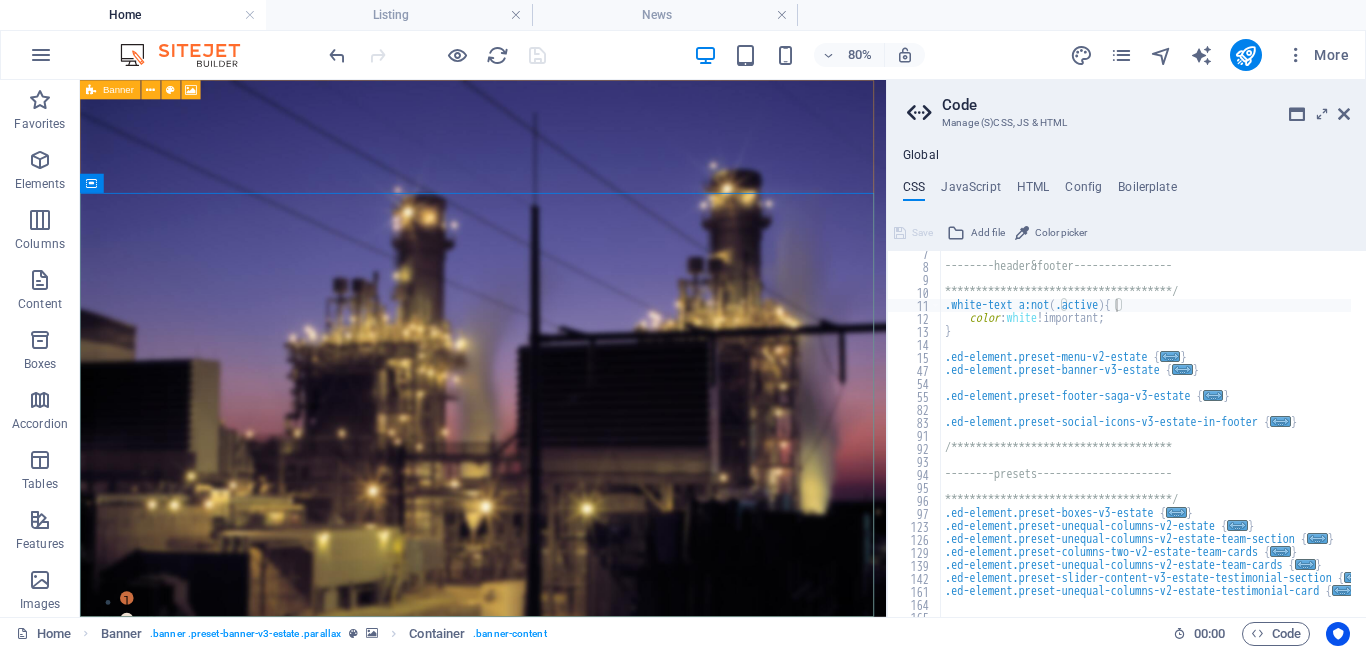 click on "Banner" at bounding box center (110, 89) 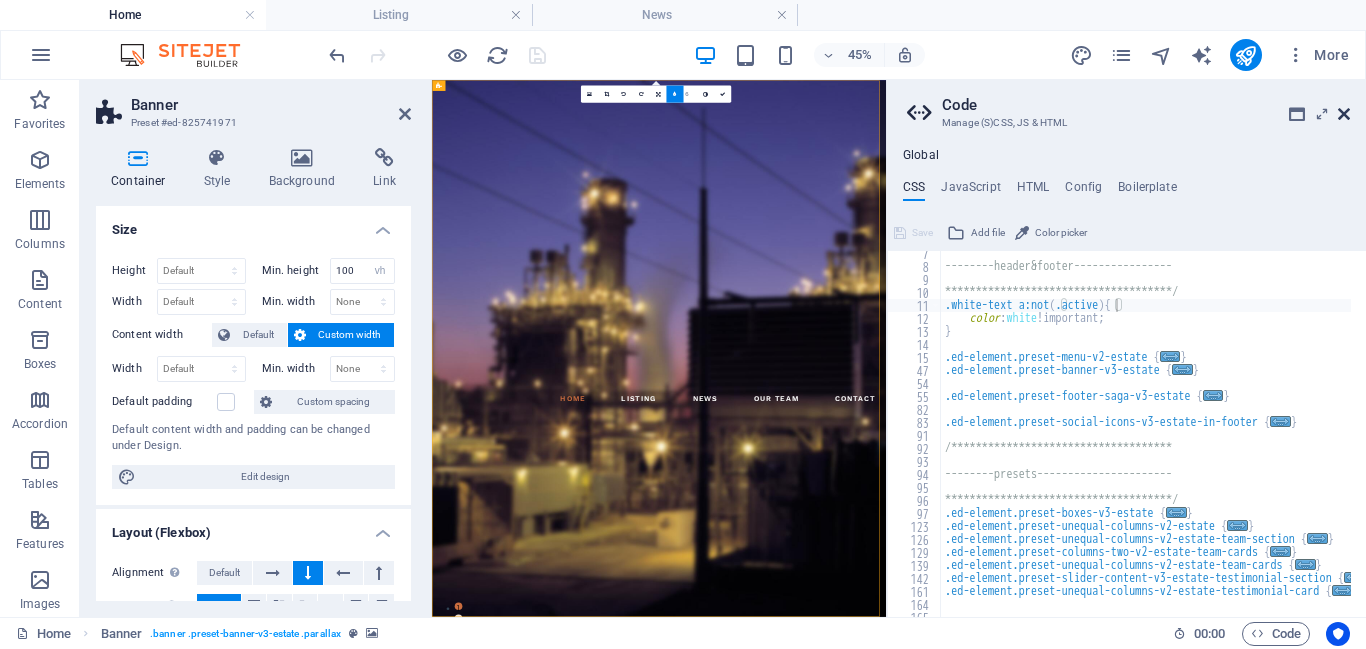 click at bounding box center [1344, 114] 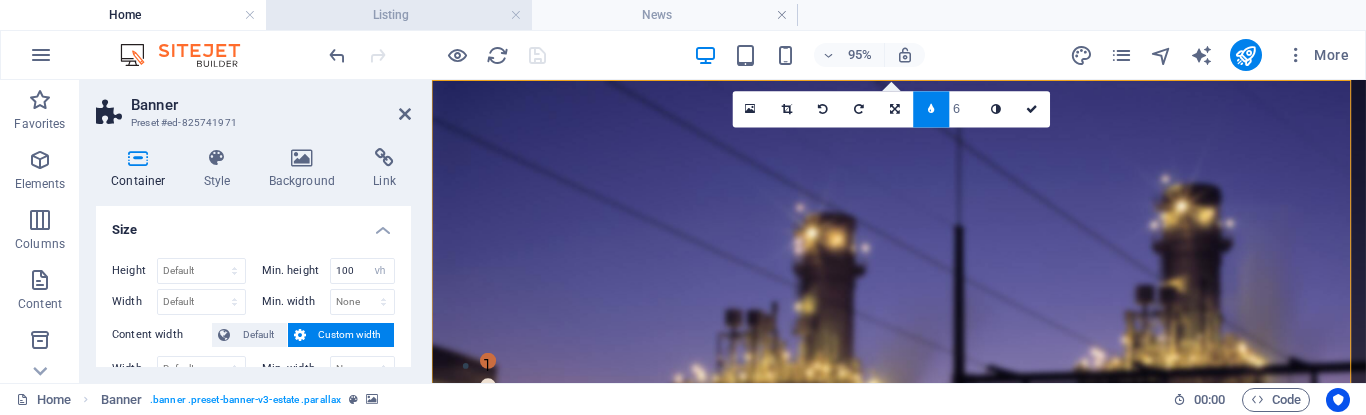 click on "Listing" at bounding box center (399, 15) 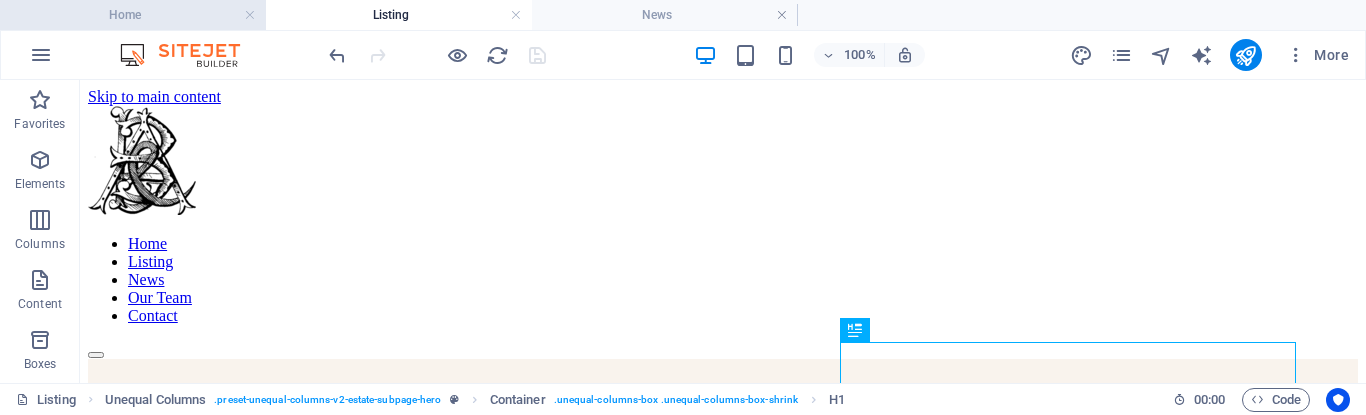 click on "Home" at bounding box center [133, 15] 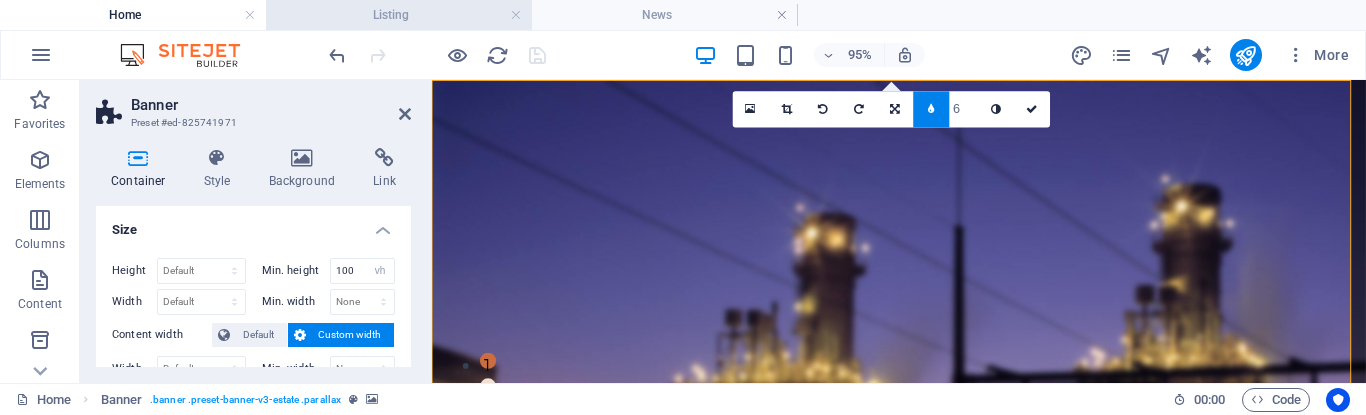 click on "Listing" at bounding box center (399, 15) 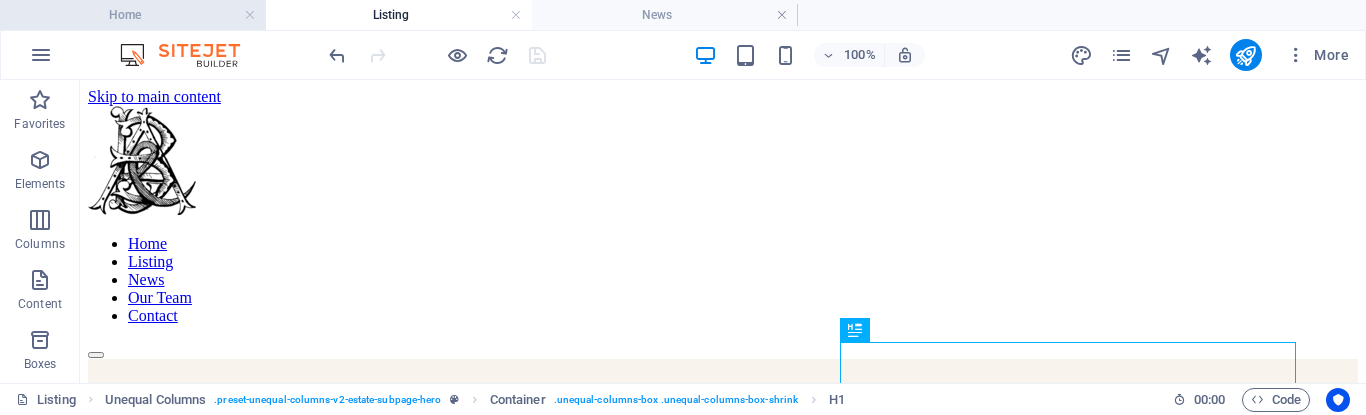 click on "Home" at bounding box center (133, 15) 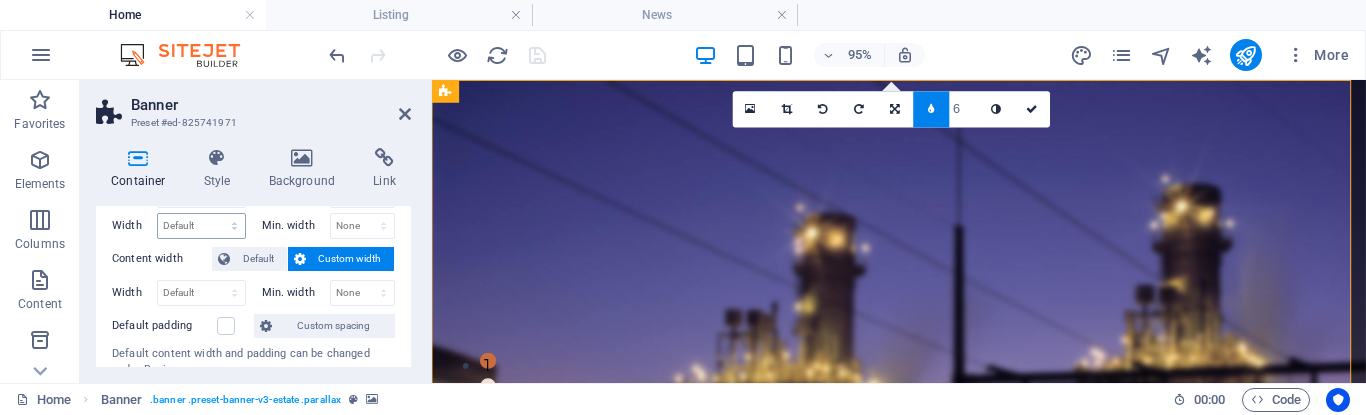 scroll, scrollTop: 0, scrollLeft: 0, axis: both 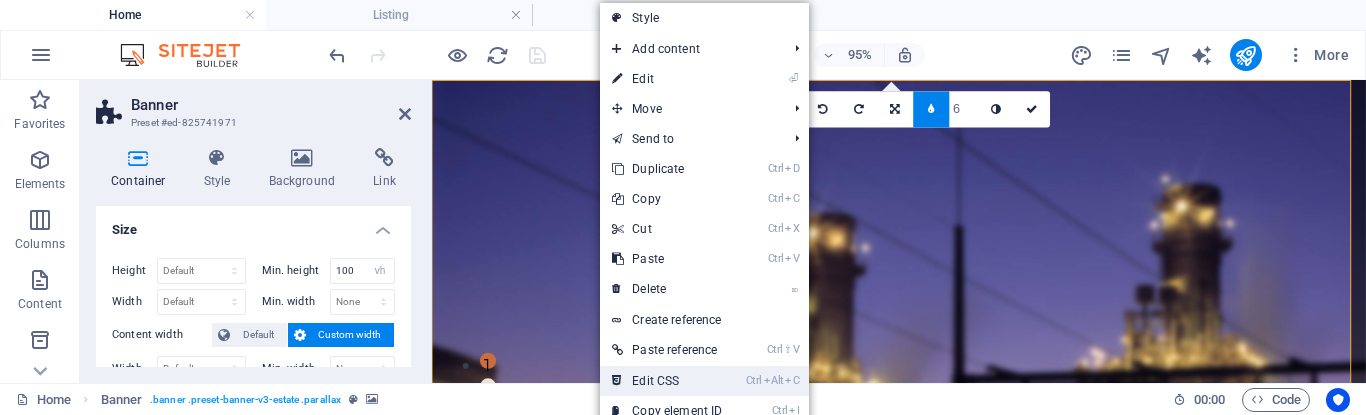 click on "Ctrl Alt C  Edit CSS" at bounding box center (667, 381) 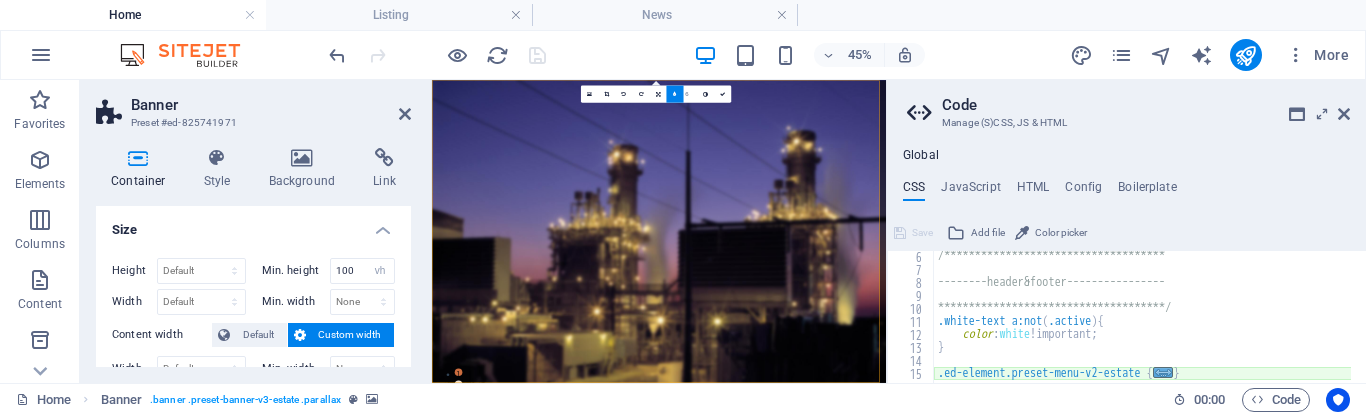 scroll, scrollTop: 68, scrollLeft: 0, axis: vertical 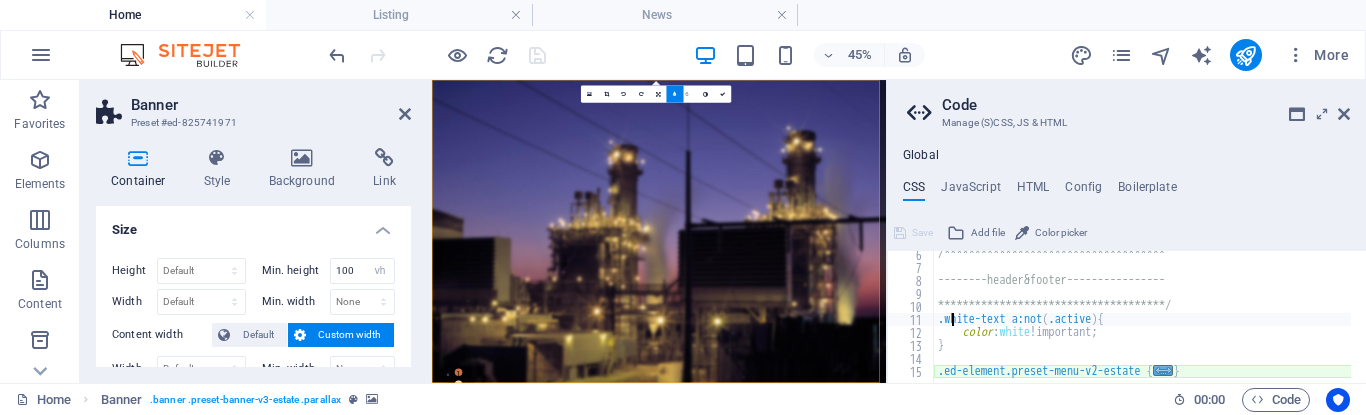 click on "**********" at bounding box center (1185, 319) 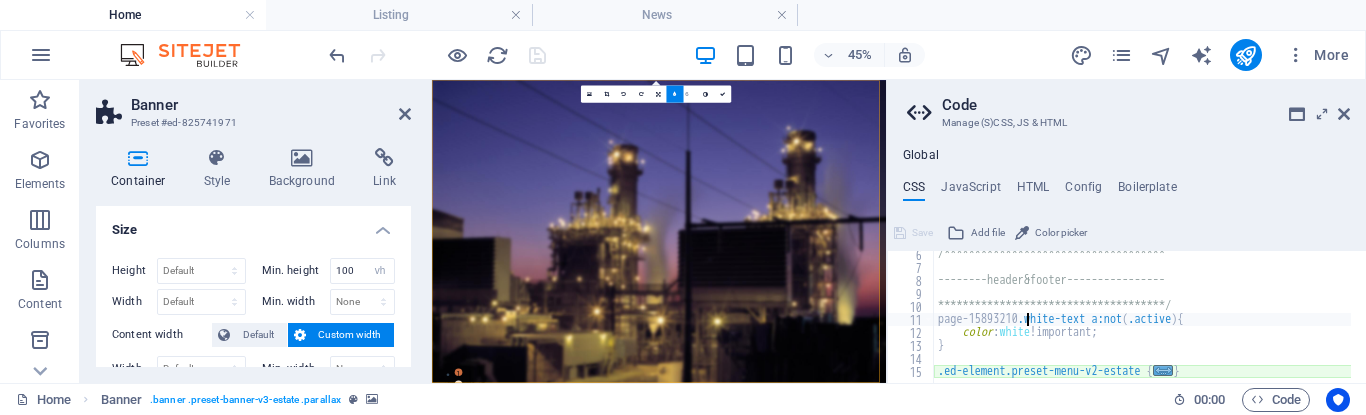 scroll, scrollTop: 0, scrollLeft: 7, axis: horizontal 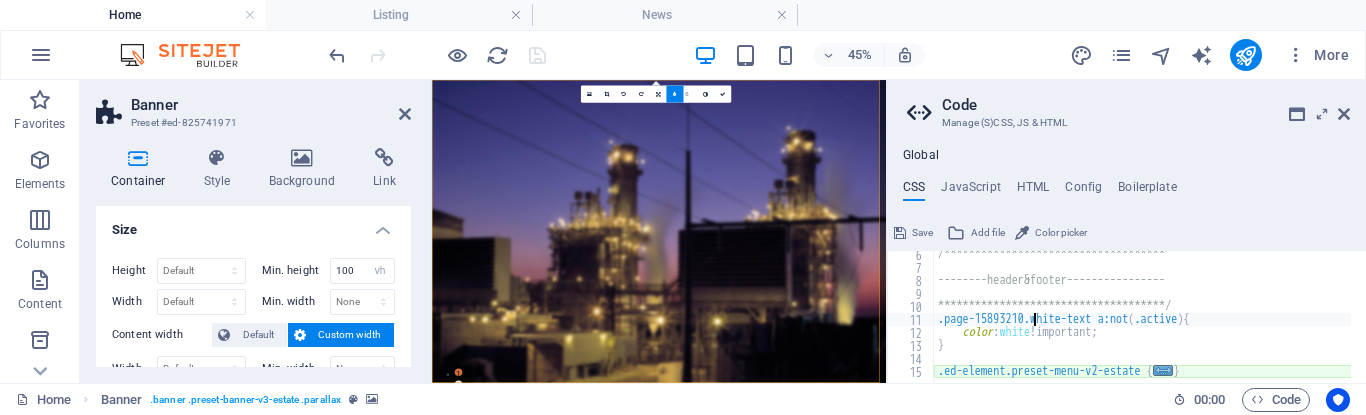 type on ".page-15893210 .white-text a:not(.active){" 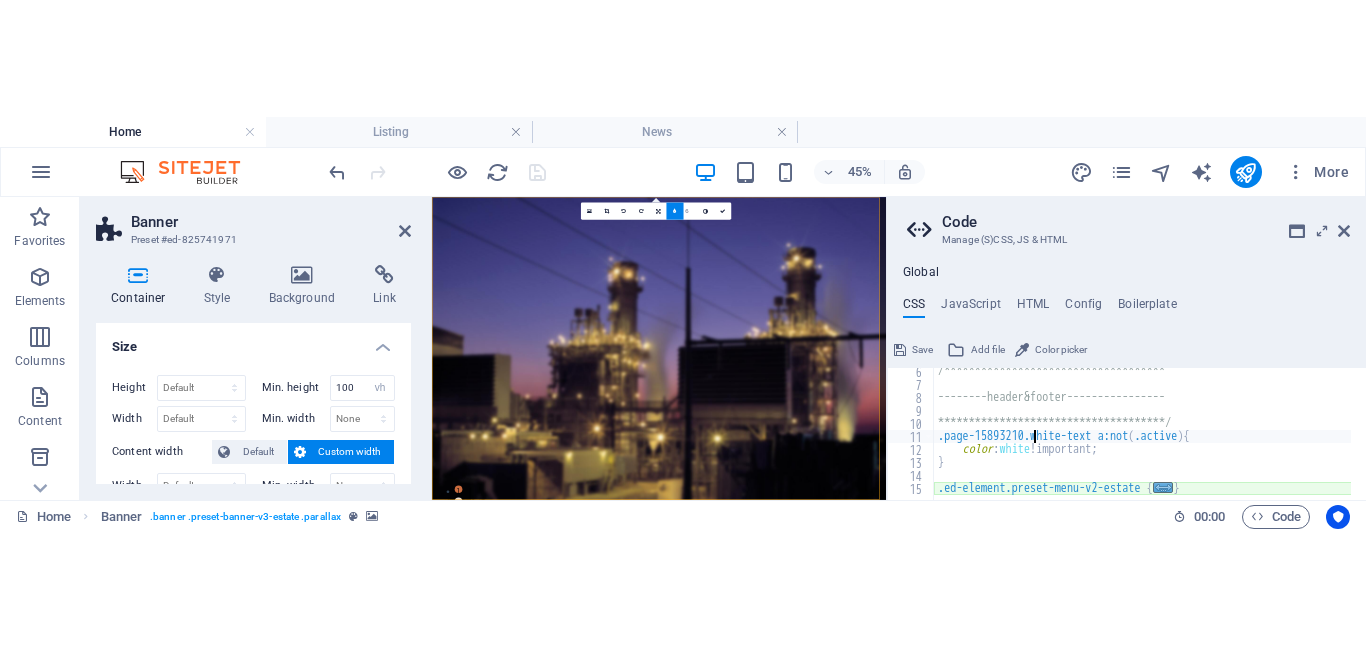 scroll, scrollTop: 0, scrollLeft: 8, axis: horizontal 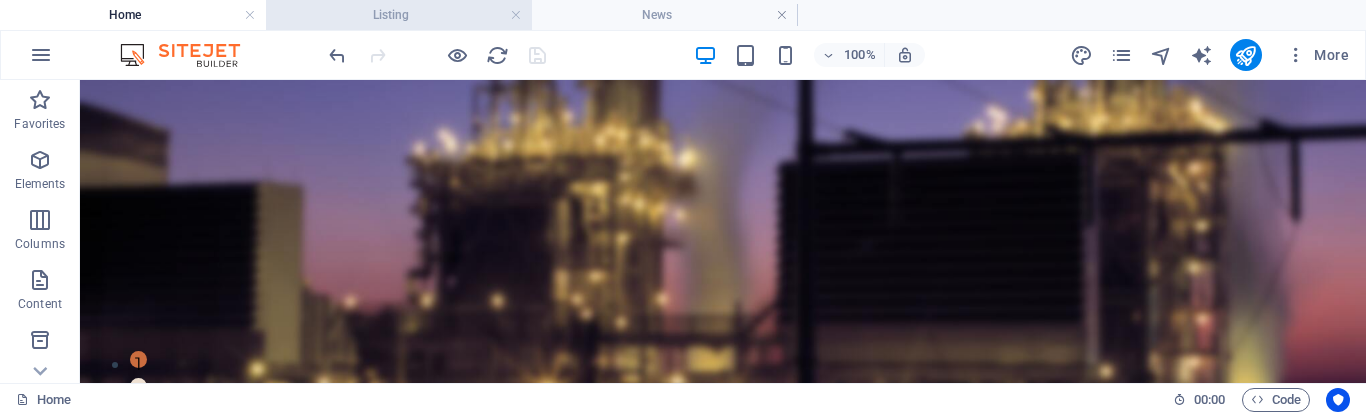 click on "Listing" at bounding box center [399, 15] 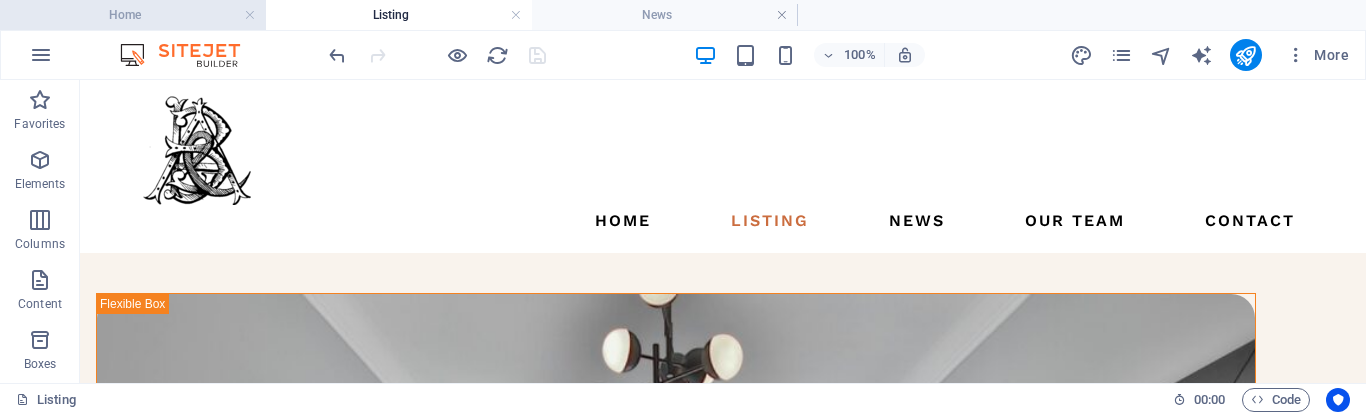 click on "Home" at bounding box center [133, 15] 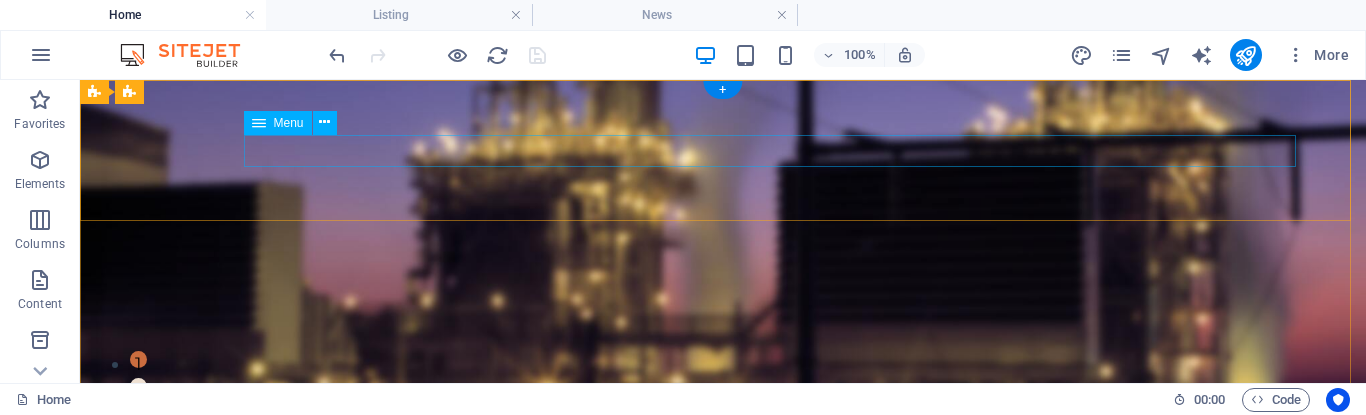 click on "Home Listing News Our Team Contact" at bounding box center [723, 532] 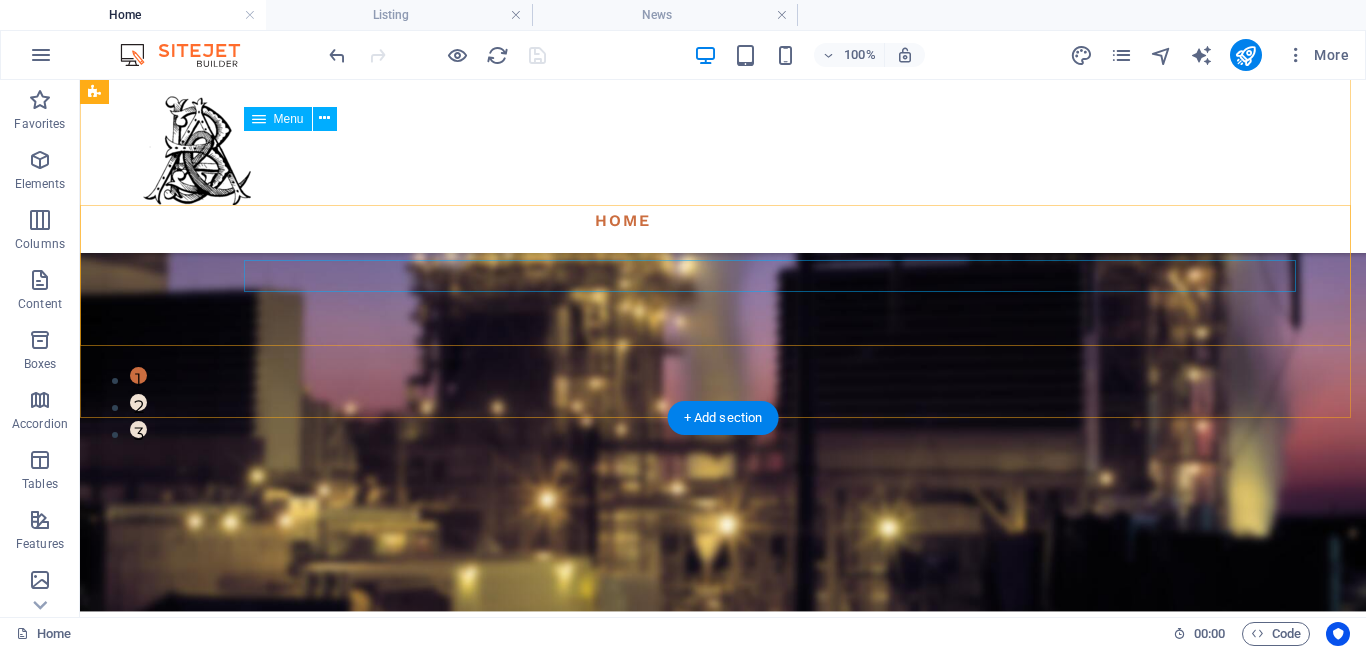scroll, scrollTop: 222, scrollLeft: 0, axis: vertical 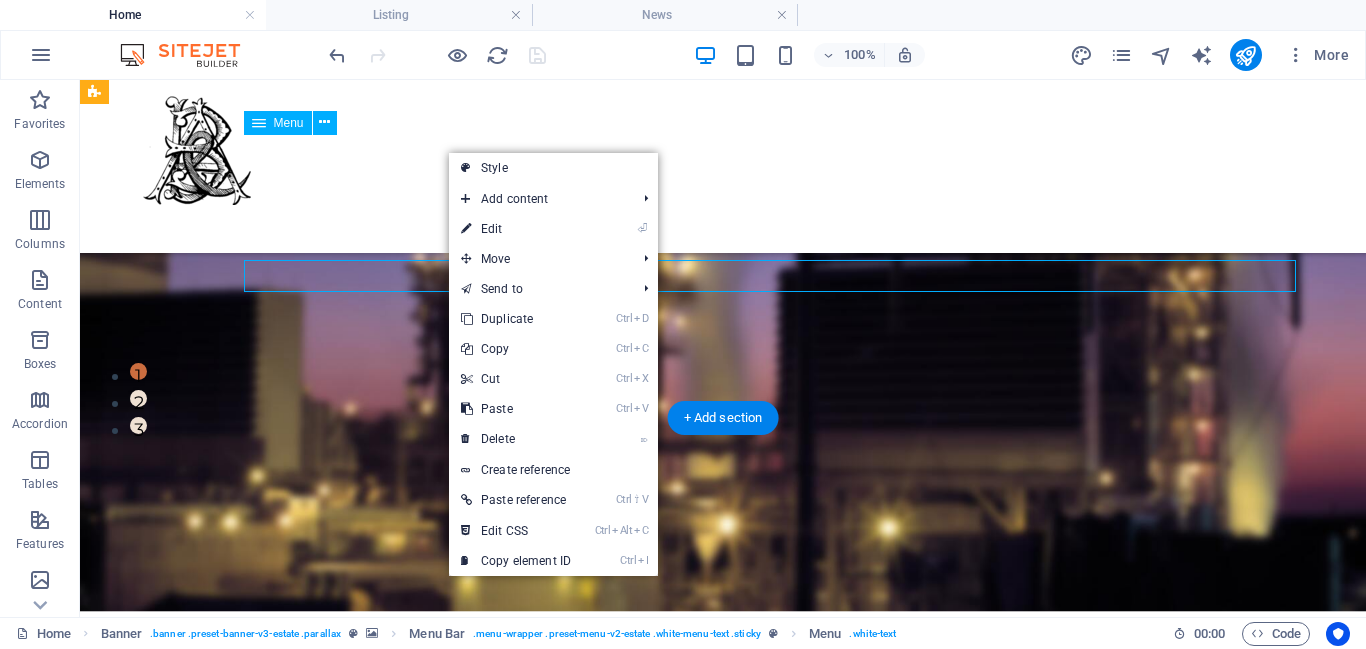drag, startPoint x: 447, startPoint y: 151, endPoint x: 624, endPoint y: 407, distance: 311.2314 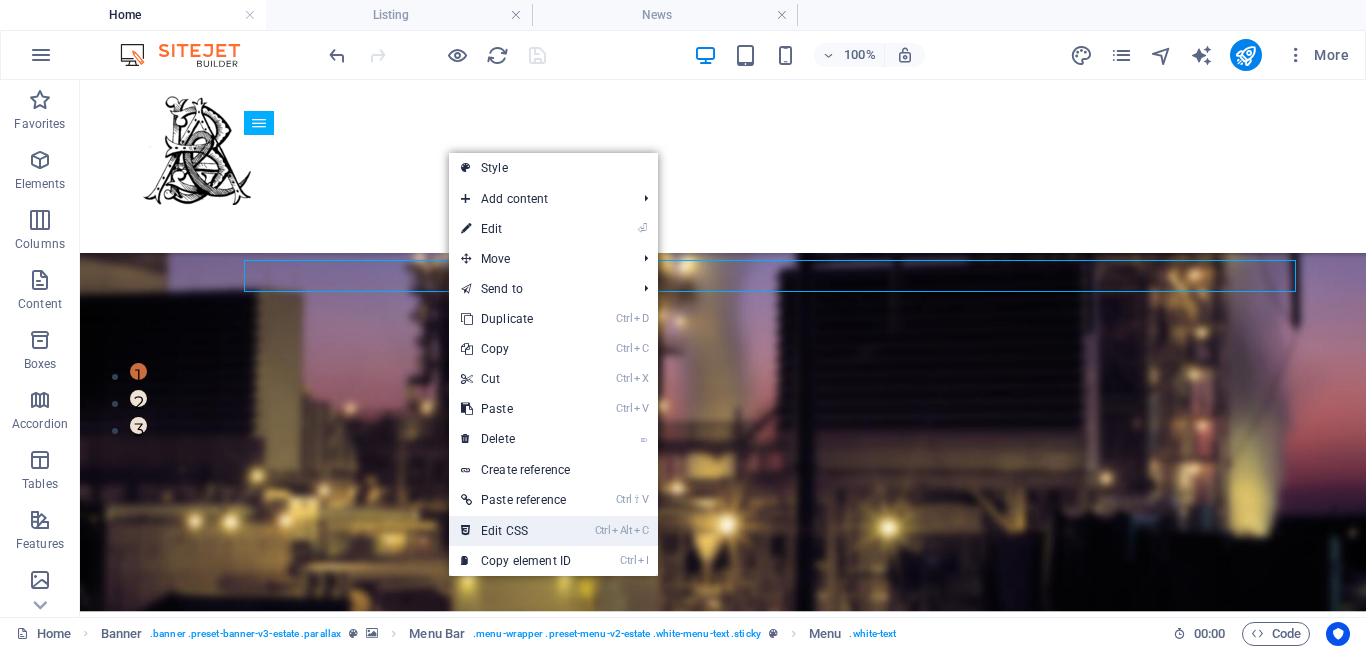 click on "Ctrl Alt C  Edit CSS" at bounding box center (516, 531) 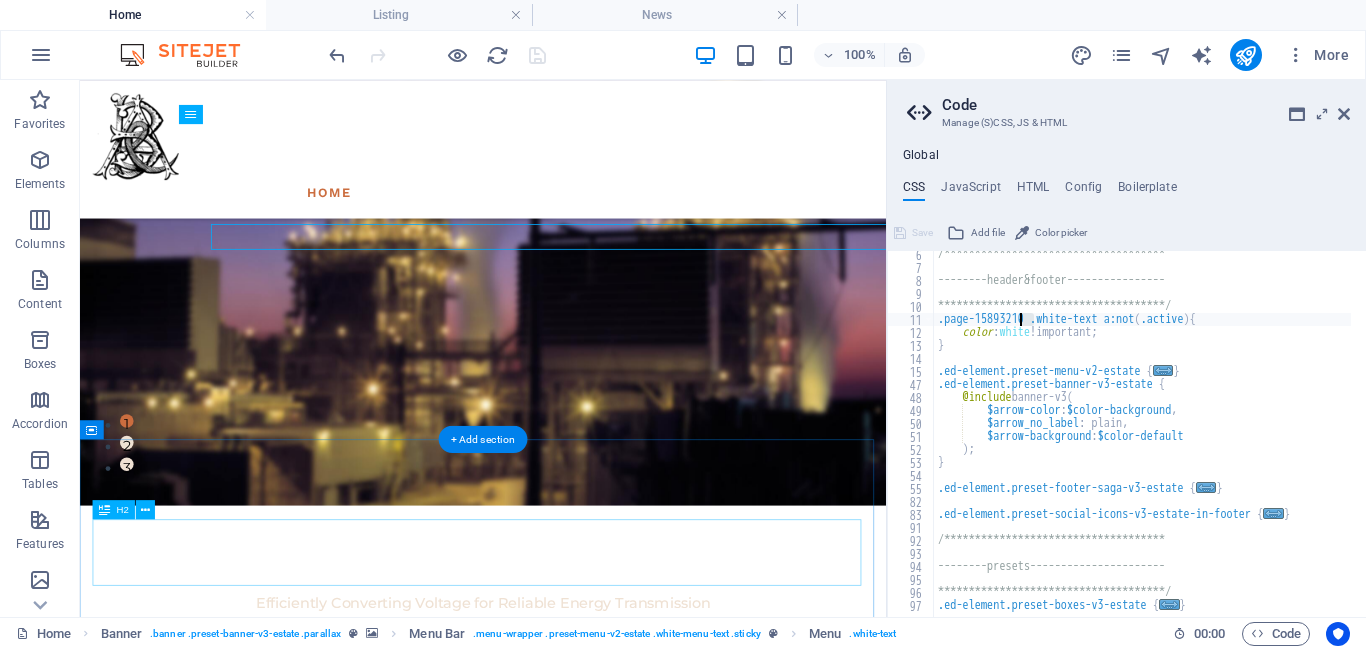 scroll, scrollTop: 68, scrollLeft: 0, axis: vertical 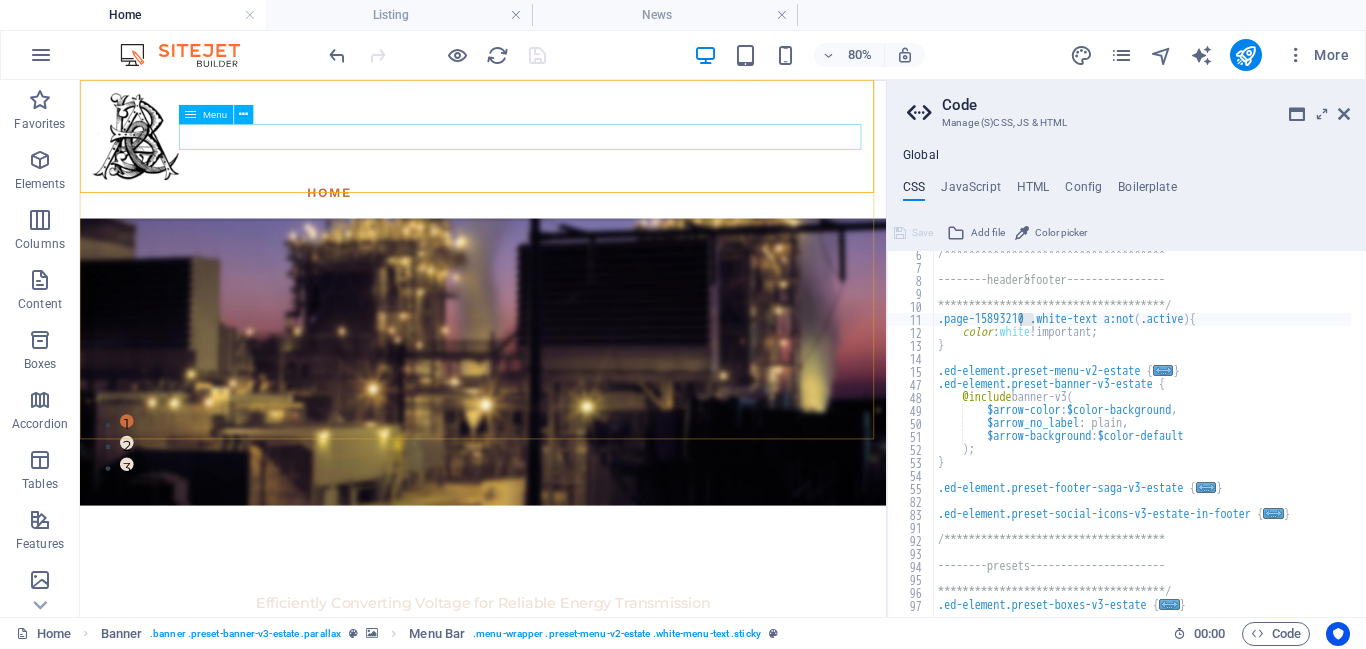 click on "Menu" at bounding box center [215, 114] 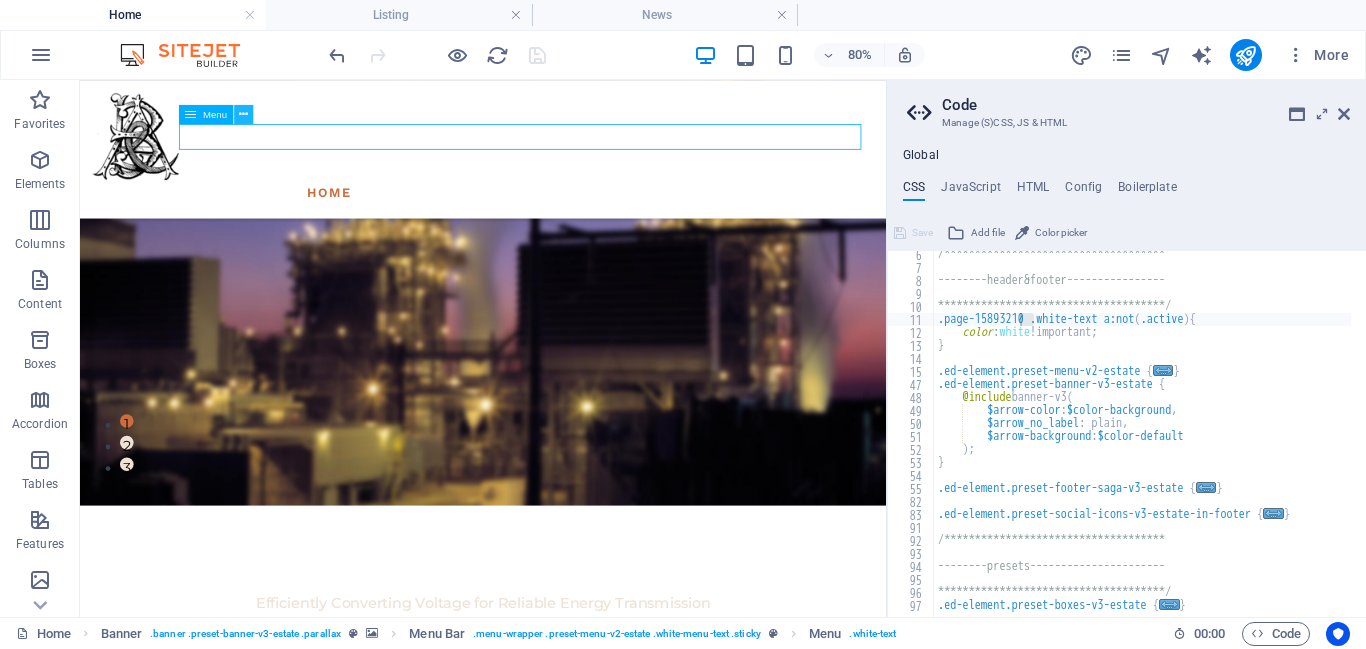 click at bounding box center (244, 114) 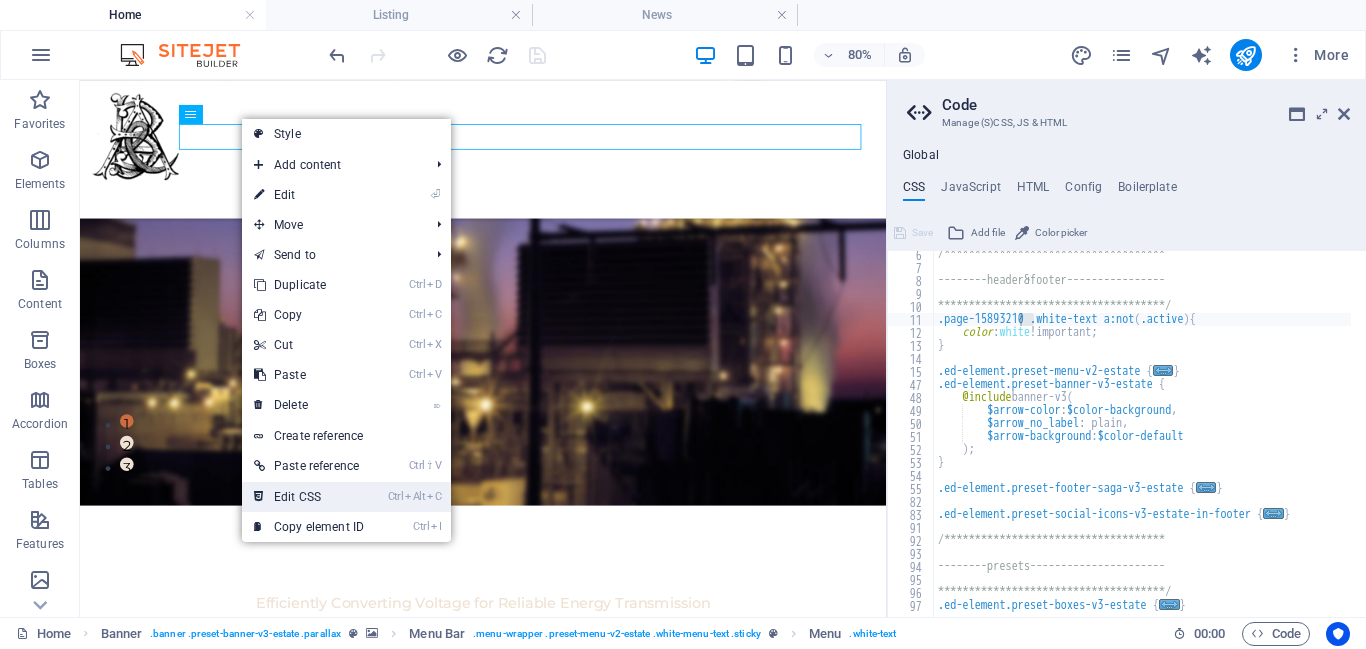 click on "Ctrl Alt C  Edit CSS" at bounding box center [309, 497] 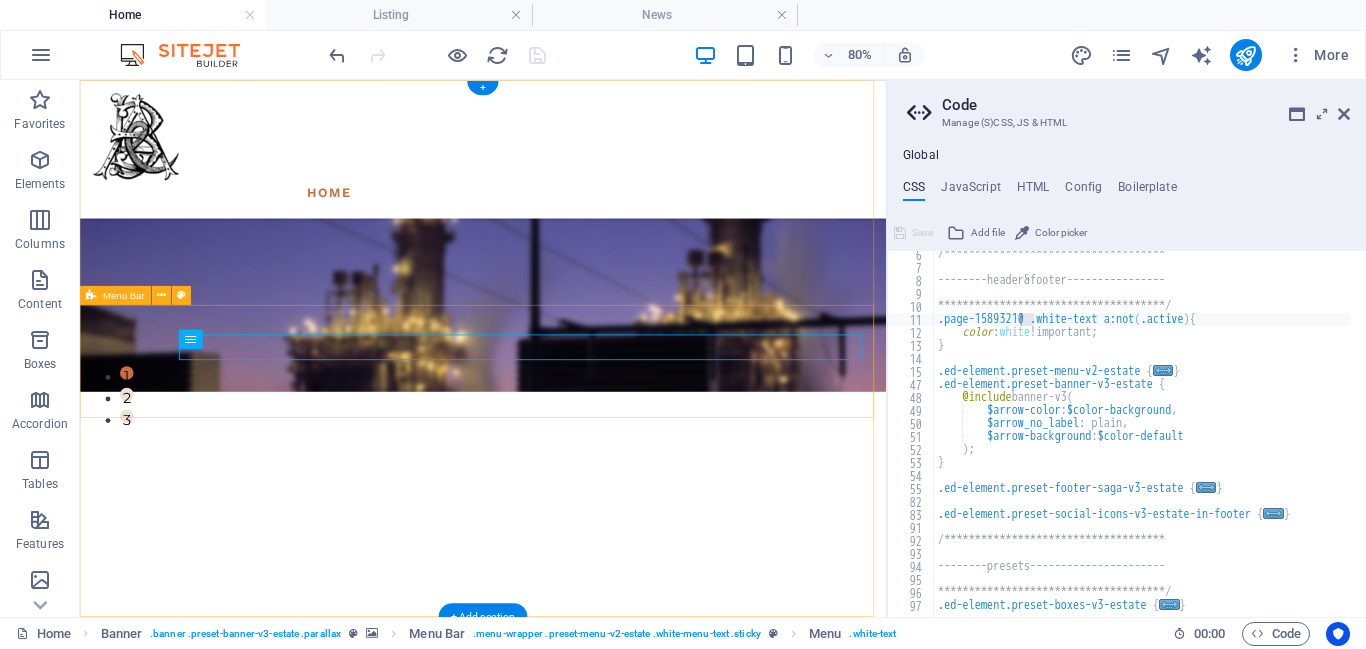 scroll, scrollTop: 0, scrollLeft: 0, axis: both 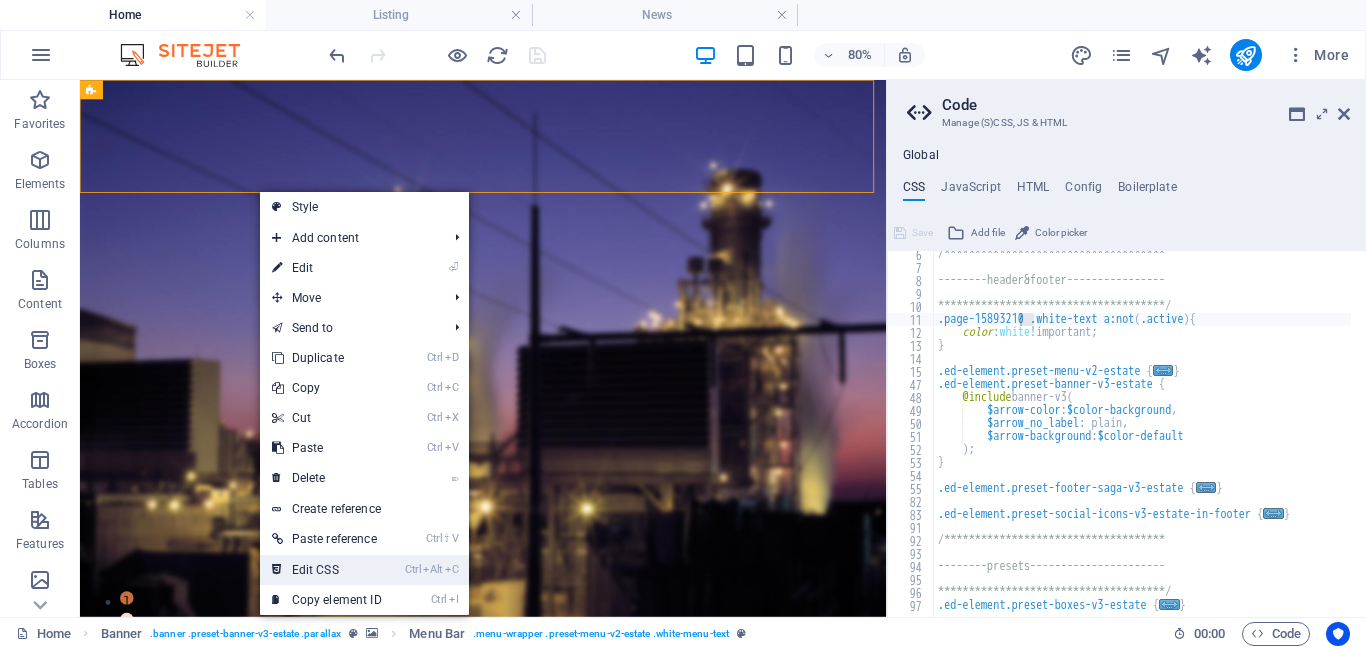 click on "Ctrl Alt C  Edit CSS" at bounding box center (327, 570) 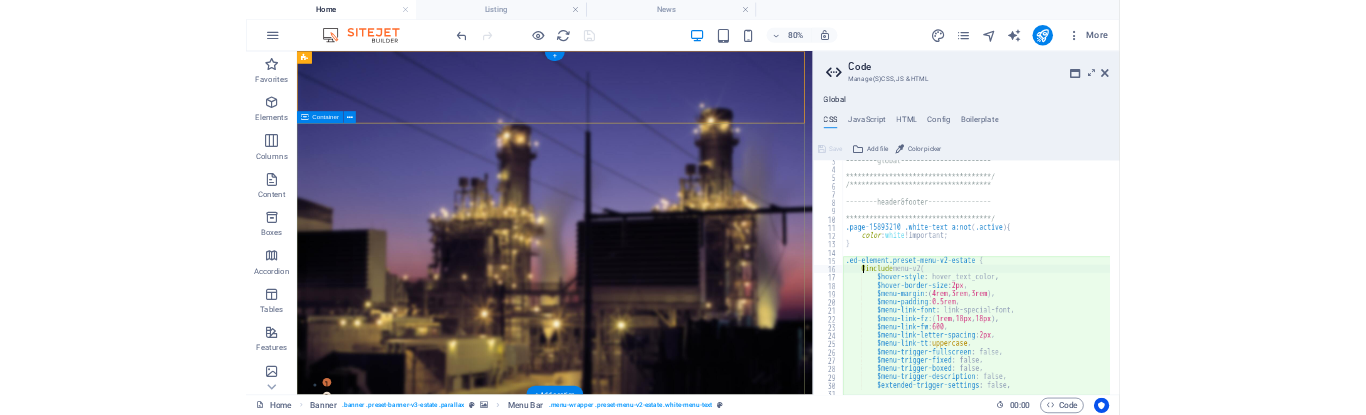 scroll, scrollTop: 33, scrollLeft: 0, axis: vertical 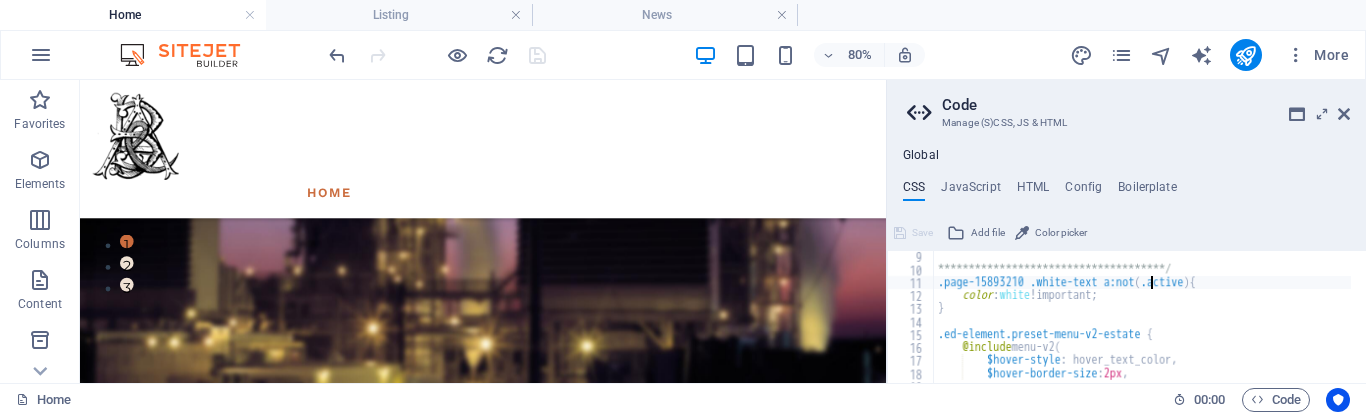 click on "**********" at bounding box center [1185, 321] 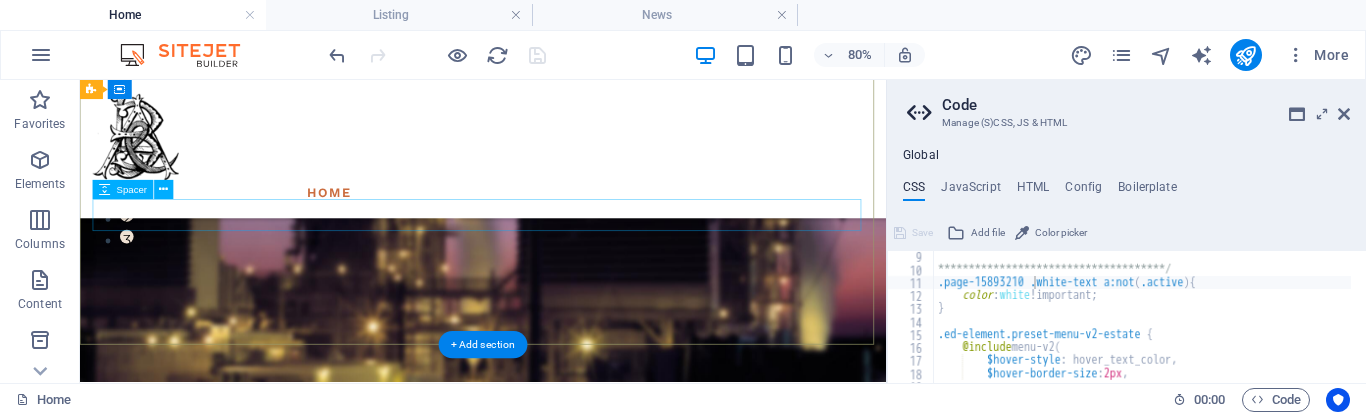 scroll, scrollTop: 229, scrollLeft: 0, axis: vertical 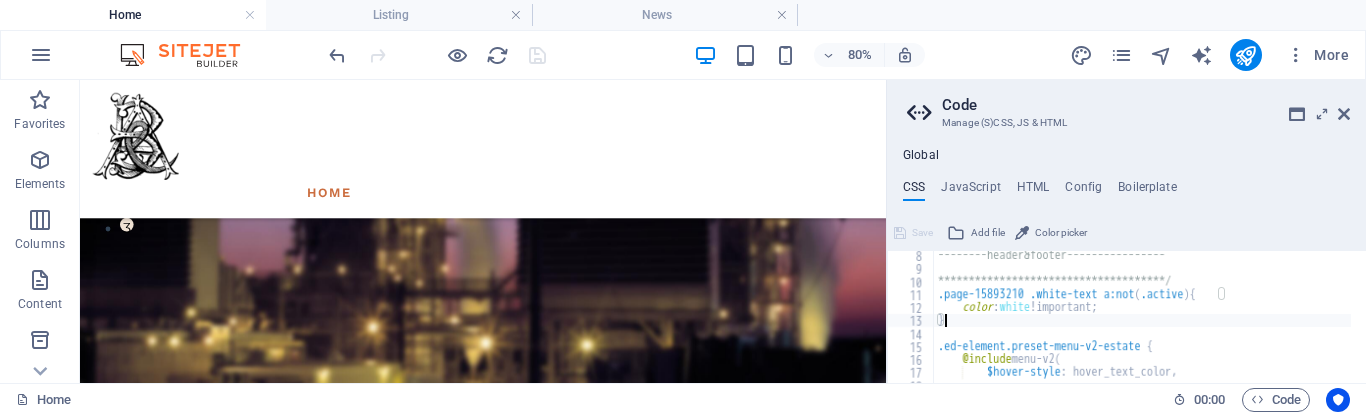 click on "**********" at bounding box center [1185, 320] 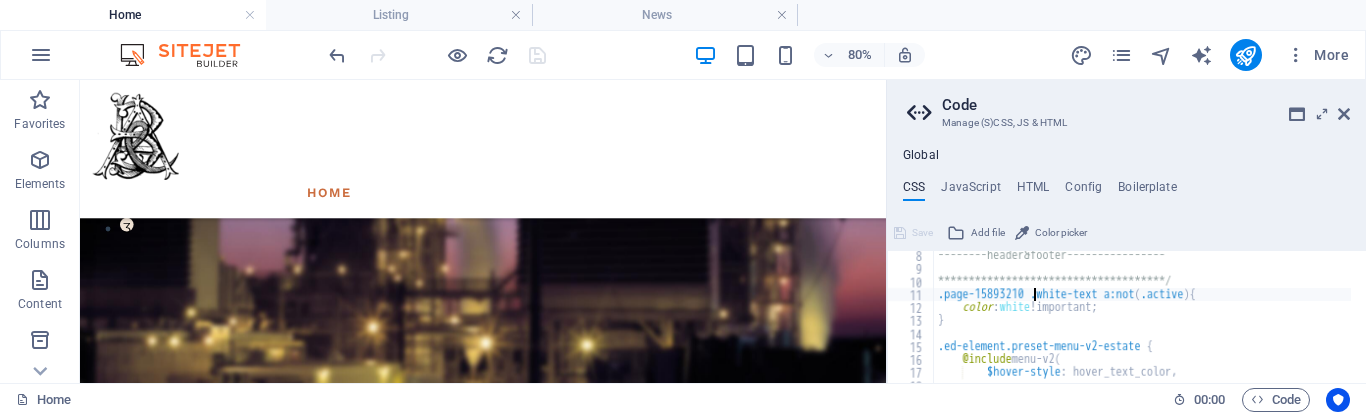 type on "color: white !important;" 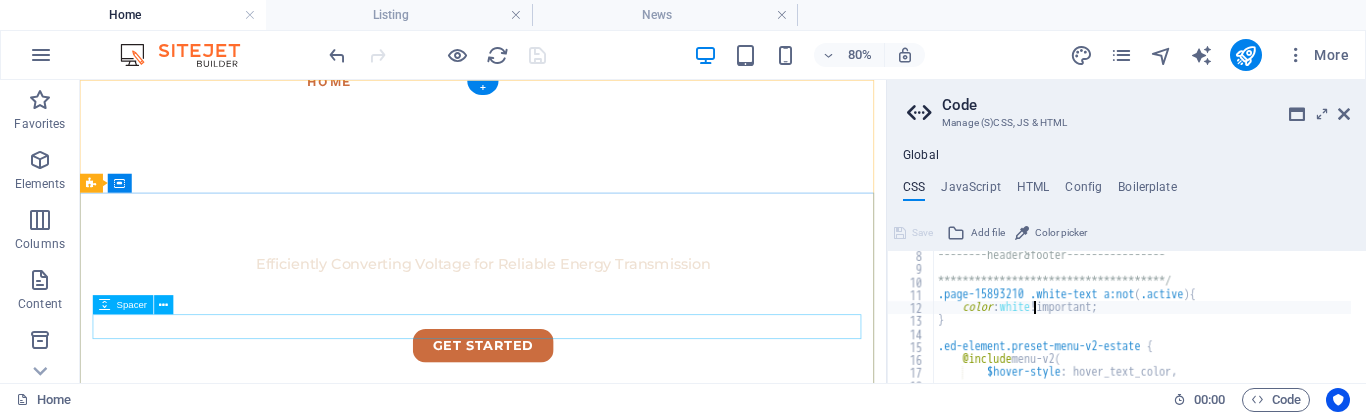 scroll, scrollTop: 0, scrollLeft: 0, axis: both 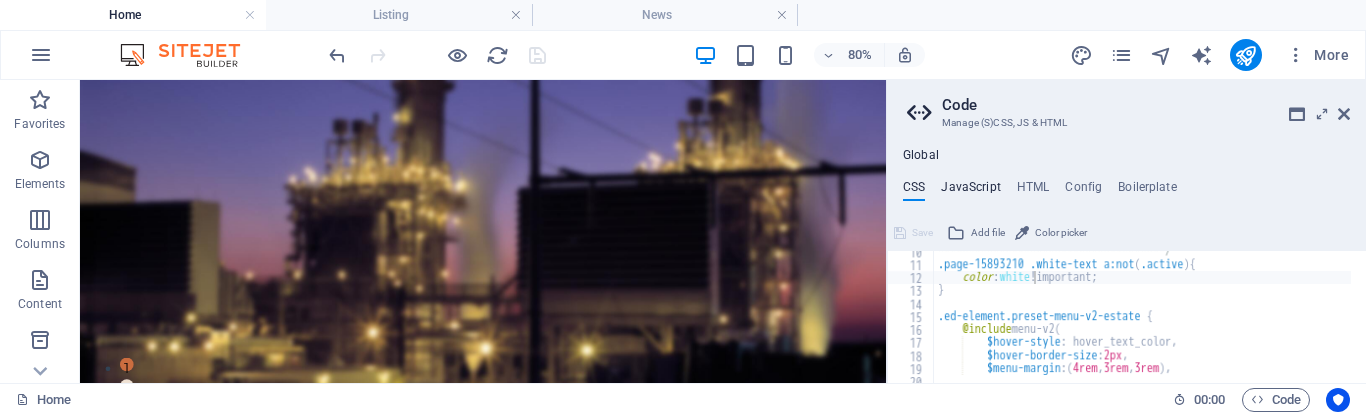 click on "JavaScript" at bounding box center [970, 191] 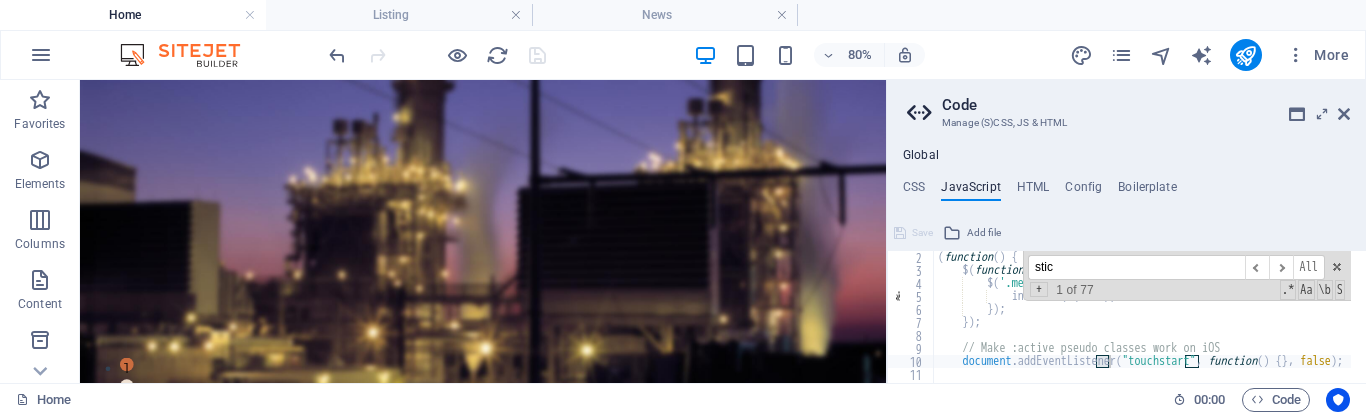 scroll, scrollTop: 332, scrollLeft: 0, axis: vertical 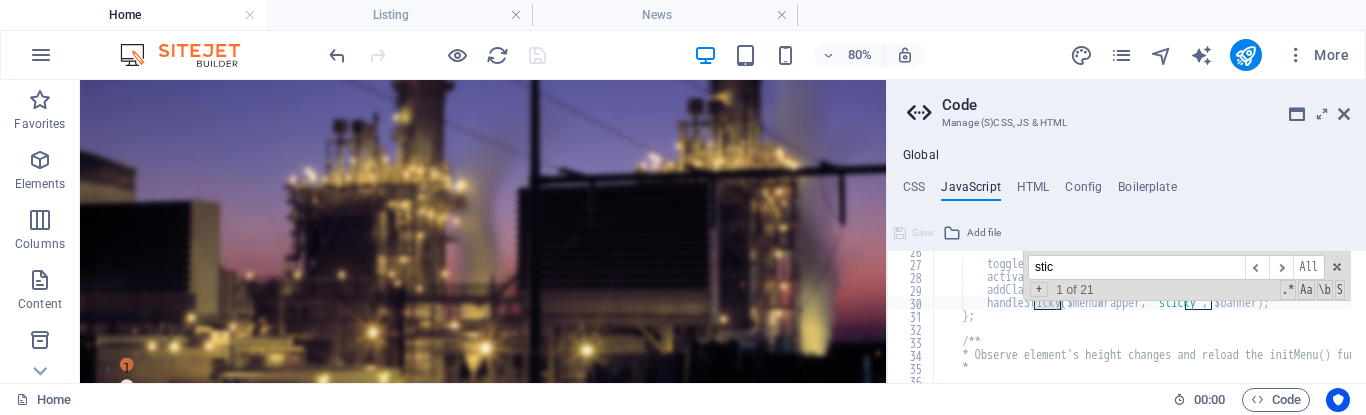 type on "stick" 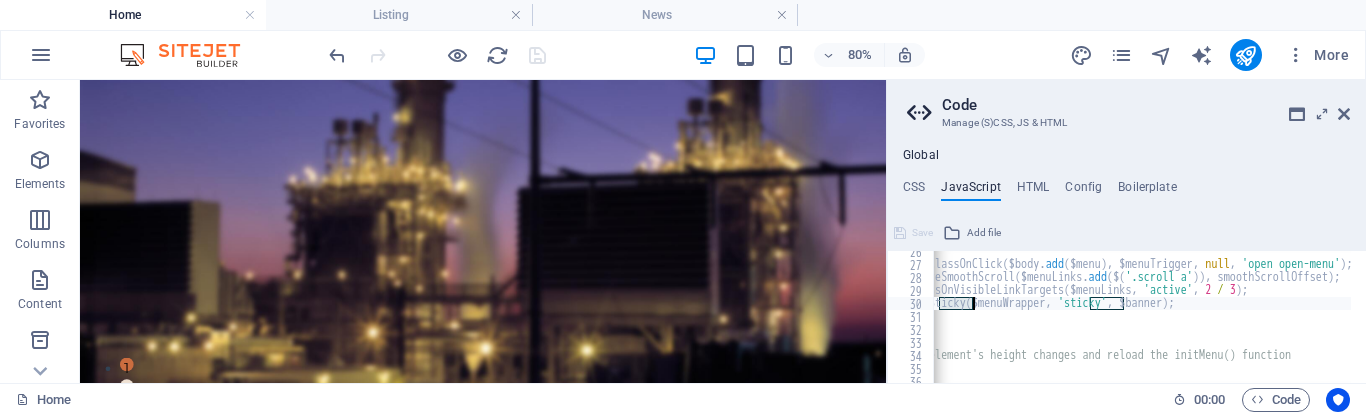scroll, scrollTop: 0, scrollLeft: 96, axis: horizontal 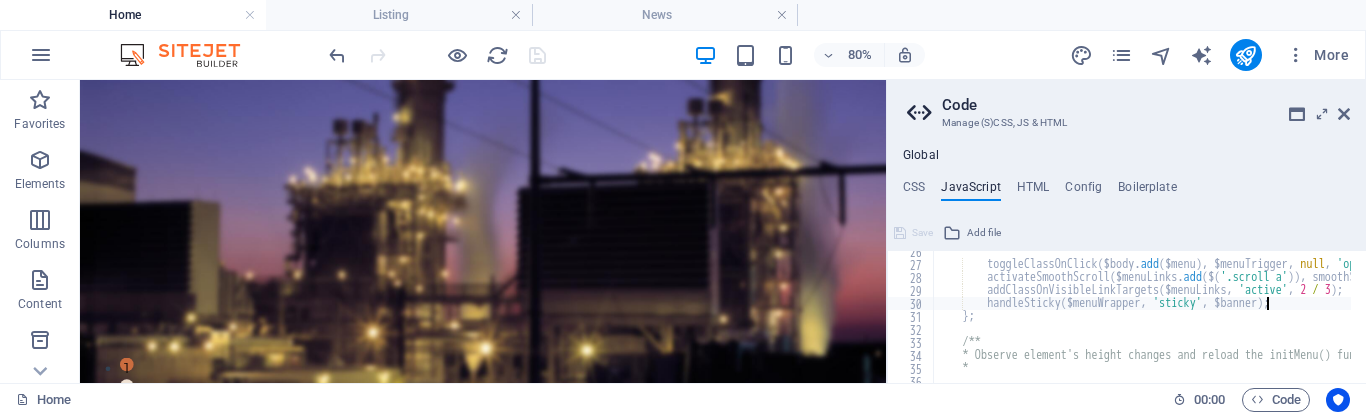 click on "toggleClassOnClick ( $body . add ( $menu ) ,   $menuTrigger ,   null ,   'open open-menu' ) ;   // Keep open on $menu for backward compatibility           activateSmoothScroll ( $menuLinks . add ( $ ( '.scroll a' )) ,   smoothScrollOffset ) ;           addClassOnVisibleLinkTargets ( $menuLinks ,   'active' ,   2   /   3 ) ;           handleSticky ( $menuWrapper ,   'sticky' ,   $banner ) ;      } ;      /**       * Observe element's height changes and reload the initMenu() function       *" at bounding box center [1401, 316] 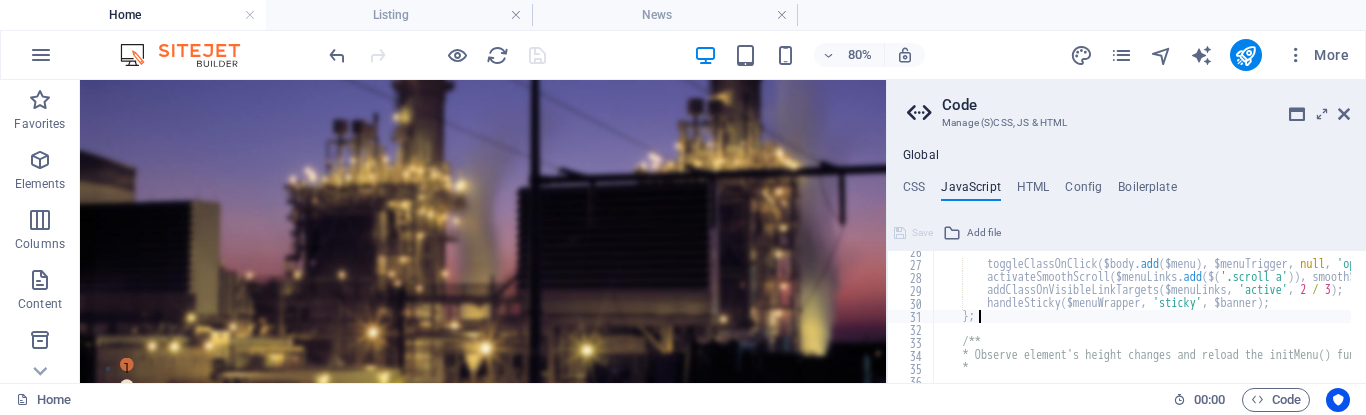 click on "toggleClassOnClick ( $body . add ( $menu ) ,   $menuTrigger ,   null ,   'open open-menu' ) ;   // Keep open on $menu for backward compatibility           activateSmoothScroll ( $menuLinks . add ( $ ( '.scroll a' )) ,   smoothScrollOffset ) ;           addClassOnVisibleLinkTargets ( $menuLinks ,   'active' ,   2   /   3 ) ;           handleSticky ( $menuWrapper ,   'sticky' ,   $banner ) ;      } ;      /**       * Observe element's height changes and reload the initMenu() function       *" at bounding box center [1401, 316] 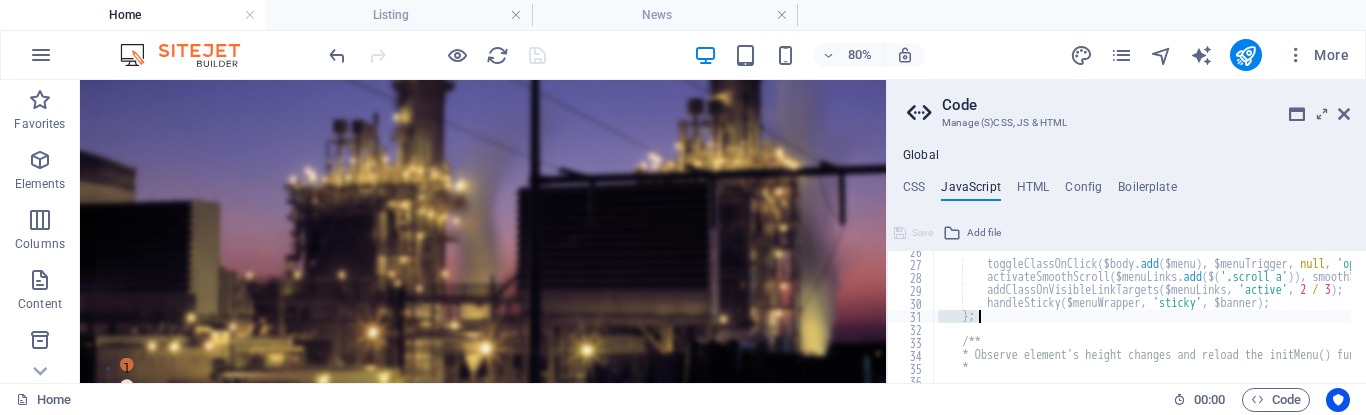 click on "toggleClassOnClick ( $body . add ( $menu ) ,   $menuTrigger ,   null ,   'open open-menu' ) ;   // Keep open on $menu for backward compatibility           activateSmoothScroll ( $menuLinks . add ( $ ( '.scroll a' )) ,   smoothScrollOffset ) ;           addClassOnVisibleLinkTargets ( $menuLinks ,   'active' ,   2   /   3 ) ;           handleSticky ( $menuWrapper ,   'sticky' ,   $banner ) ;      } ;      /**       * Observe element's height changes and reload the initMenu() function       *" at bounding box center [1401, 316] 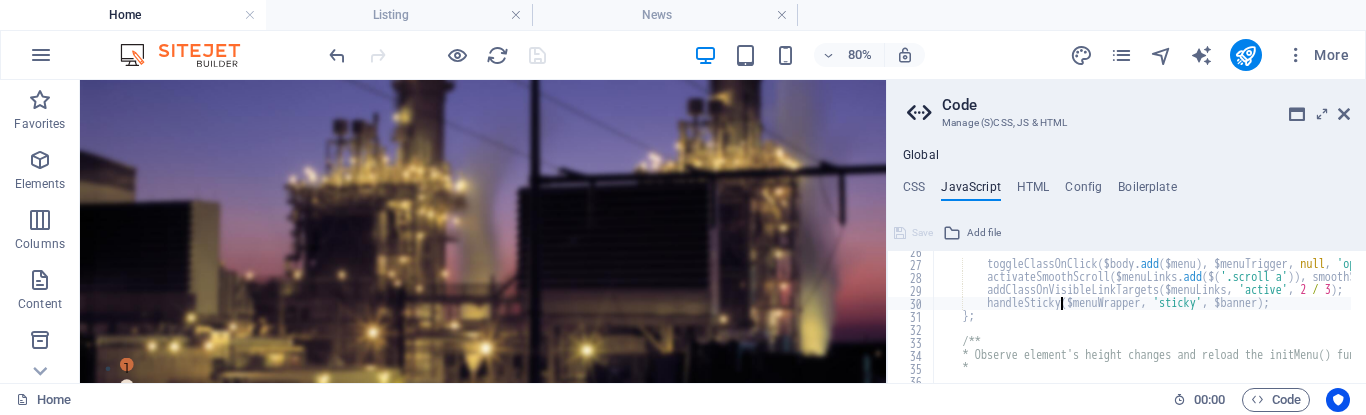click on "toggleClassOnClick ( $body . add ( $menu ) ,   $menuTrigger ,   null ,   'open open-menu' ) ;   // Keep open on $menu for backward compatibility           activateSmoothScroll ( $menuLinks . add ( $ ( '.scroll a' )) ,   smoothScrollOffset ) ;           addClassOnVisibleLinkTargets ( $menuLinks ,   'active' ,   2   /   3 ) ;           handleSticky ( $menuWrapper ,   'sticky' ,   $banner ) ;      } ;      /**       * Observe element's height changes and reload the initMenu() function       *" at bounding box center [1401, 316] 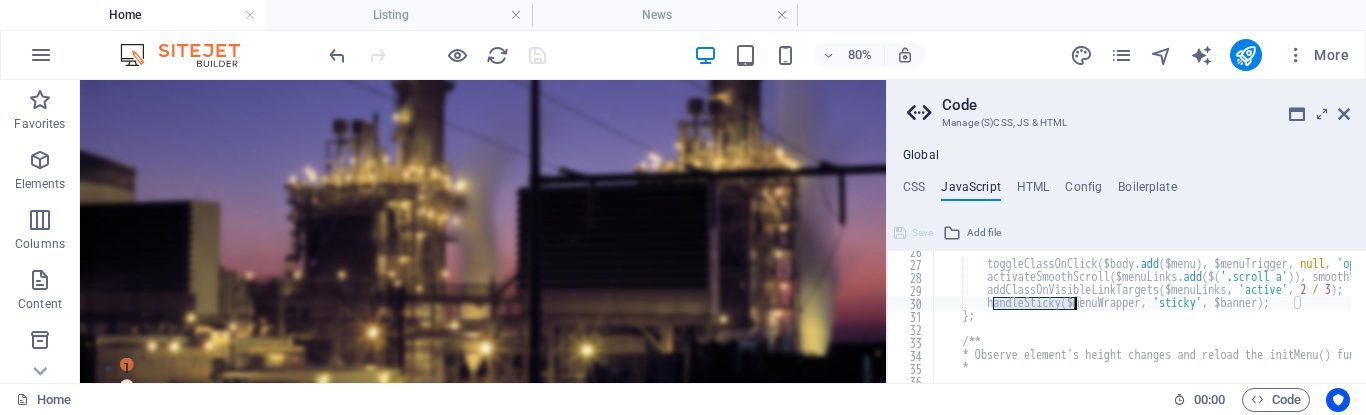 type on "handleSticky" 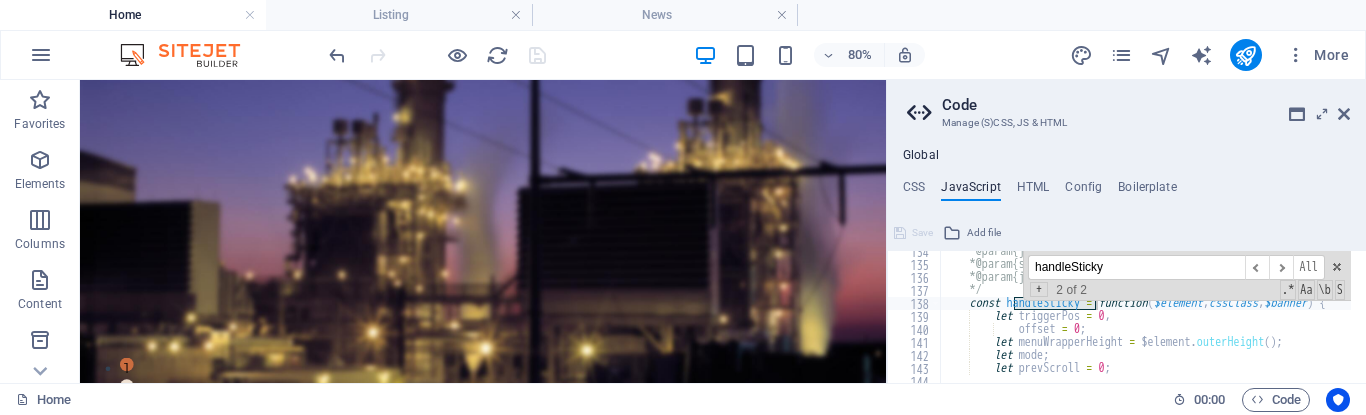 scroll, scrollTop: 1736, scrollLeft: 0, axis: vertical 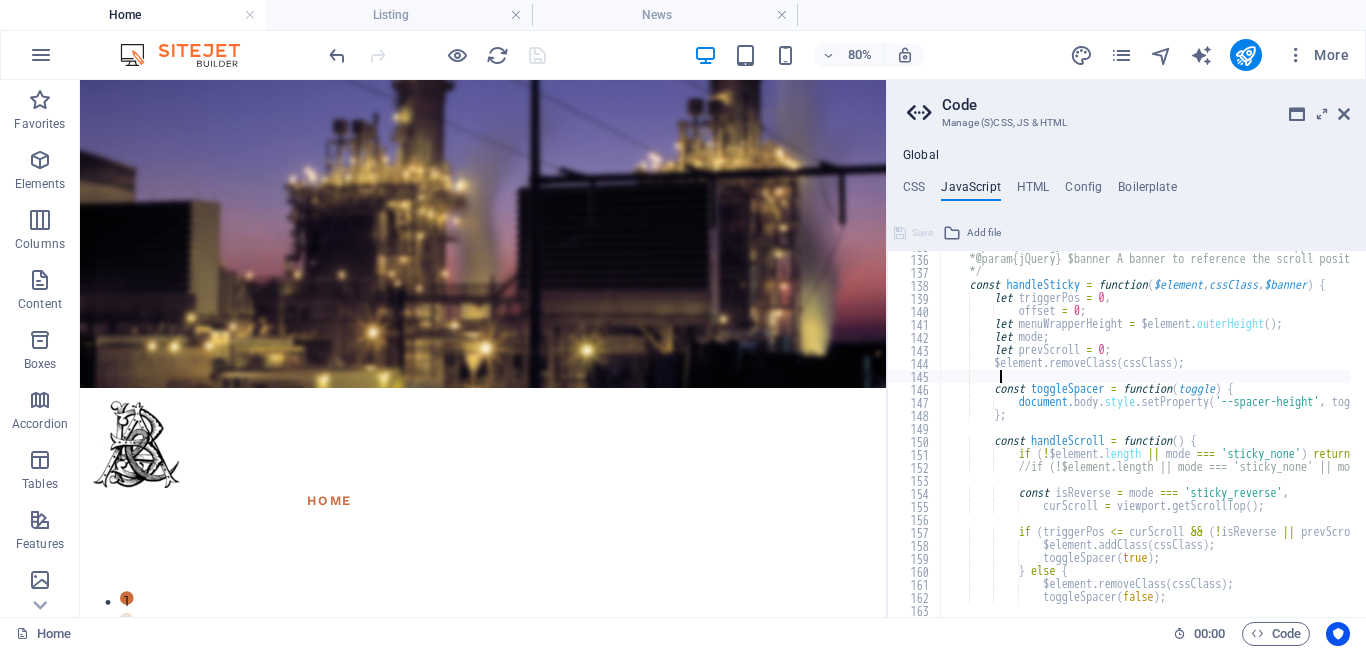 click on "*  @param  {string} cssClass The actual CSS class to be applied to the element when it's above a certain scroll position       *  @param  {jQuery} $banner A banner to reference the scroll position to       */      const   handleSticky   =   function ( $element ,  cssClass ,  $banner )   {           let   triggerPos   =   0 ,                offset   =   0 ;           let   menuWrapperHeight   =   $element . outerHeight ( ) ;           let   mode ;           let   prevScroll   =   0 ;           $element . removeClass ( cssClass ) ;                     const   toggleSpacer   =   function ( toggle )   {                document . body . style . setProperty ( '--spacer-height' ,   toggle   ?   menuWrapperHeight   +   'px'   :   '' ) ;           } ;           const   handleScroll   =   function ( )   {                if   ( ! $element . length   ||   mode   ===   'sticky_none' )   return ;                //if (!$element.length || mode === 'sticky_none' || mode === 'sticky_instant') return;                const" at bounding box center (1408, 428) 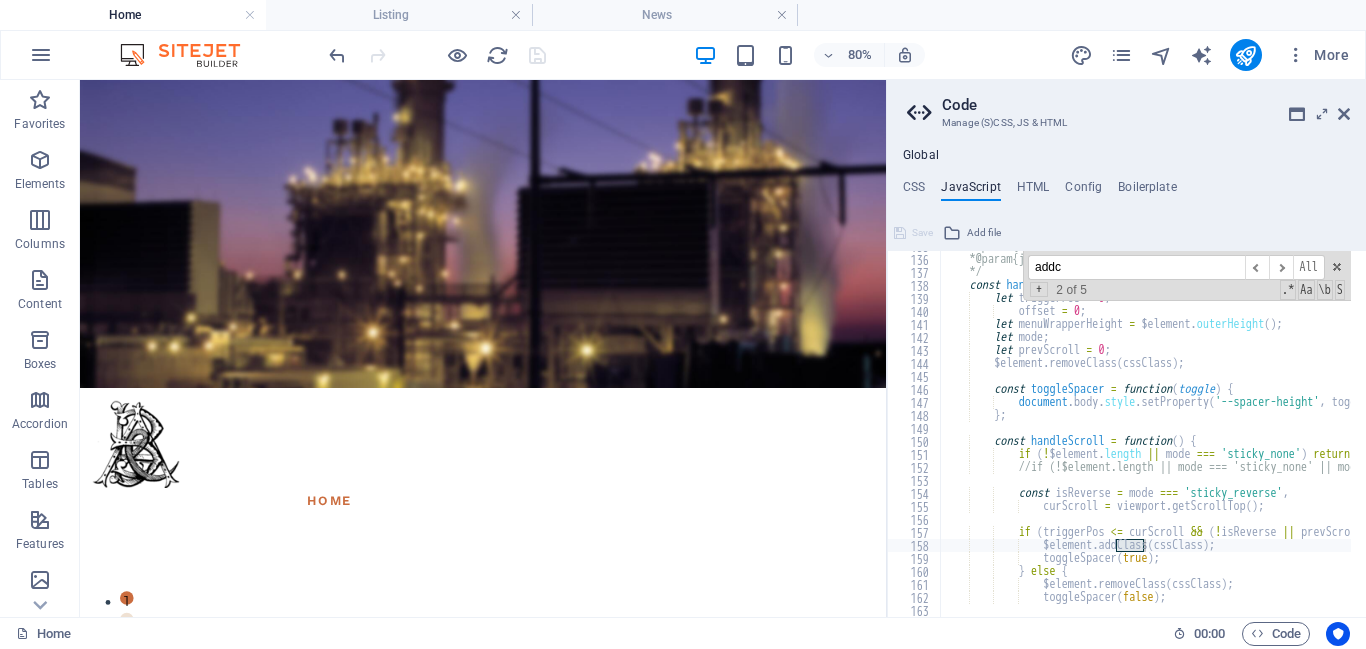 type on "addc;" 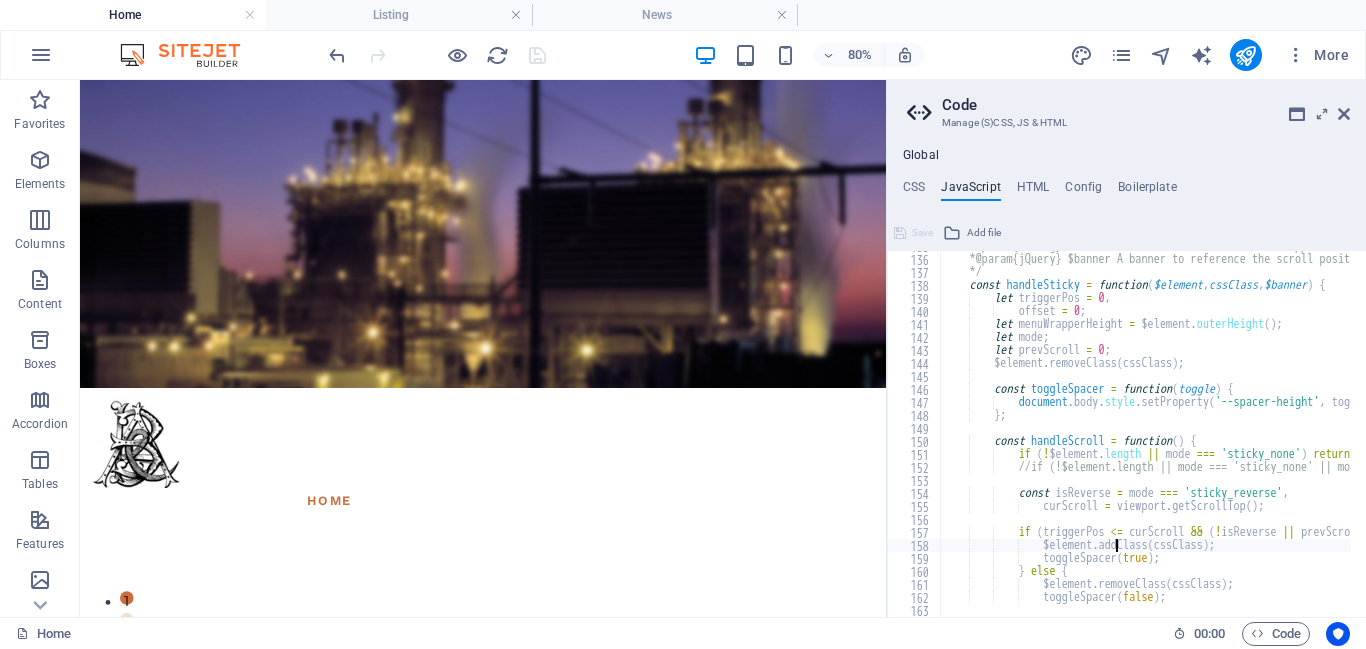 click on "*  @param  {string} cssClass The actual CSS class to be applied to the element when it's above a certain scroll position       *  @param  {jQuery} $banner A banner to reference the scroll position to       */      const   handleSticky   =   function ( $element ,  cssClass ,  $banner )   {           let   triggerPos   =   0 ,                offset   =   0 ;           let   menuWrapperHeight   =   $element . outerHeight ( ) ;           let   mode ;           let   prevScroll   =   0 ;           $element . removeClass ( cssClass ) ;                     const   toggleSpacer   =   function ( toggle )   {                document . body . style . setProperty ( '--spacer-height' ,   toggle   ?   menuWrapperHeight   +   'px'   :   '' ) ;           } ;           const   handleScroll   =   function ( )   {                if   ( ! $element . length   ||   mode   ===   'sticky_none' )   return ;                //if (!$element.length || mode === 'sticky_none' || mode === 'sticky_instant') return;                const" at bounding box center [1408, 428] 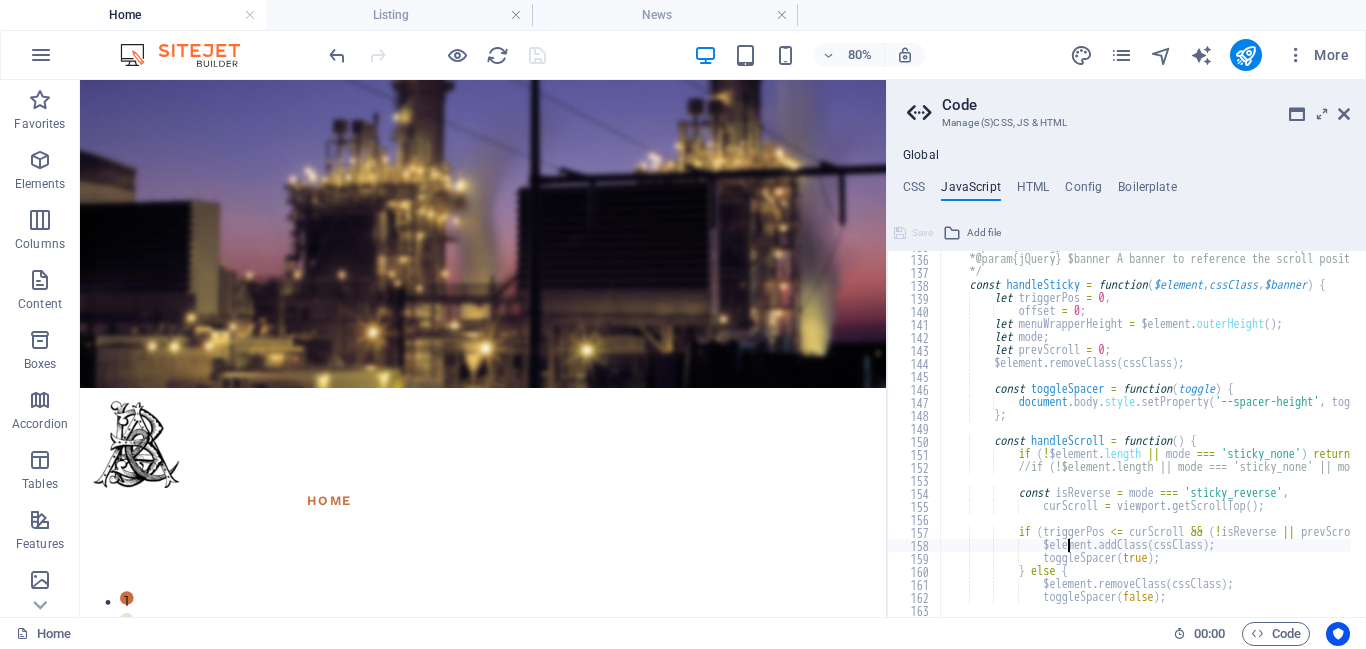 click on "*  @param  {string} cssClass The actual CSS class to be applied to the element when it's above a certain scroll position       *  @param  {jQuery} $banner A banner to reference the scroll position to       */      const   handleSticky   =   function ( $element ,  cssClass ,  $banner )   {           let   triggerPos   =   0 ,                offset   =   0 ;           let   menuWrapperHeight   =   $element . outerHeight ( ) ;           let   mode ;           let   prevScroll   =   0 ;           $element . removeClass ( cssClass ) ;                     const   toggleSpacer   =   function ( toggle )   {                document . body . style . setProperty ( '--spacer-height' ,   toggle   ?   menuWrapperHeight   +   'px'   :   '' ) ;           } ;           const   handleScroll   =   function ( )   {                if   ( ! $element . length   ||   mode   ===   'sticky_none' )   return ;                //if (!$element.length || mode === 'sticky_none' || mode === 'sticky_instant') return;                const" at bounding box center [1408, 428] 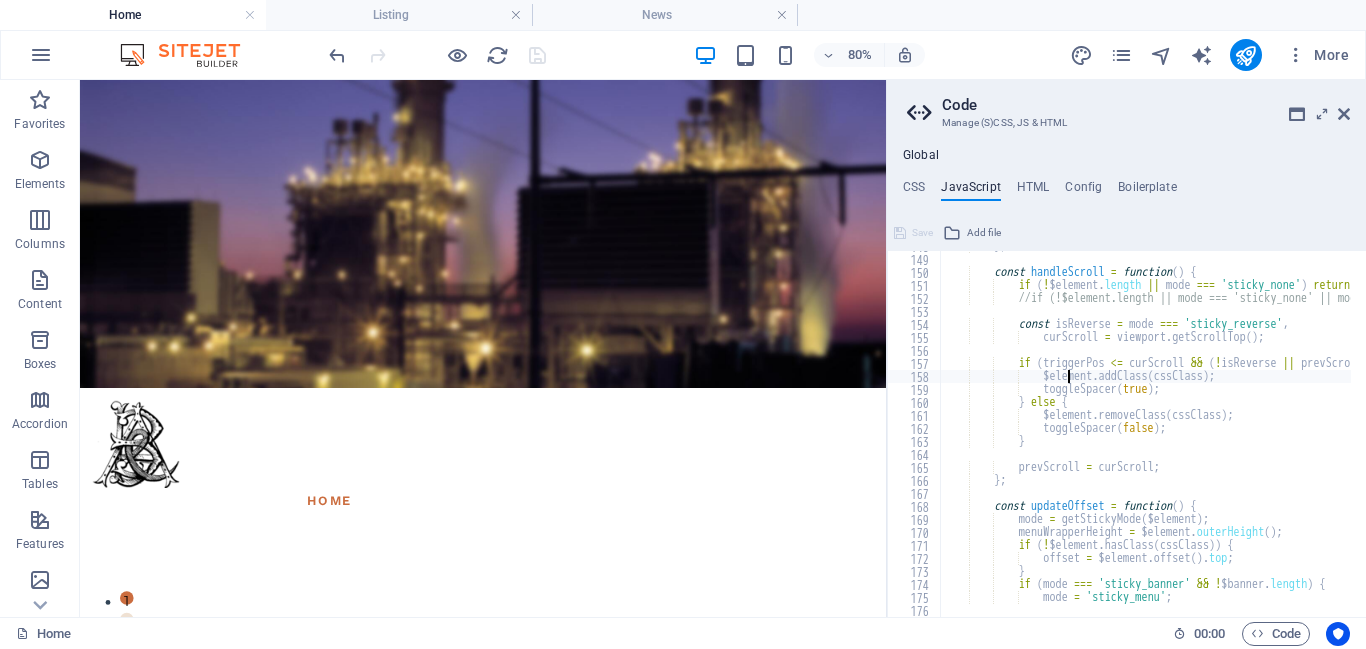 click on "} ;           const   handleScroll   =   function ( )   {                if   ( ! $element . length   ||   mode   ===   'sticky_none' )   return ;                //if (!$element.length || mode === 'sticky_none' || mode === 'sticky_instant') return;                const   isReverse   =   mode   ===   'sticky_reverse' ,                     curScroll   =   viewport . getScrollTop ( ) ;                if   ( triggerPos   <=   curScroll   &&   ( ! isReverse   ||   prevScroll   >   curScroll ))   {                     $element . addClass ( cssClass ) ;                     toggleSpacer ( true ) ;                }   else   {                     $element . removeClass ( cssClass ) ;                     toggleSpacer ( false ) ;                }                prevScroll   =   curScroll ;           } ;                     const   updateOffset   =   function ( )   {                mode   =   getStickyMode ( $element ) ;                menuWrapperHeight   =   $element . outerHeight ( ) ;                if   ( !" at bounding box center (1408, 428) 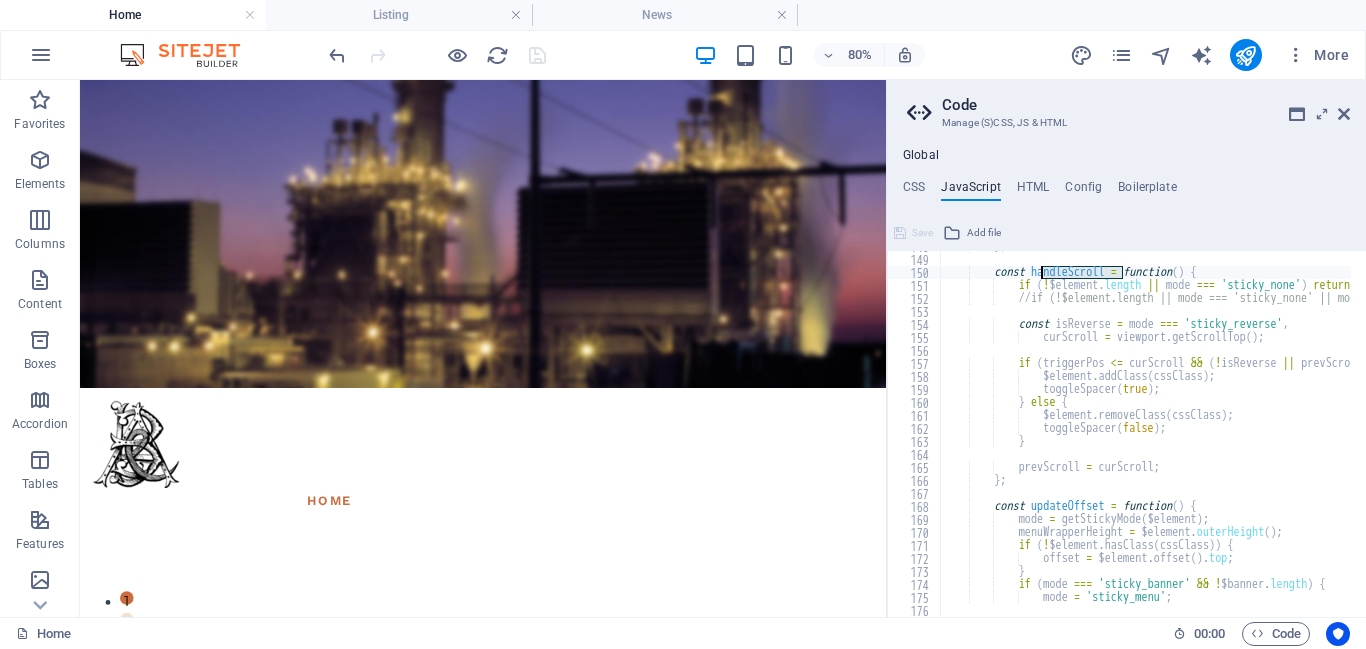 click on "} ;           const   handleScroll   =   function ( )   {                if   ( ! $element . length   ||   mode   ===   'sticky_none' )   return ;                //if (!$element.length || mode === 'sticky_none' || mode === 'sticky_instant') return;                const   isReverse   =   mode   ===   'sticky_reverse' ,                     curScroll   =   viewport . getScrollTop ( ) ;                if   ( triggerPos   <=   curScroll   &&   ( ! isReverse   ||   prevScroll   >   curScroll ))   {                     $element . addClass ( cssClass ) ;                     toggleSpacer ( true ) ;                }   else   {                     $element . removeClass ( cssClass ) ;                     toggleSpacer ( false ) ;                }                prevScroll   =   curScroll ;           } ;                     const   updateOffset   =   function ( )   {                mode   =   getStickyMode ( $element ) ;                menuWrapperHeight   =   $element . outerHeight ( ) ;                if   ( !" at bounding box center [1408, 428] 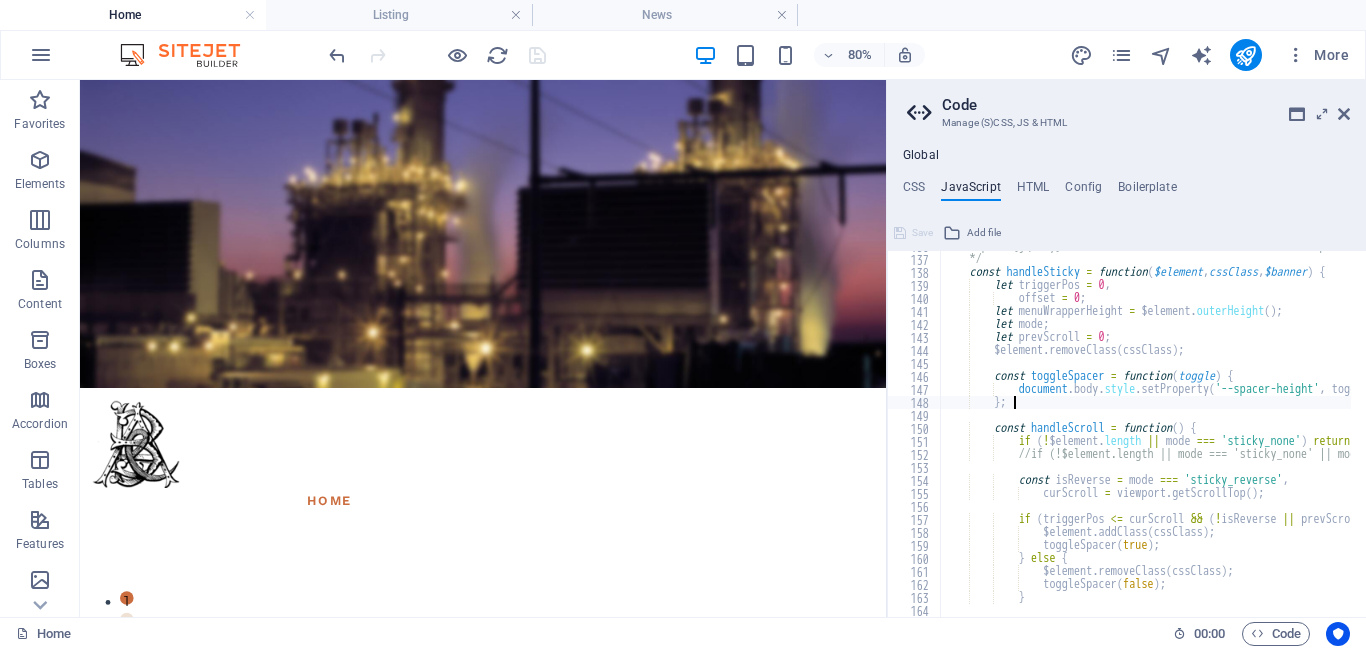 click on "*  @param  {jQuery} $banner A banner to reference the scroll position to       */      const   handleSticky   =   function ( $element ,  cssClass ,  $banner )   {           let   triggerPos   =   0 ,                offset   =   0 ;           let   menuWrapperHeight   =   $element . outerHeight ( ) ;           let   mode ;           let   prevScroll   =   0 ;           $element . removeClass ( cssClass ) ;                     const   toggleSpacer   =   function ( toggle )   {                document . body . style . setProperty ( '--spacer-height' ,   toggle   ?   menuWrapperHeight   +   'px'   :   '' ) ;           } ;           const   handleScroll   =   function ( )   {                if   ( ! $element . length   ||   mode   ===   'sticky_none' )   return ;                //if (!$element.length || mode === 'sticky_none' || mode === 'sticky_instant') return;                const   isReverse   =   mode   ===   'sticky_reverse' ,                     curScroll   =   viewport . getScrollTop ( ) ;" at bounding box center [1408, 428] 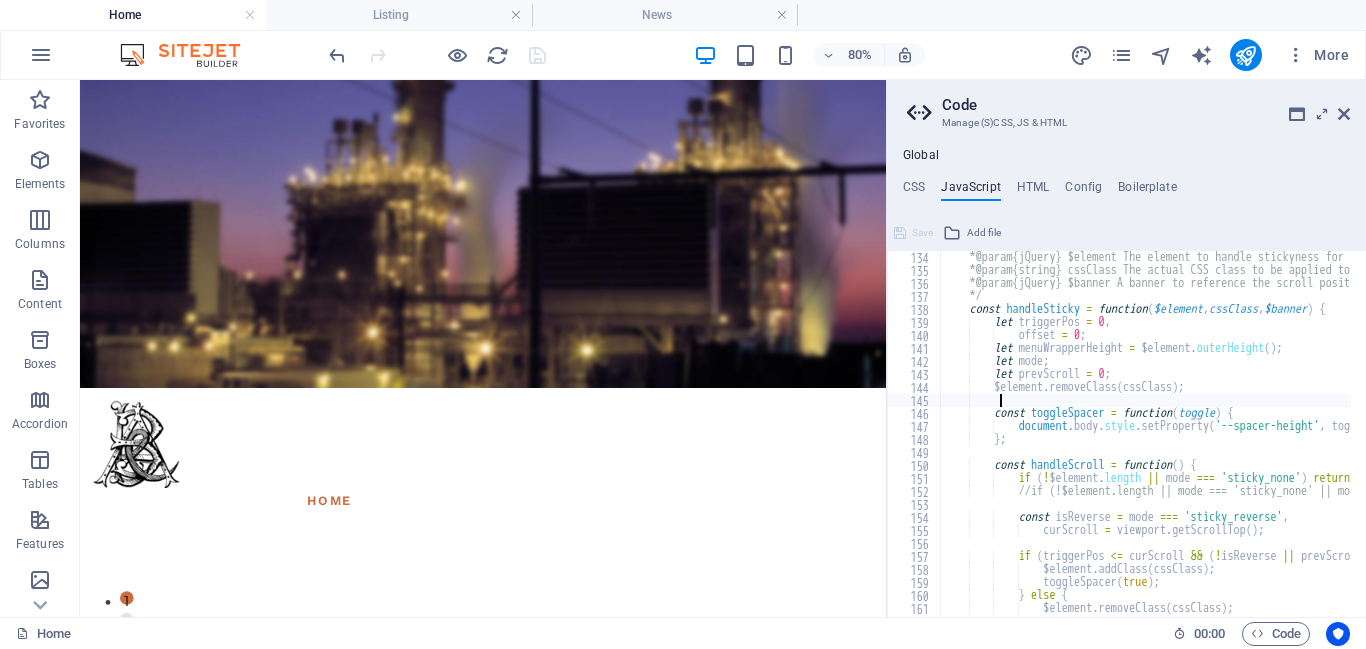 click on "*  @param  {jQuery} $element The element to handle stickyness for       *  @param  {string} cssClass The actual CSS class to be applied to the element when it's above a certain scroll position       *  @param  {jQuery} $banner A banner to reference the scroll position to       */      const   handleSticky   =   function ( $element ,  cssClass ,  $banner )   {           let   triggerPos   =   0 ,                offset   =   0 ;           let   menuWrapperHeight   =   $element . outerHeight ( ) ;           let   mode ;           let   prevScroll   =   0 ;           $element . removeClass ( cssClass ) ;                     const   toggleSpacer   =   function ( toggle )   {                document . body . style . setProperty ( '--spacer-height' ,   toggle   ?   menuWrapperHeight   +   'px'   :   '' ) ;           } ;           const   handleScroll   =   function ( )   {                if   ( ! $element . length   ||   mode   ===   'sticky_none' )   return ;                               const   isReverse" at bounding box center [1408, 439] 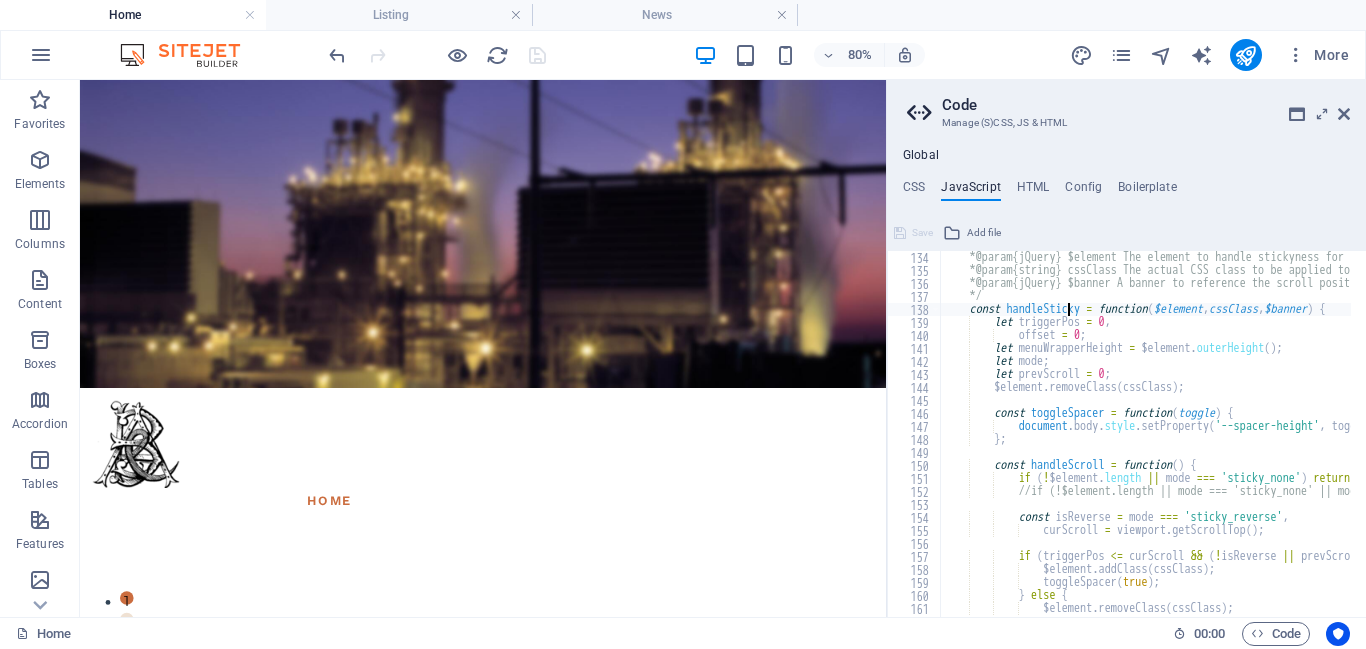 click on "*  @param  {jQuery} $element The element to handle stickyness for       *  @param  {string} cssClass The actual CSS class to be applied to the element when it's above a certain scroll position       *  @param  {jQuery} $banner A banner to reference the scroll position to       */      const   handleSticky   =   function ( $element ,  cssClass ,  $banner )   {           let   triggerPos   =   0 ,                offset   =   0 ;           let   menuWrapperHeight   =   $element . outerHeight ( ) ;           let   mode ;           let   prevScroll   =   0 ;           $element . removeClass ( cssClass ) ;                     const   toggleSpacer   =   function ( toggle )   {                document . body . style . setProperty ( '--spacer-height' ,   toggle   ?   menuWrapperHeight   +   'px'   :   '' ) ;           } ;           const   handleScroll   =   function ( )   {                if   ( ! $element . length   ||   mode   ===   'sticky_none' )   return ;                               const   isReverse" at bounding box center [1408, 439] 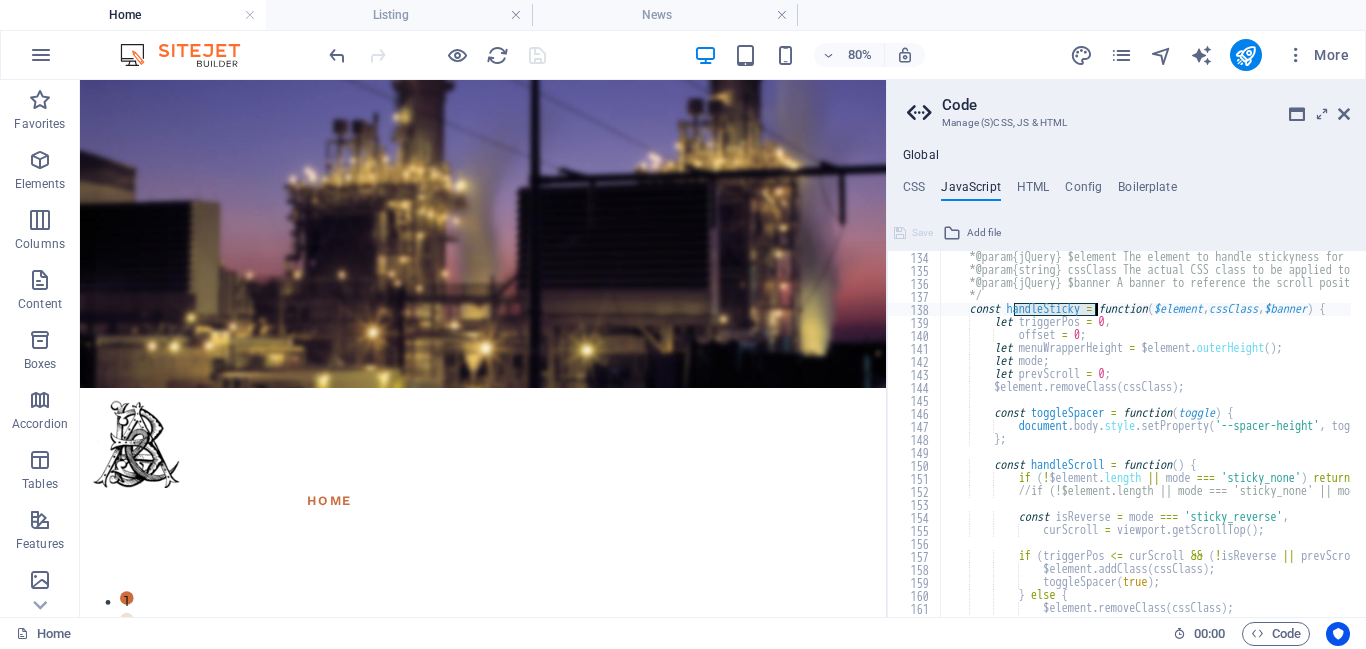 click on "*  @param  {jQuery} $element The element to handle stickyness for       *  @param  {string} cssClass The actual CSS class to be applied to the element when it's above a certain scroll position       *  @param  {jQuery} $banner A banner to reference the scroll position to       */      const   handleSticky   =   function ( $element ,  cssClass ,  $banner )   {           let   triggerPos   =   0 ,                offset   =   0 ;           let   menuWrapperHeight   =   $element . outerHeight ( ) ;           let   mode ;           let   prevScroll   =   0 ;           $element . removeClass ( cssClass ) ;                     const   toggleSpacer   =   function ( toggle )   {                document . body . style . setProperty ( '--spacer-height' ,   toggle   ?   menuWrapperHeight   +   'px'   :   '' ) ;           } ;           const   handleScroll   =   function ( )   {                if   ( ! $element . length   ||   mode   ===   'sticky_none' )   return ;                               const   isReverse" at bounding box center [1408, 439] 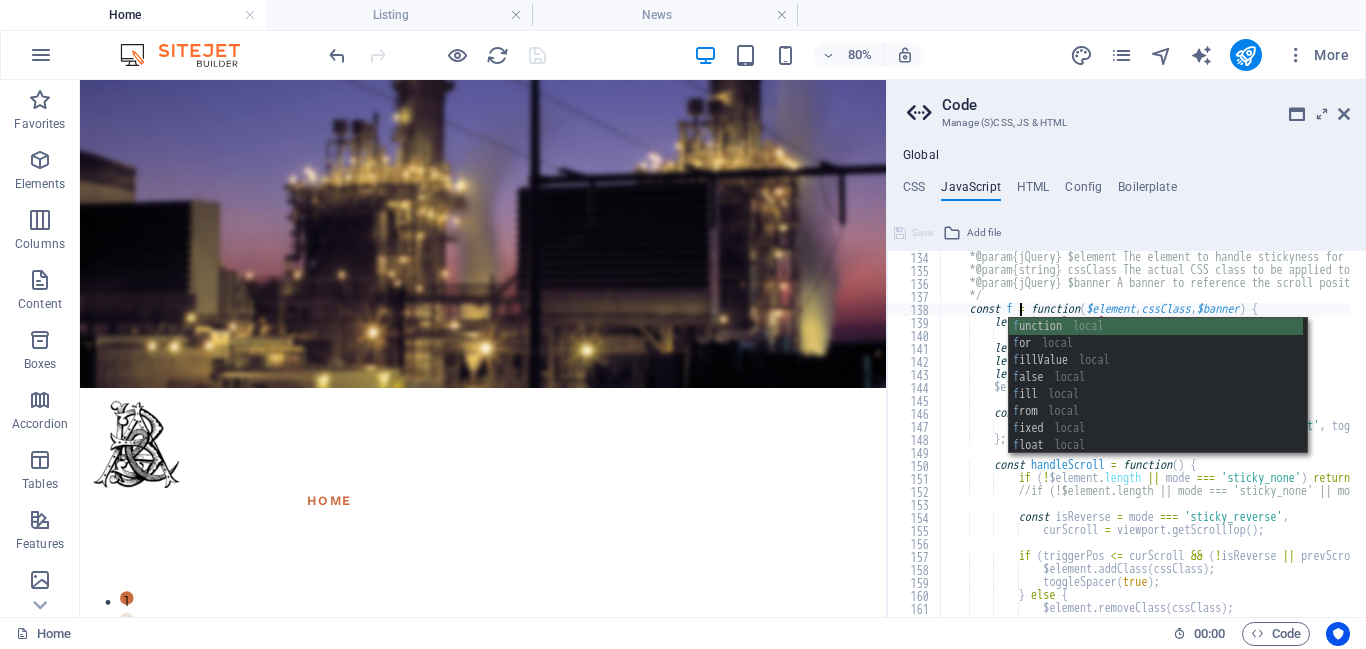 scroll, scrollTop: 0, scrollLeft: 8, axis: horizontal 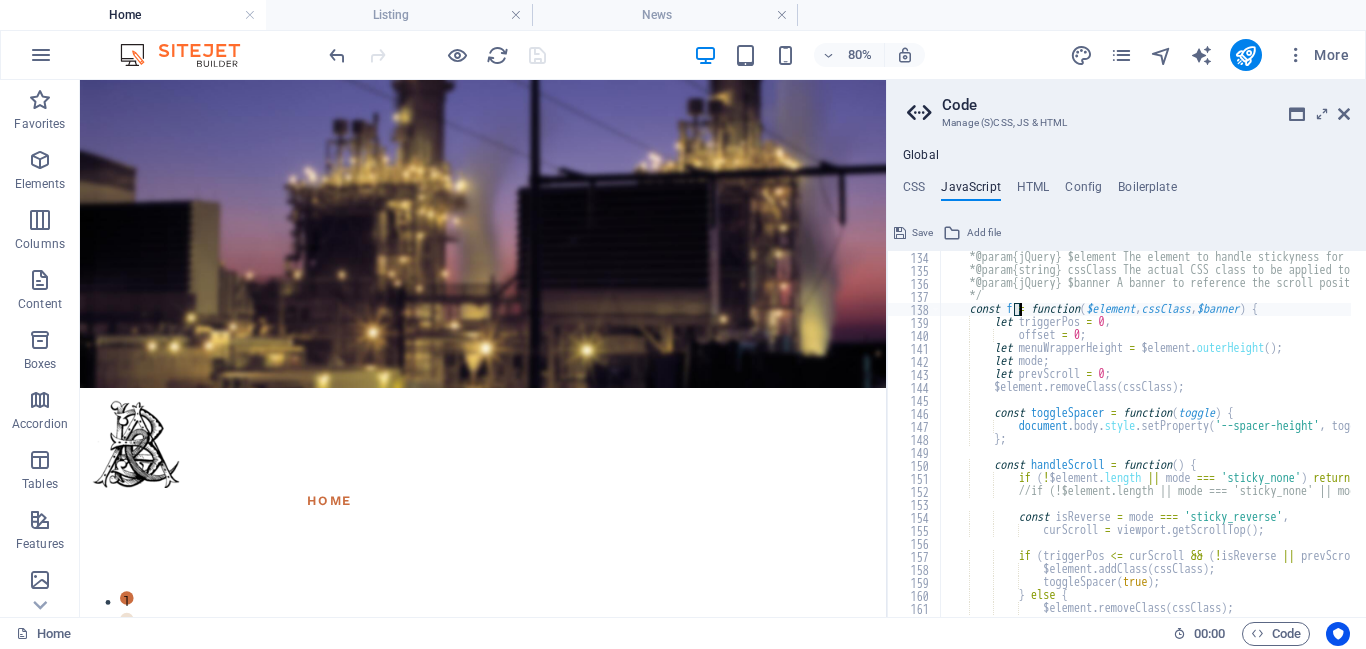type on "const handleSticky = function($element, cssClass, $banner) {" 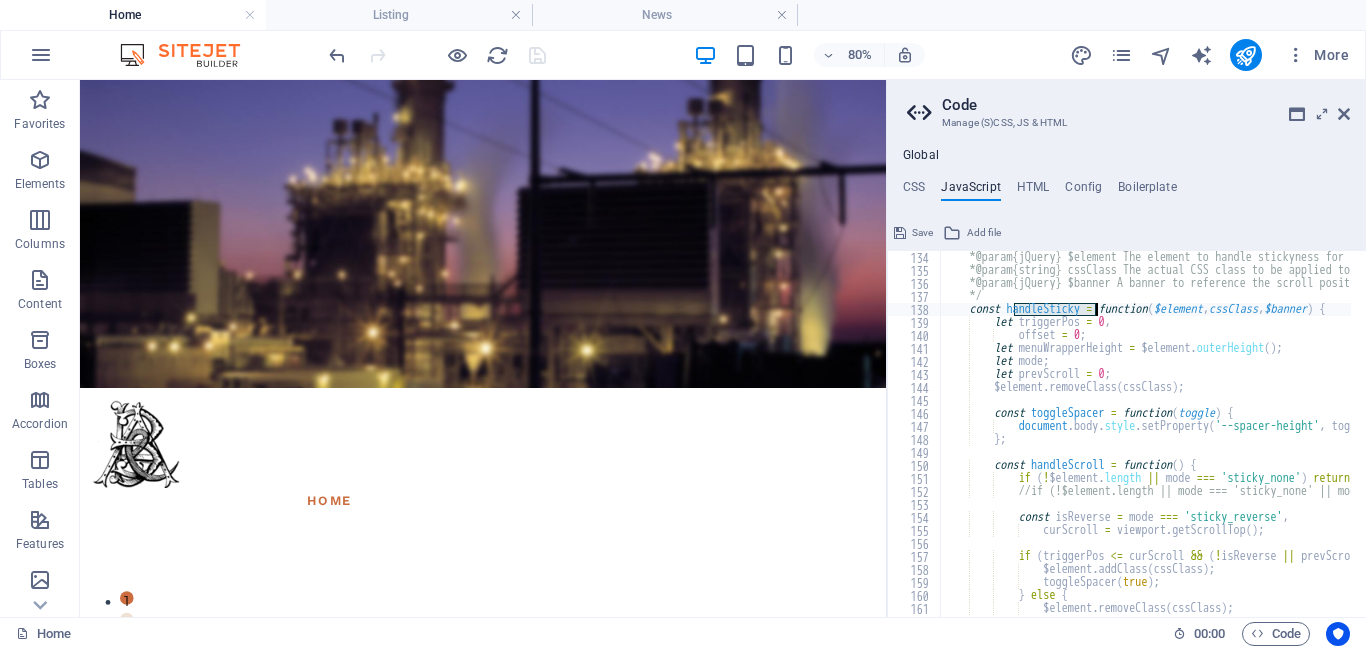 type on "handleSticky" 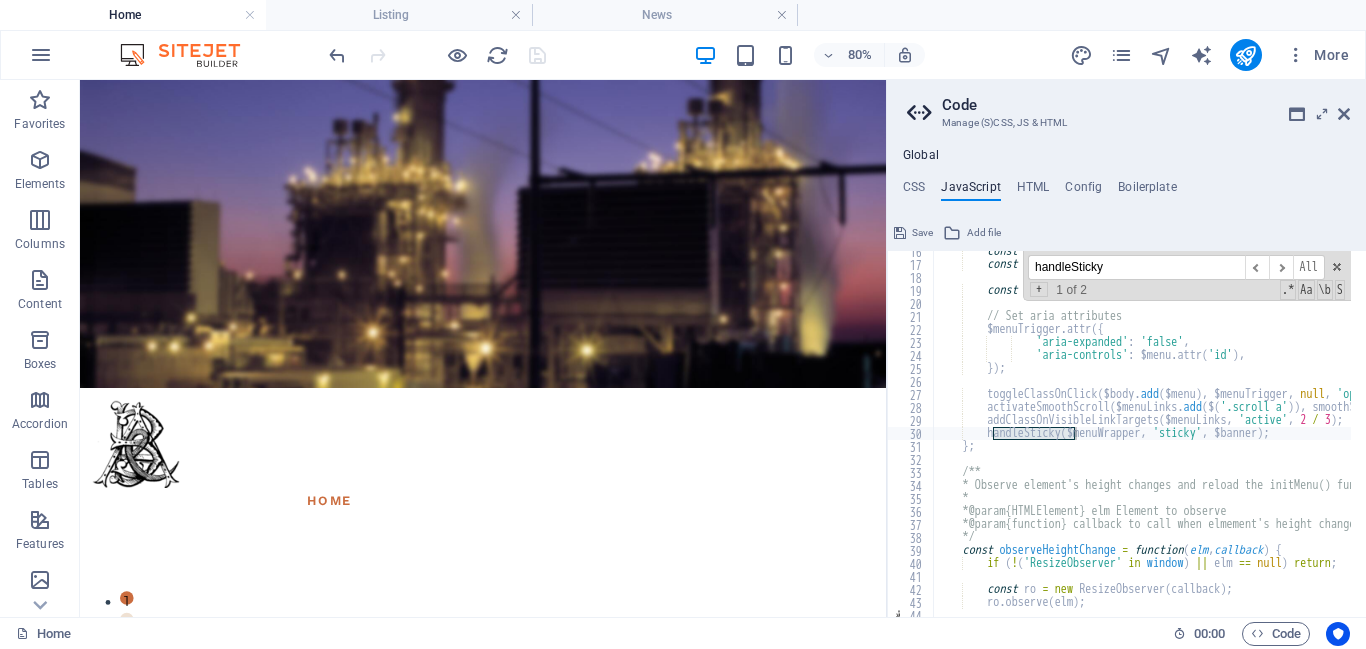 scroll, scrollTop: 202, scrollLeft: 0, axis: vertical 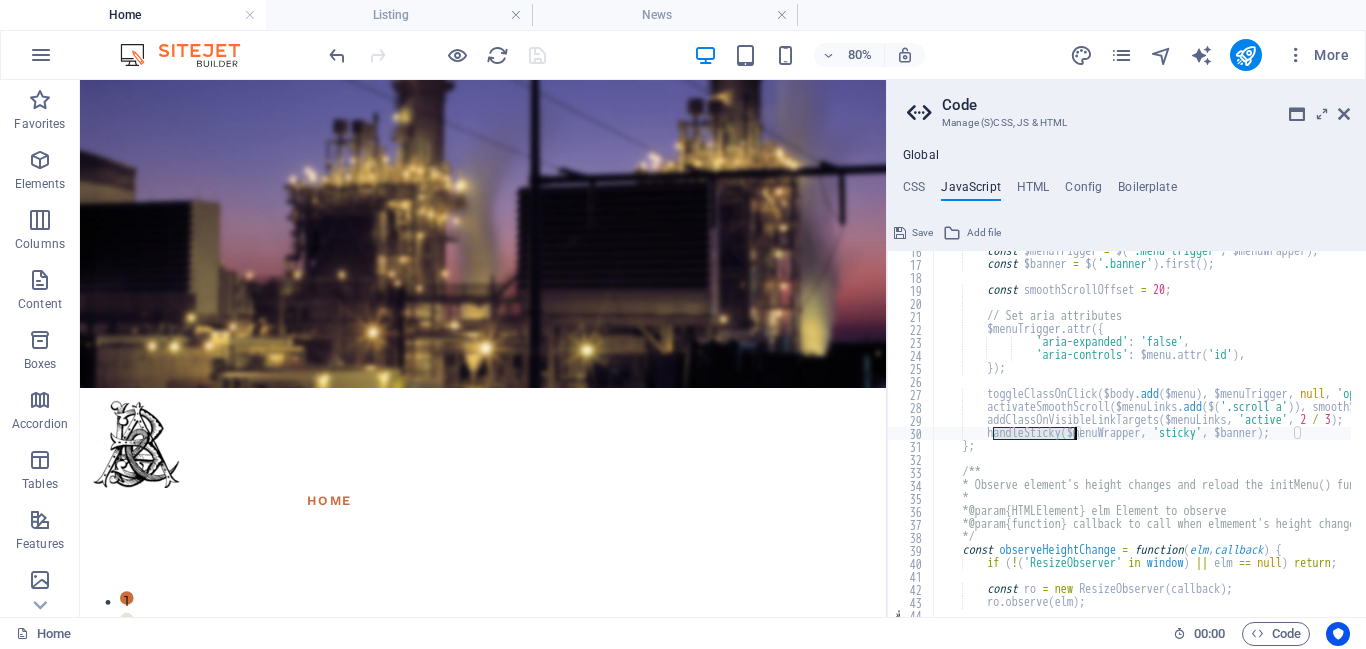 click on "const   $menuTrigger   =   $ ( '.menu-trigger' ,   $menuWrapper ) ;           const   $banner   =   $ ( '.banner' ) . first ( ) ;           const   smoothScrollOffset   =   20 ;                     // Set aria attributes           $menuTrigger . attr ({                     'aria-expanded' :   'false' ,                     'aria-controls' :   $menu . attr ( 'id' ) ,           }) ;           toggleClassOnClick ( $body . add ( $menu ) ,   $menuTrigger ,   null ,   'open open-menu' ) ;   // Keep open on $menu for backward compatibility           activateSmoothScroll ( $menuLinks . add ( $ ( '.scroll a' )) ,   smoothScrollOffset ) ;           addClassOnVisibleLinkTargets ( $menuLinks ,   'active' ,   2   /   3 ) ;           handleSticky ( $menuWrapper ,   'sticky' ,   $banner ) ;      } ;      /**       * Observe element's height changes and reload the initMenu() function       *       *  @param  {HTMLElement} elm Element to observe       *  @param       */      const   observeHeightChange   =   function" at bounding box center (1401, 433) 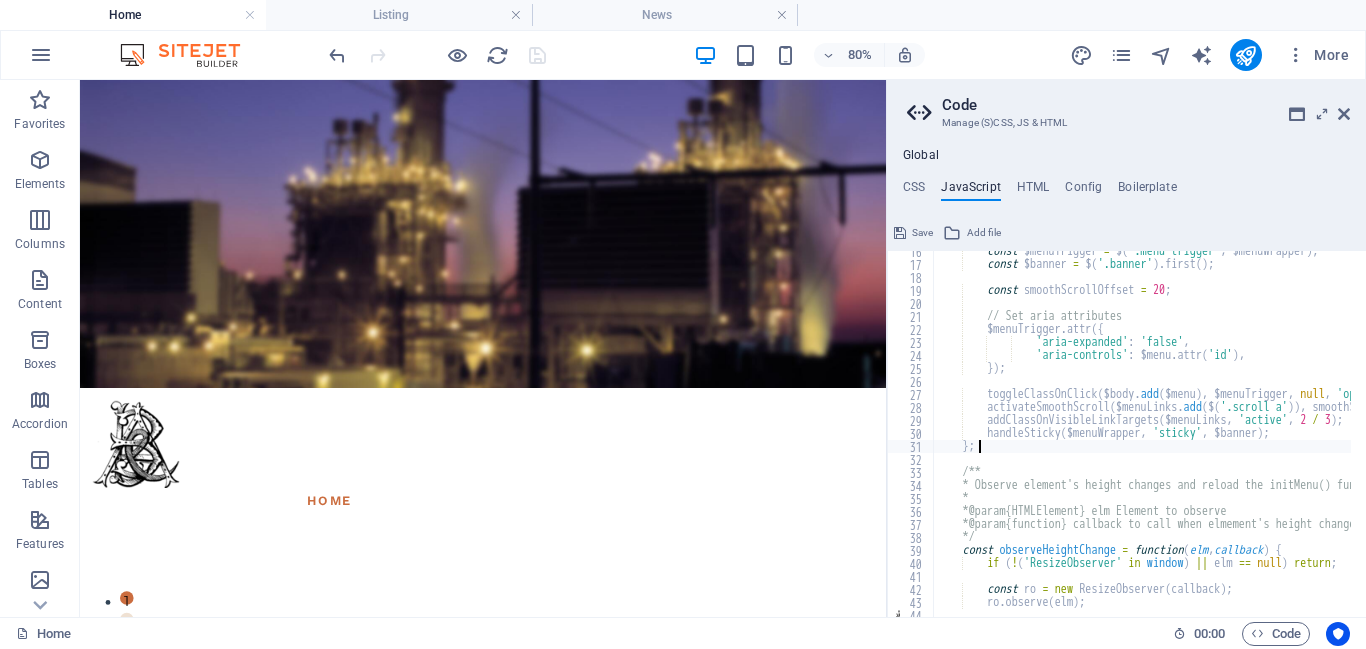 click on "const   $menuTrigger   =   $ ( '.menu-trigger' ,   $menuWrapper ) ;           const   $banner   =   $ ( '.banner' ) . first ( ) ;           const   smoothScrollOffset   =   20 ;                     // Set aria attributes           $menuTrigger . attr ({                     'aria-expanded' :   'false' ,                     'aria-controls' :   $menu . attr ( 'id' ) ,           }) ;           toggleClassOnClick ( $body . add ( $menu ) ,   $menuTrigger ,   null ,   'open open-menu' ) ;   // Keep open on $menu for backward compatibility           activateSmoothScroll ( $menuLinks . add ( $ ( '.scroll a' )) ,   smoothScrollOffset ) ;           addClassOnVisibleLinkTargets ( $menuLinks ,   'active' ,   2   /   3 ) ;           handleSticky ( $menuWrapper ,   'sticky' ,   $banner ) ;      } ;      /**       * Observe element's height changes and reload the initMenu() function       *       *  @param  {HTMLElement} elm Element to observe       *  @param       */      const   observeHeightChange   =   function" at bounding box center [1401, 433] 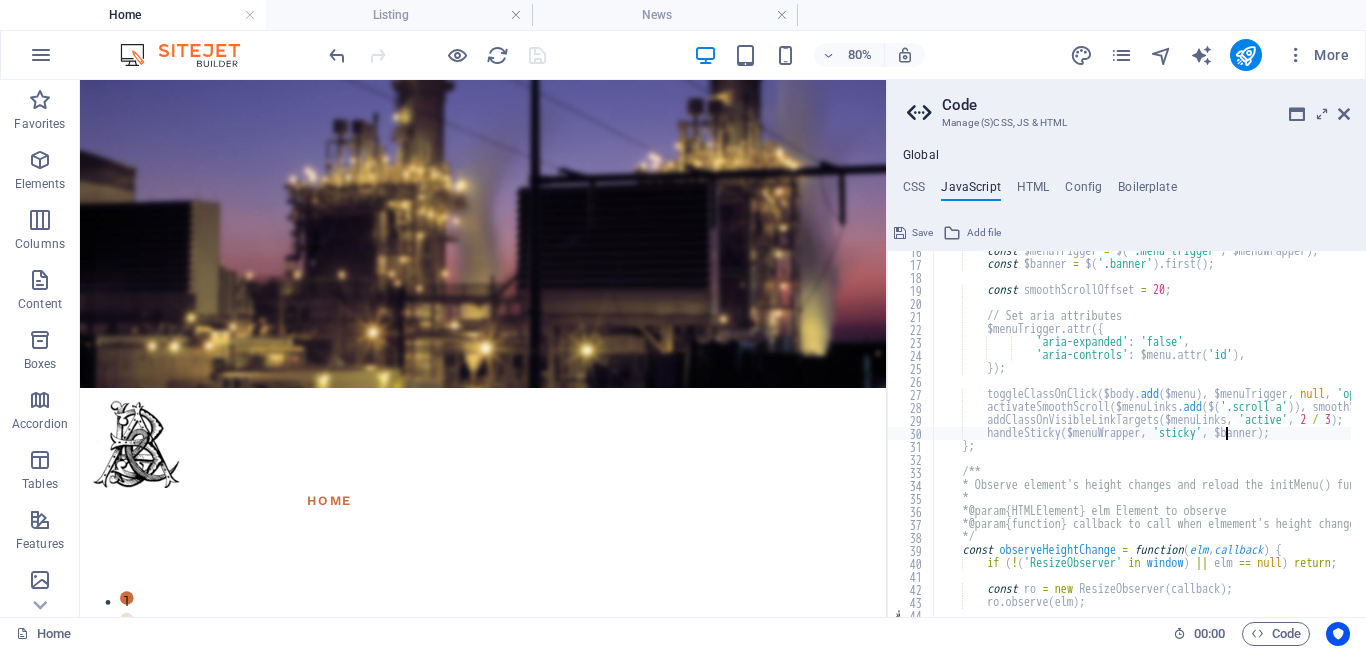 click on "const   $menuTrigger   =   $ ( '.menu-trigger' ,   $menuWrapper ) ;           const   $banner   =   $ ( '.banner' ) . first ( ) ;           const   smoothScrollOffset   =   20 ;                     // Set aria attributes           $menuTrigger . attr ({                     'aria-expanded' :   'false' ,                     'aria-controls' :   $menu . attr ( 'id' ) ,           }) ;           toggleClassOnClick ( $body . add ( $menu ) ,   $menuTrigger ,   null ,   'open open-menu' ) ;   // Keep open on $menu for backward compatibility           activateSmoothScroll ( $menuLinks . add ( $ ( '.scroll a' )) ,   smoothScrollOffset ) ;           addClassOnVisibleLinkTargets ( $menuLinks ,   'active' ,   2   /   3 ) ;           handleSticky ( $menuWrapper ,   'sticky' ,   $banner ) ;      } ;      /**       * Observe element's height changes and reload the initMenu() function       *       *  @param  {HTMLElement} elm Element to observe       *  @param       */      const   observeHeightChange   =   function" at bounding box center [1401, 433] 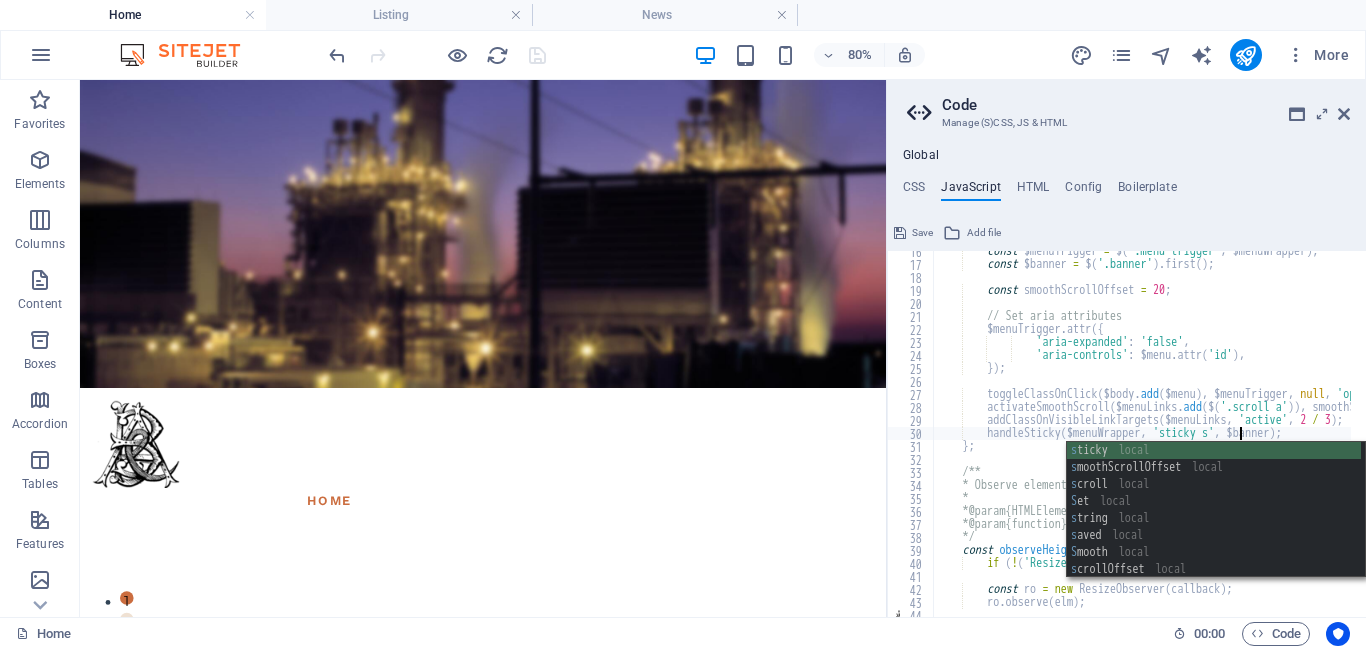 scroll, scrollTop: 0, scrollLeft: 29, axis: horizontal 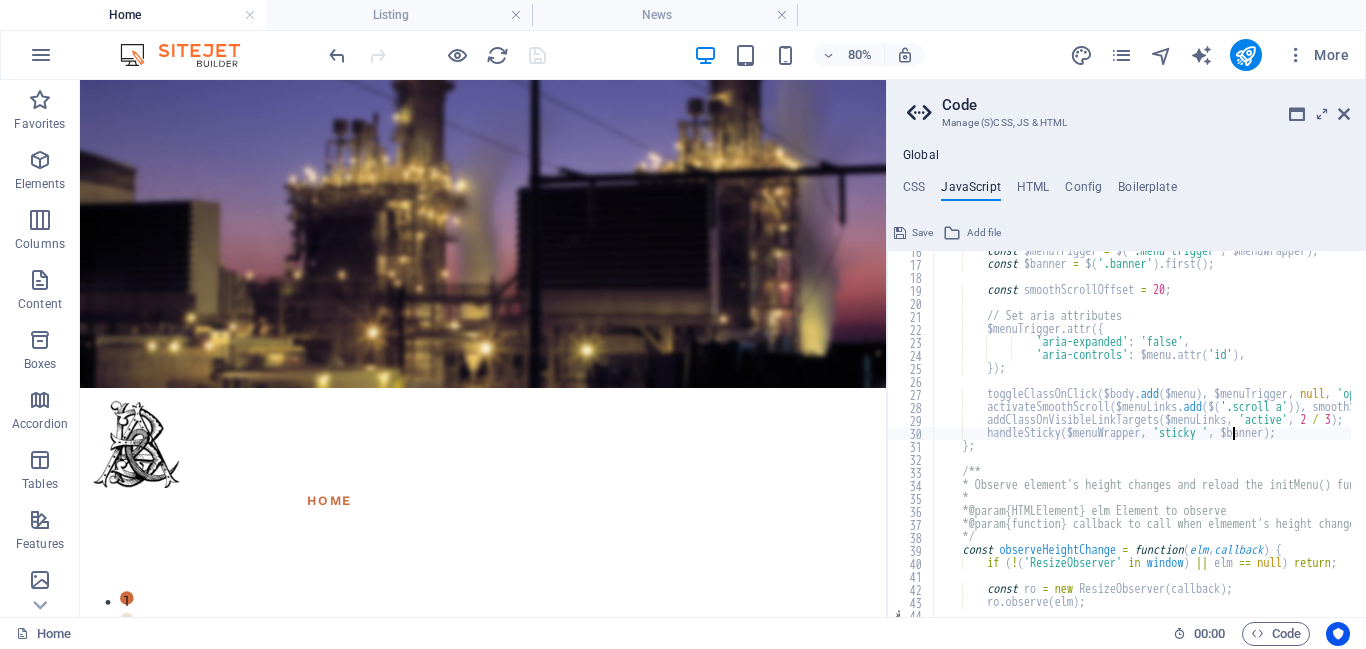 type on "handleSticky($menuWrapper, 'sticky', $banner);" 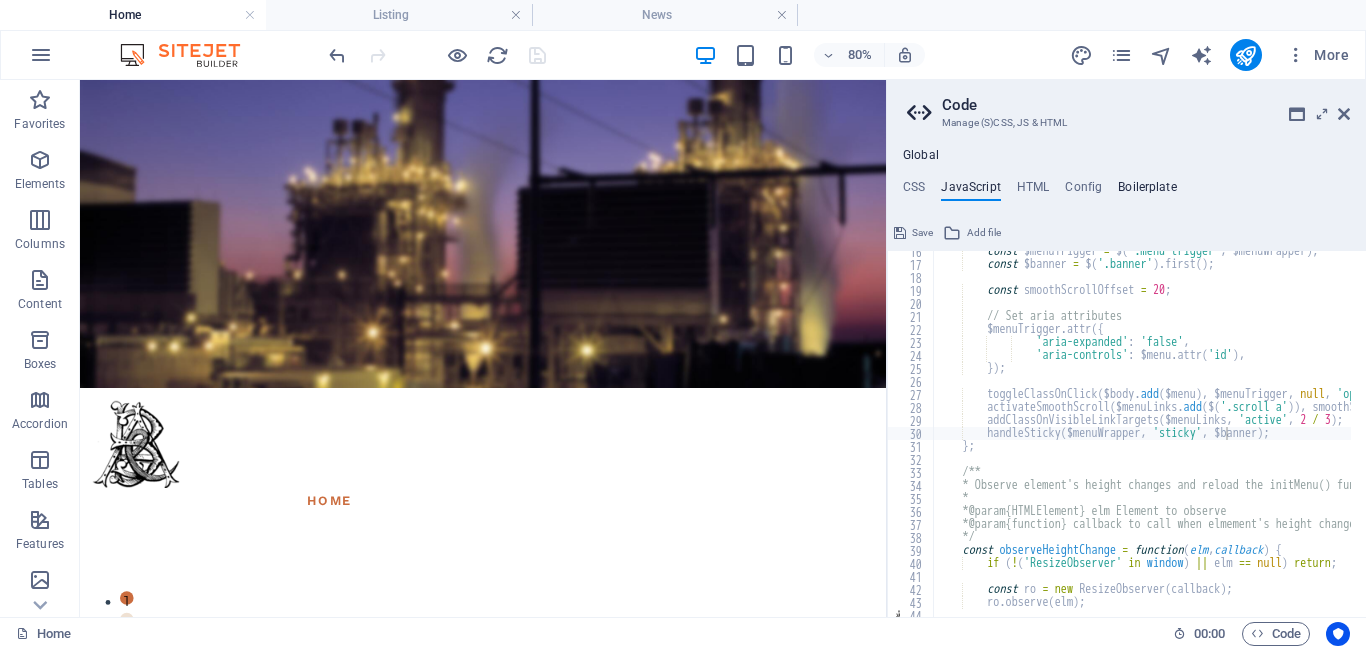 click on "Boilerplate" at bounding box center [1147, 191] 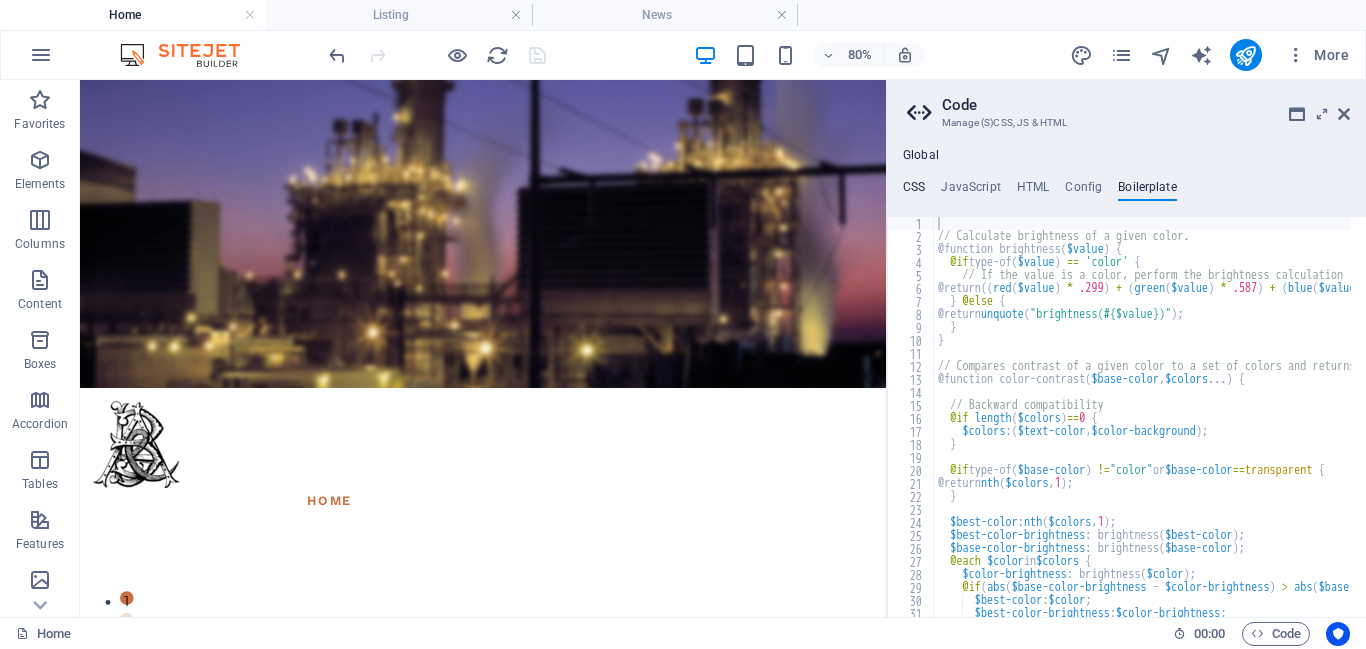click on "CSS" at bounding box center [914, 191] 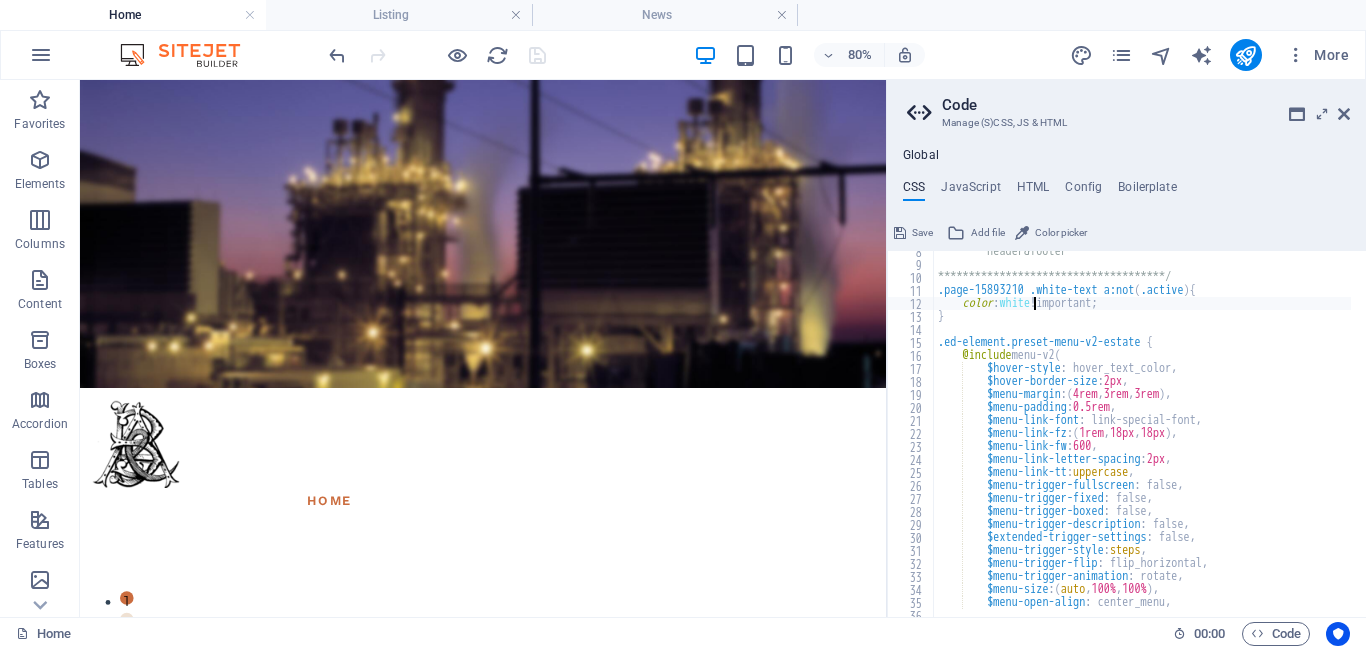 scroll, scrollTop: 94, scrollLeft: 0, axis: vertical 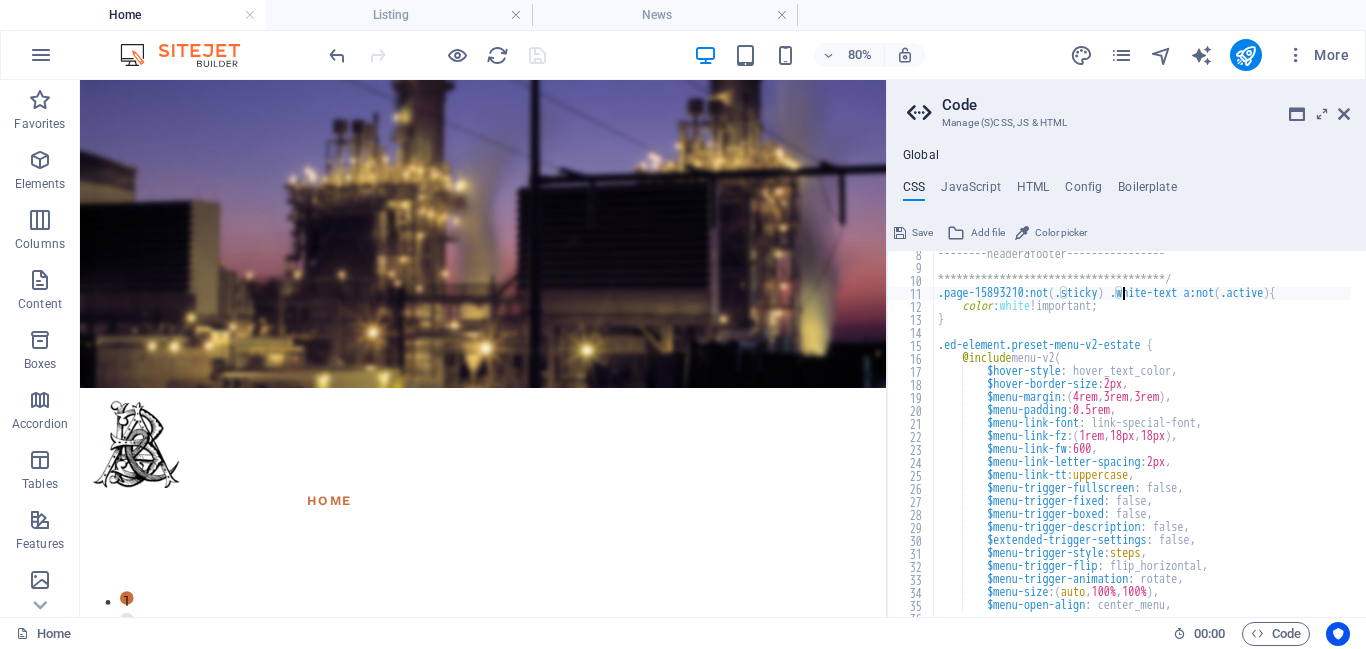 type on ".page-15893210:not(.sticky){ .white-text a:not(.active){" 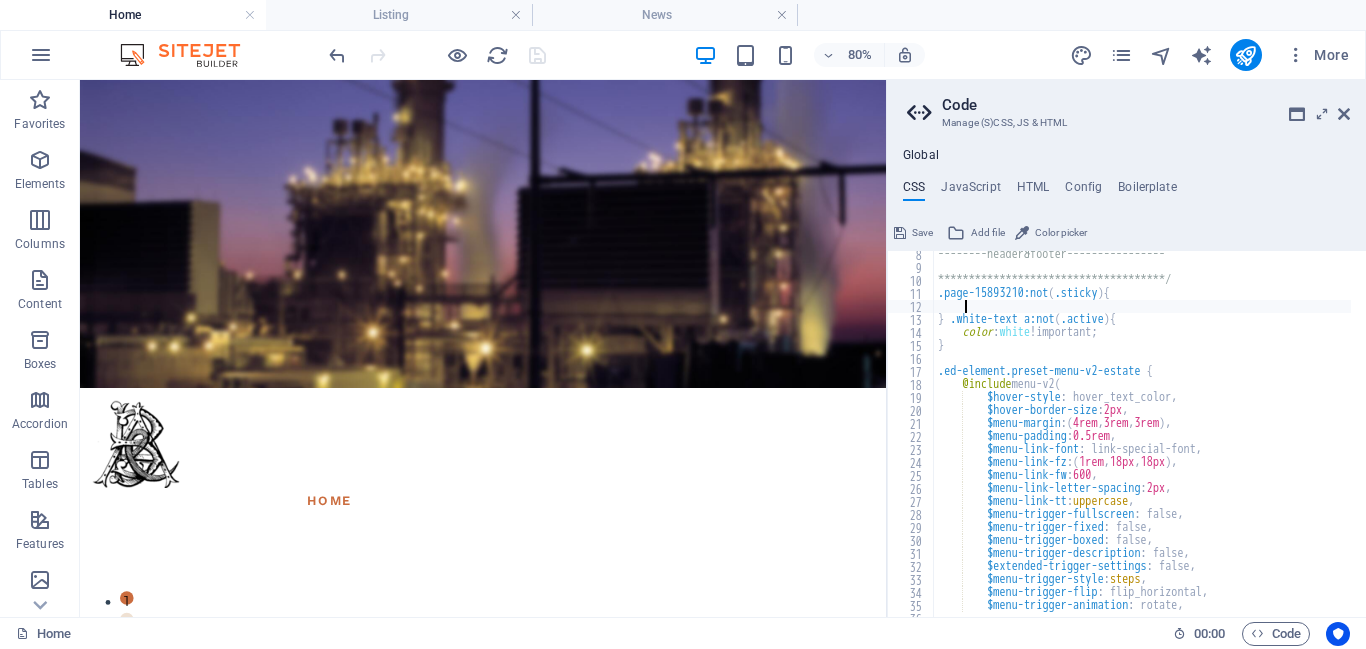 scroll, scrollTop: 0, scrollLeft: 1, axis: horizontal 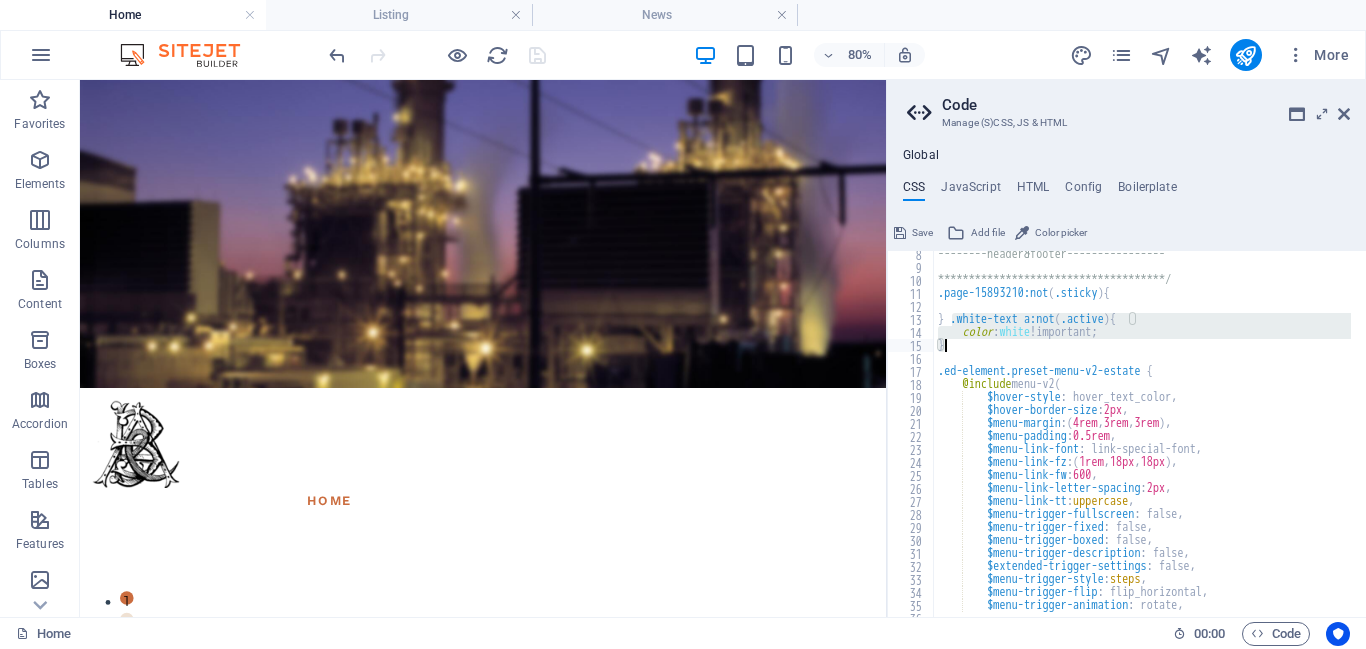 type on "}" 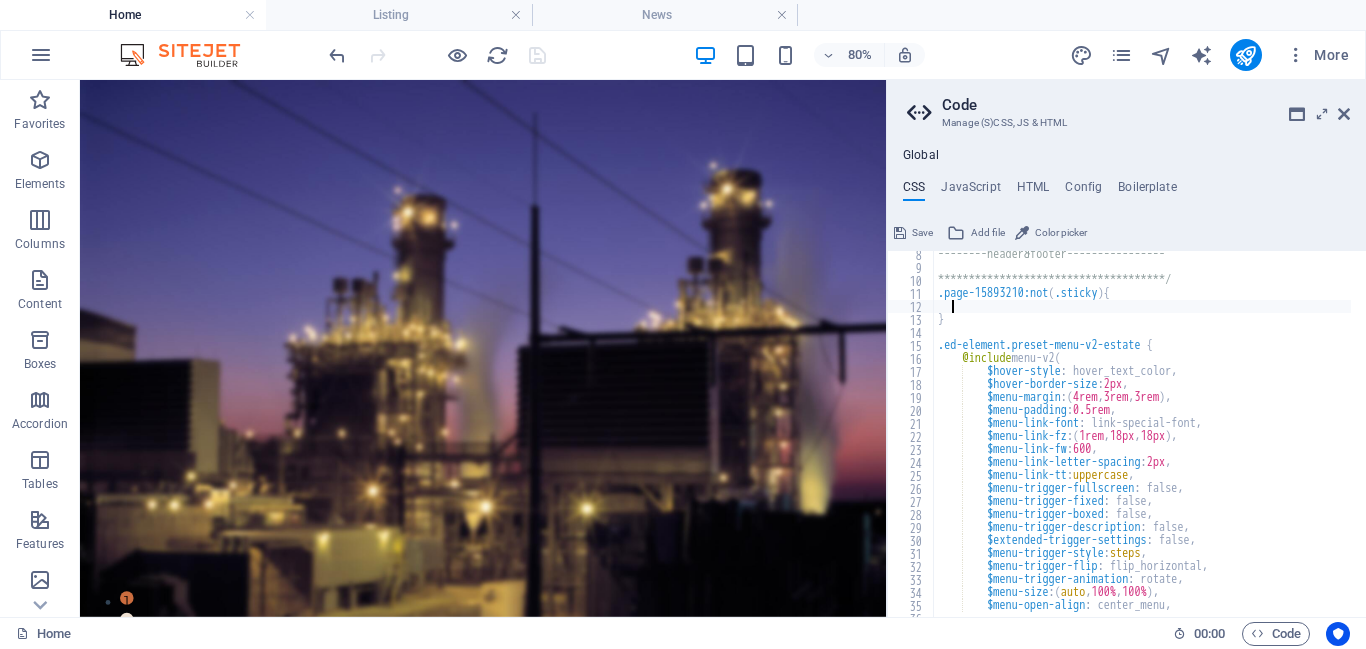 type on "v" 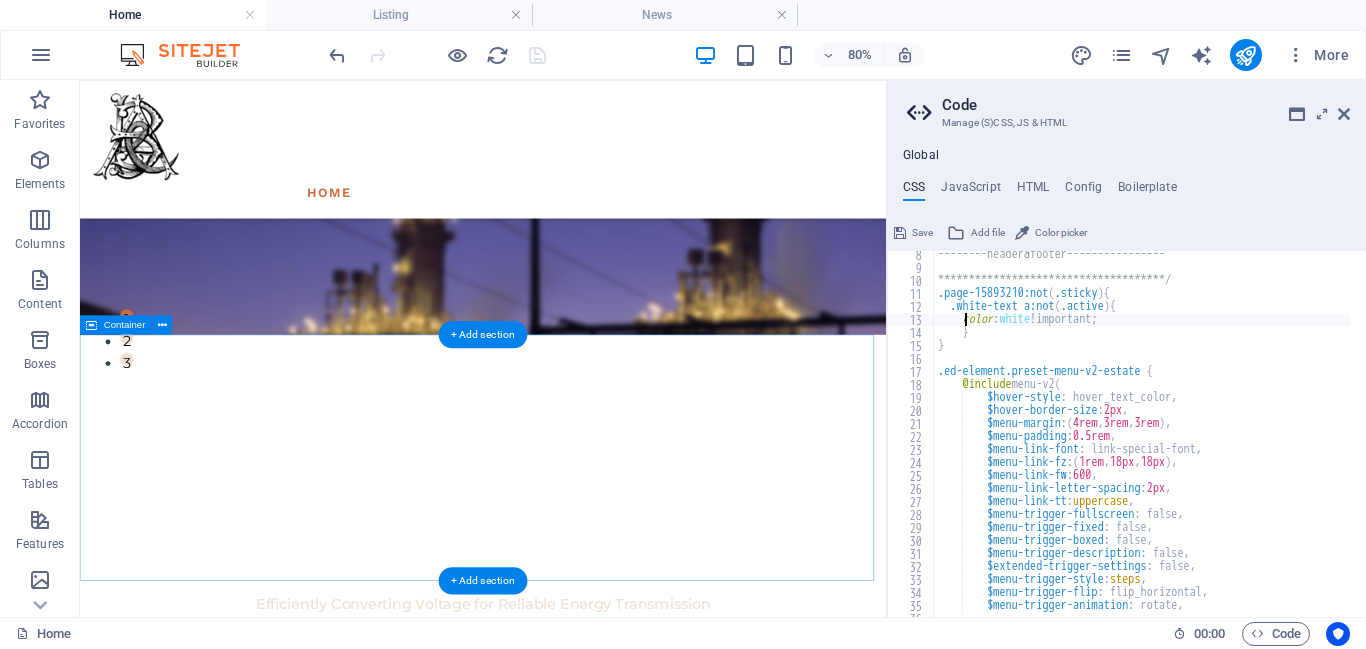 scroll, scrollTop: 351, scrollLeft: 0, axis: vertical 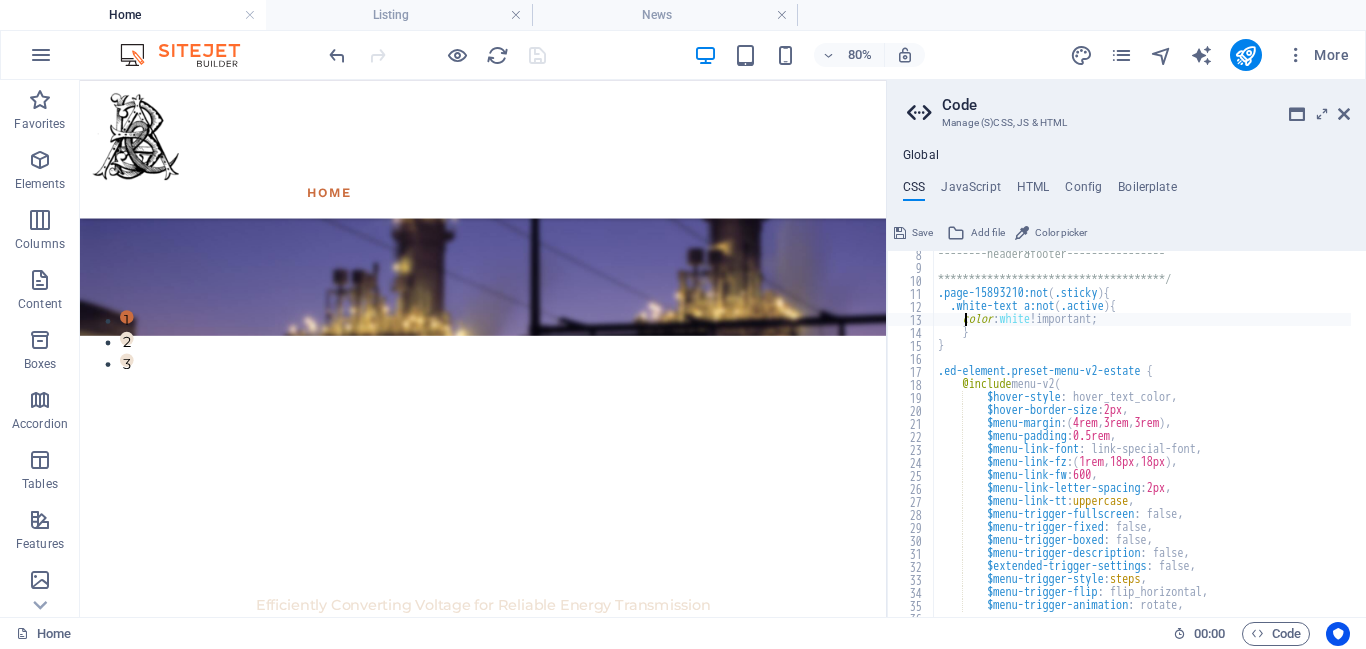 click on "**********" at bounding box center (1185, 436) 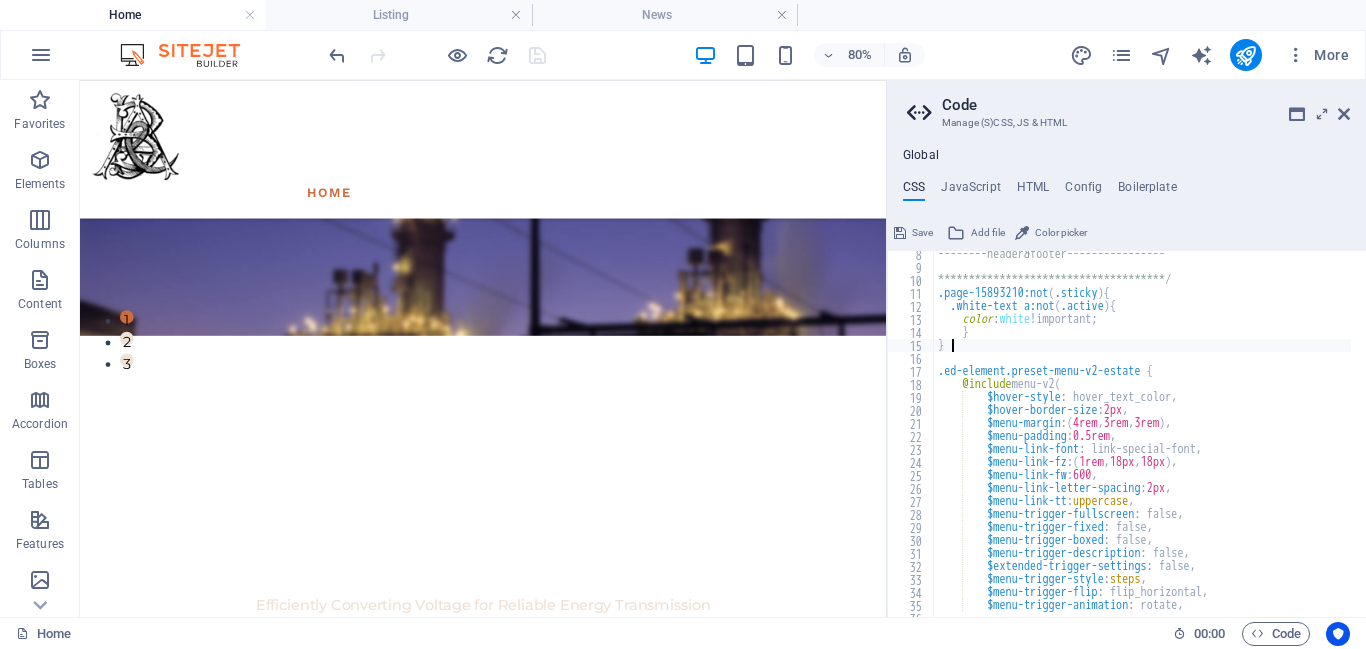 scroll, scrollTop: 0, scrollLeft: 0, axis: both 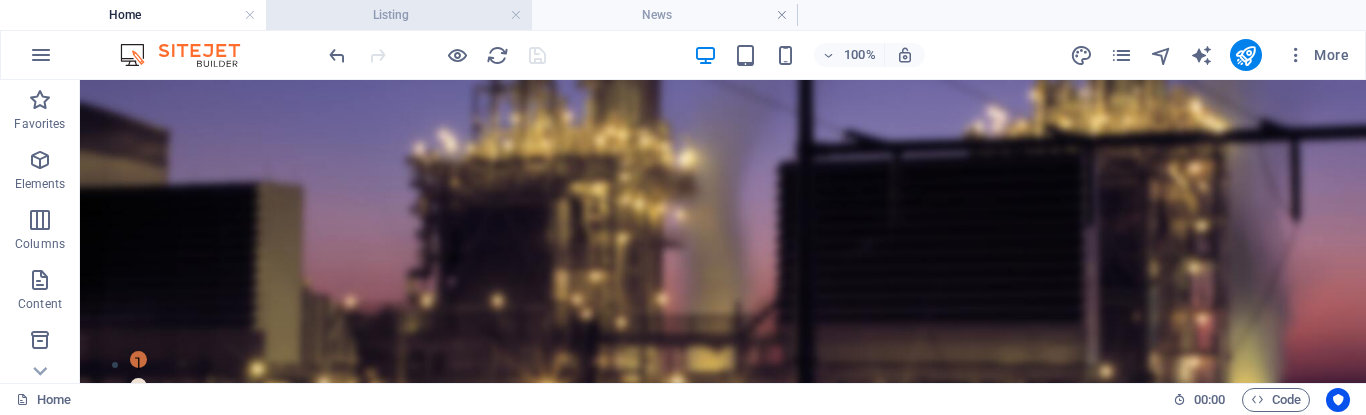click on "Listing" at bounding box center (399, 15) 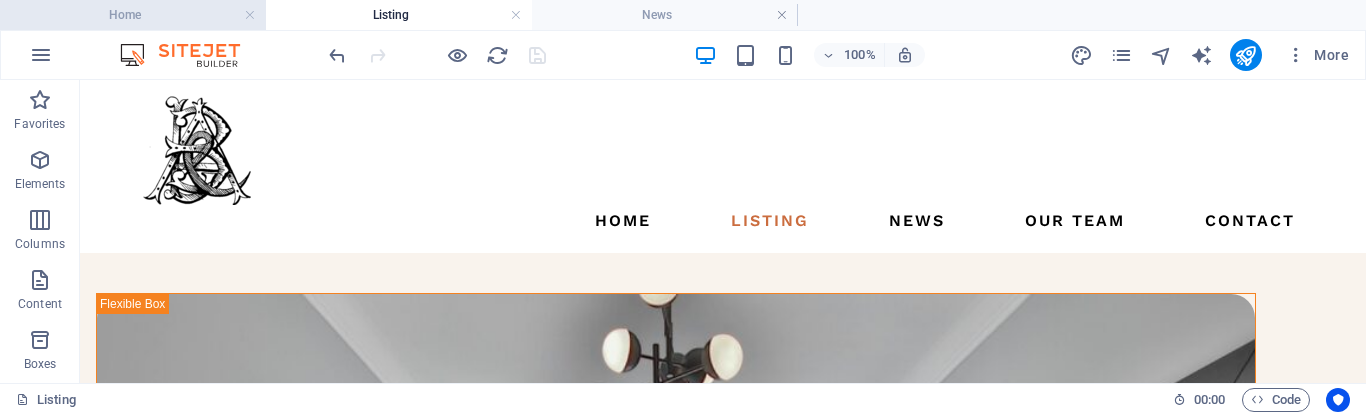 click on "Home" at bounding box center [133, 15] 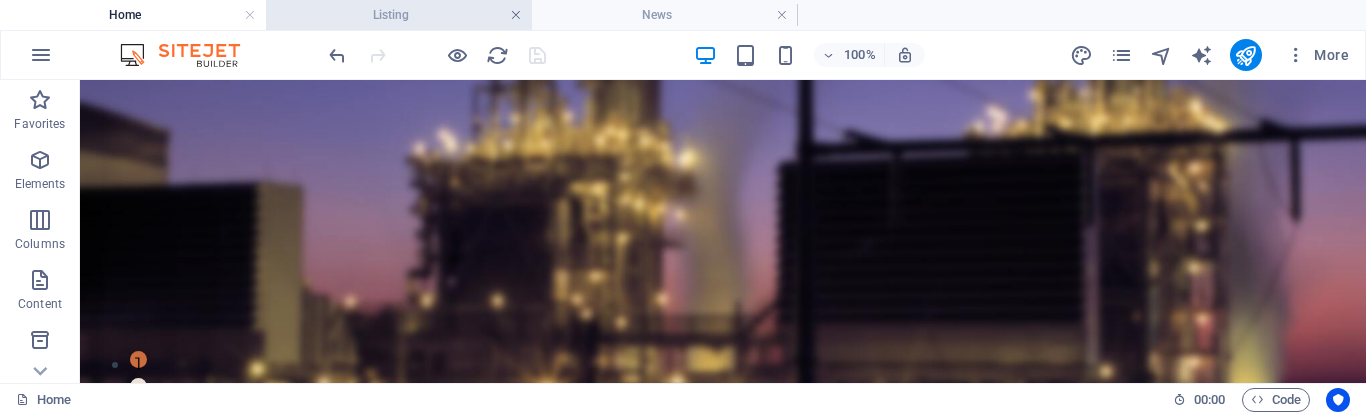 click at bounding box center [516, 15] 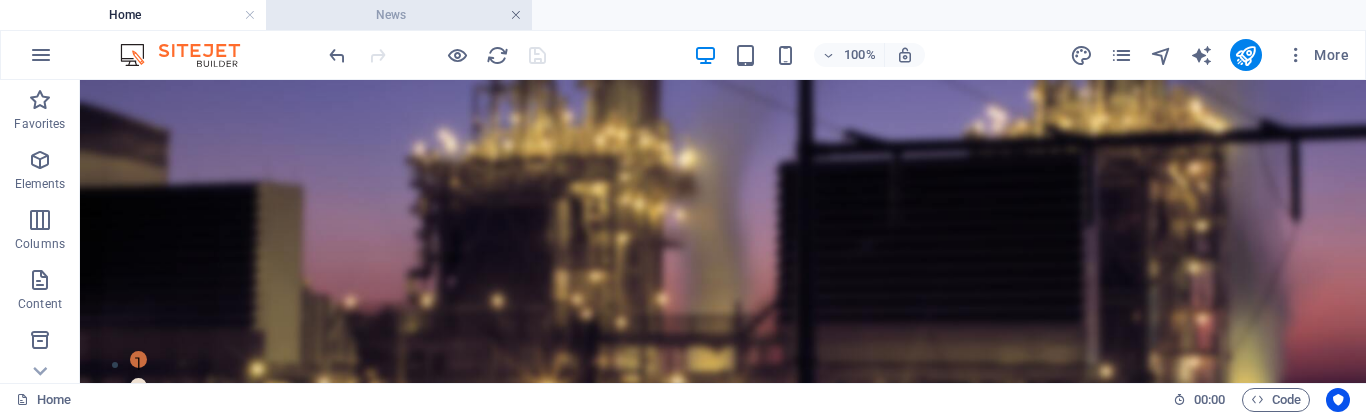 click at bounding box center (516, 15) 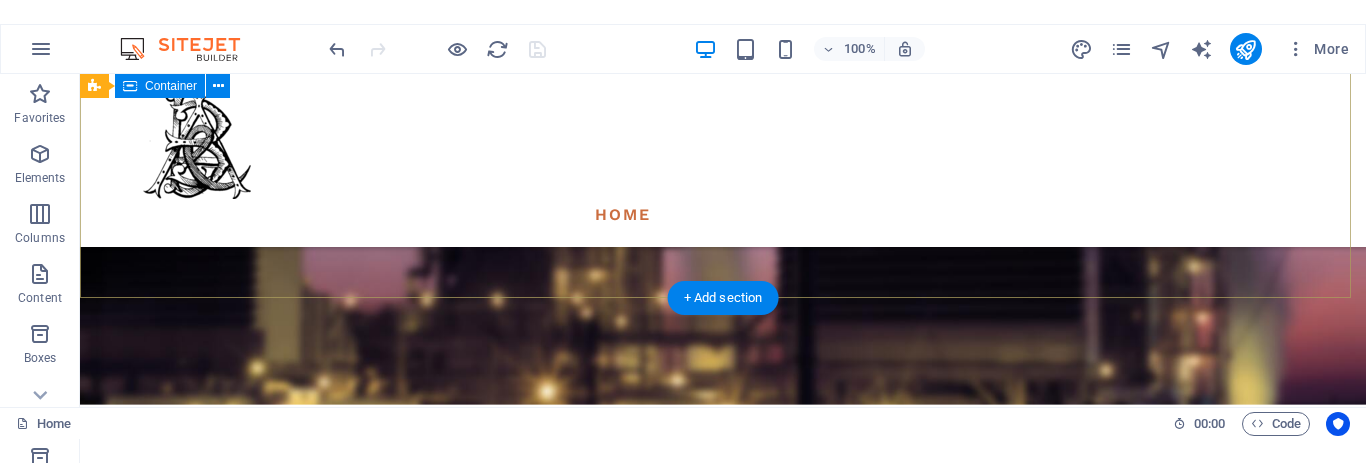 scroll, scrollTop: 342, scrollLeft: 0, axis: vertical 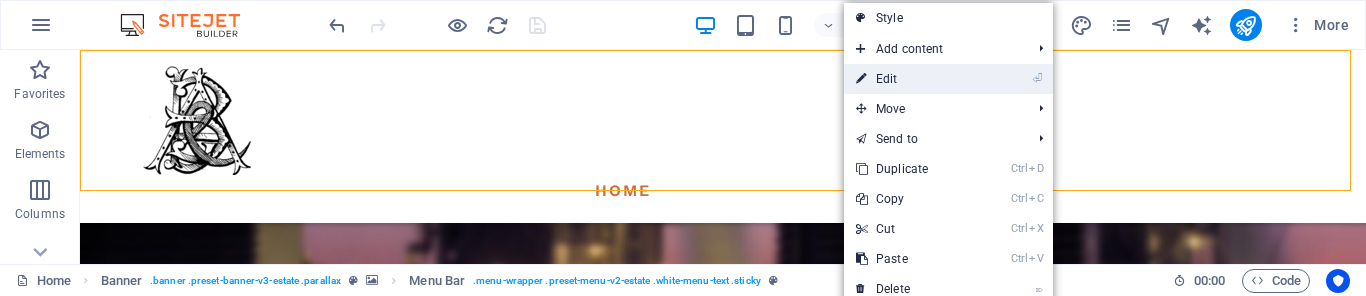click on "⏎  Edit" at bounding box center [911, 79] 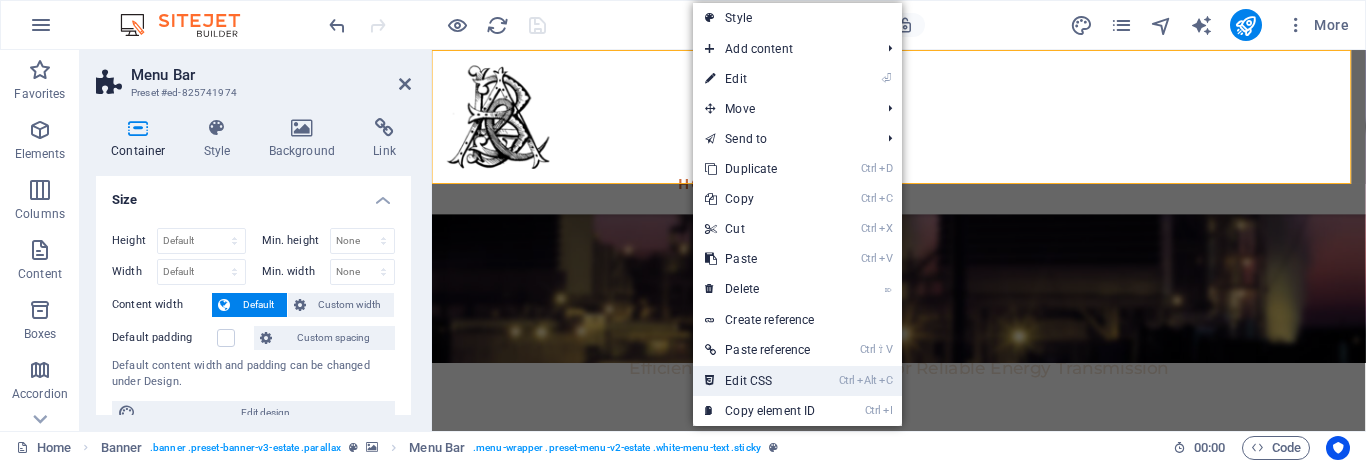 click on "Ctrl Alt C  Edit CSS" at bounding box center [760, 381] 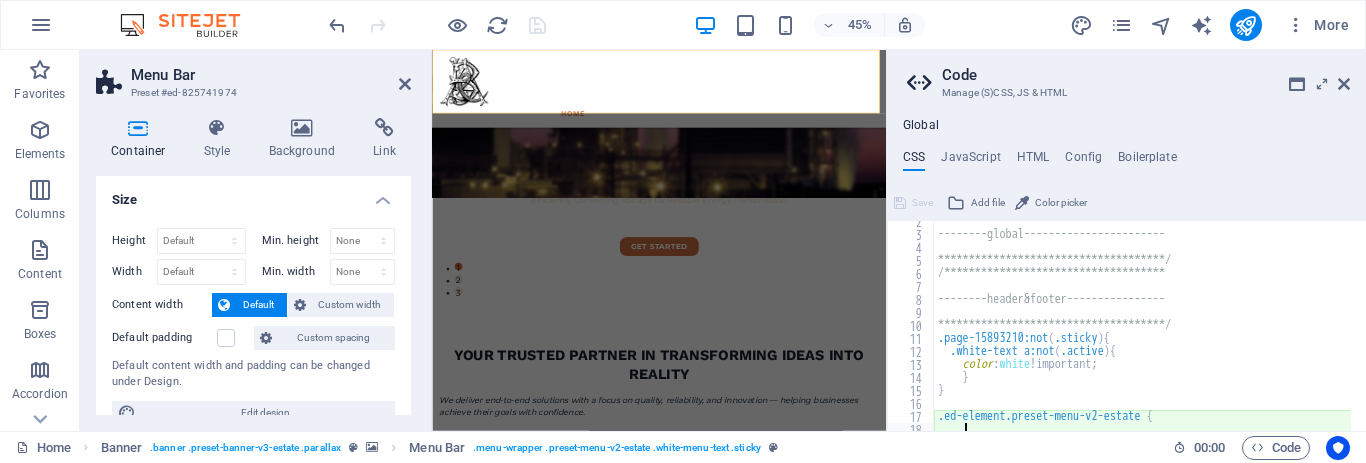 scroll, scrollTop: 19, scrollLeft: 0, axis: vertical 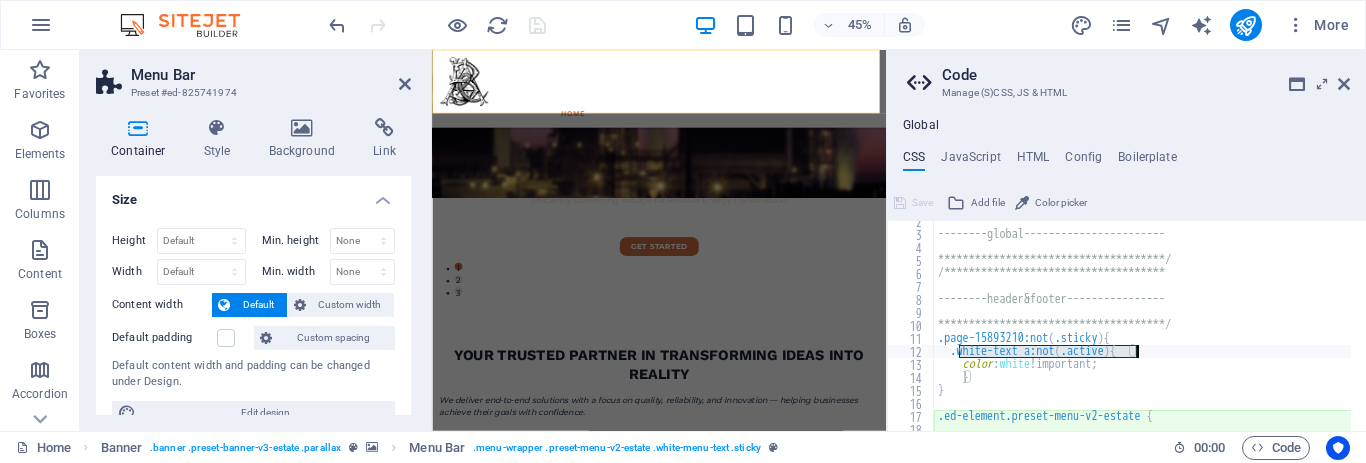 drag, startPoint x: 955, startPoint y: 354, endPoint x: 1136, endPoint y: 349, distance: 181.06905 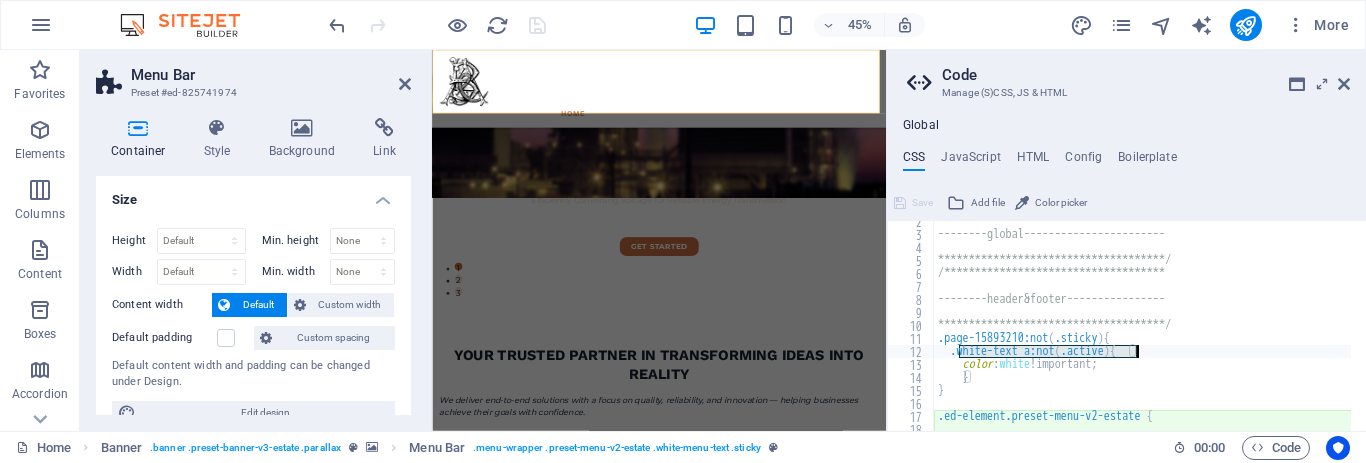 click on "**********" at bounding box center (1185, 325) 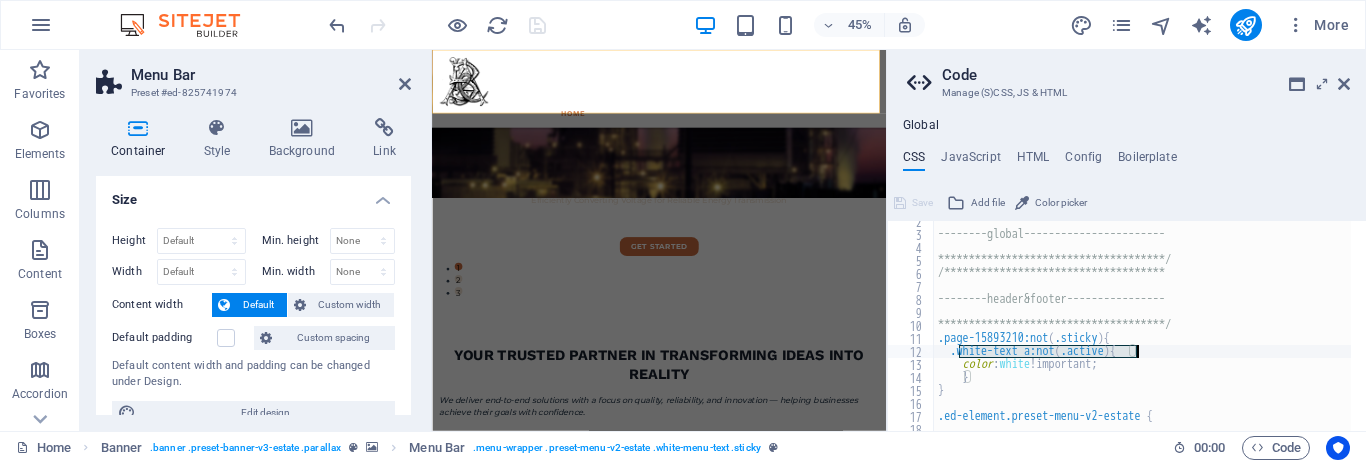 click on "**********" at bounding box center (1142, 326) 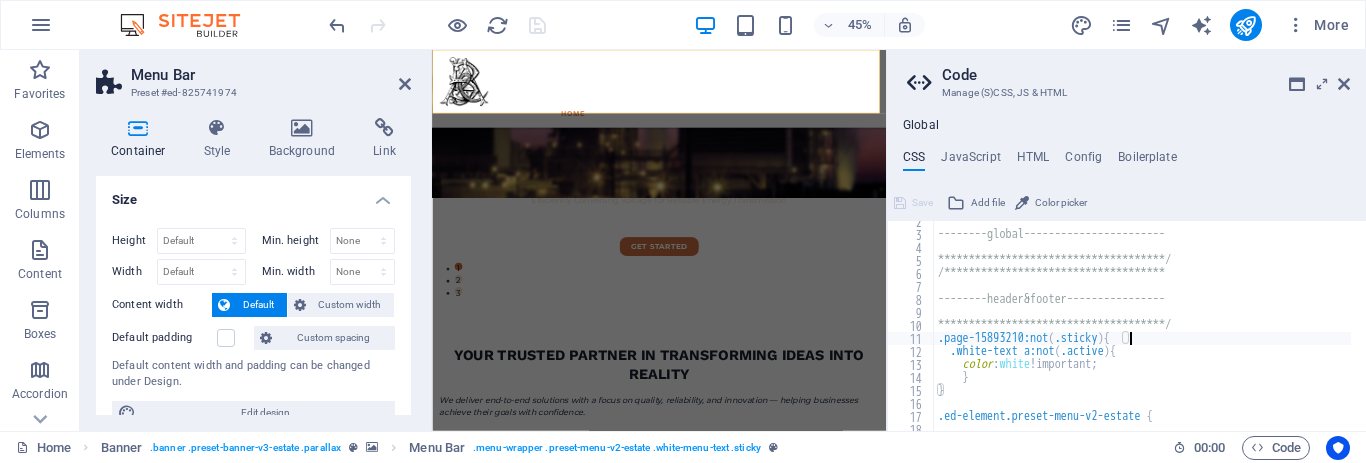click on "**********" at bounding box center (1185, 325) 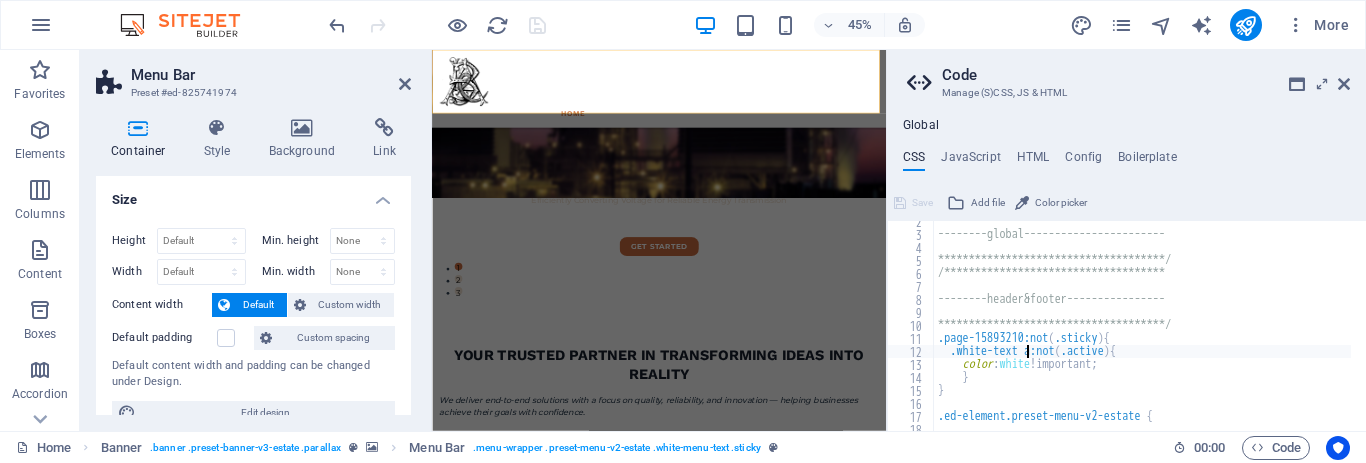 click on "**********" at bounding box center [1185, 325] 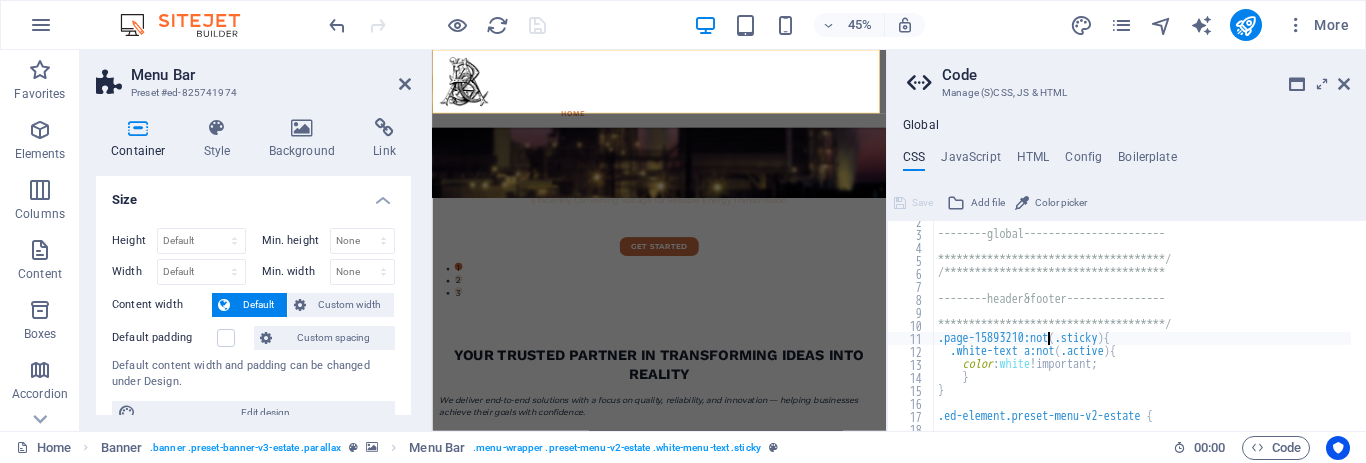 click on "**********" at bounding box center [1185, 325] 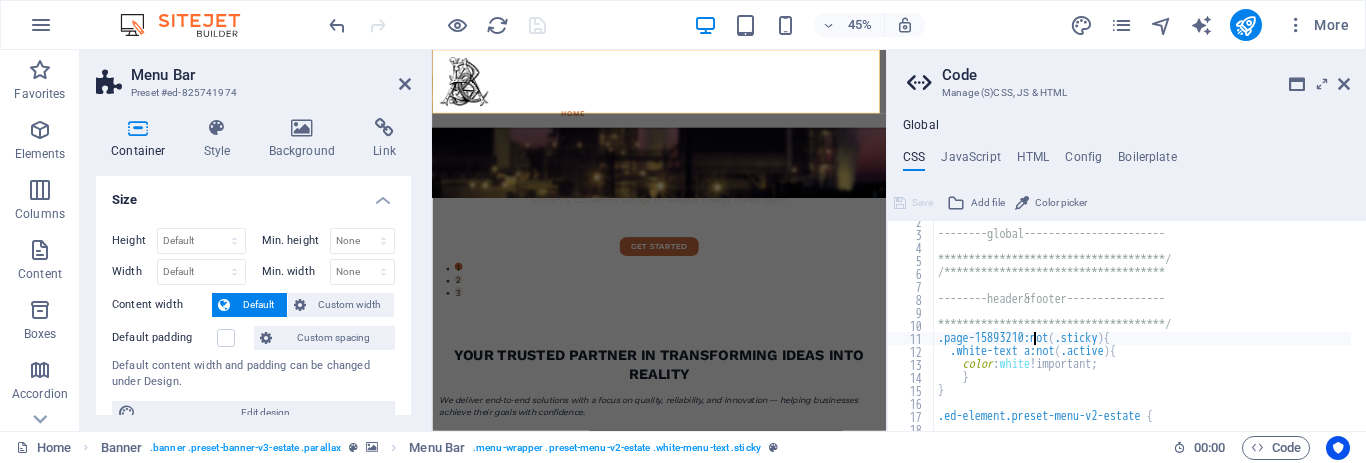 scroll, scrollTop: 0, scrollLeft: 8, axis: horizontal 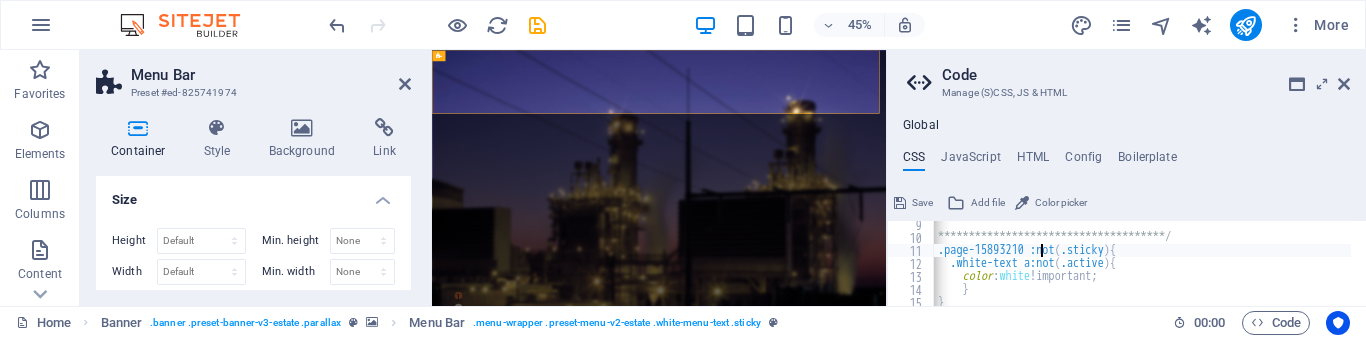 click on "**********" at bounding box center [1185, 266] 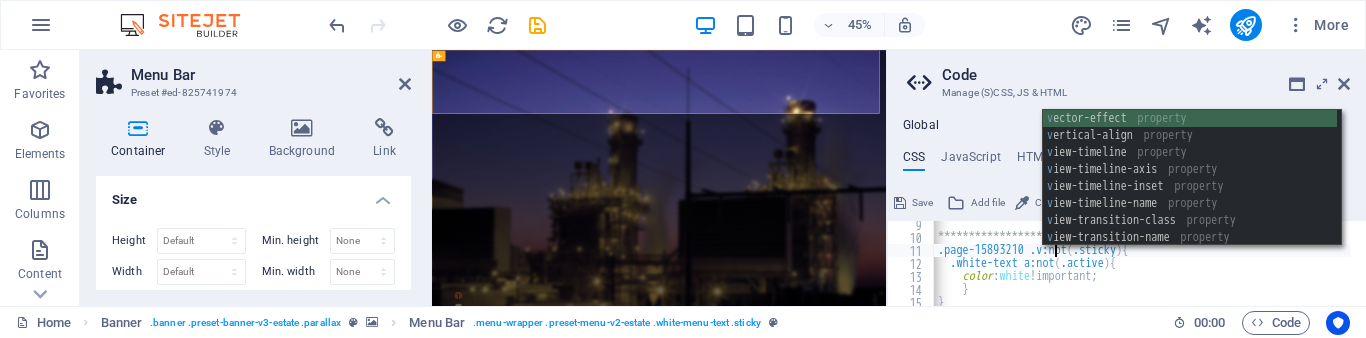 scroll, scrollTop: 0, scrollLeft: 9, axis: horizontal 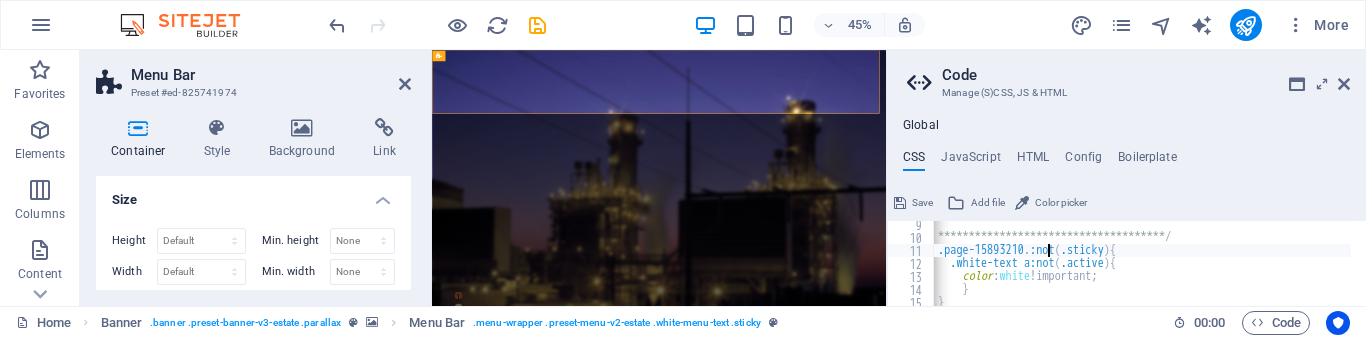paste on "white-menu-text" 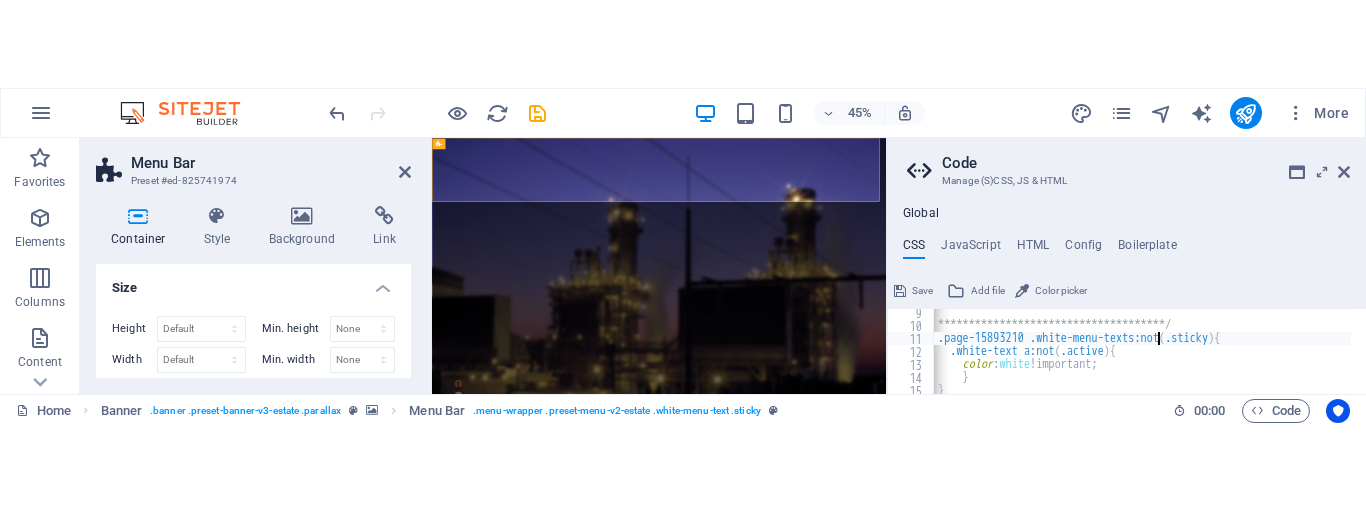 scroll, scrollTop: 0, scrollLeft: 17, axis: horizontal 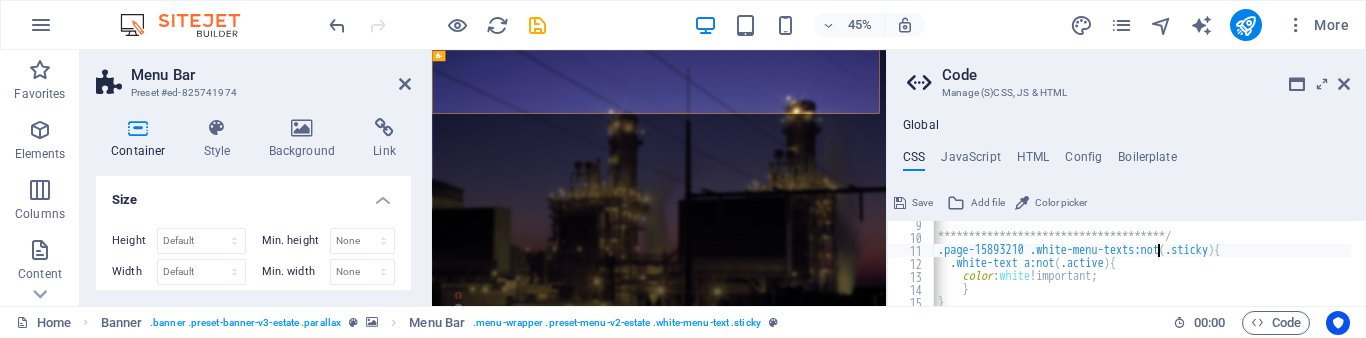type on ".page-15893210 .white-menu-text:not(.sticky){" 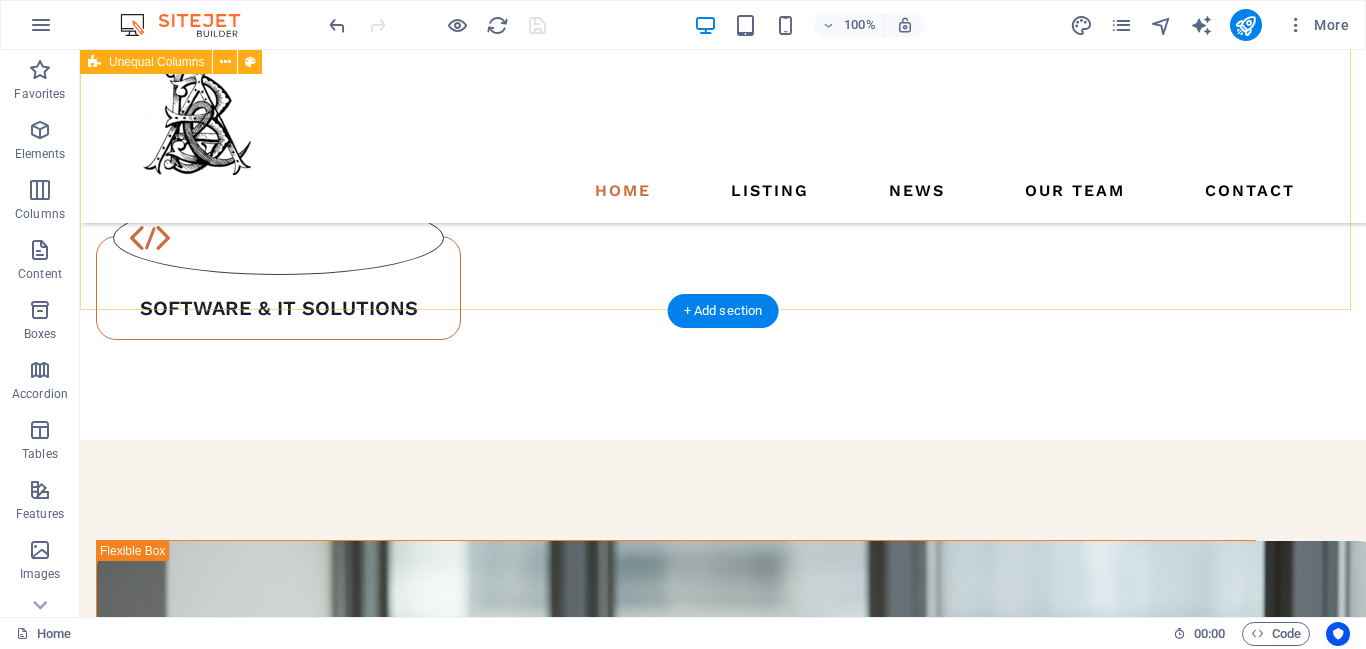 scroll, scrollTop: 1608, scrollLeft: 0, axis: vertical 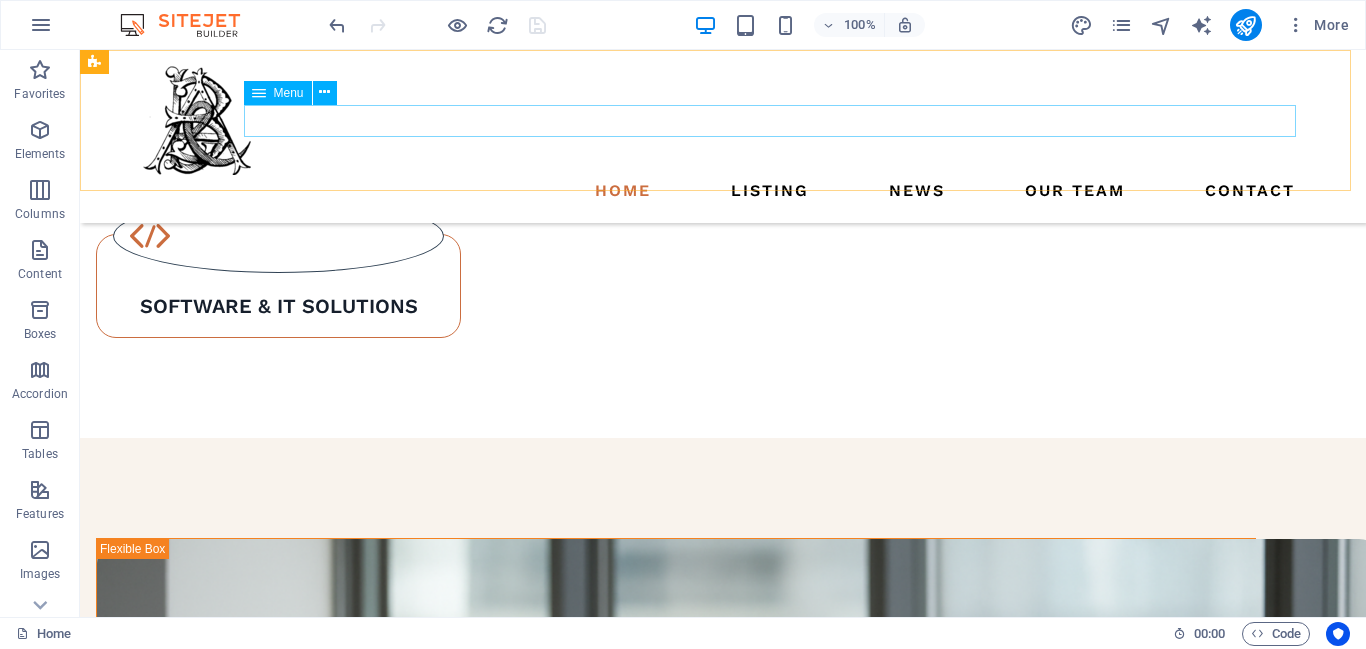 click on "Home Listing News Our Team Contact" at bounding box center [723, 191] 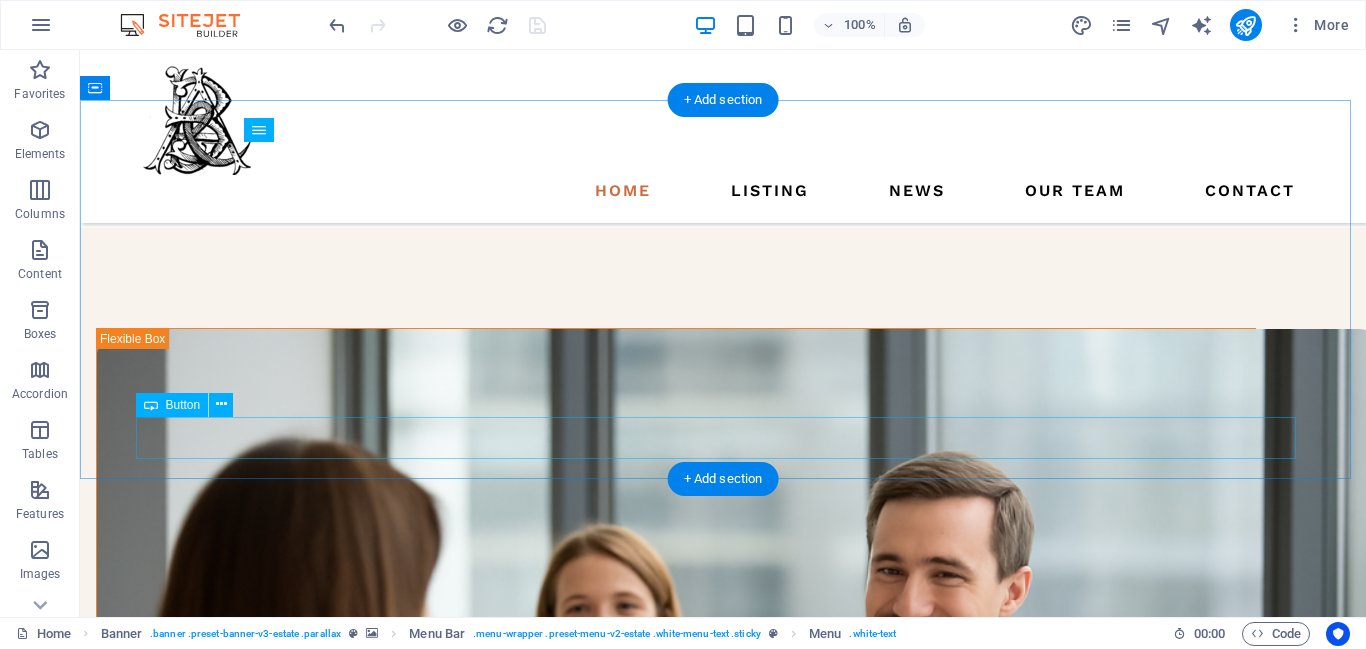 scroll, scrollTop: 1803, scrollLeft: 0, axis: vertical 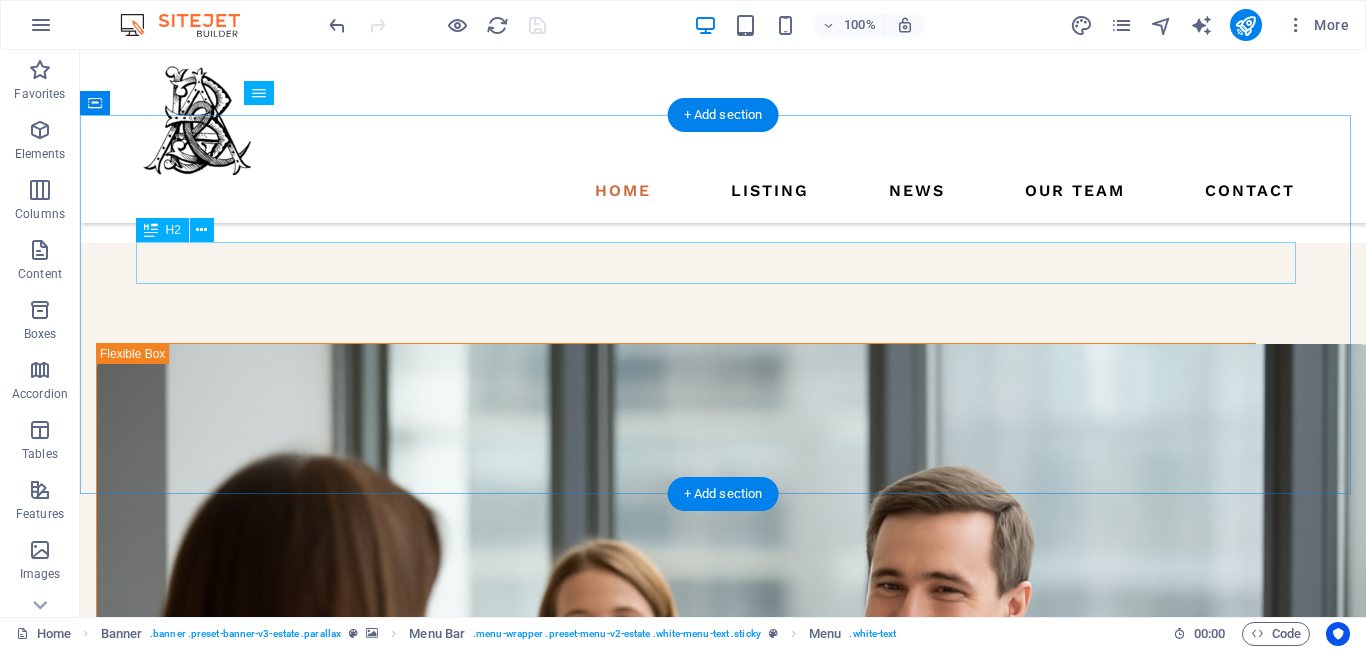 click on "our latest properties" at bounding box center [723, 1839] 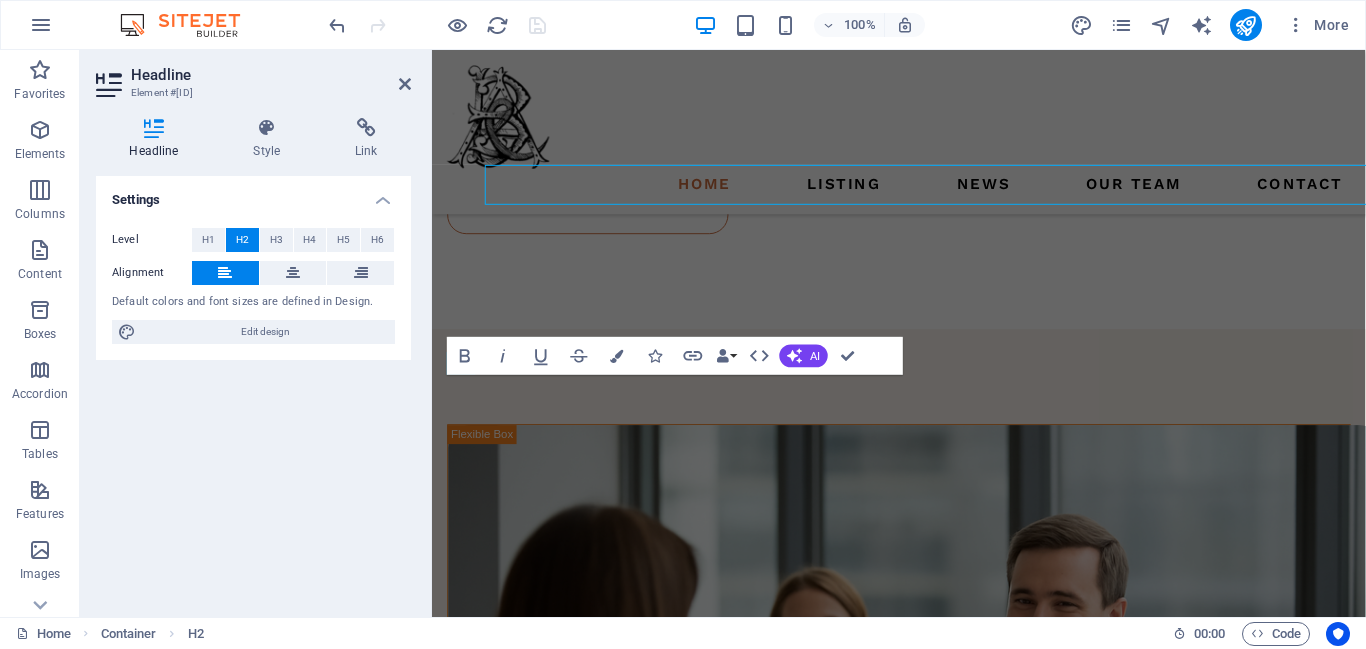 scroll, scrollTop: 1874, scrollLeft: 0, axis: vertical 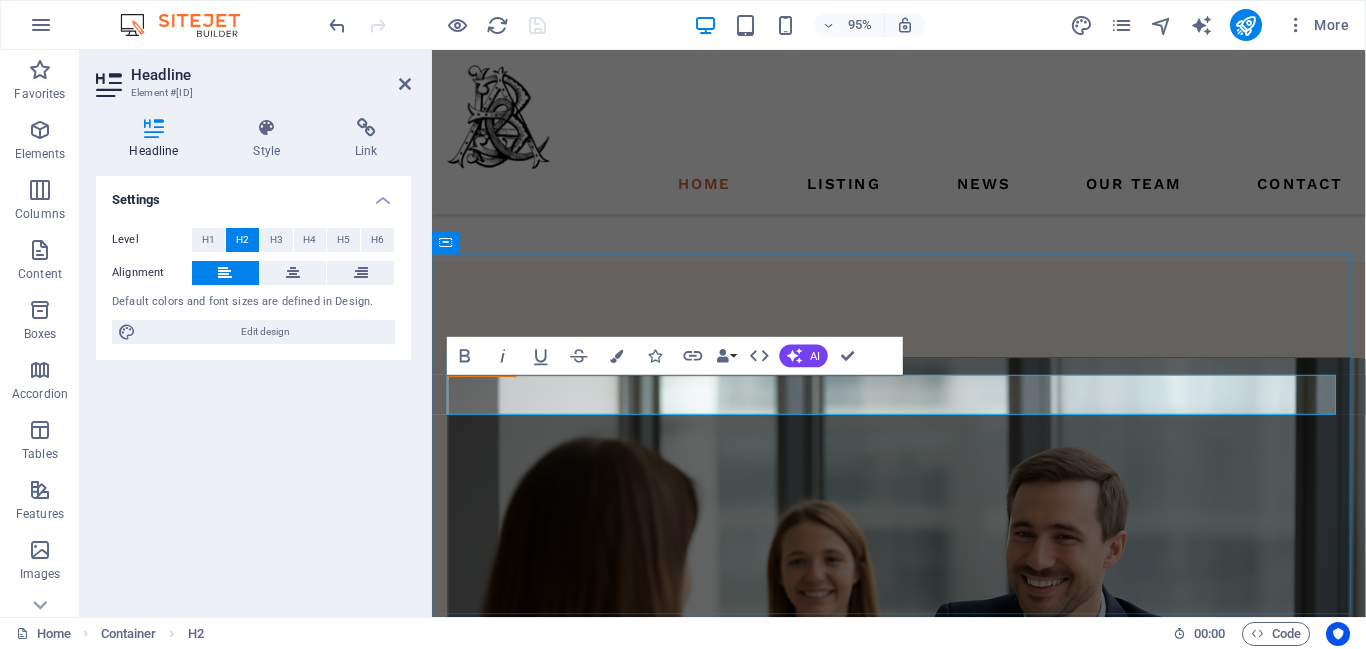 click on "our latest properties" at bounding box center (923, 1694) 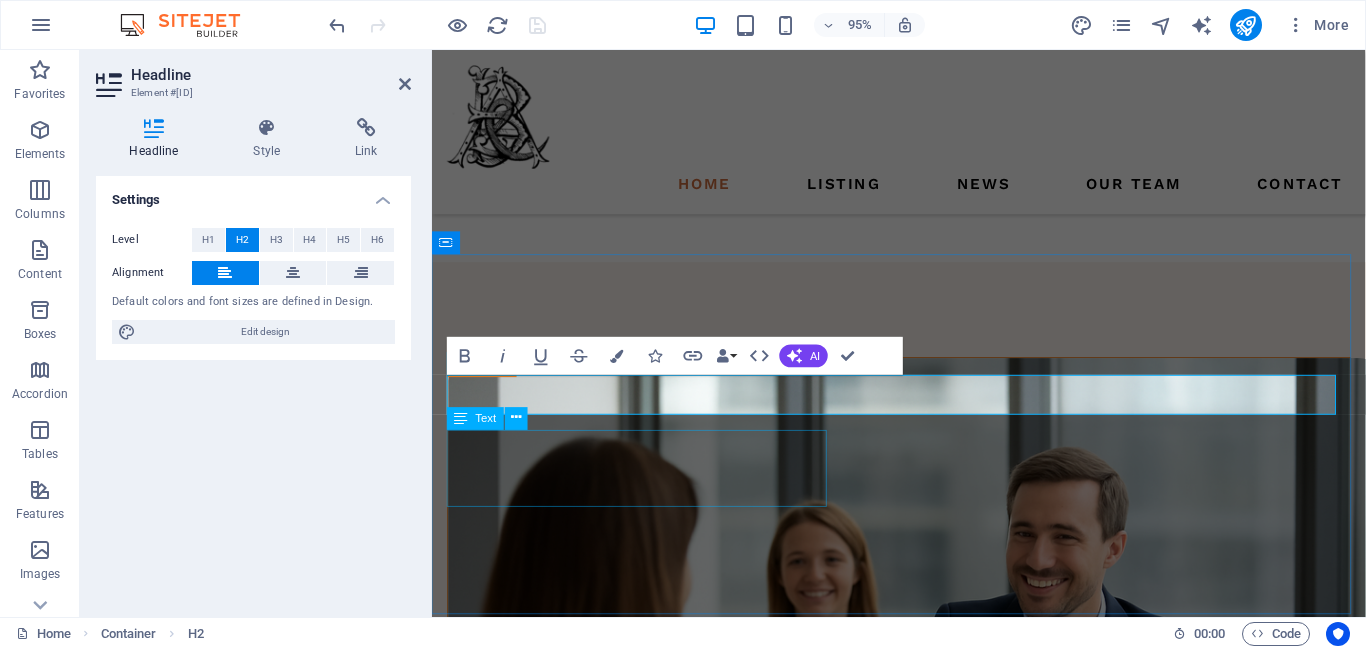 click on "At vero eos et accusamus et iusto odio dignissimos ducimus qui blanditiis praesentium." at bounding box center [923, 1744] 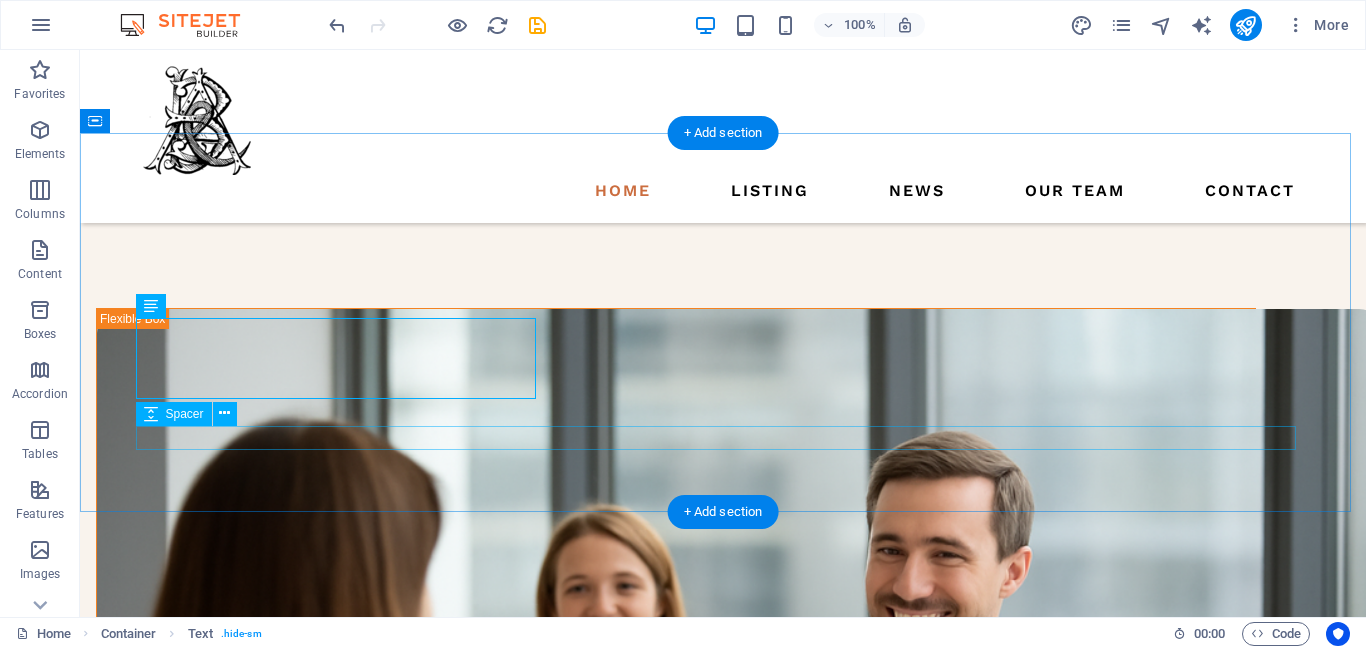 scroll, scrollTop: 1781, scrollLeft: 0, axis: vertical 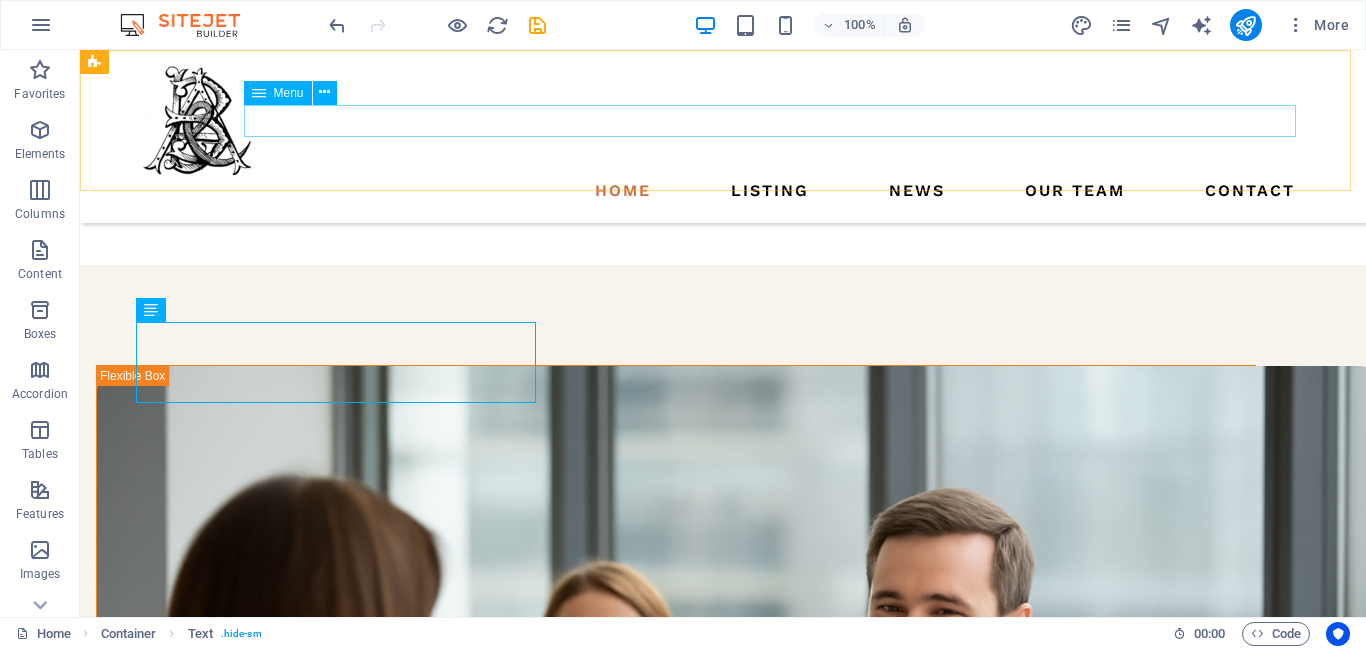 click on "Home Listing News Our Team Contact" at bounding box center (723, 191) 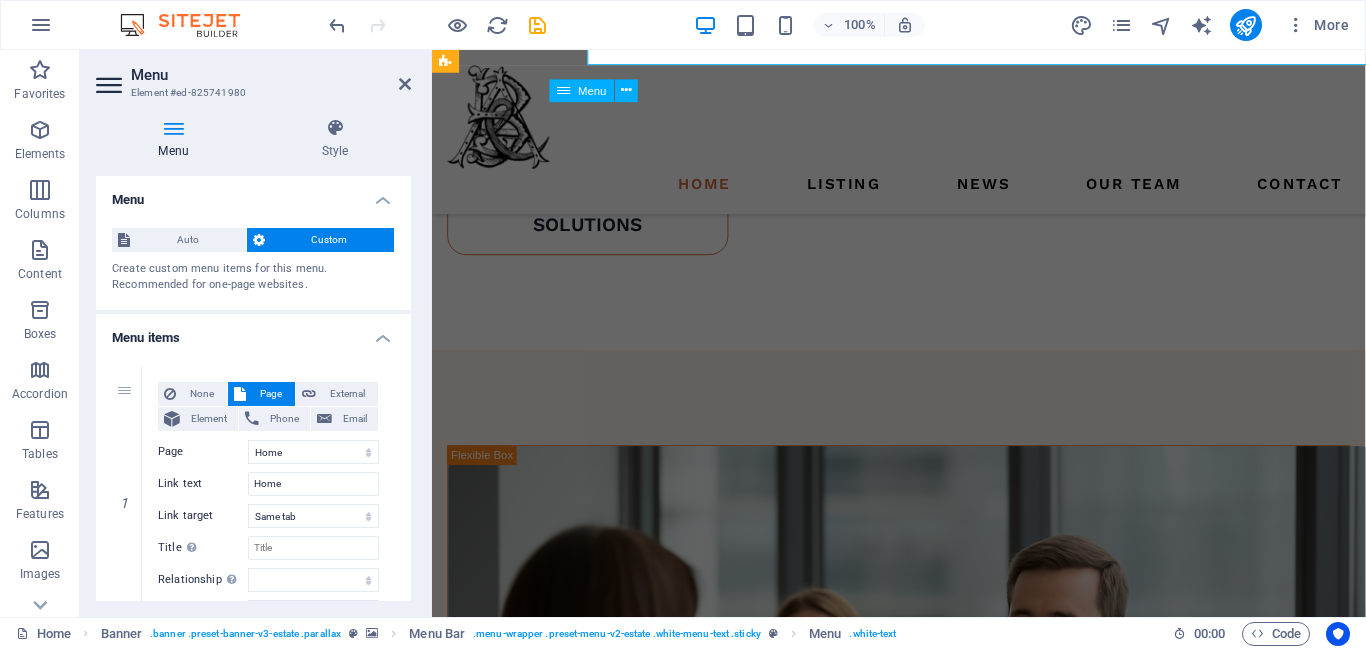 scroll, scrollTop: 1852, scrollLeft: 0, axis: vertical 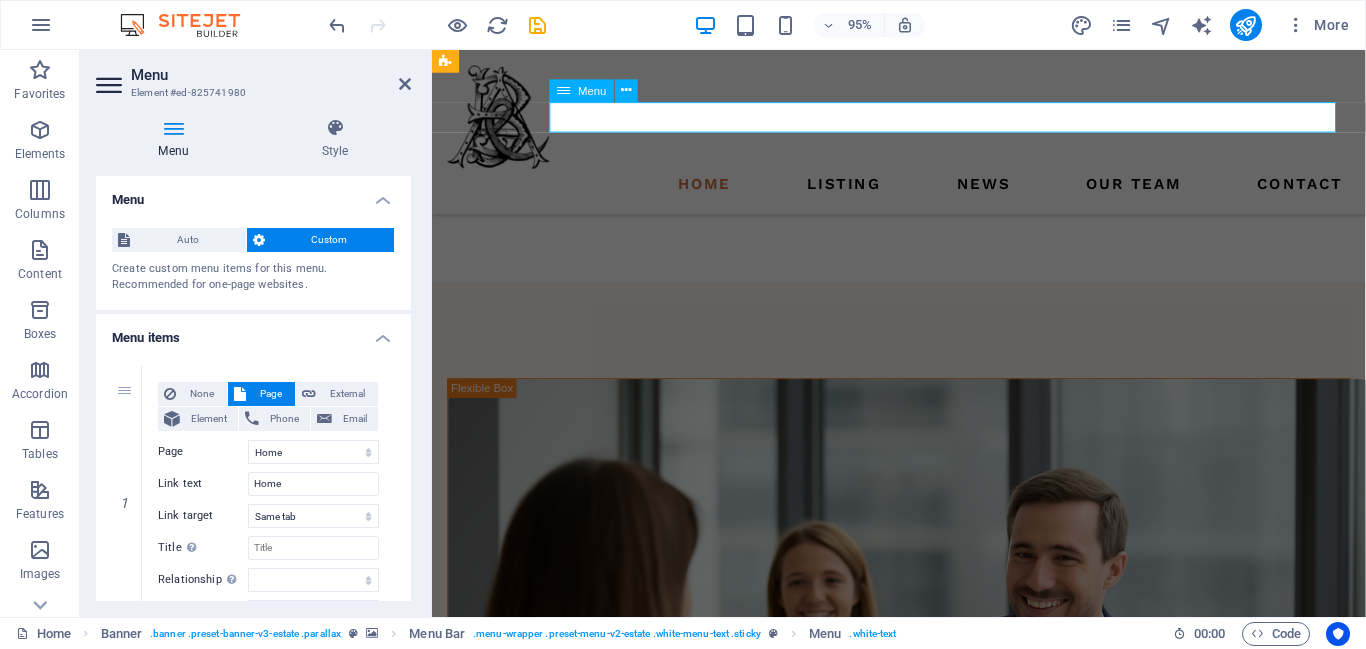 click on "Home Listing News Our Team Contact" at bounding box center [923, 191] 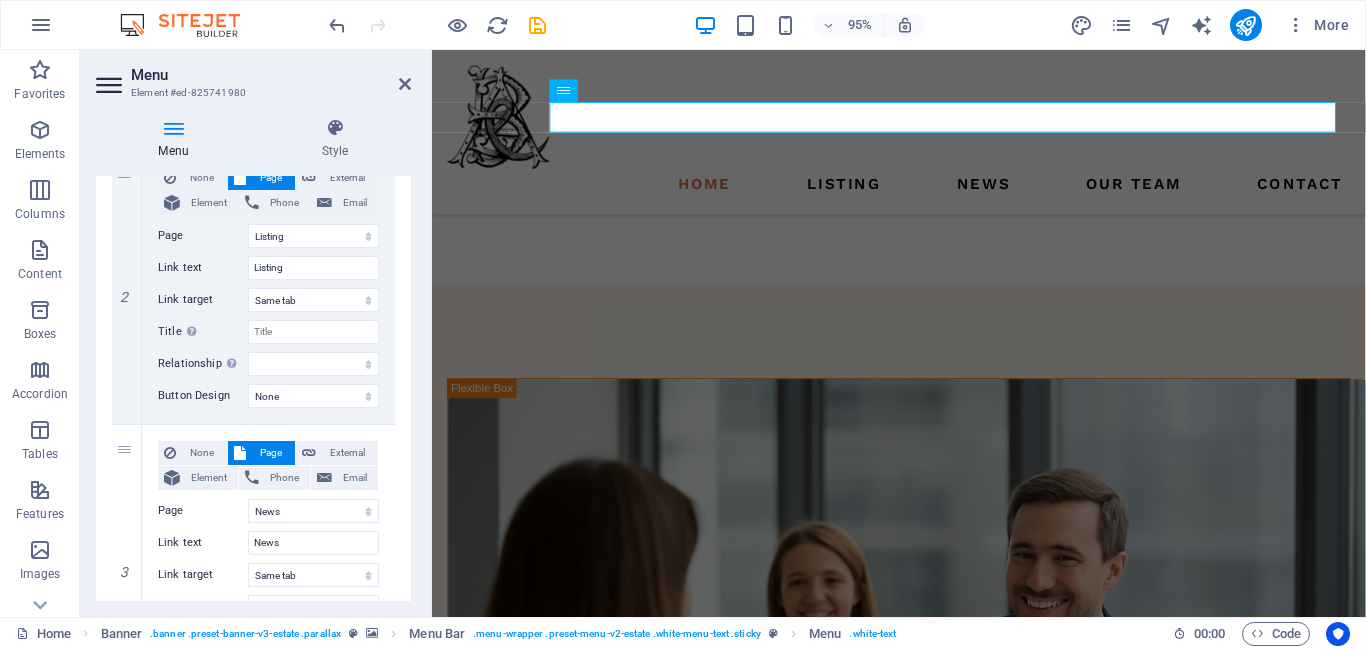 scroll, scrollTop: 479, scrollLeft: 0, axis: vertical 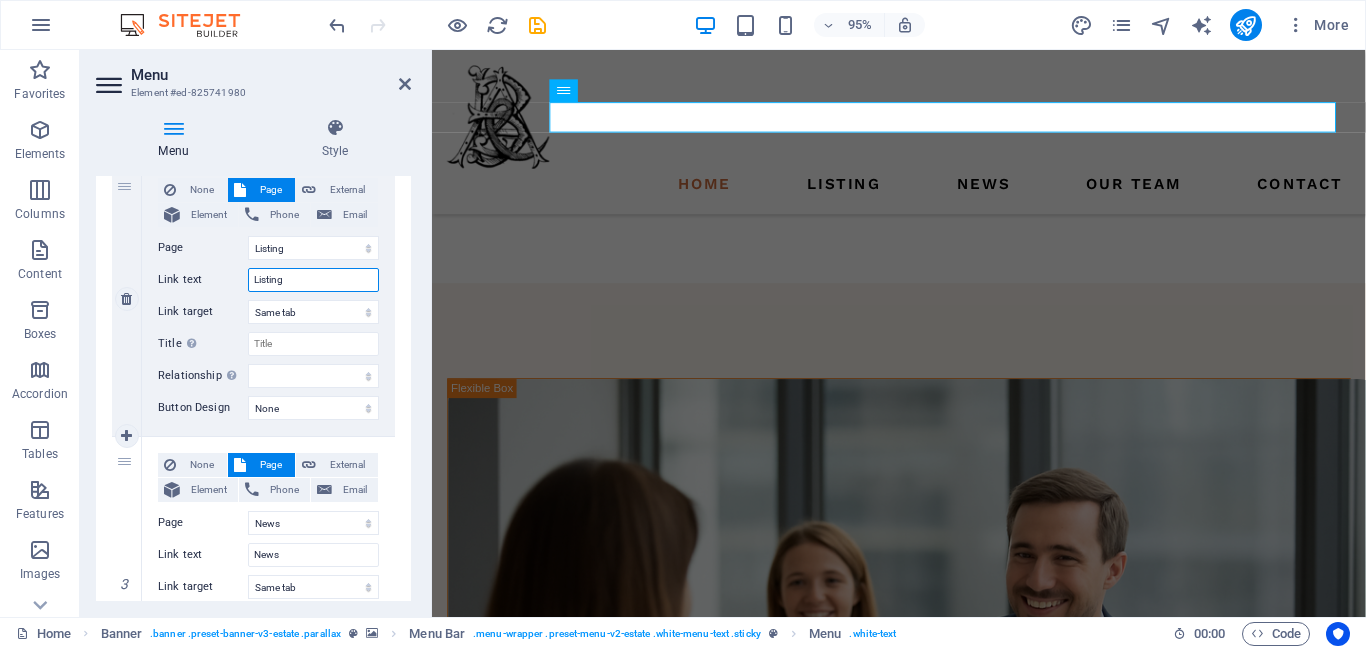 click on "Listing" at bounding box center [313, 280] 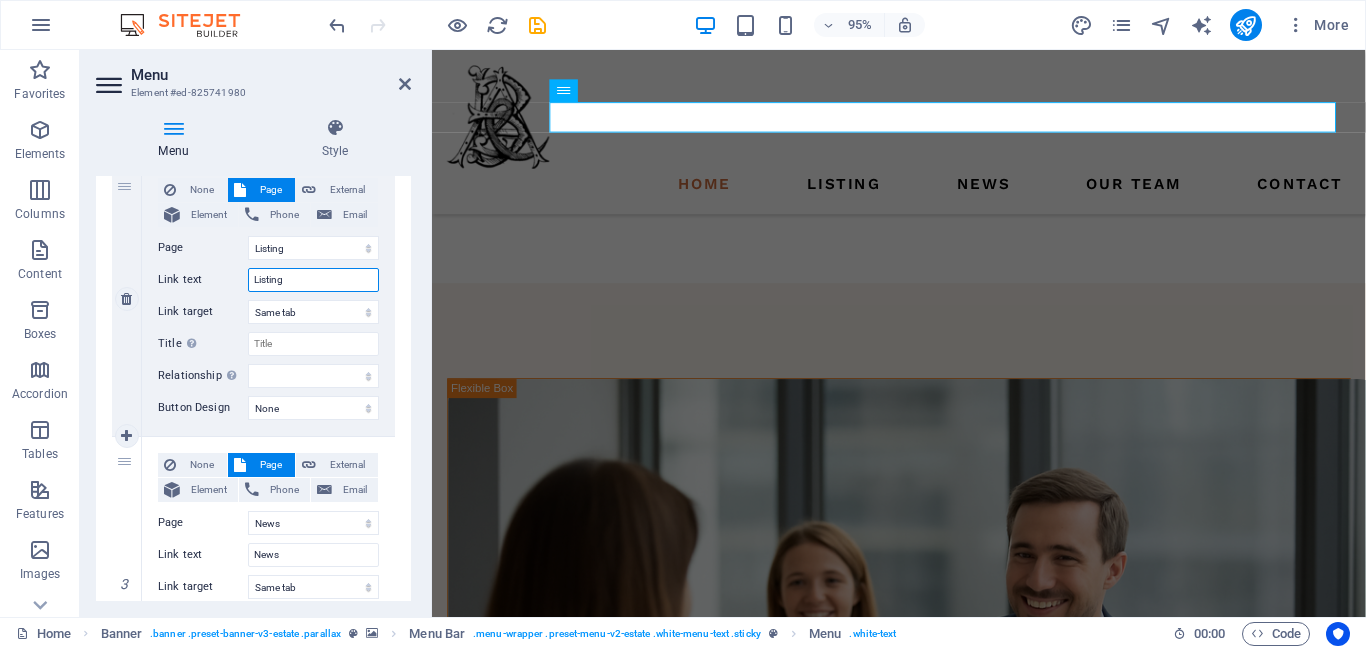 click on "Listing" at bounding box center (313, 280) 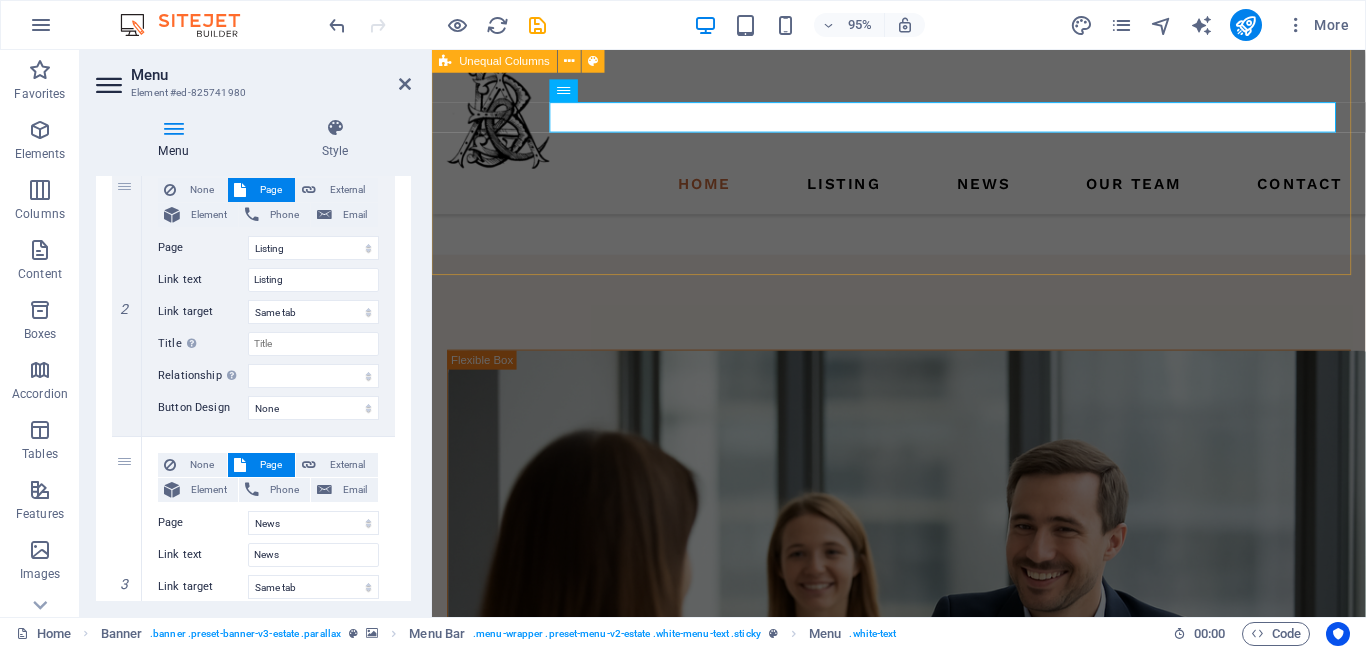 scroll, scrollTop: 1781, scrollLeft: 0, axis: vertical 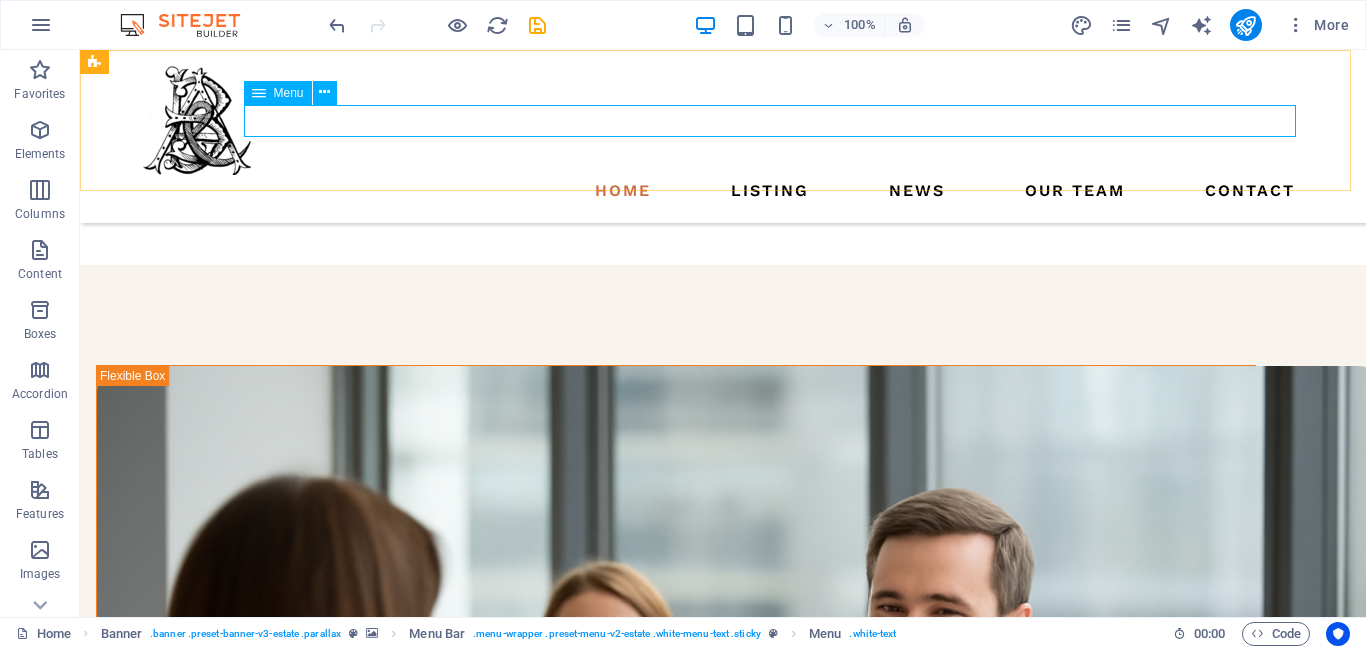 click on "Home Listing News Our Team Contact" at bounding box center [723, 191] 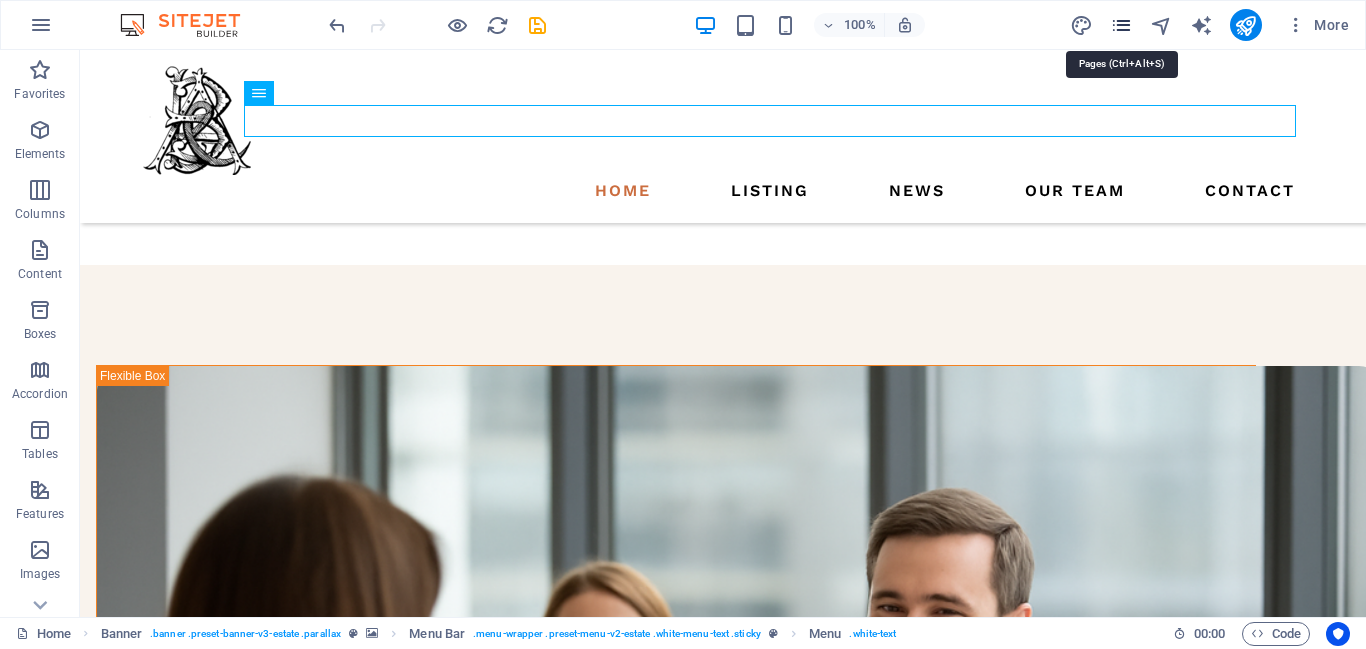 click at bounding box center (1121, 25) 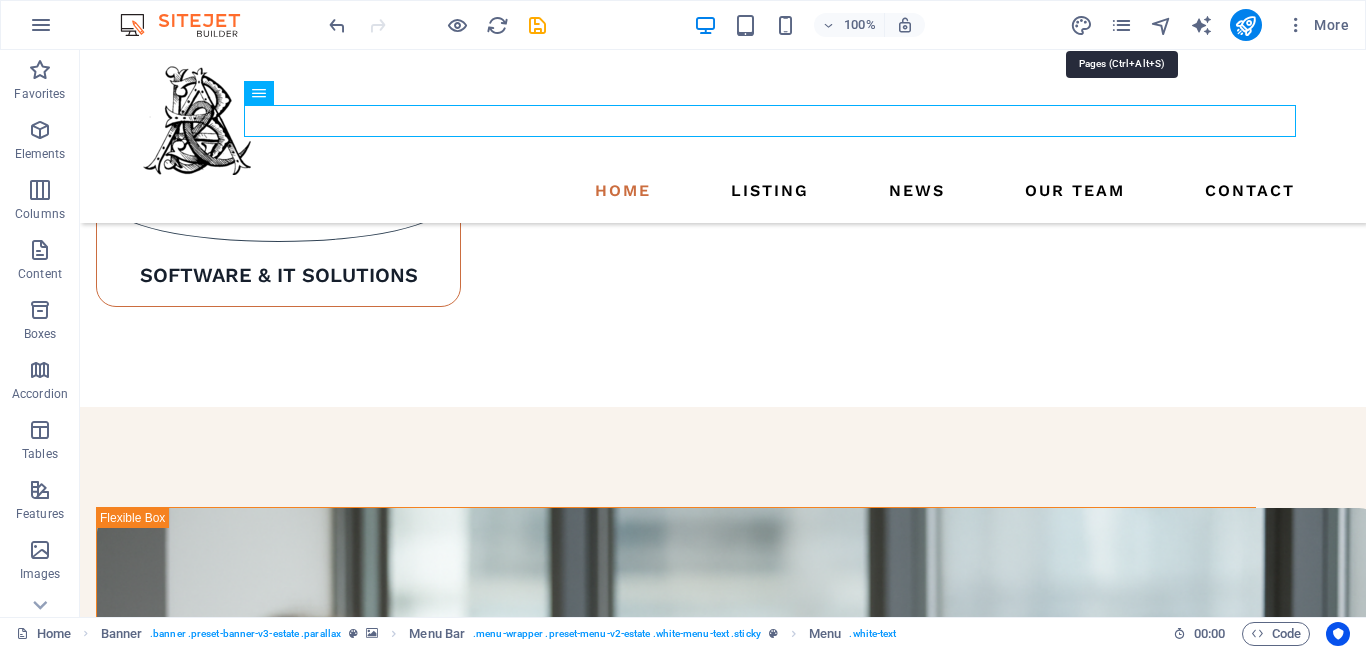 scroll, scrollTop: 1964, scrollLeft: 0, axis: vertical 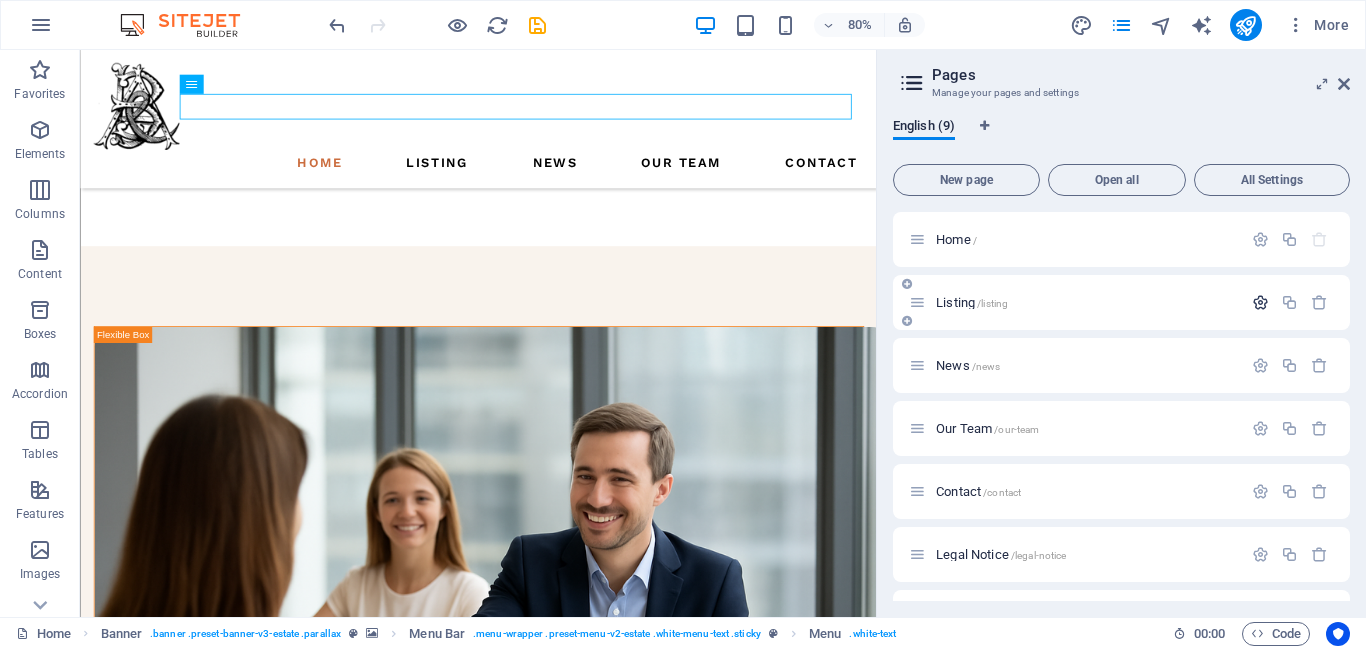 click at bounding box center [1260, 302] 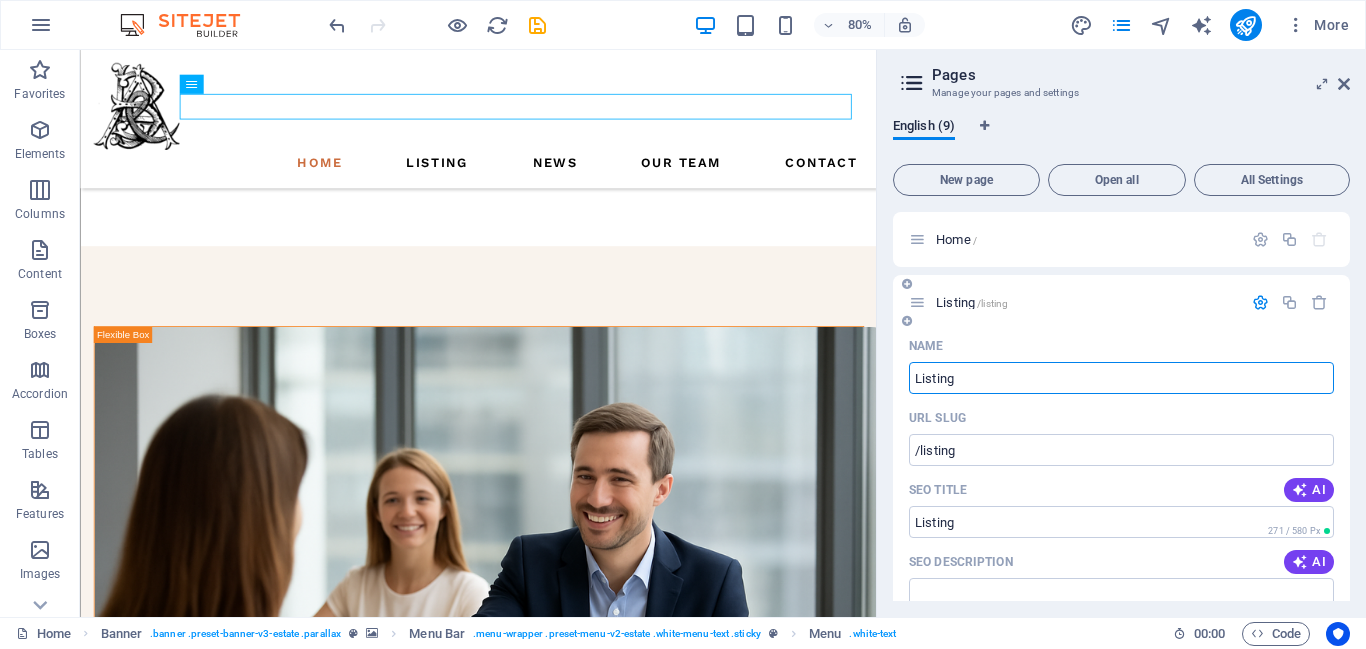 click on "Listing" at bounding box center (1121, 378) 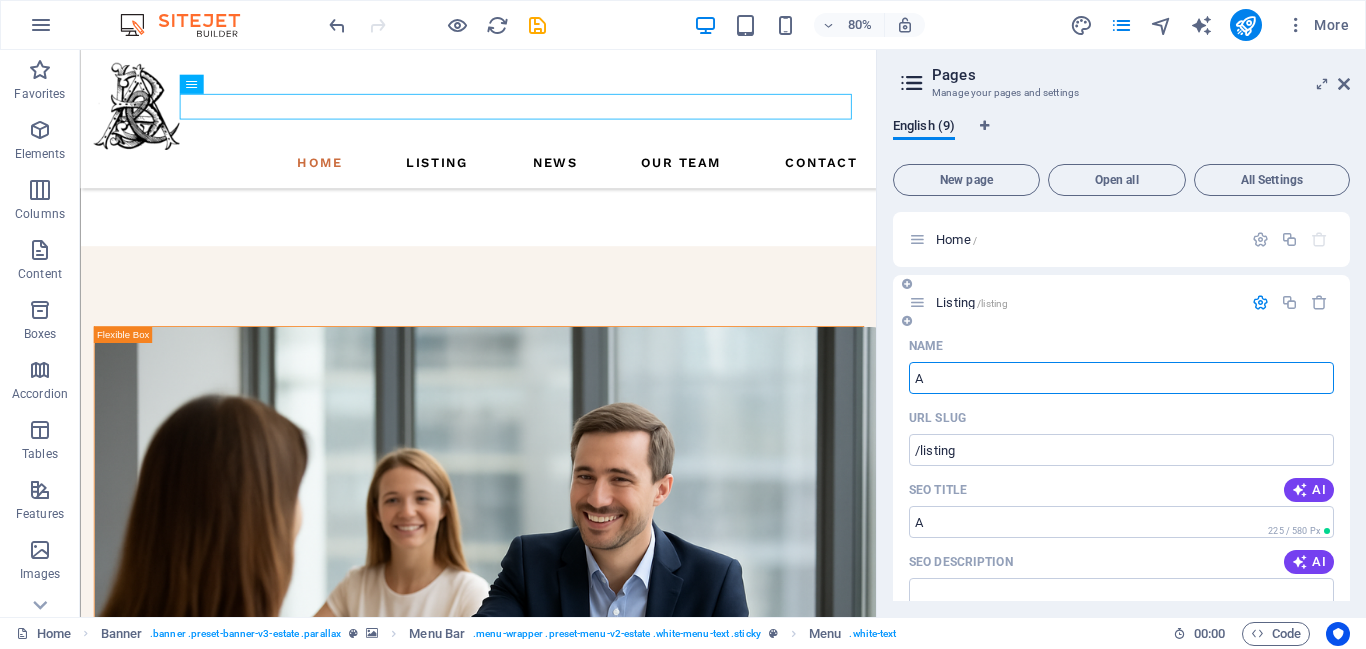 type on "A" 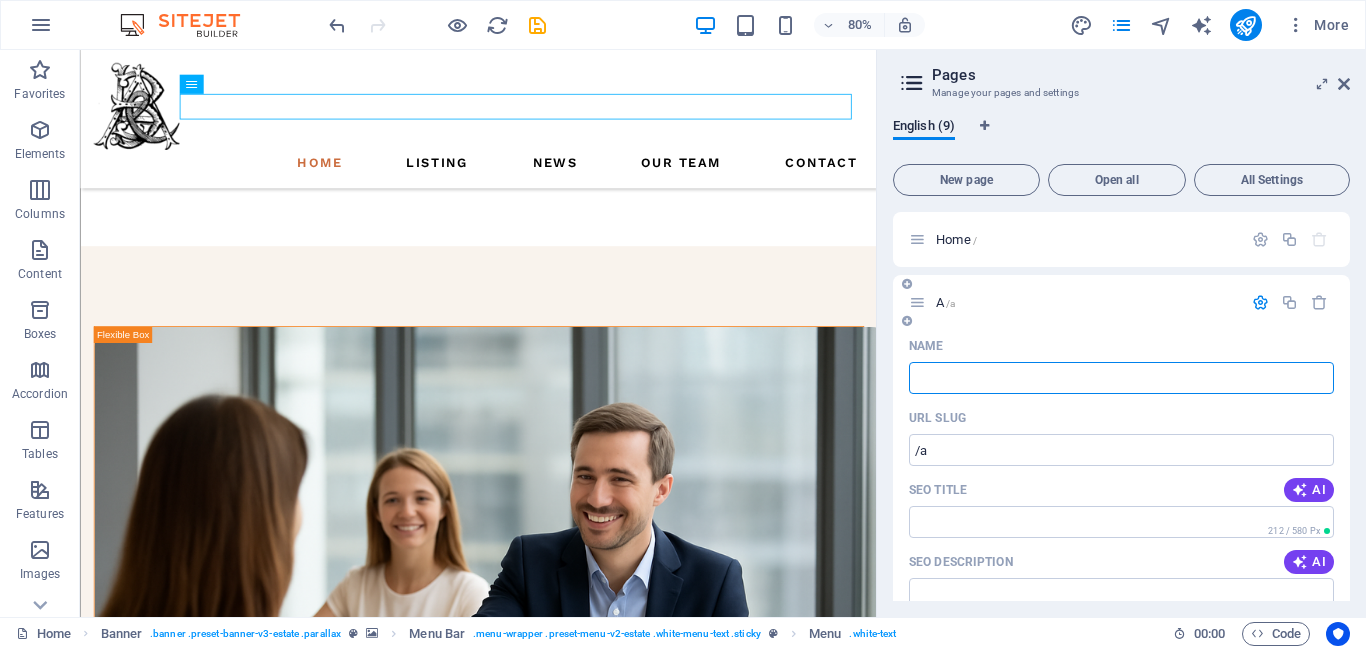 type on "P" 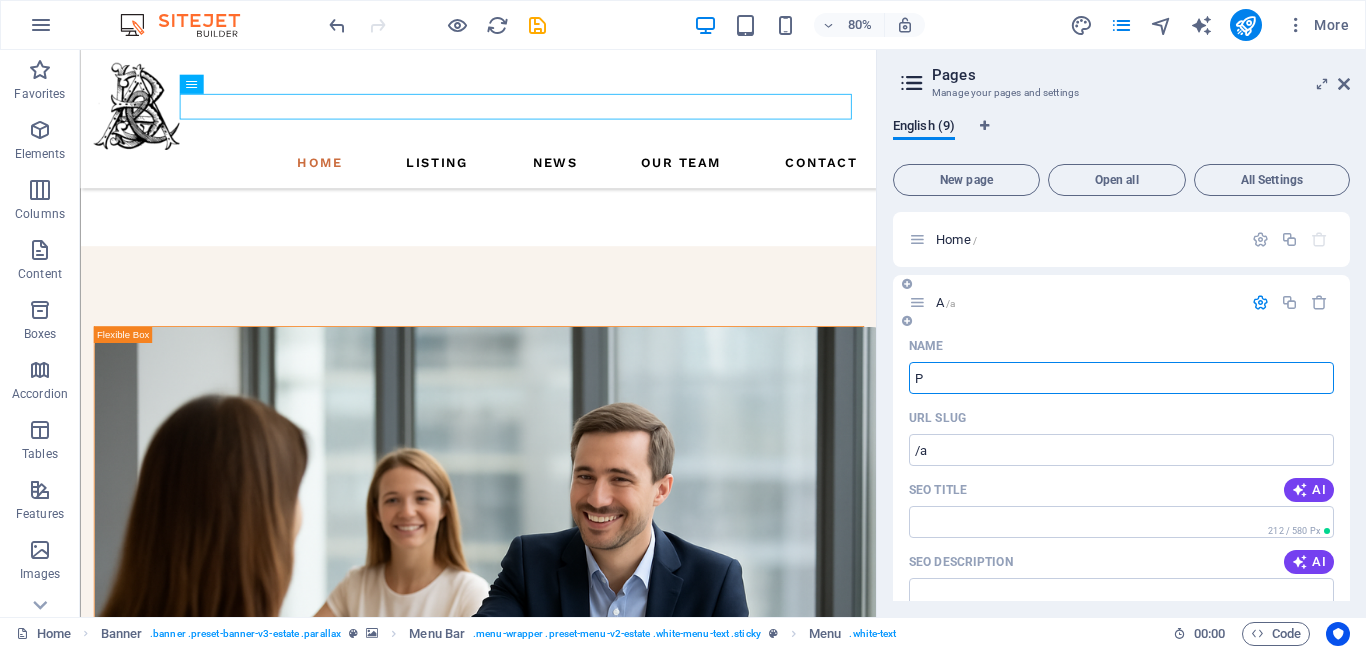 type on "/" 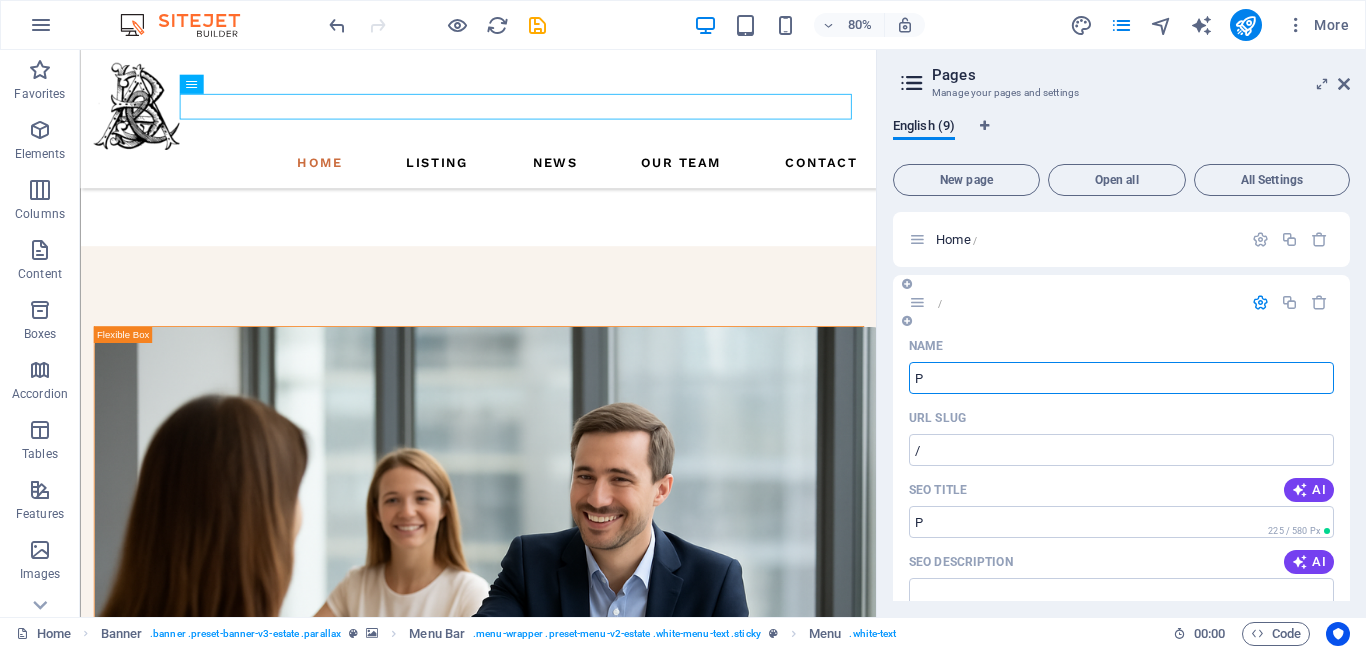 type on "Pr" 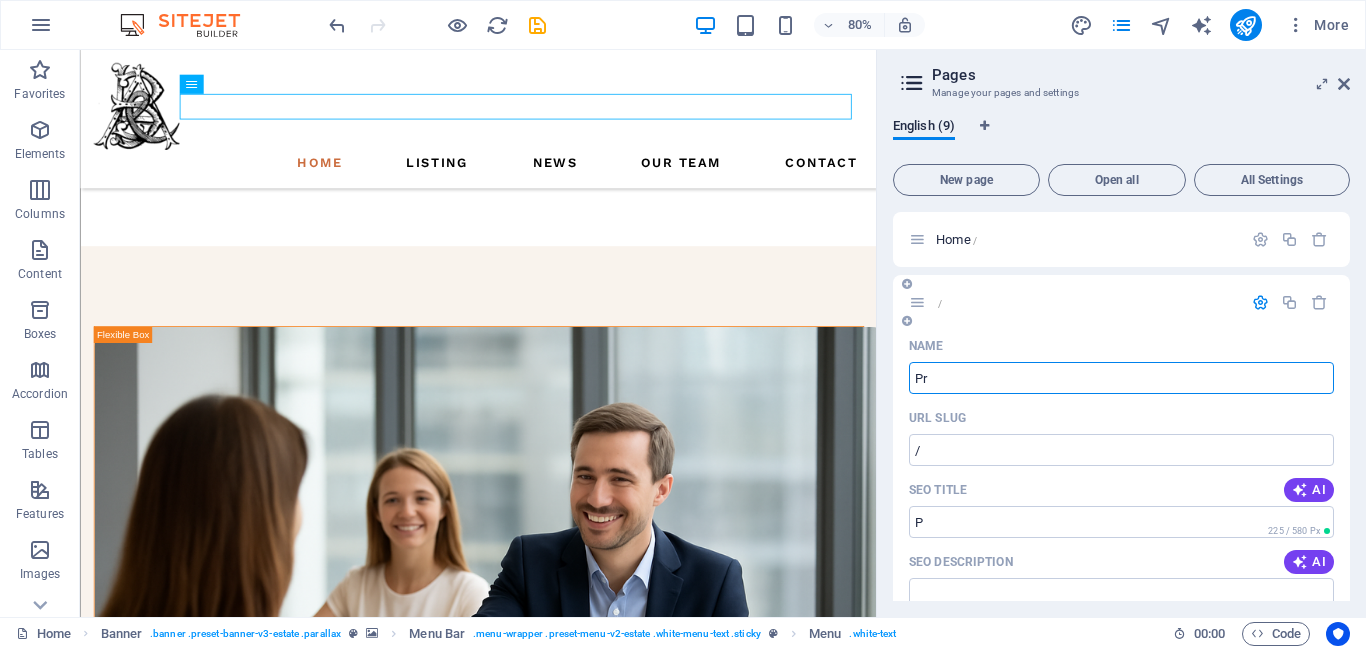 type on "/p" 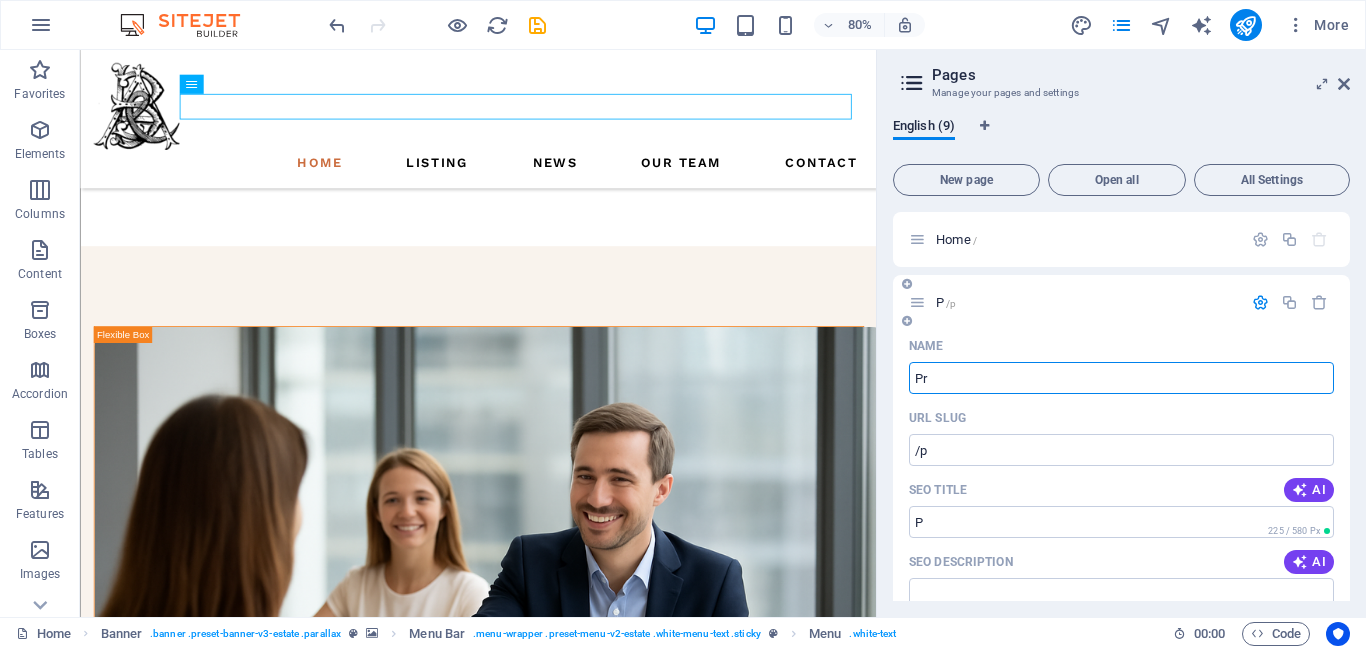 type on "Pr" 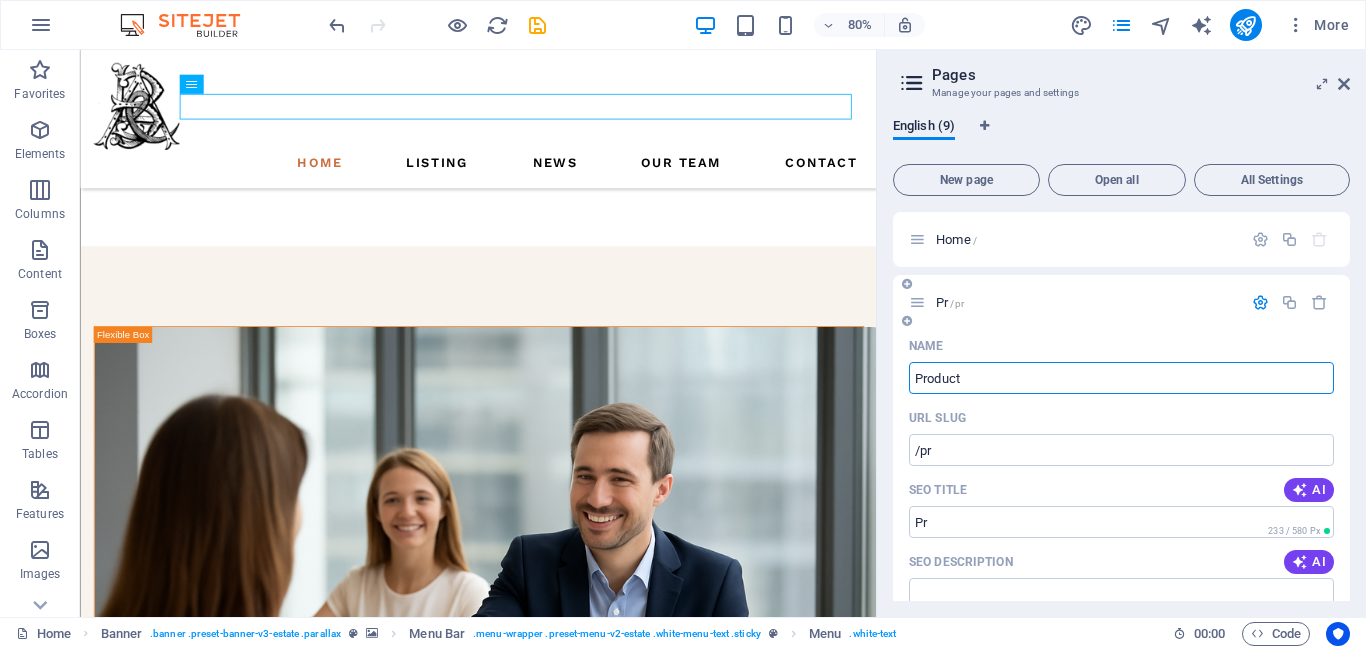 type on "Products" 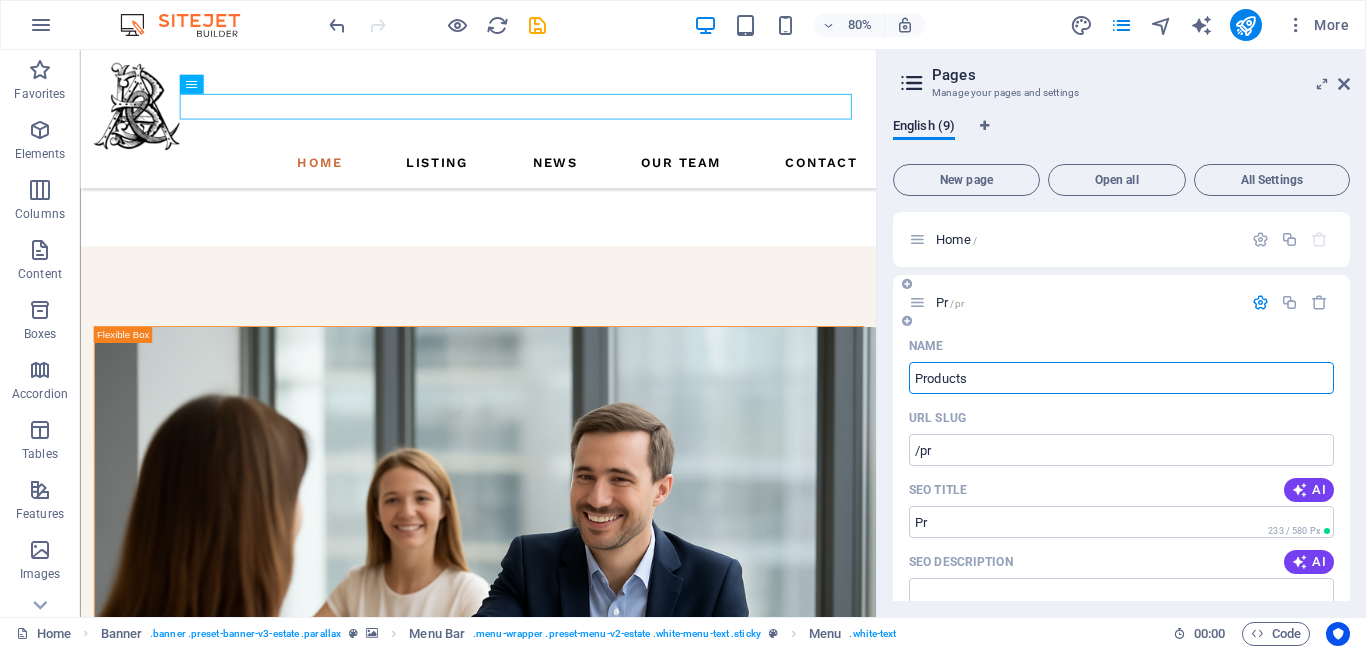 type on "/produc" 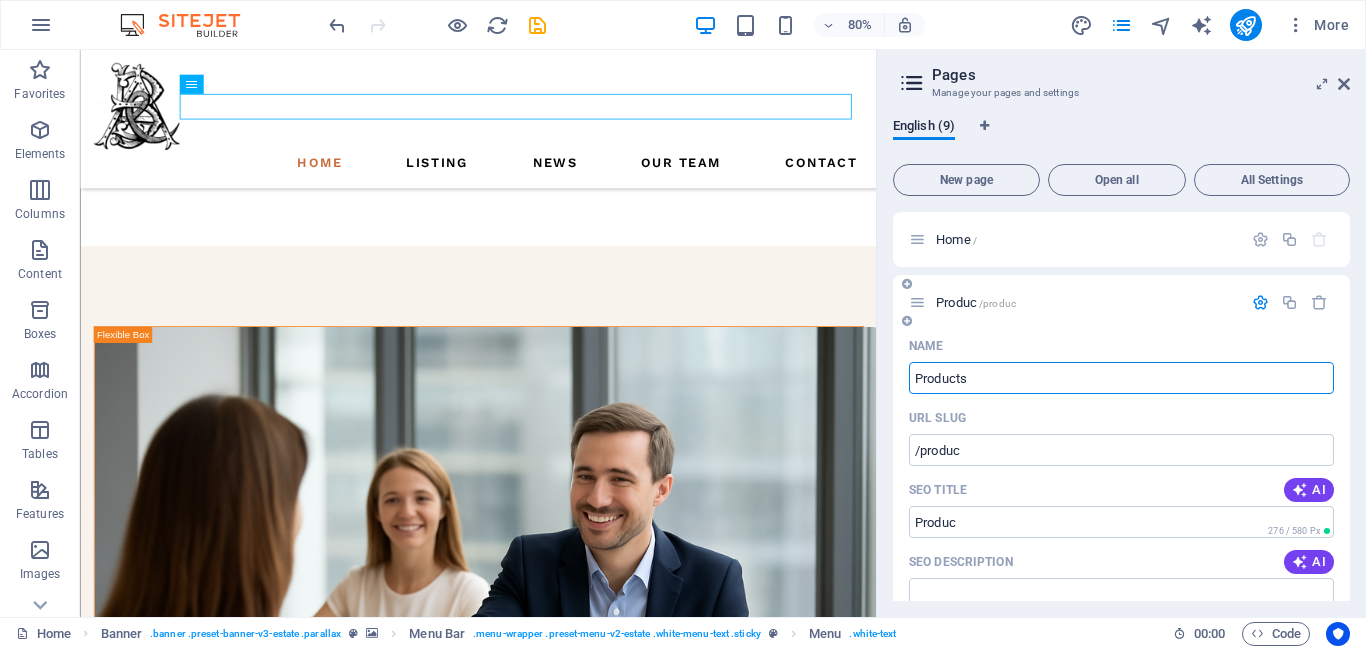 type on "Products" 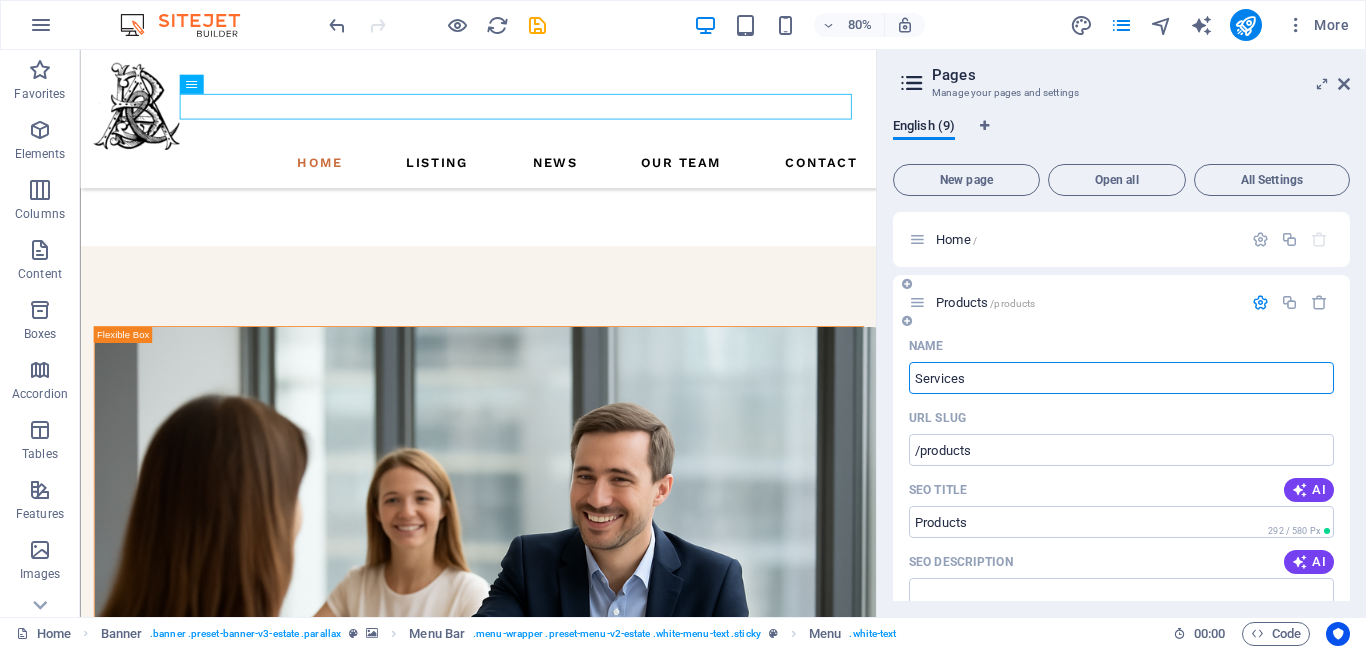 type on "Services" 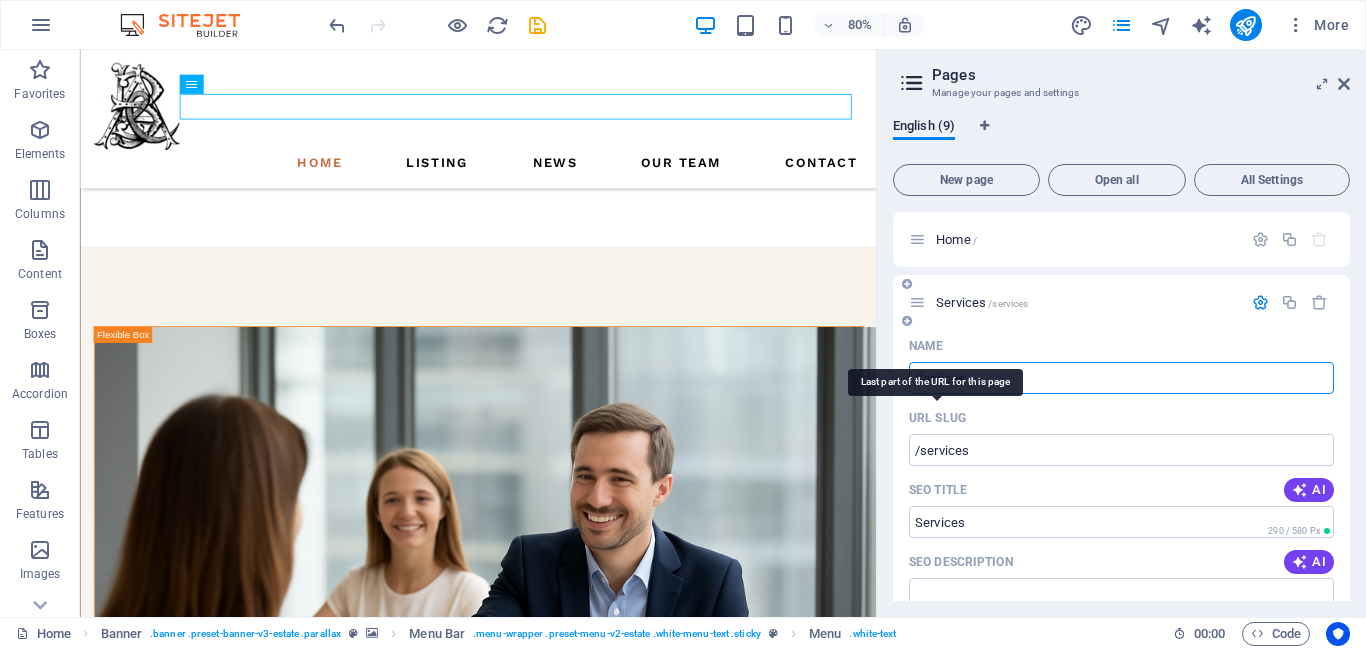 type on "Services" 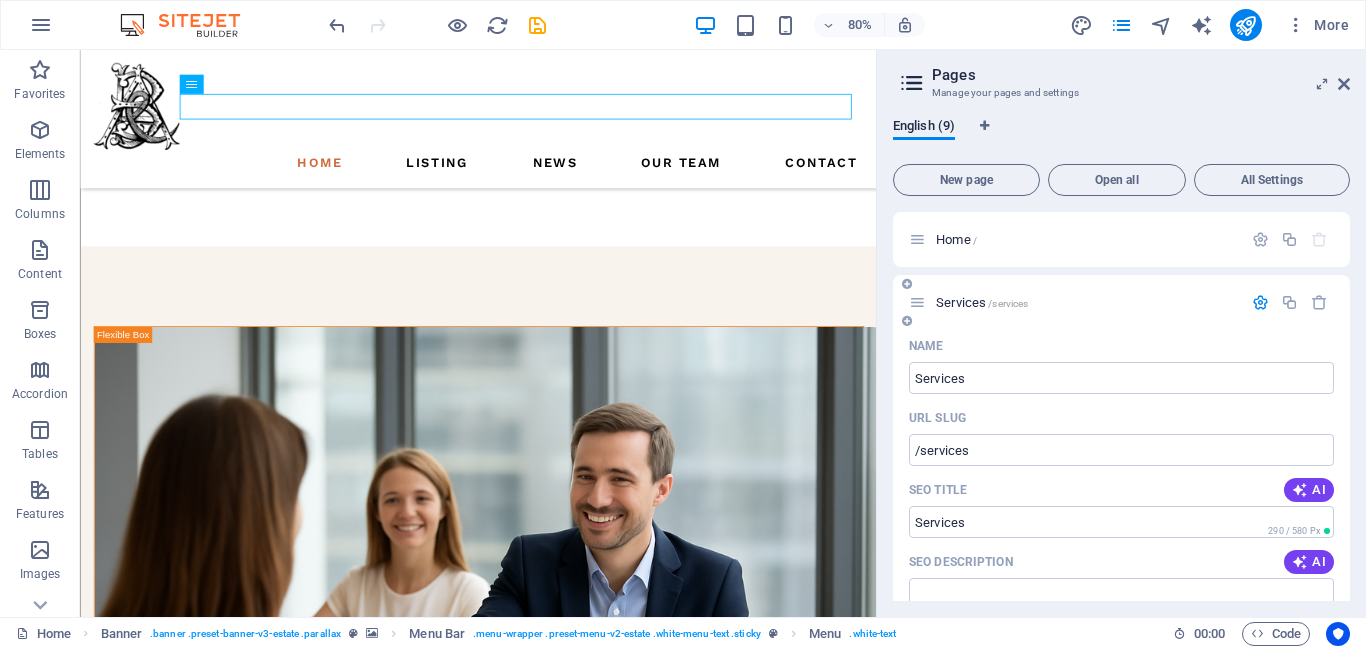 click on "SEO Title AI" at bounding box center (1121, 490) 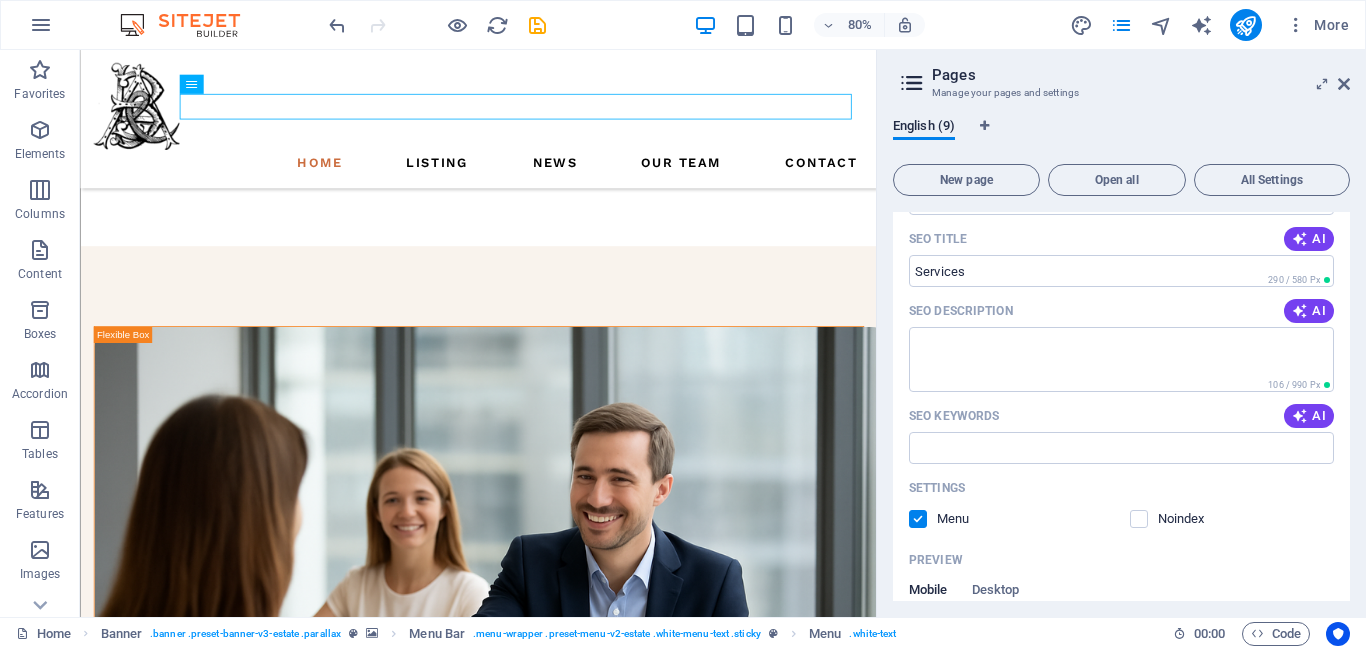 scroll, scrollTop: 260, scrollLeft: 0, axis: vertical 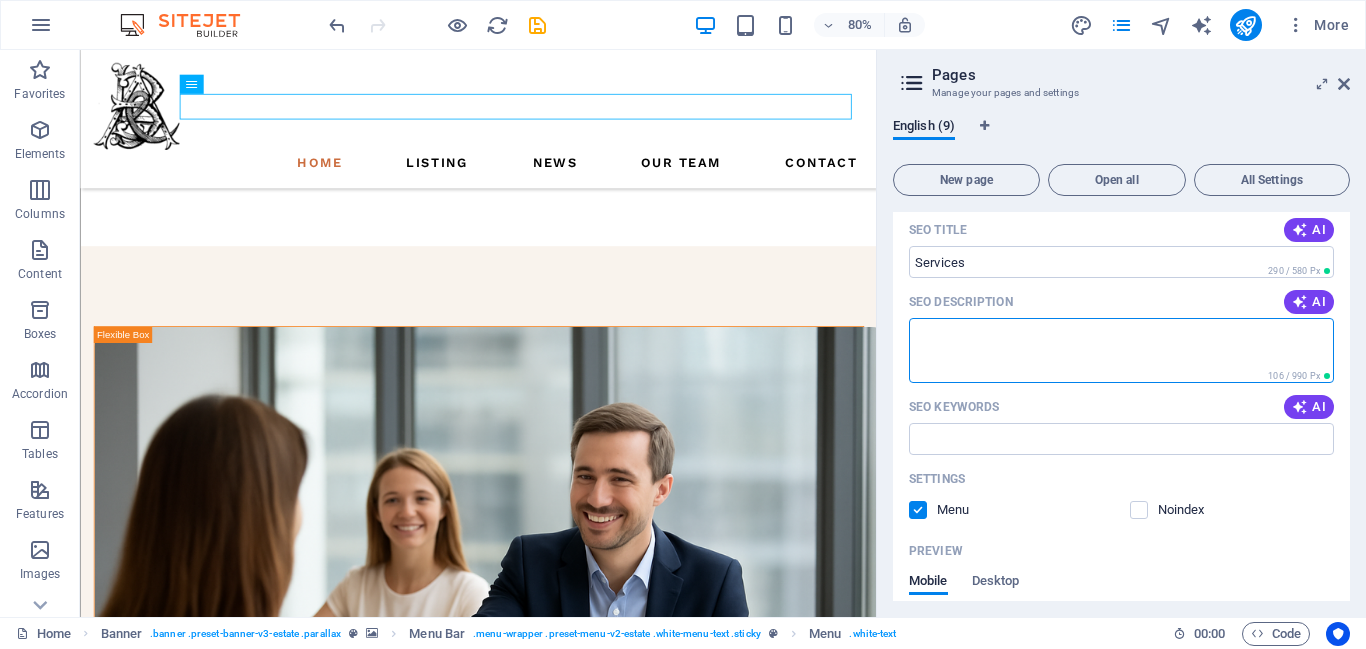 click on "SEO Description" at bounding box center [1121, 350] 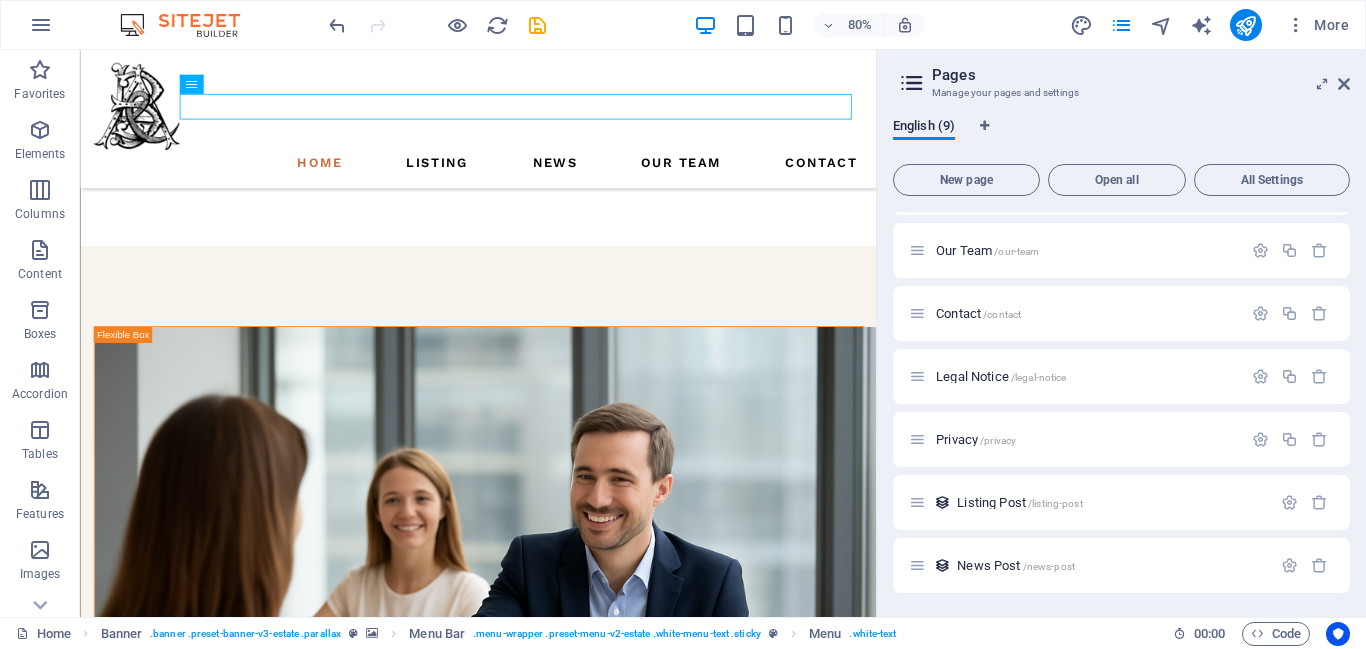 scroll, scrollTop: 0, scrollLeft: 0, axis: both 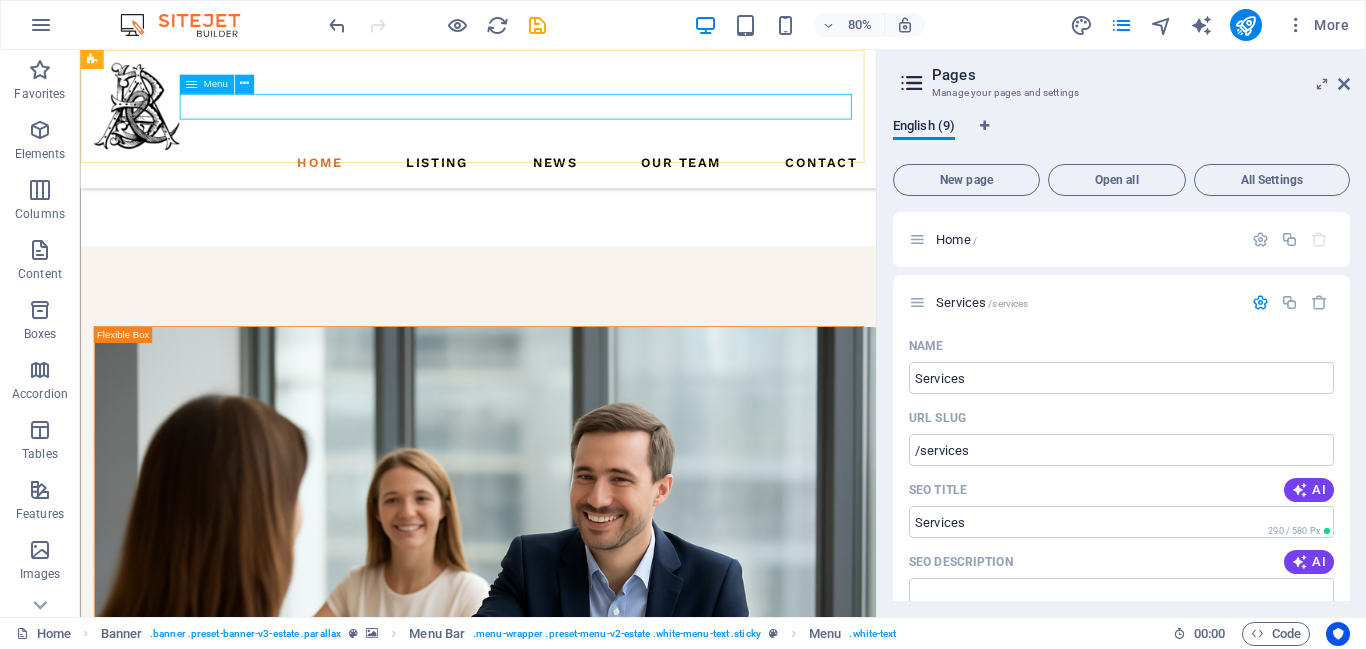 click on "Home Listing News Our Team Contact" at bounding box center [577, 191] 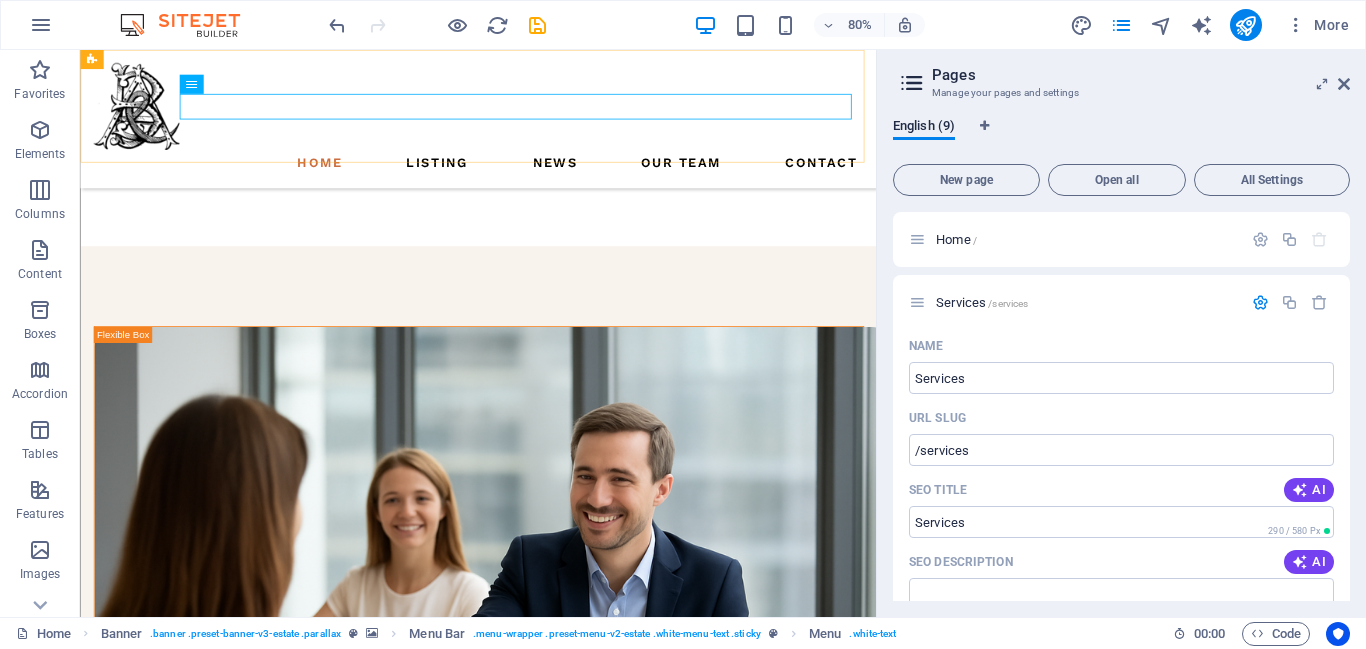 click on "Home Listing News Our Team Contact" at bounding box center (577, 136) 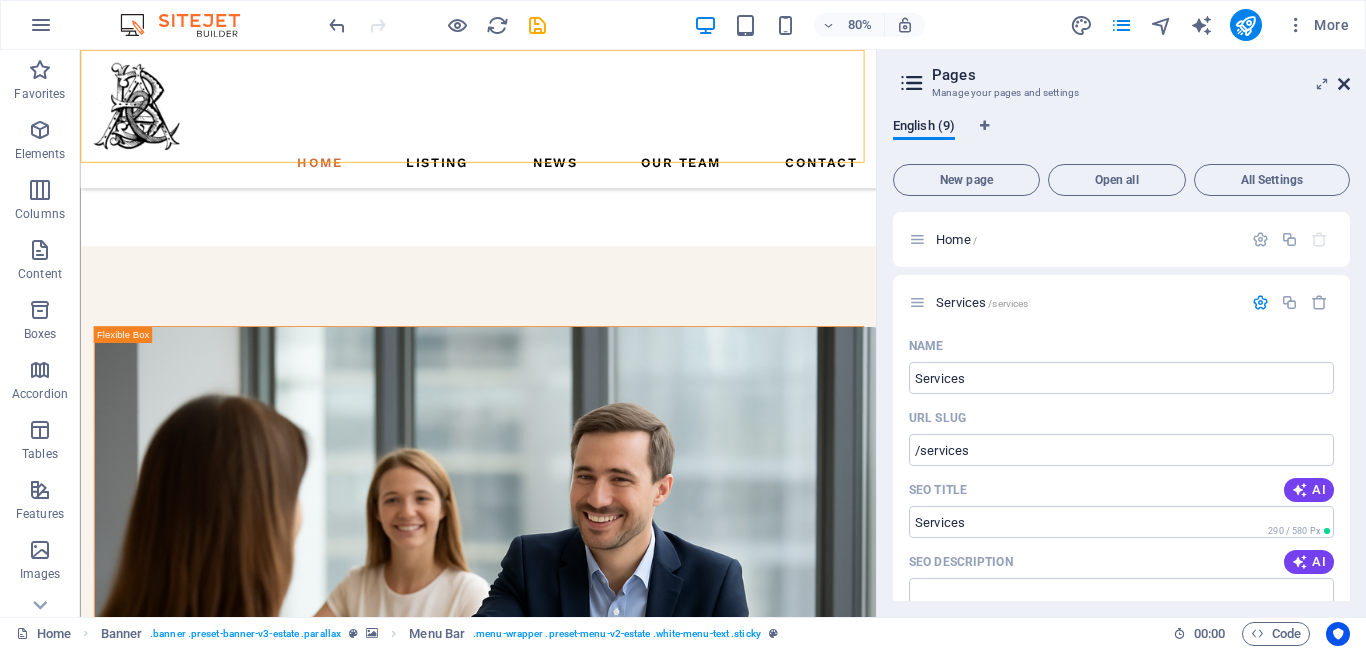 click at bounding box center (1344, 84) 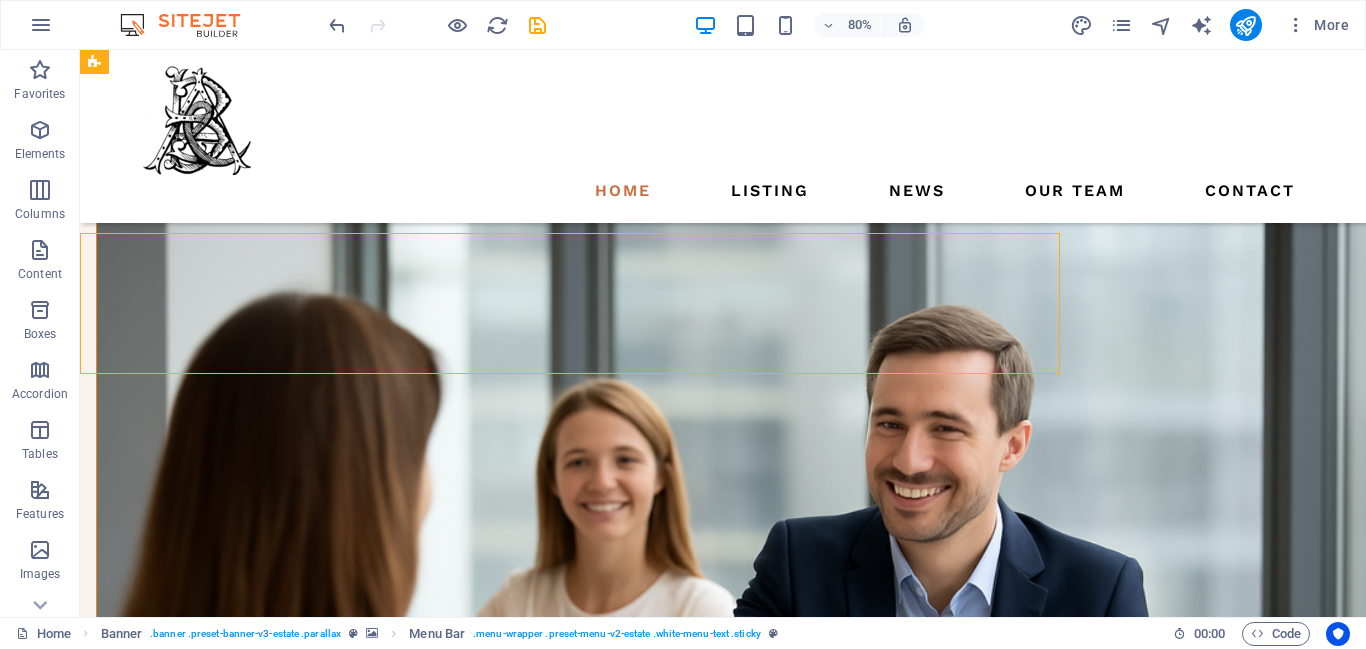 scroll, scrollTop: 1781, scrollLeft: 0, axis: vertical 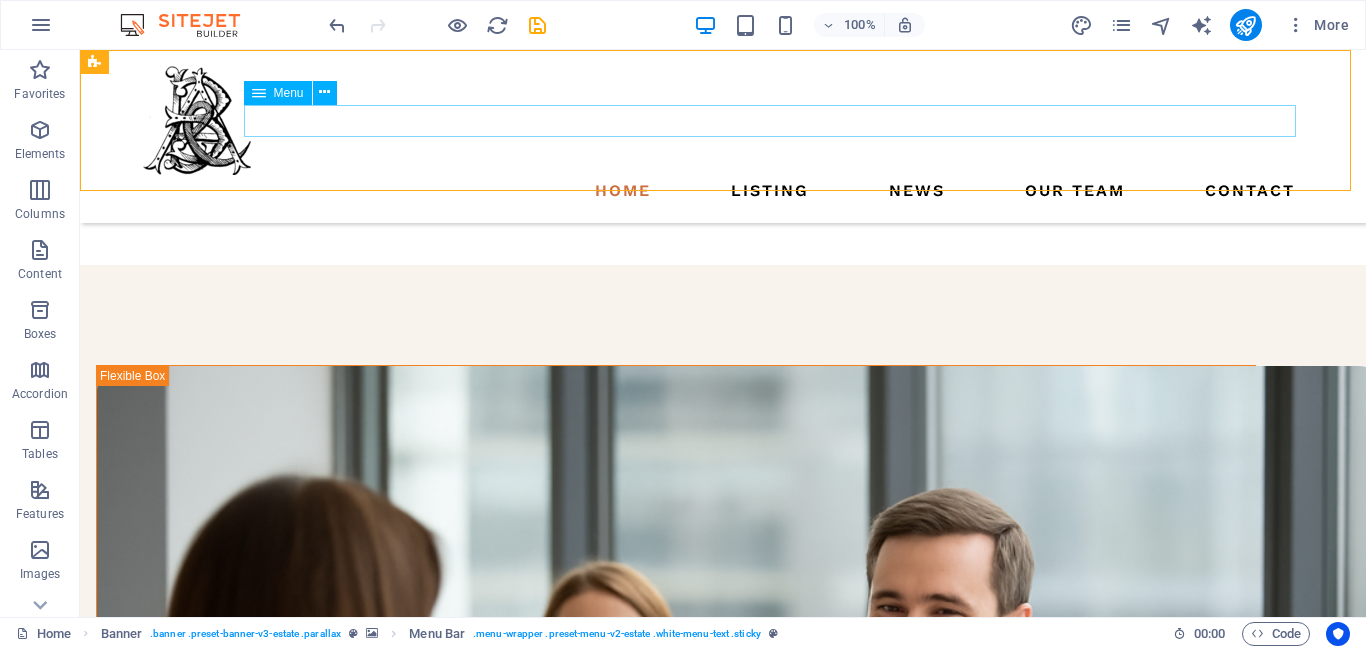 click on "Home Listing News Our Team Contact" at bounding box center (723, 191) 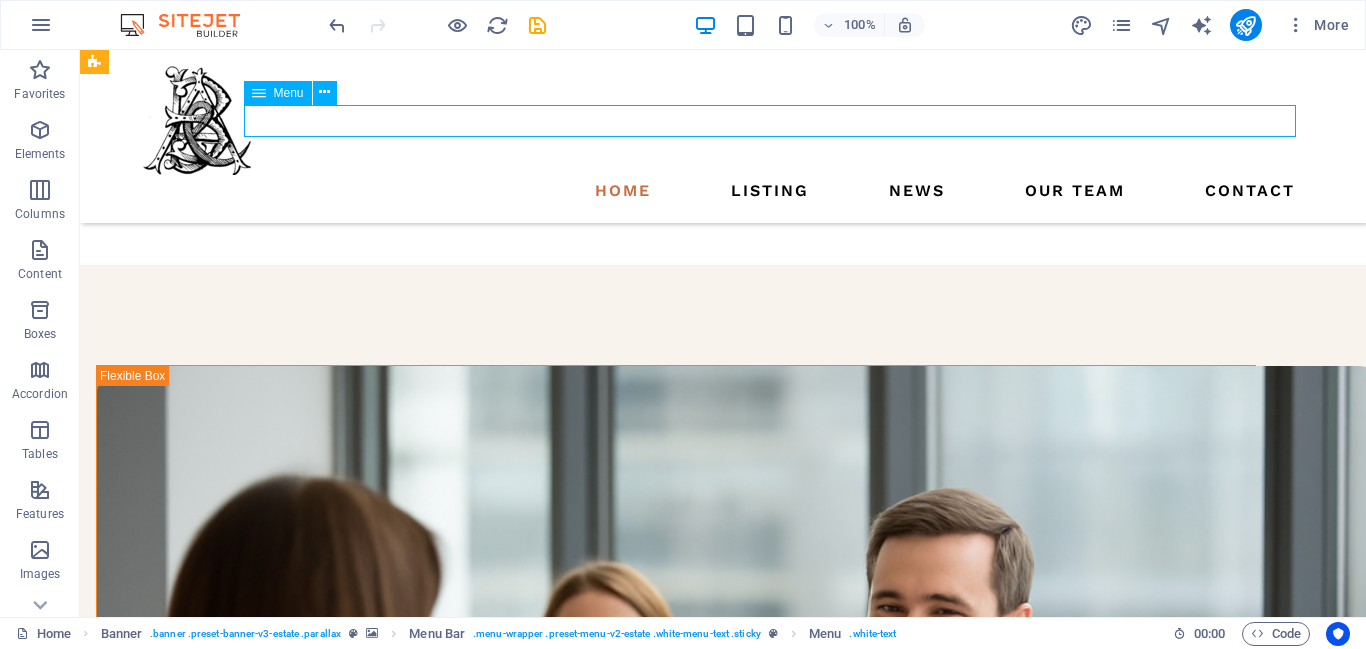 click on "Home Listing News Our Team Contact" at bounding box center [723, 191] 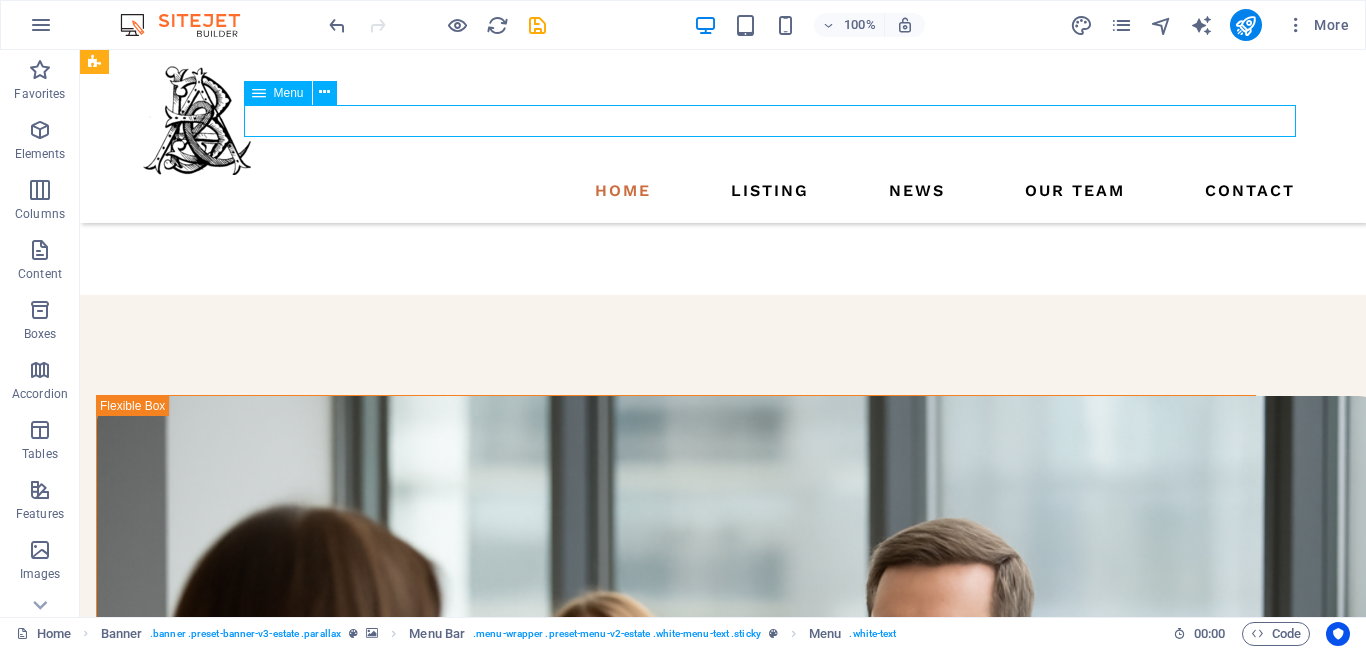scroll, scrollTop: 1852, scrollLeft: 0, axis: vertical 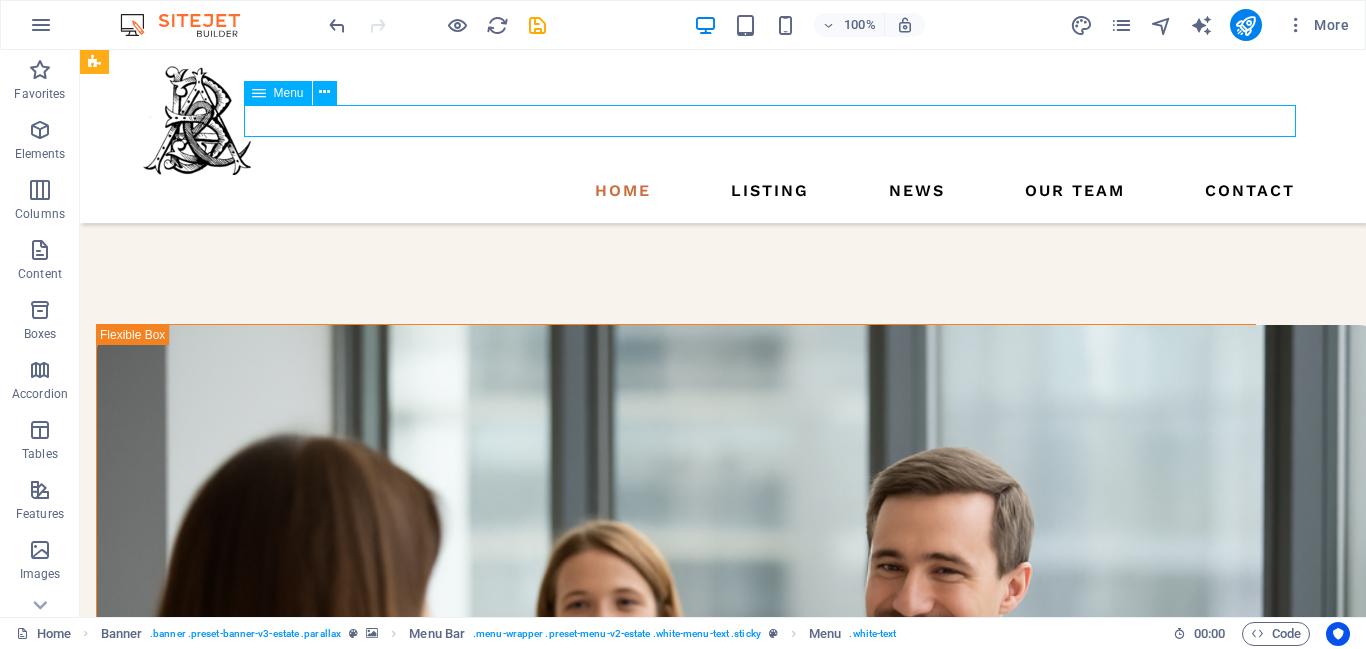 select 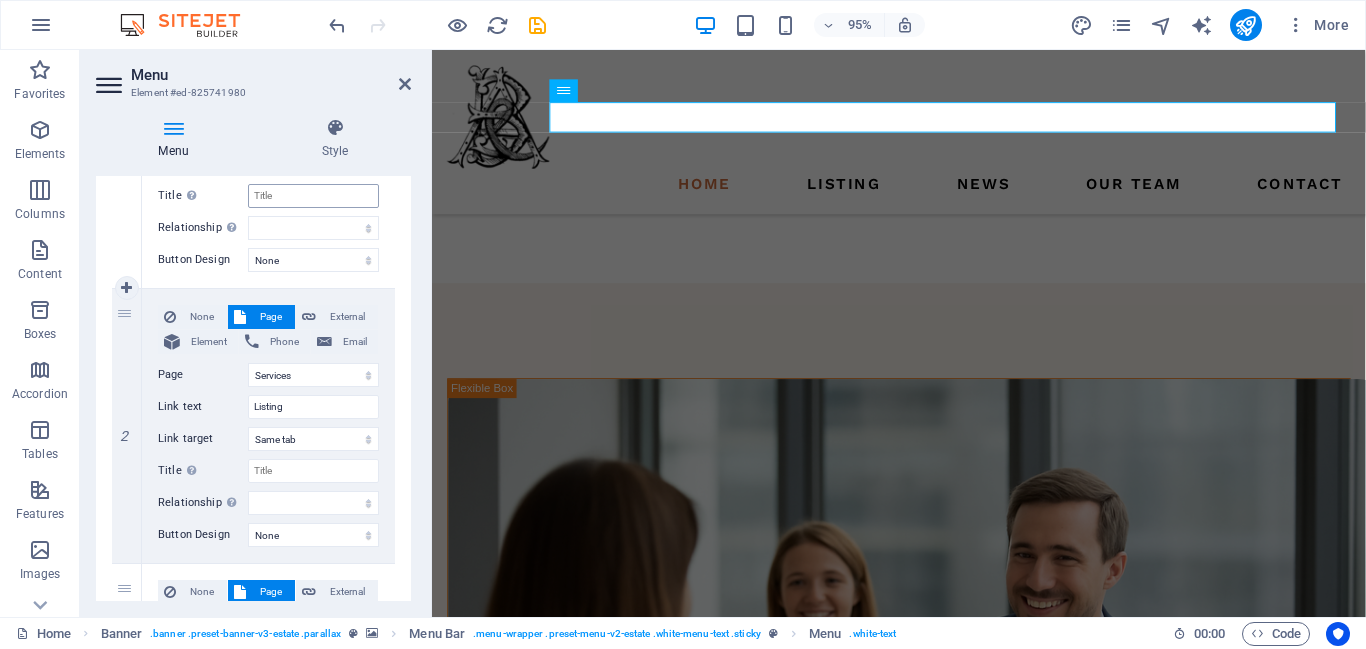 scroll, scrollTop: 358, scrollLeft: 0, axis: vertical 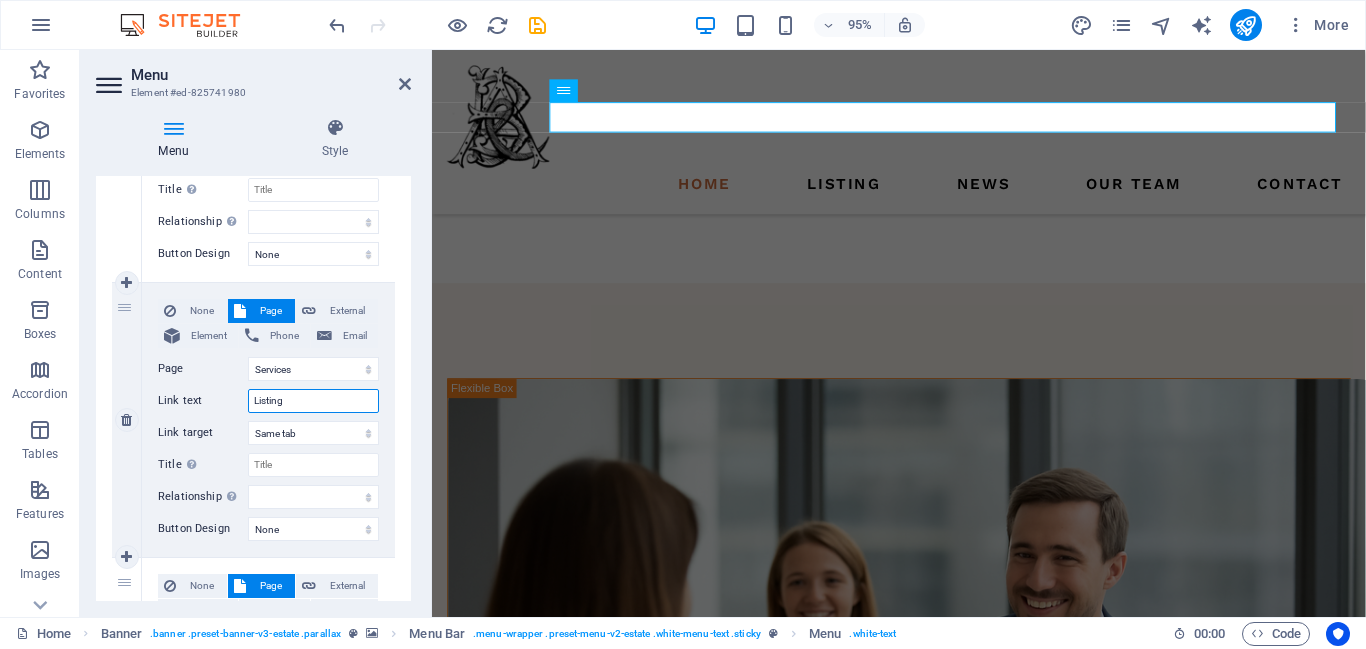 click on "Listing" at bounding box center (313, 401) 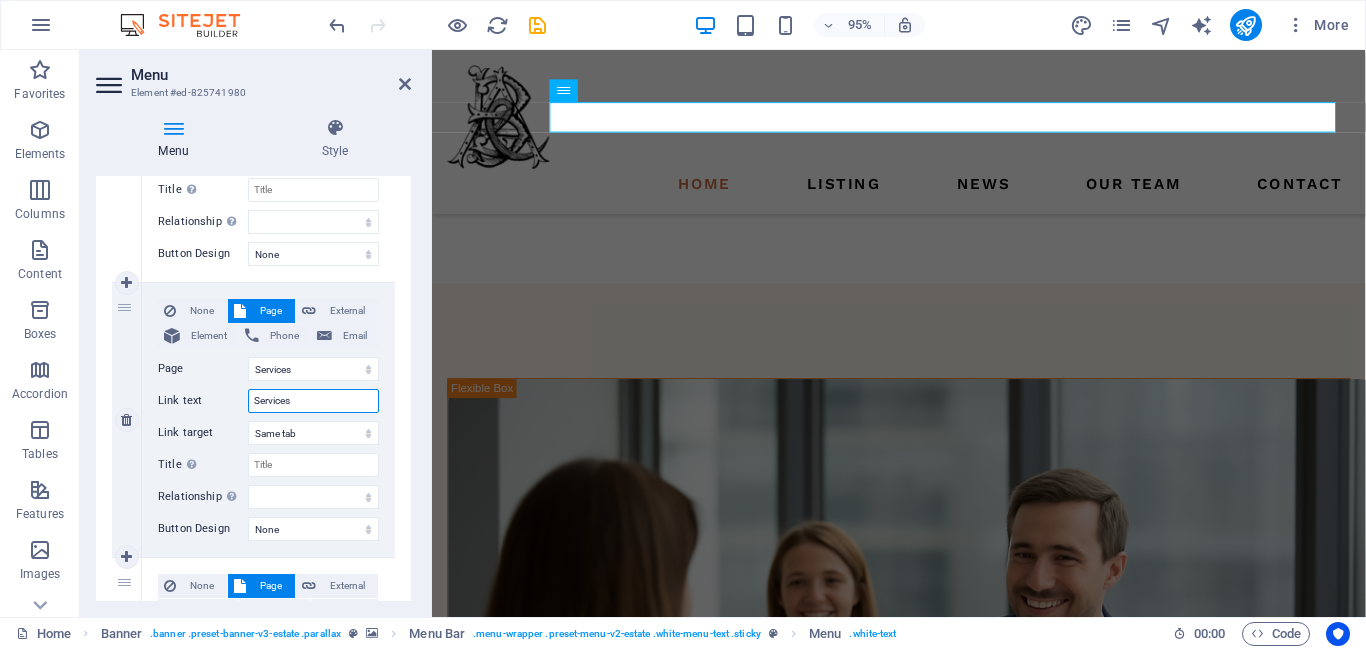 type on "Services" 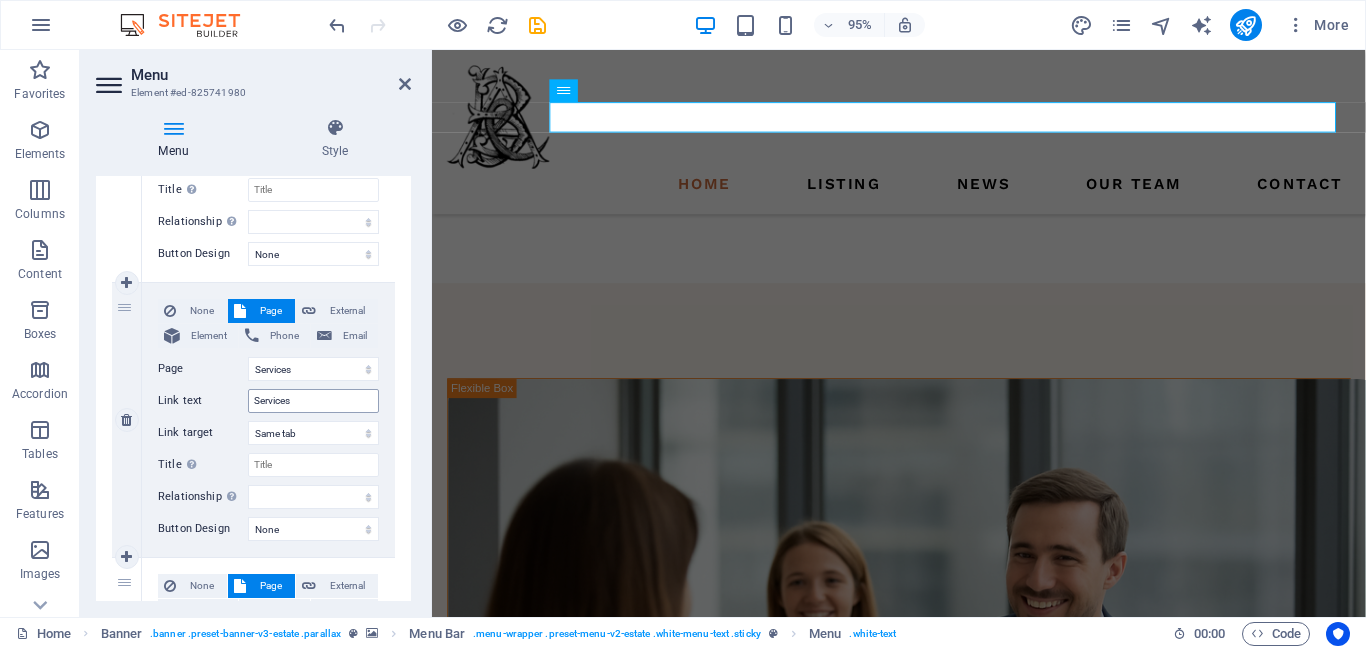 select 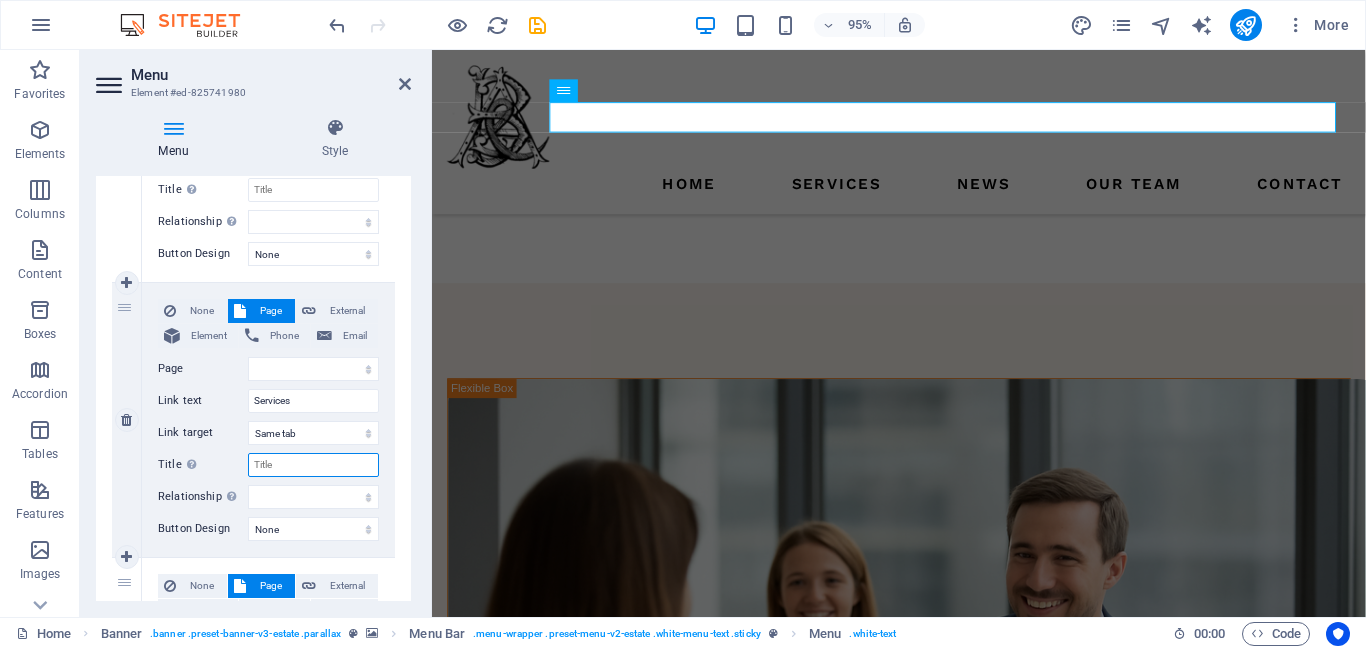 click on "Title Additional link description, should not be the same as the link text. The title is most often shown as a tooltip text when the mouse moves over the element. Leave empty if uncertain." at bounding box center [313, 465] 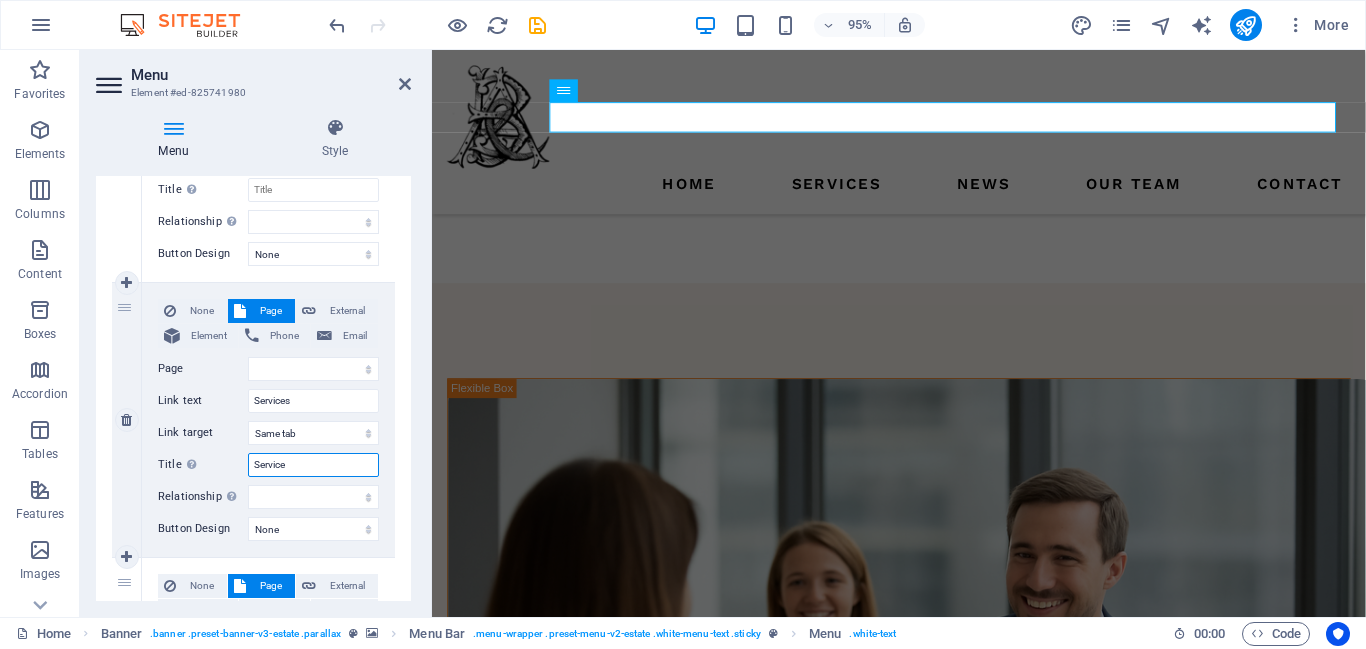 type on "Services" 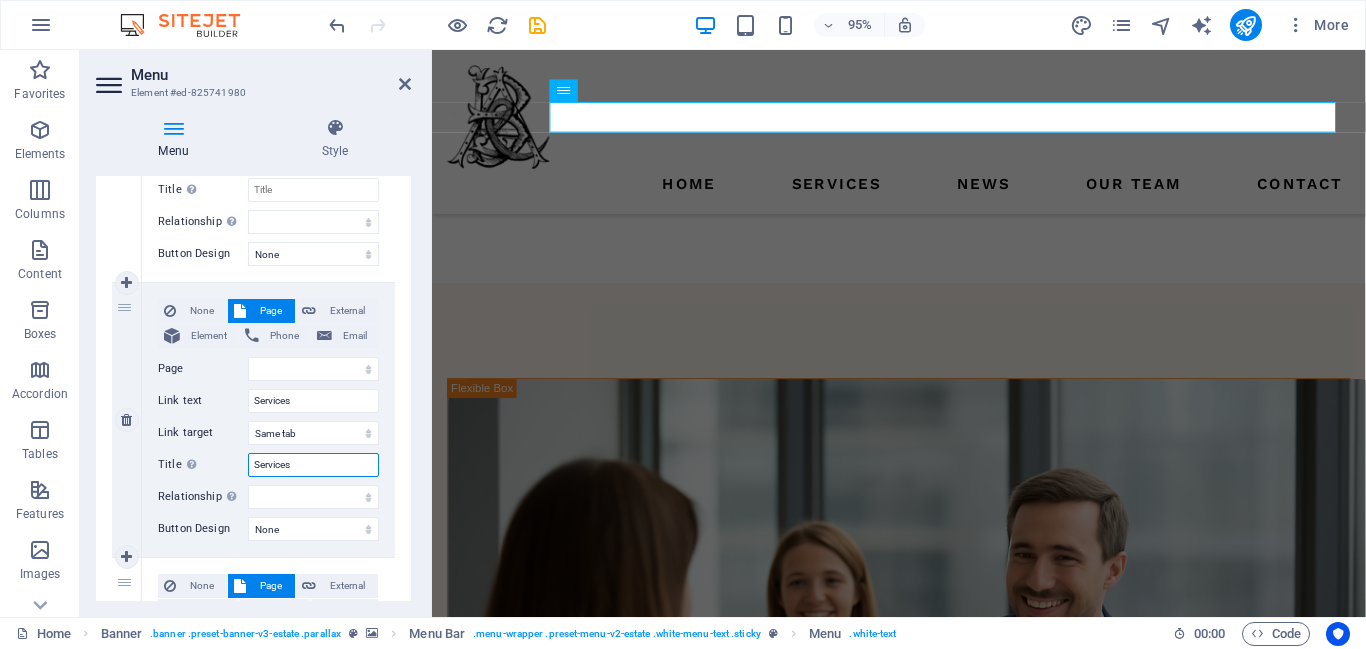 select 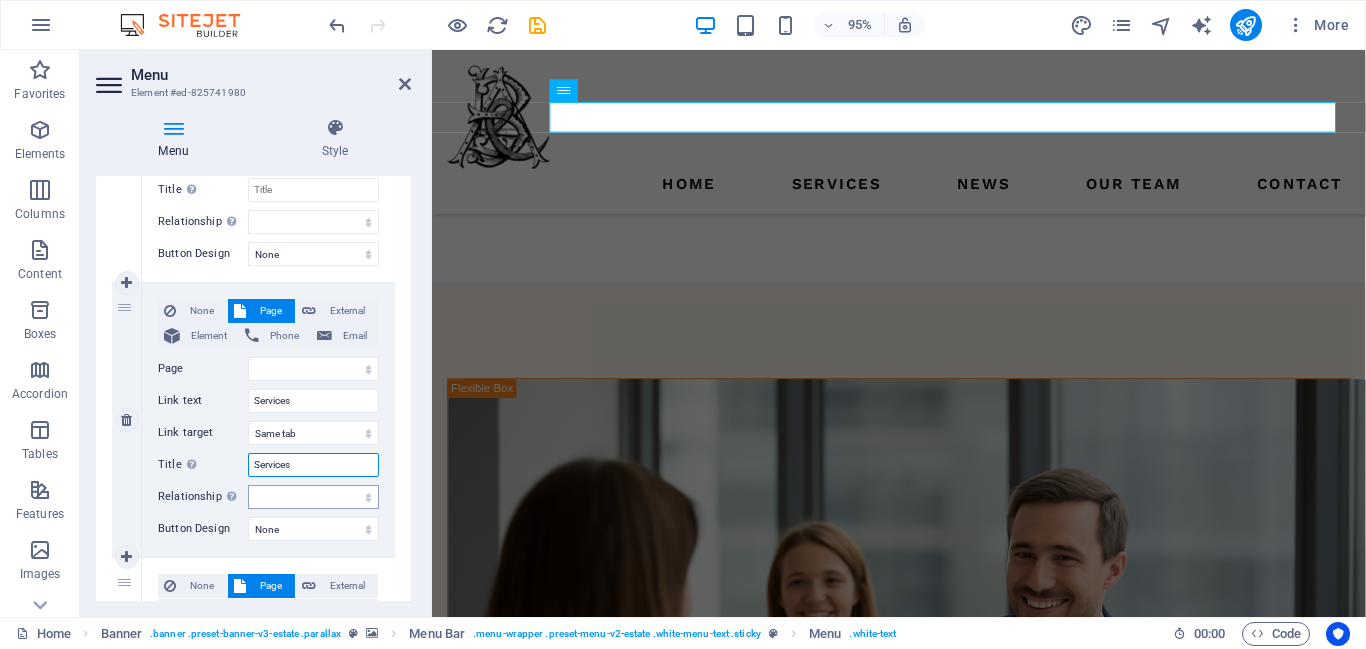 type on "Services" 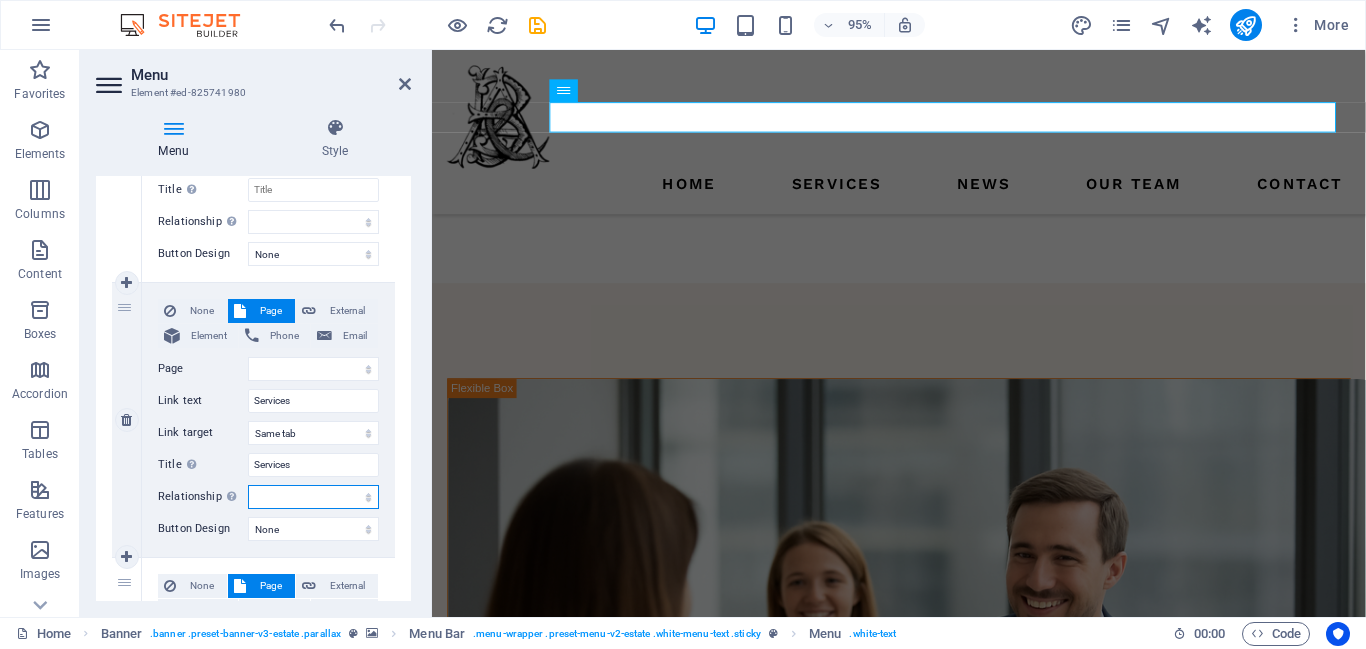 click on "alternate author bookmark external help license next nofollow noreferrer noopener prev search tag" at bounding box center (313, 497) 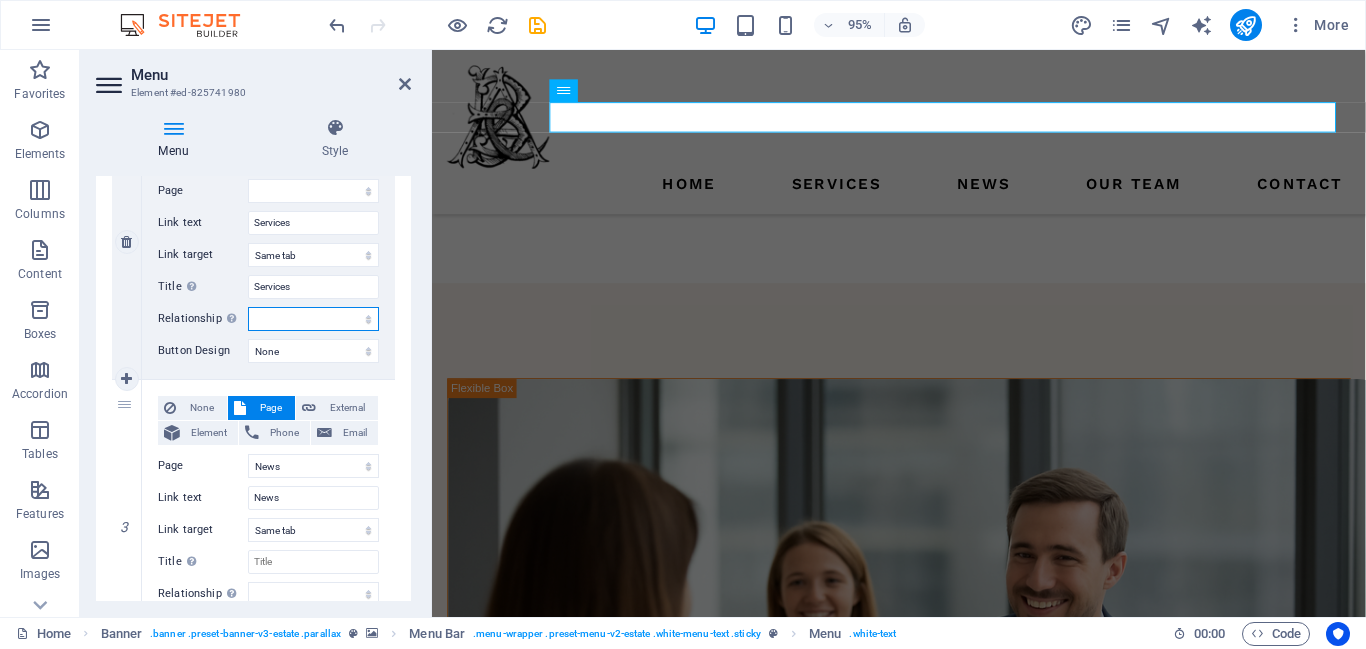 scroll, scrollTop: 535, scrollLeft: 0, axis: vertical 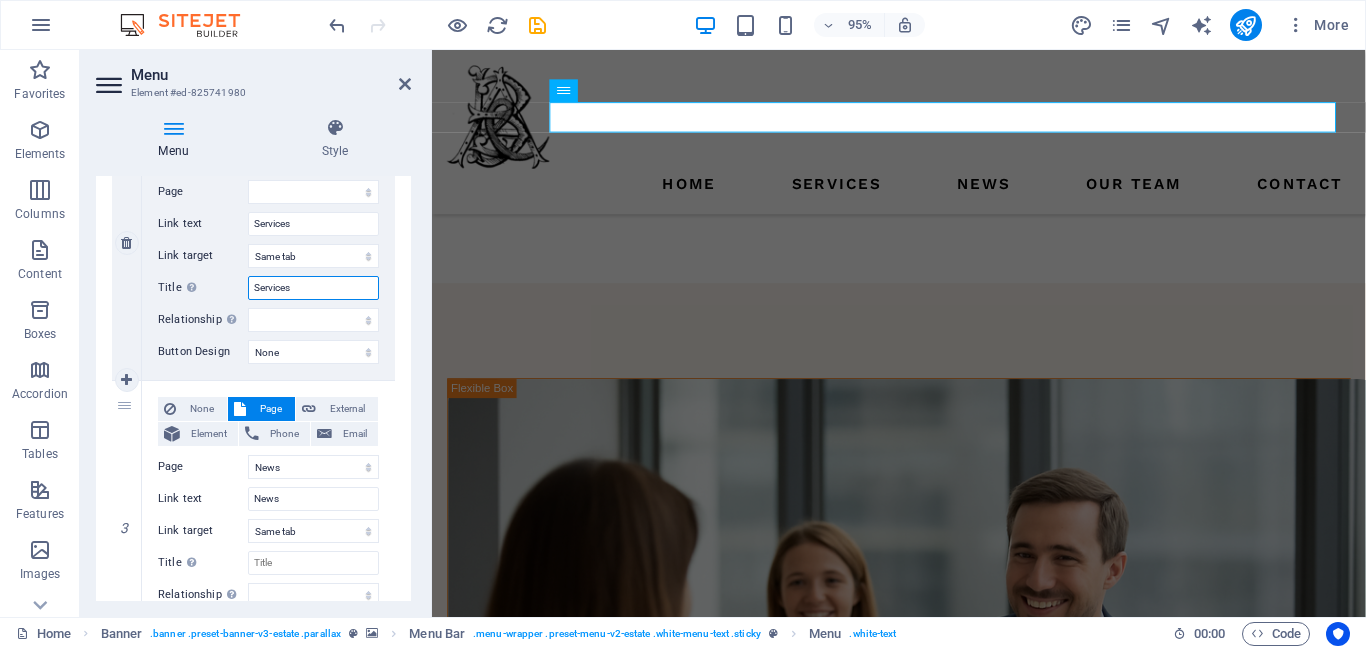 click on "Services" at bounding box center (313, 288) 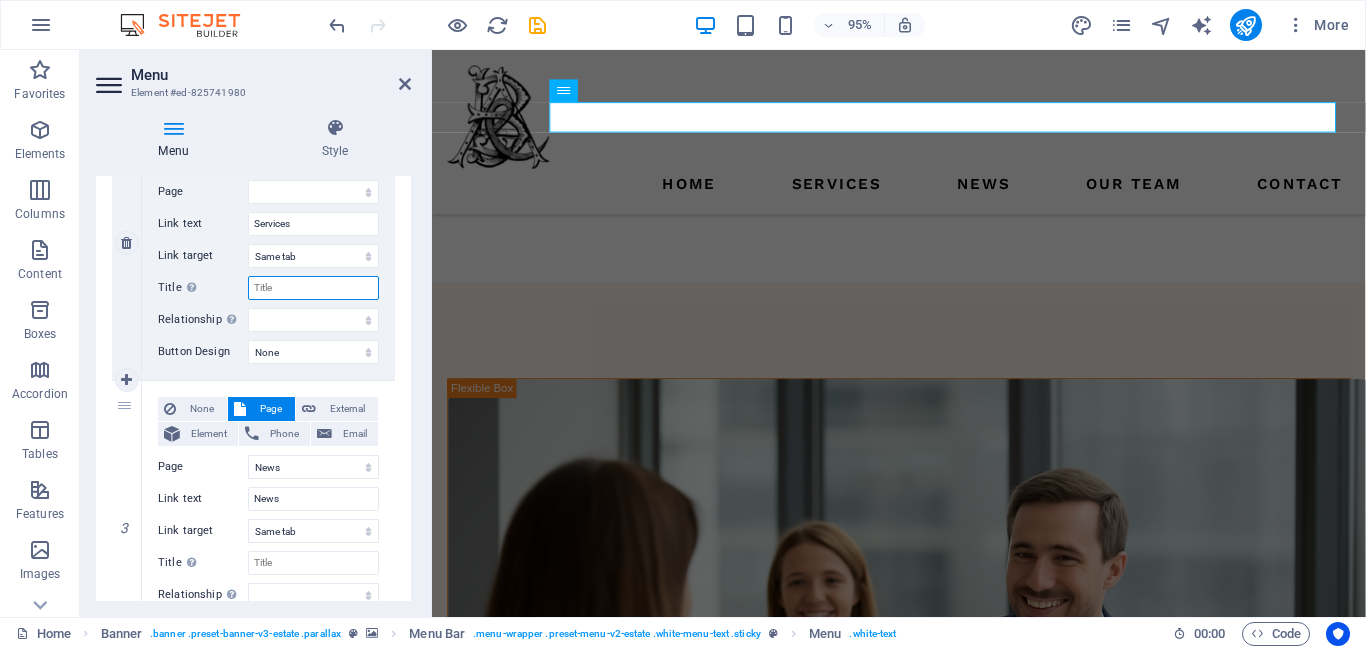 select 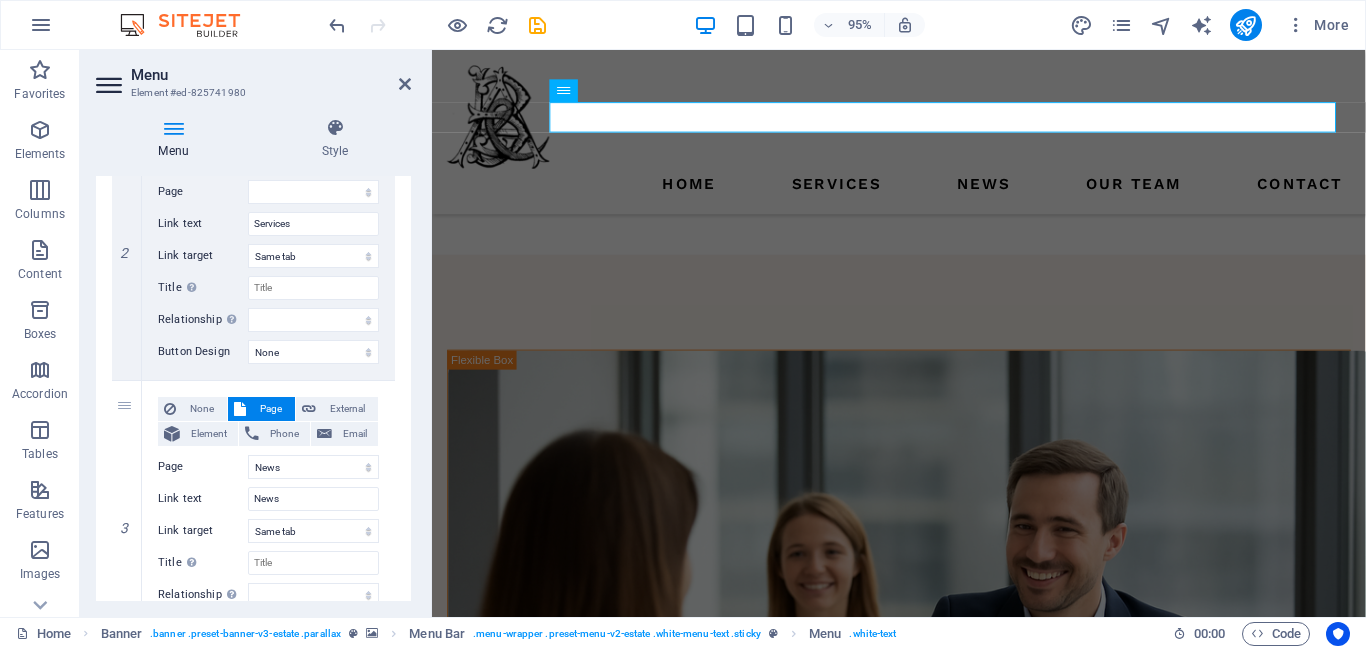 scroll, scrollTop: 1781, scrollLeft: 0, axis: vertical 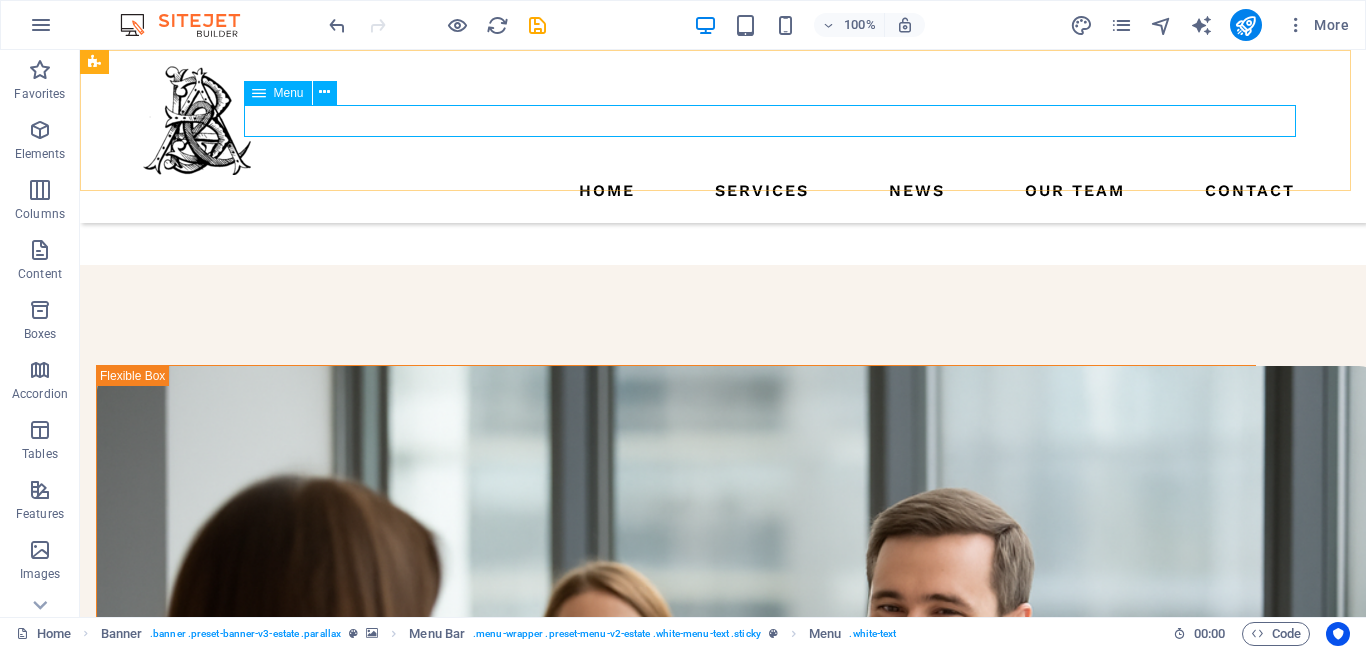 click on "Home Services News Our Team Contact" at bounding box center (723, 191) 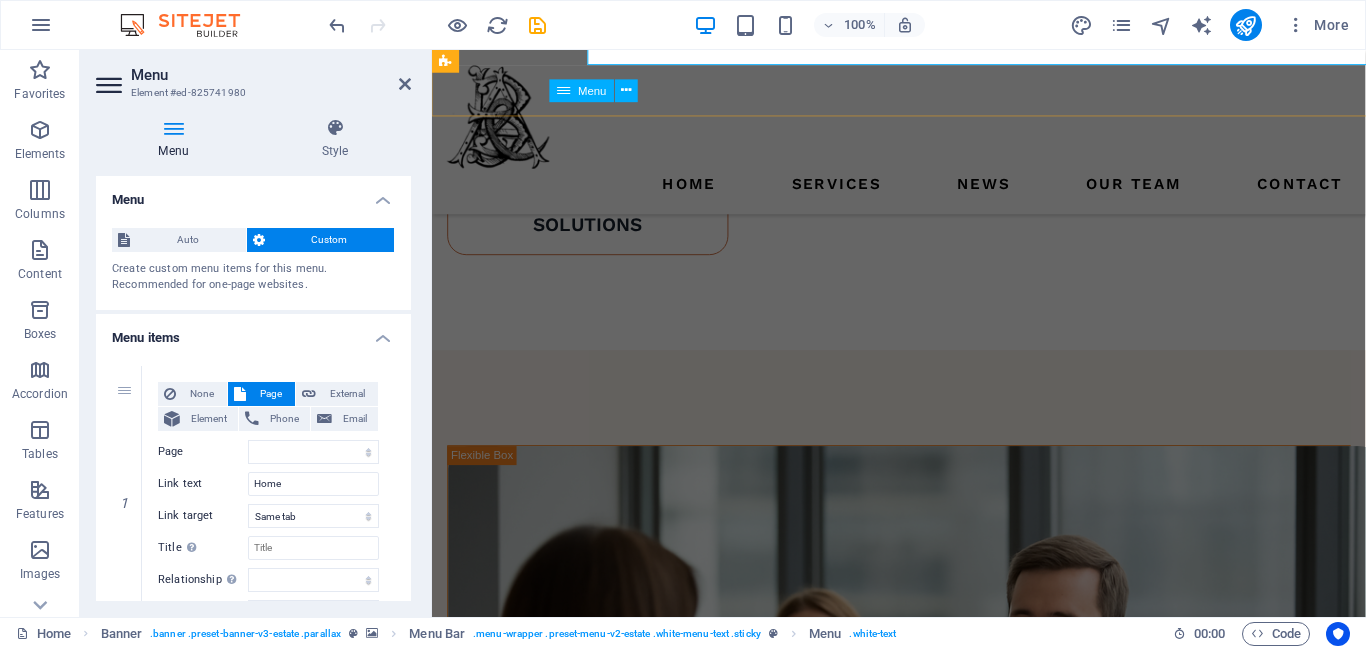 scroll, scrollTop: 1852, scrollLeft: 0, axis: vertical 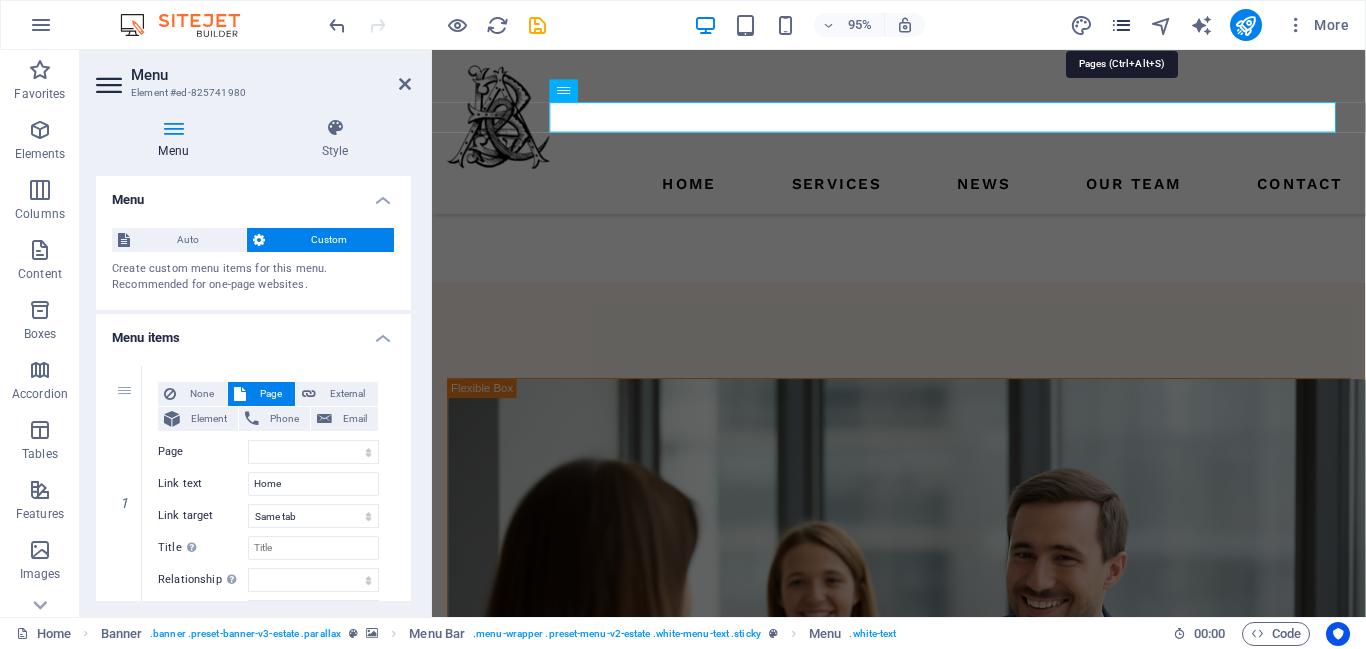 click at bounding box center (1121, 25) 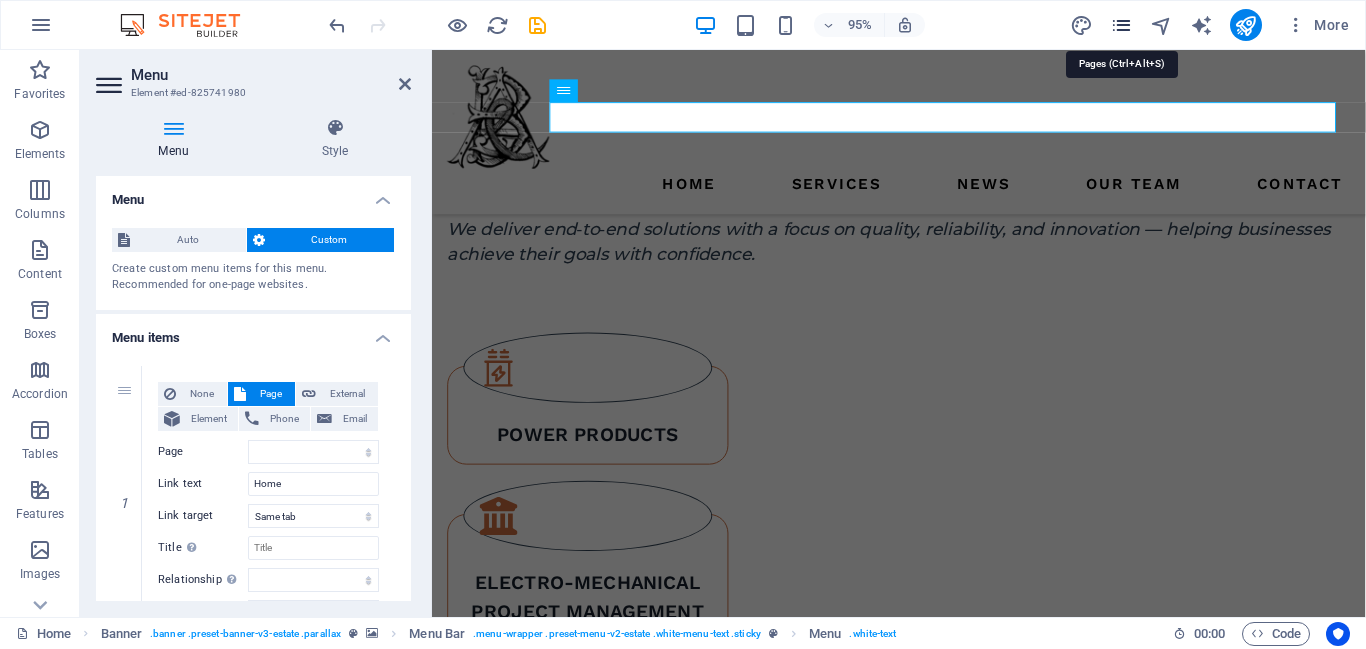 scroll, scrollTop: 2515, scrollLeft: 0, axis: vertical 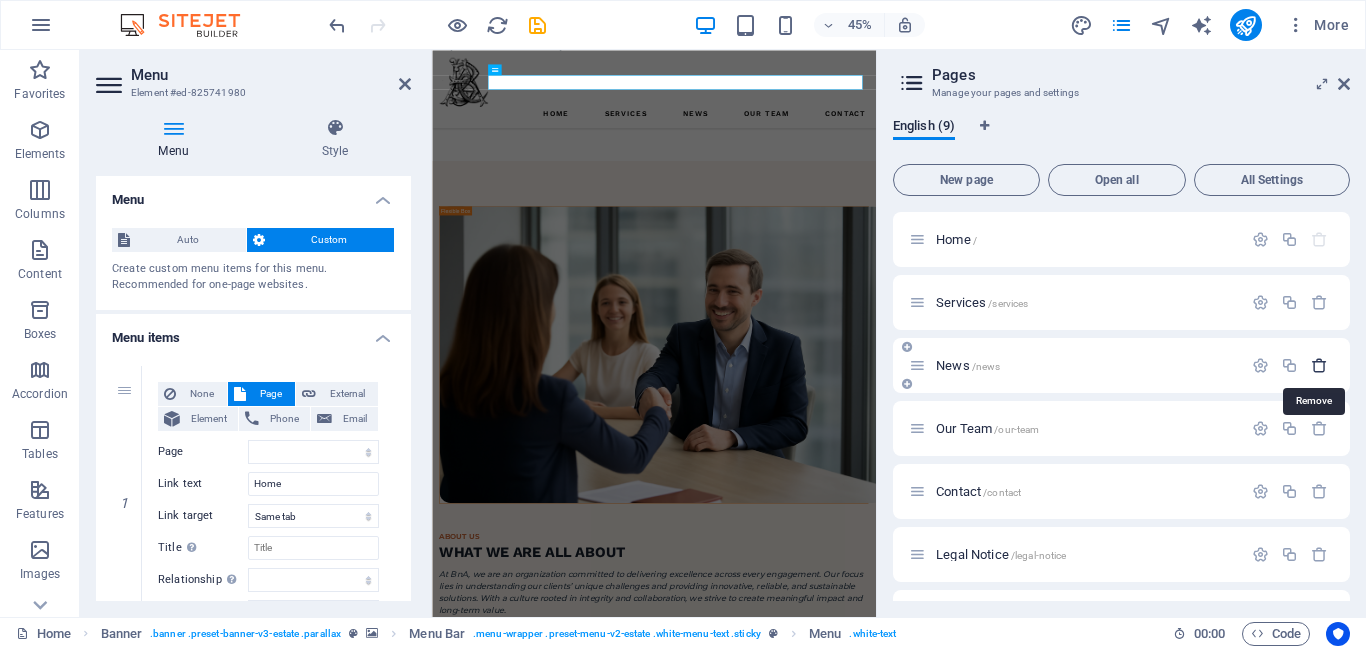click at bounding box center [1319, 365] 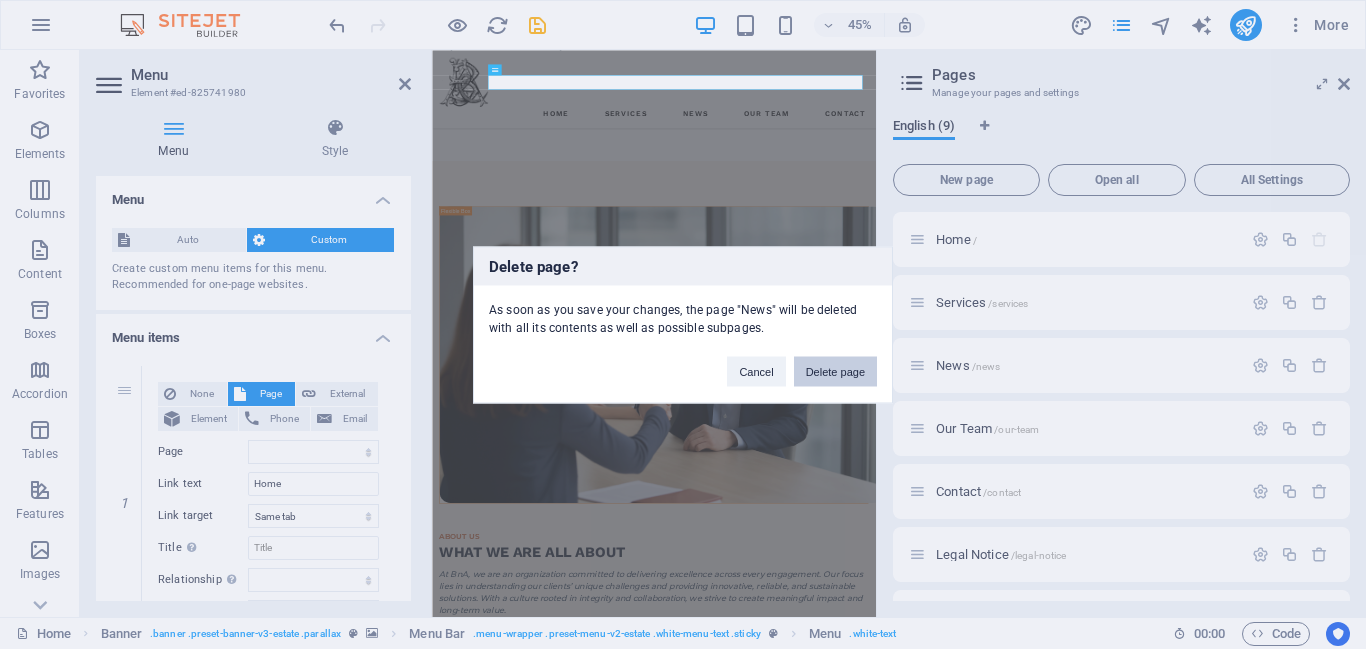 click on "Delete page" at bounding box center (835, 371) 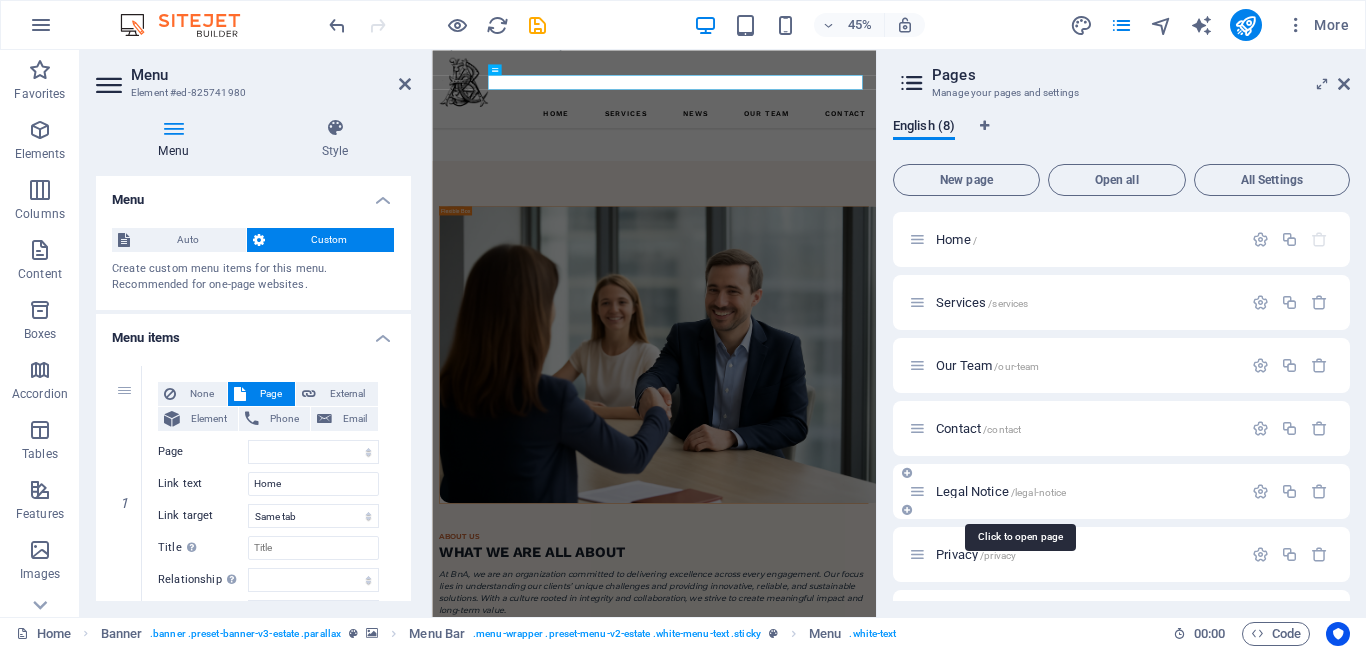 scroll, scrollTop: 115, scrollLeft: 0, axis: vertical 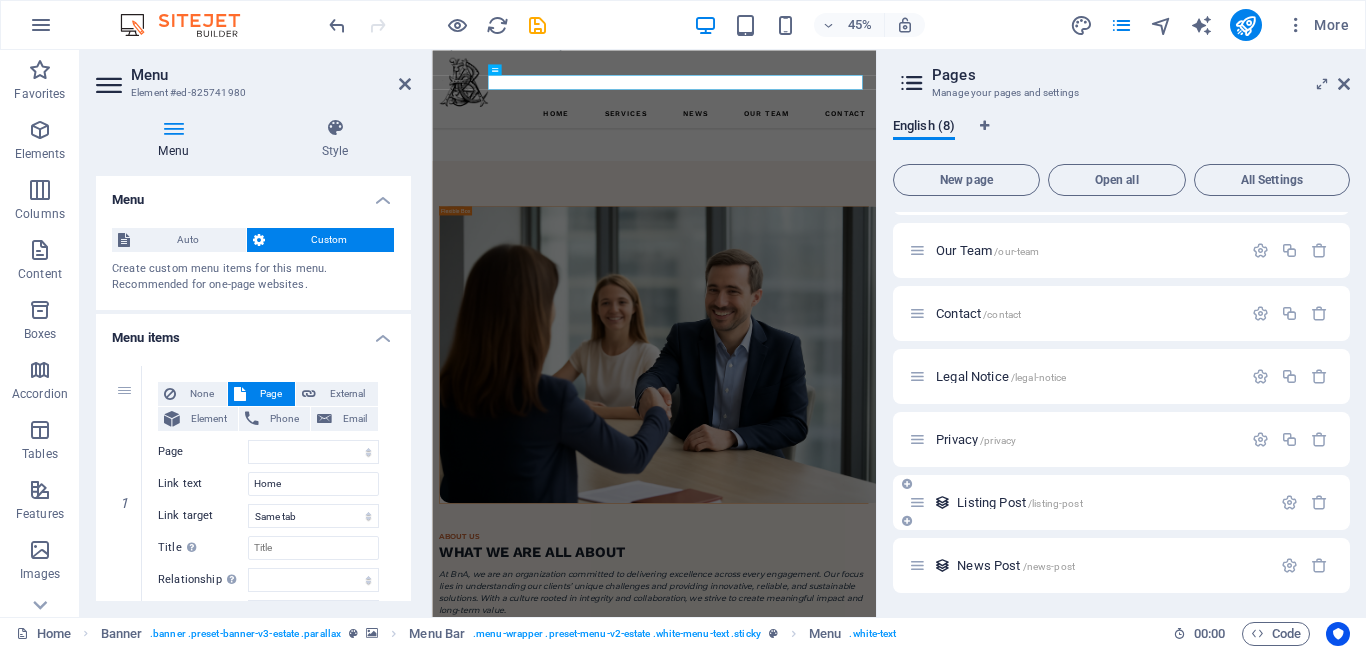 click on "Listing Post /listing-post" at bounding box center (1090, 502) 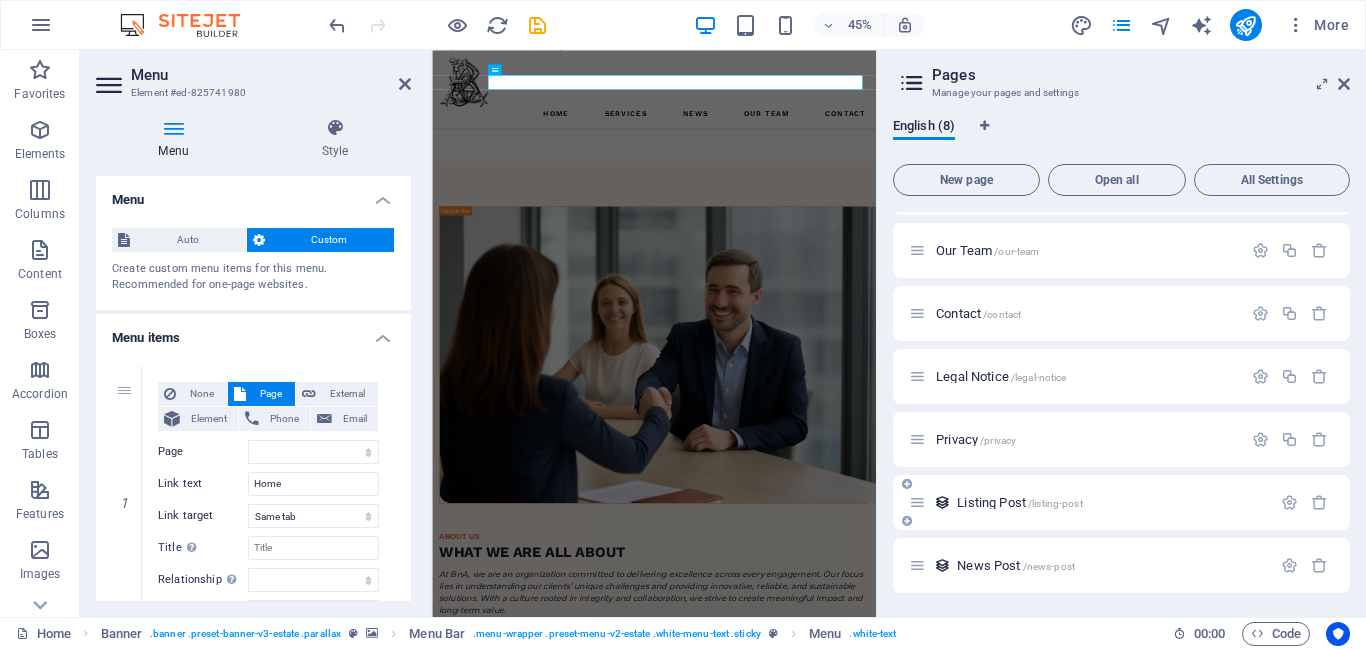 click on "Listing Post /listing-post" at bounding box center [1019, 502] 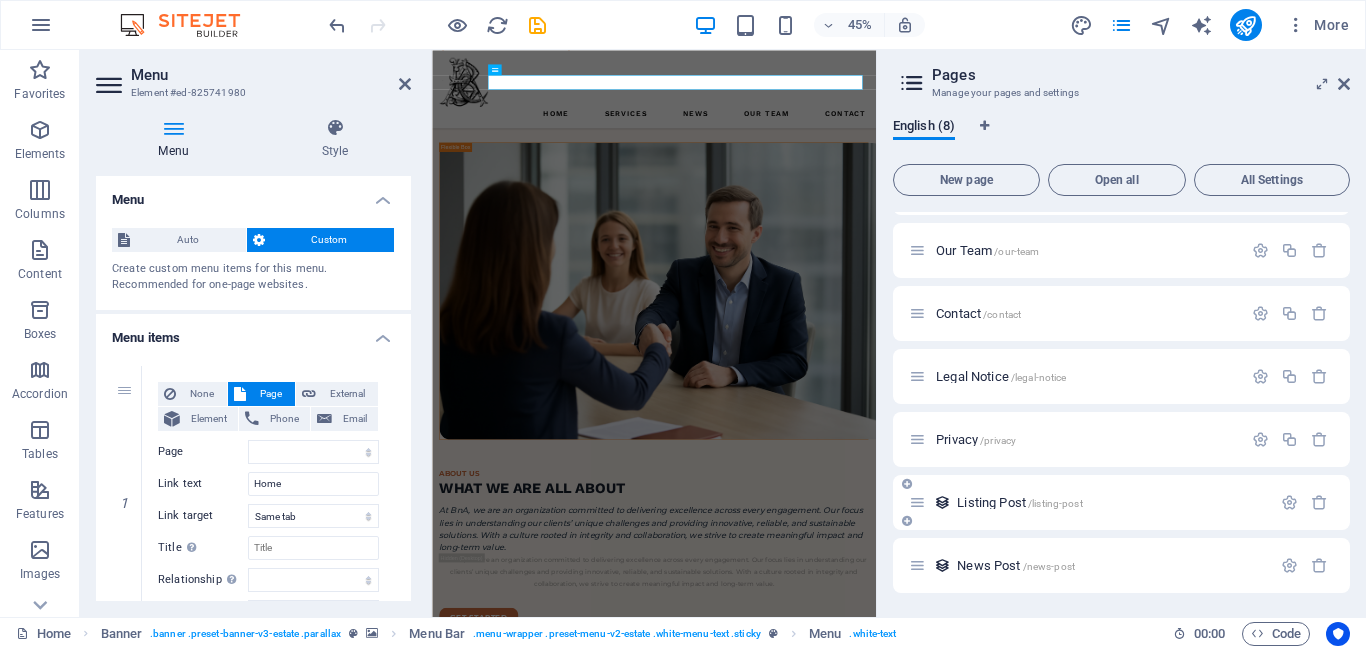scroll, scrollTop: 0, scrollLeft: 0, axis: both 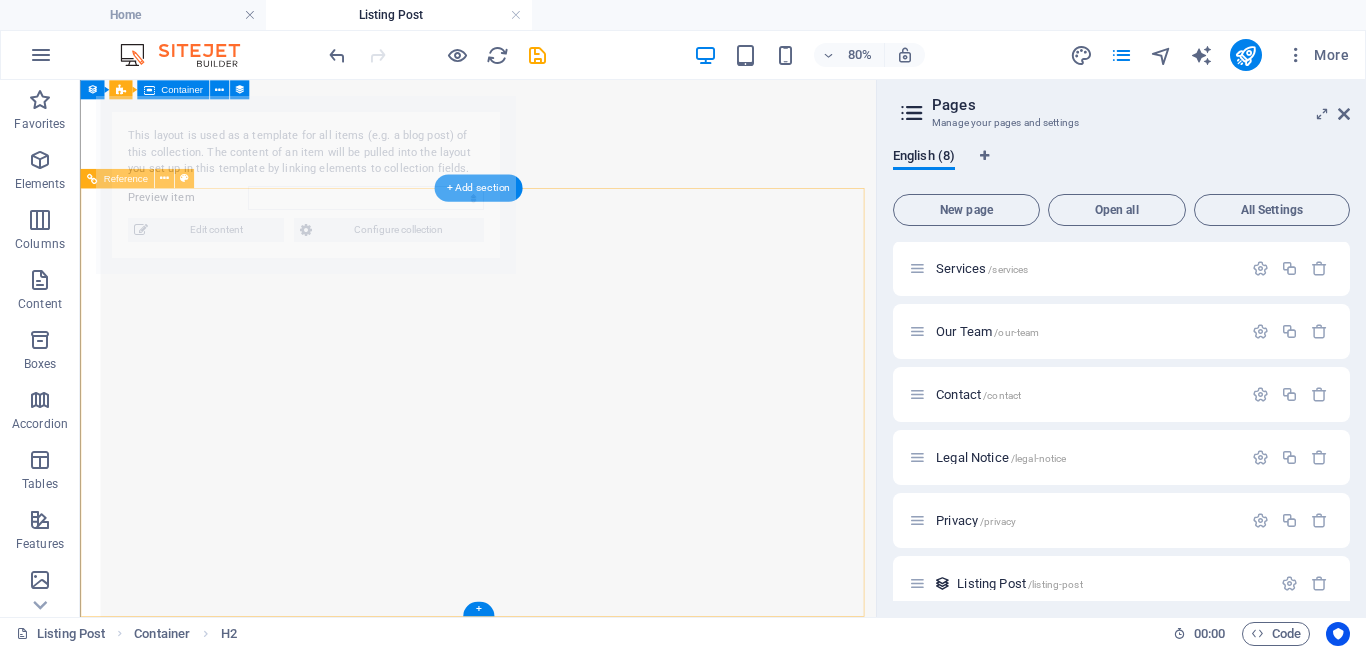 select on "688f98abf8de6952070b0b4b" 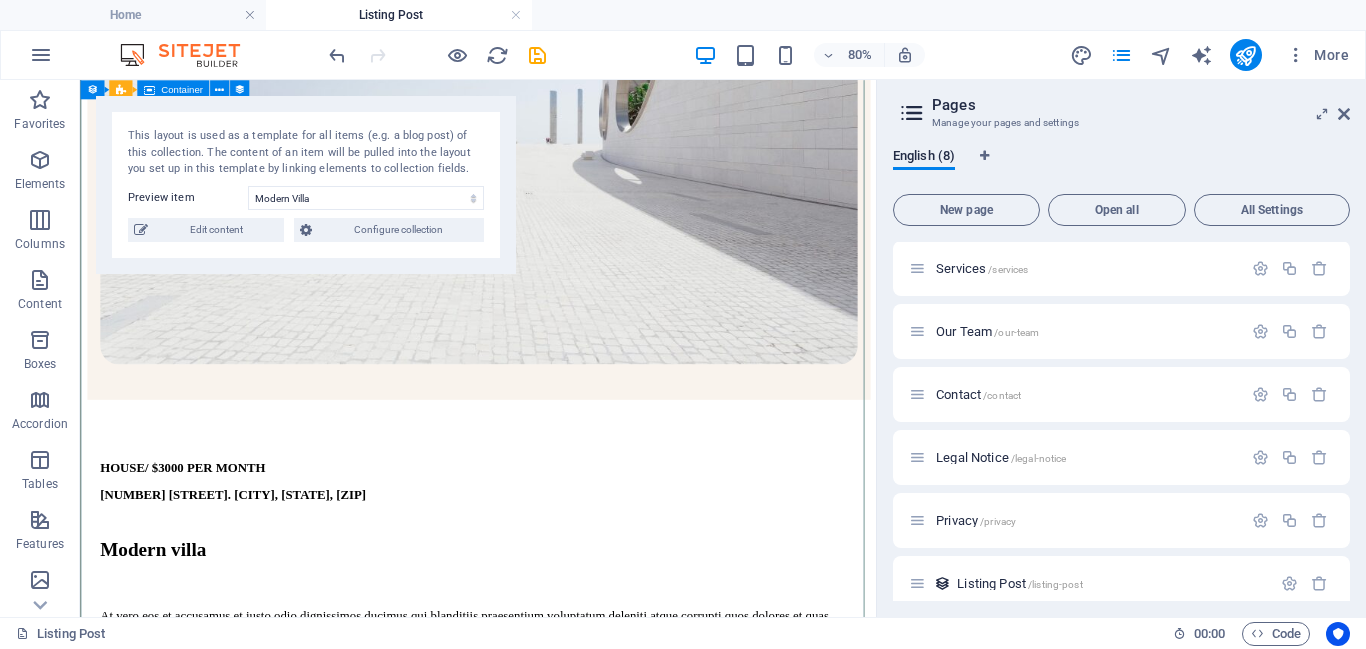 scroll, scrollTop: 0, scrollLeft: 0, axis: both 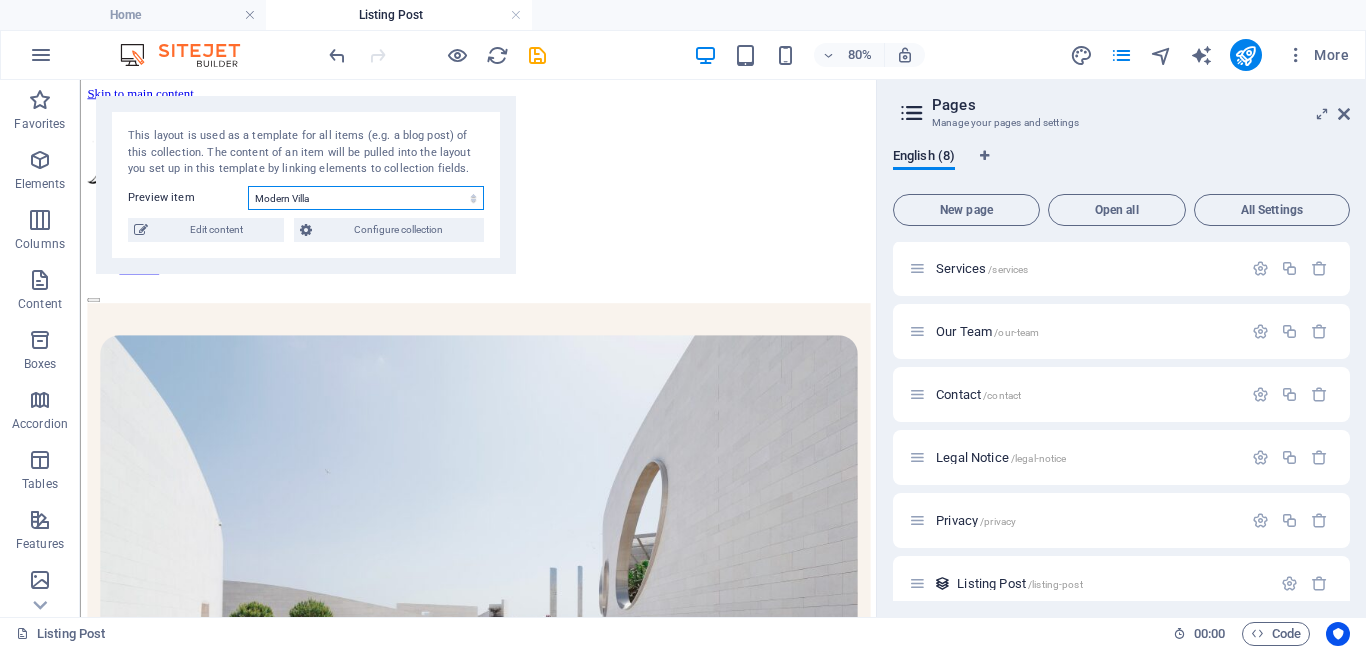 click on "Modern Villa Resort Studio Apartment Lake Side Ranch Modern House Orchard St. Building Sea Side Villa Santa Ana House California Bay House" at bounding box center (366, 198) 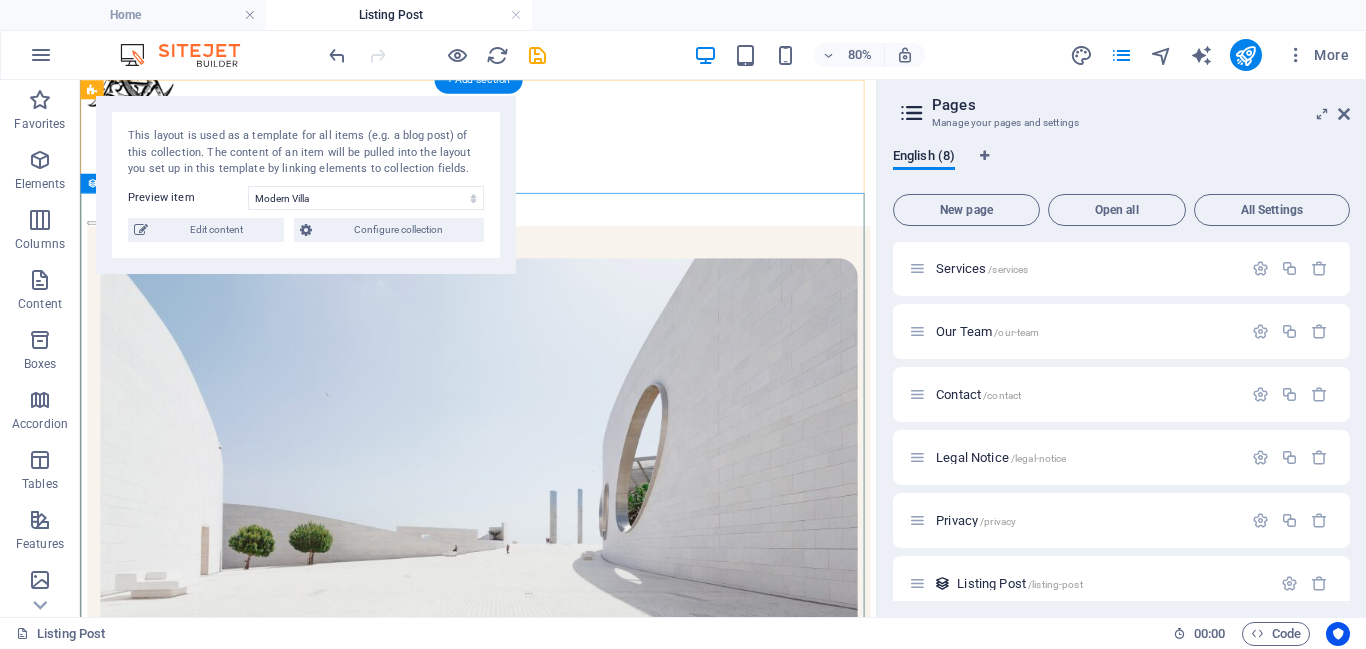 scroll, scrollTop: 0, scrollLeft: 0, axis: both 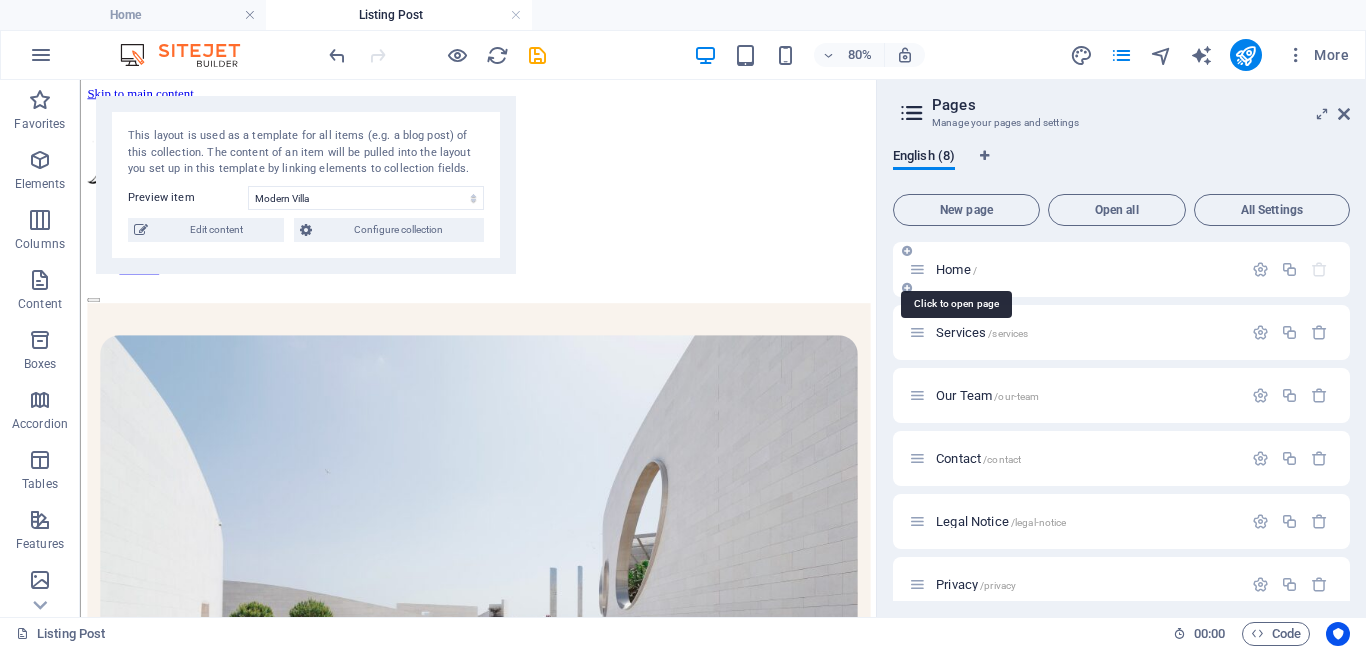 click on "Home /" at bounding box center [956, 269] 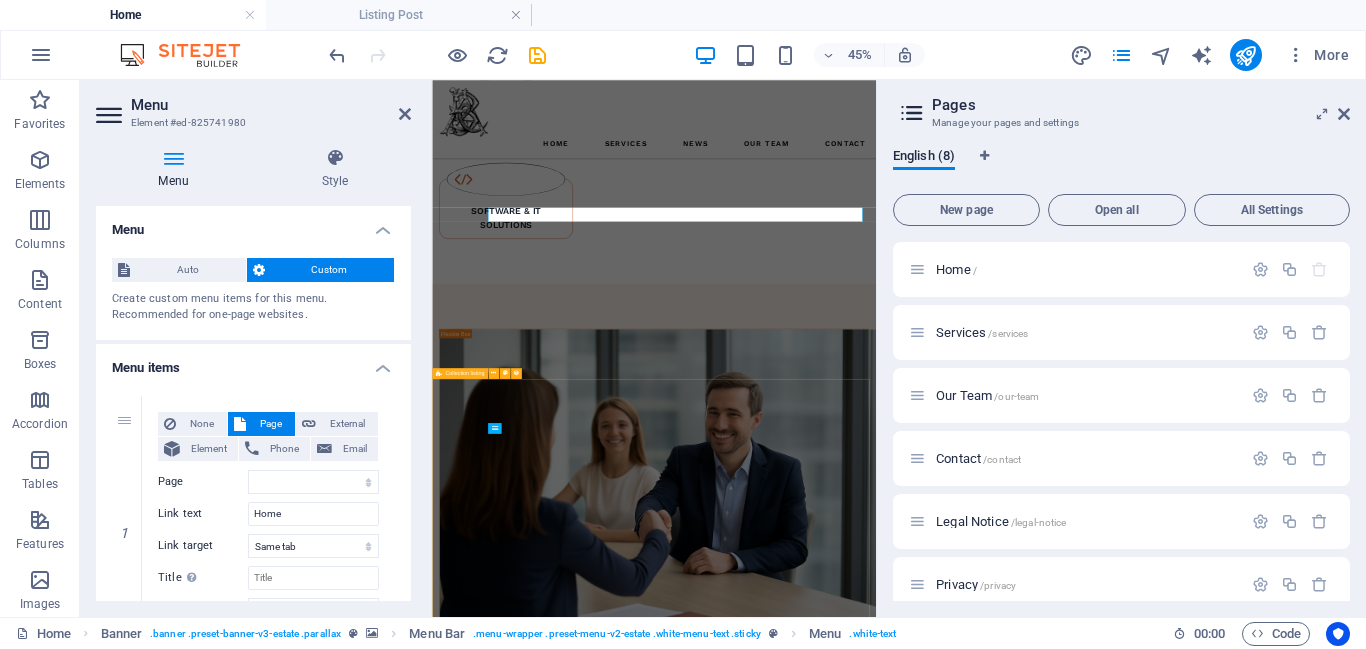 scroll, scrollTop: 2196, scrollLeft: 0, axis: vertical 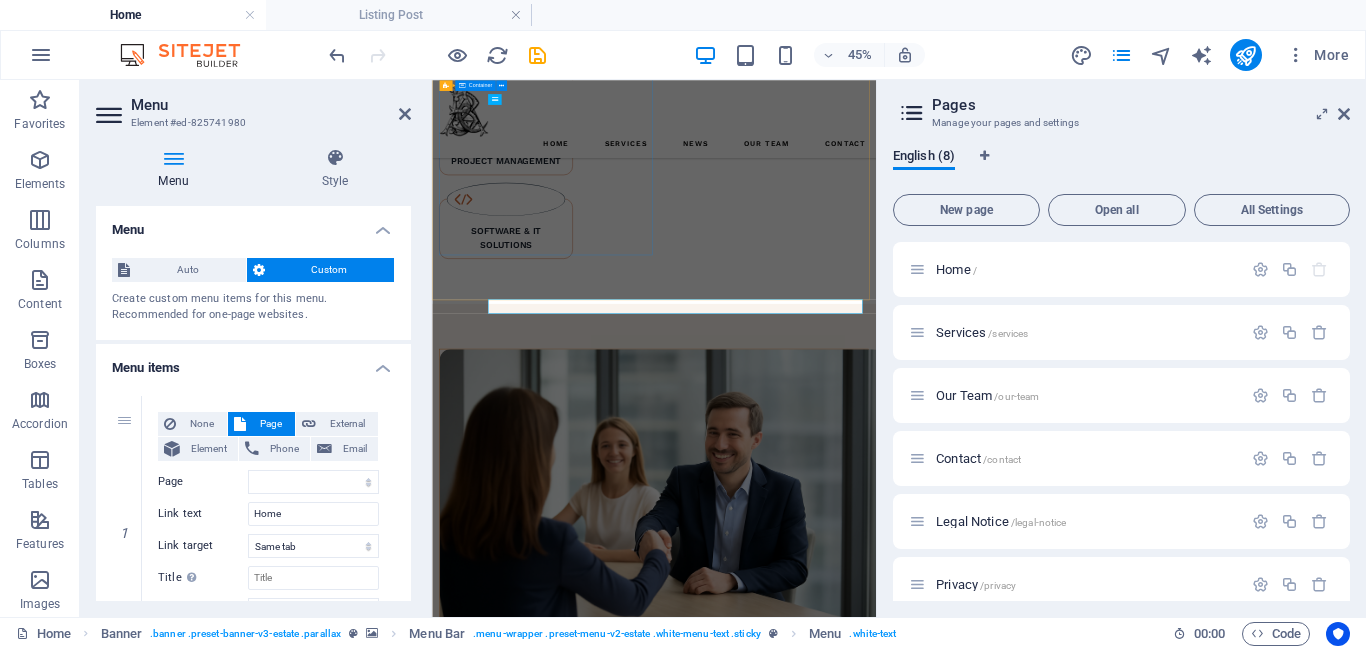 click at bounding box center (925, 1007) 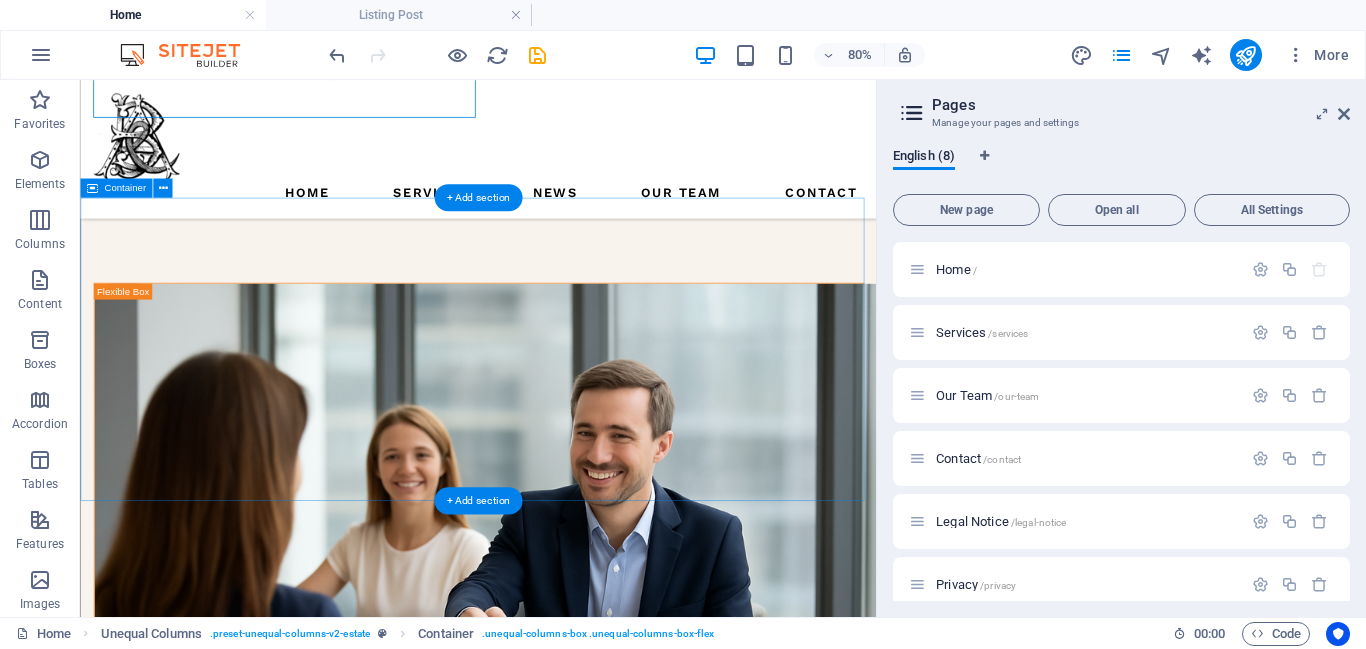 scroll, scrollTop: 2016, scrollLeft: 0, axis: vertical 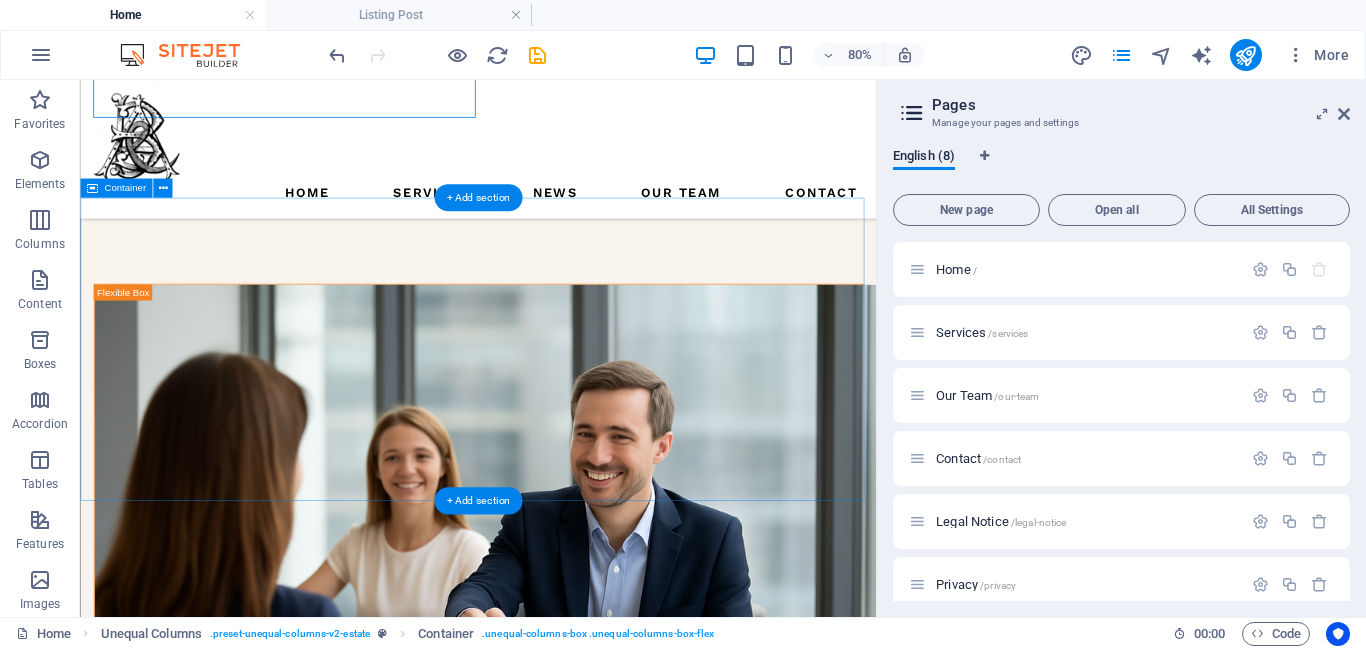 click on "CURRENT LISTINGS
our latest PROJECTS At vero eos et accusamus et iusto odio dignissimos ducimus qui blanditiis praesentium. At vero eos et accusamus et iusto odio dignissimos ducimus qui blanditiis praesentium. view all" at bounding box center [577, 1678] 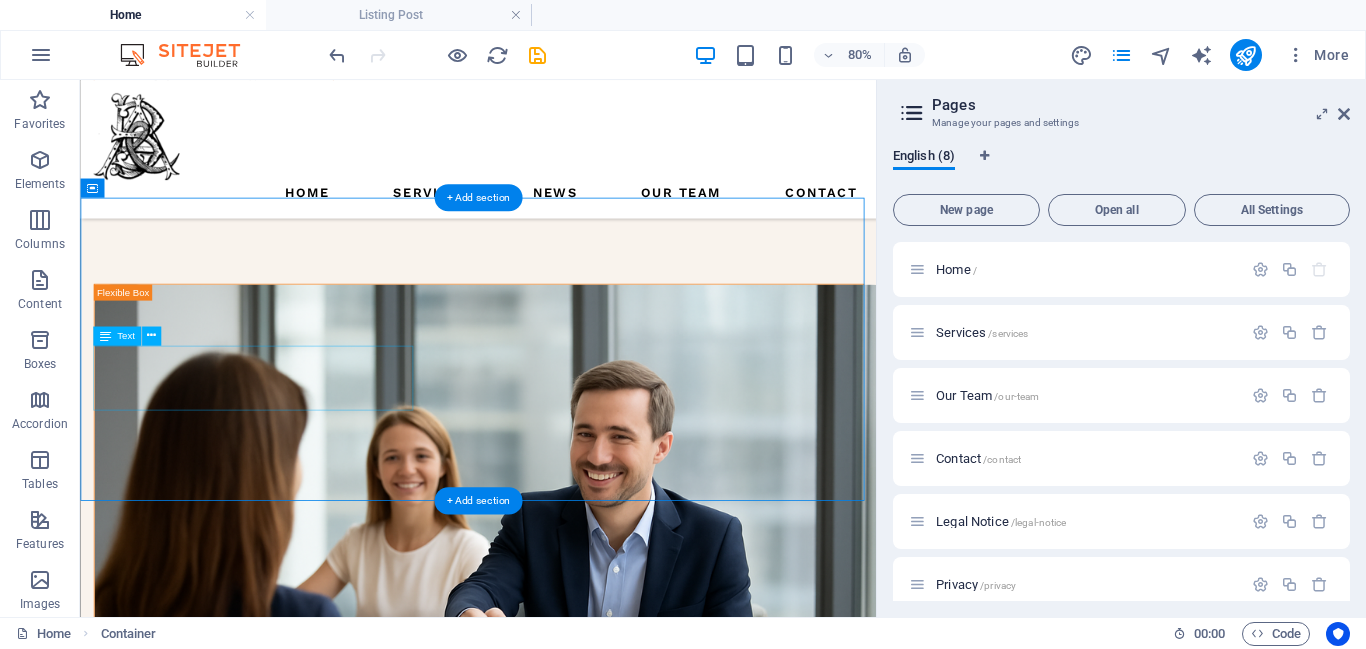click on "At vero eos et accusamus et iusto odio dignissimos ducimus qui blanditiis praesentium." at bounding box center [577, 1714] 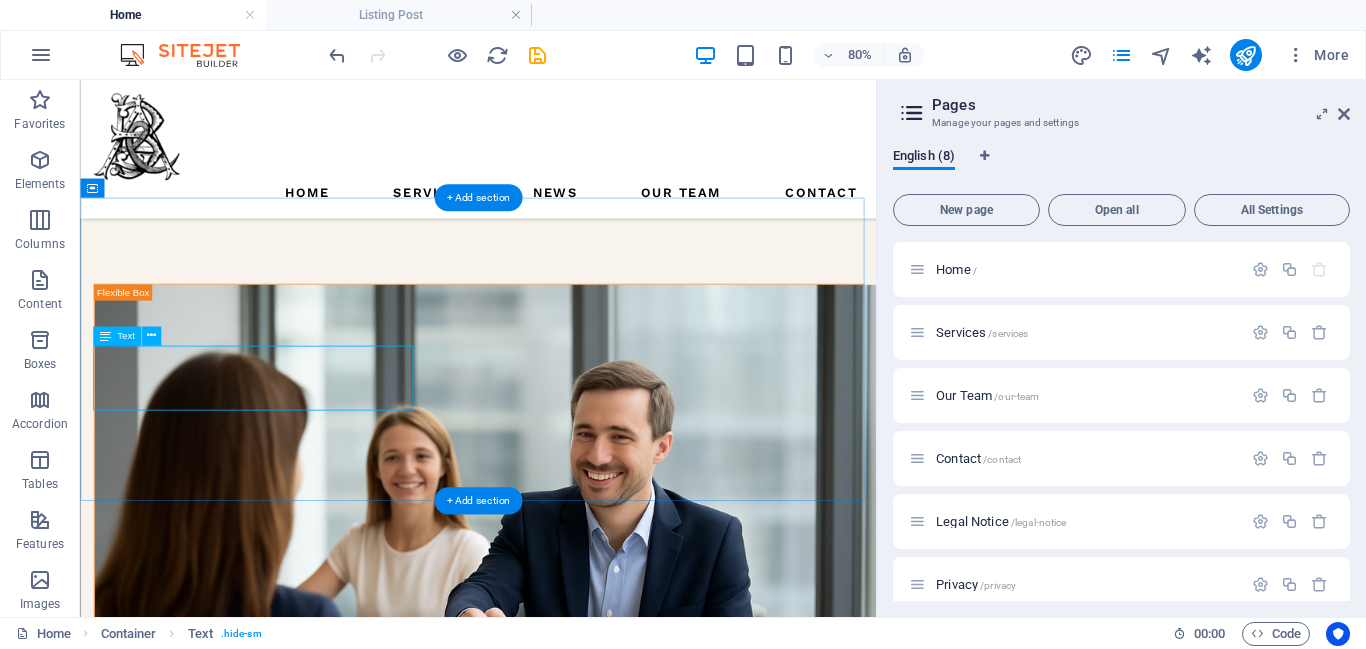 click on "At vero eos et accusamus et iusto odio dignissimos ducimus qui blanditiis praesentium." at bounding box center (577, 1714) 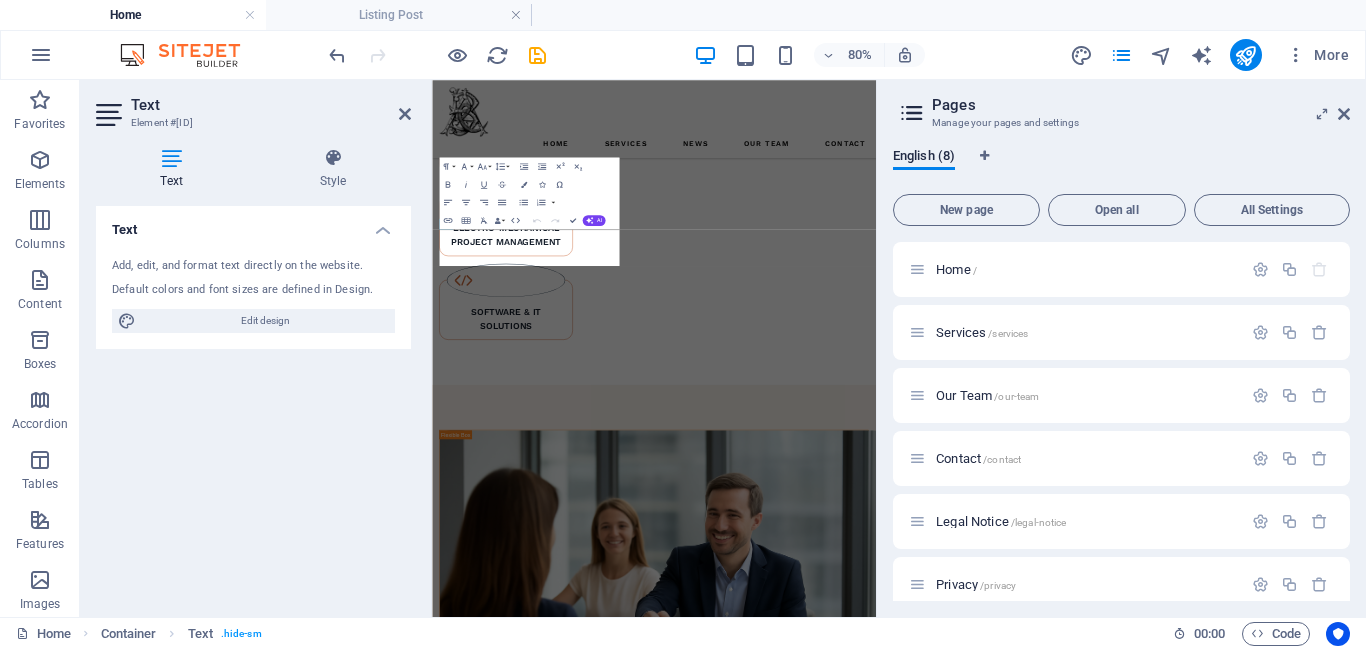 scroll, scrollTop: 2538, scrollLeft: 0, axis: vertical 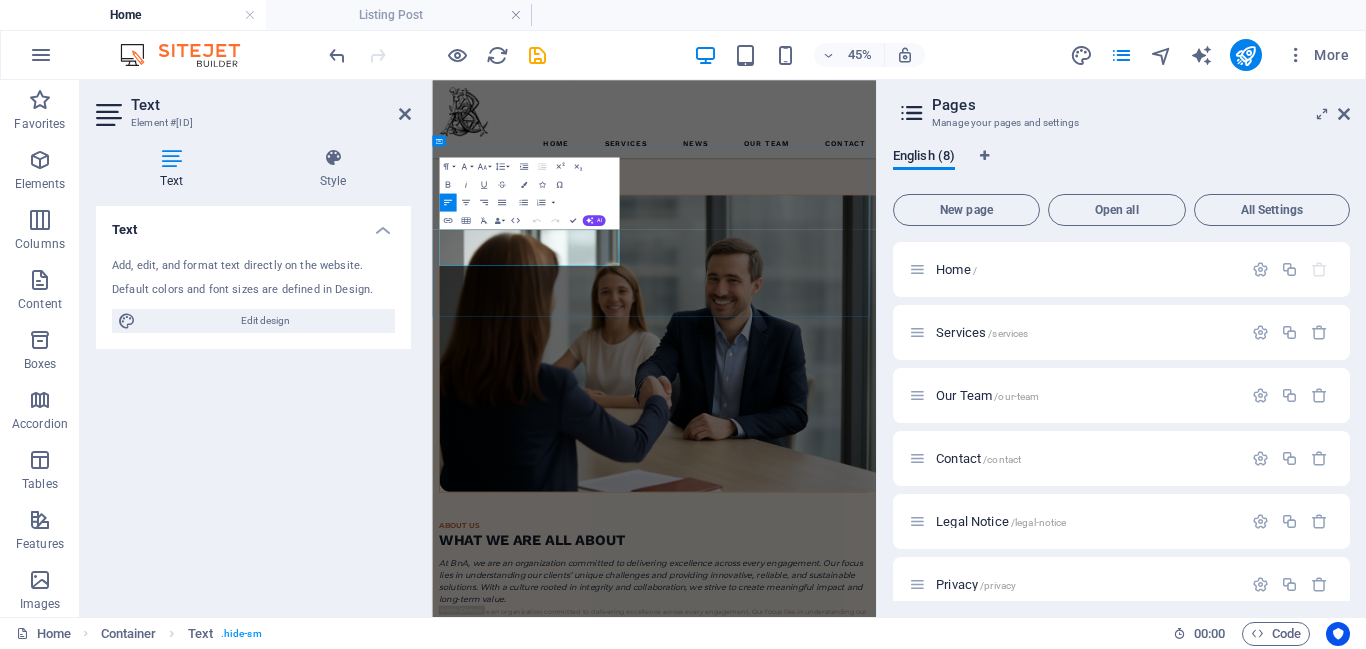 click on "At vero eos et accusamus et iusto odio dignissimos ducimus qui blanditiis praesentium." at bounding box center (925, 1709) 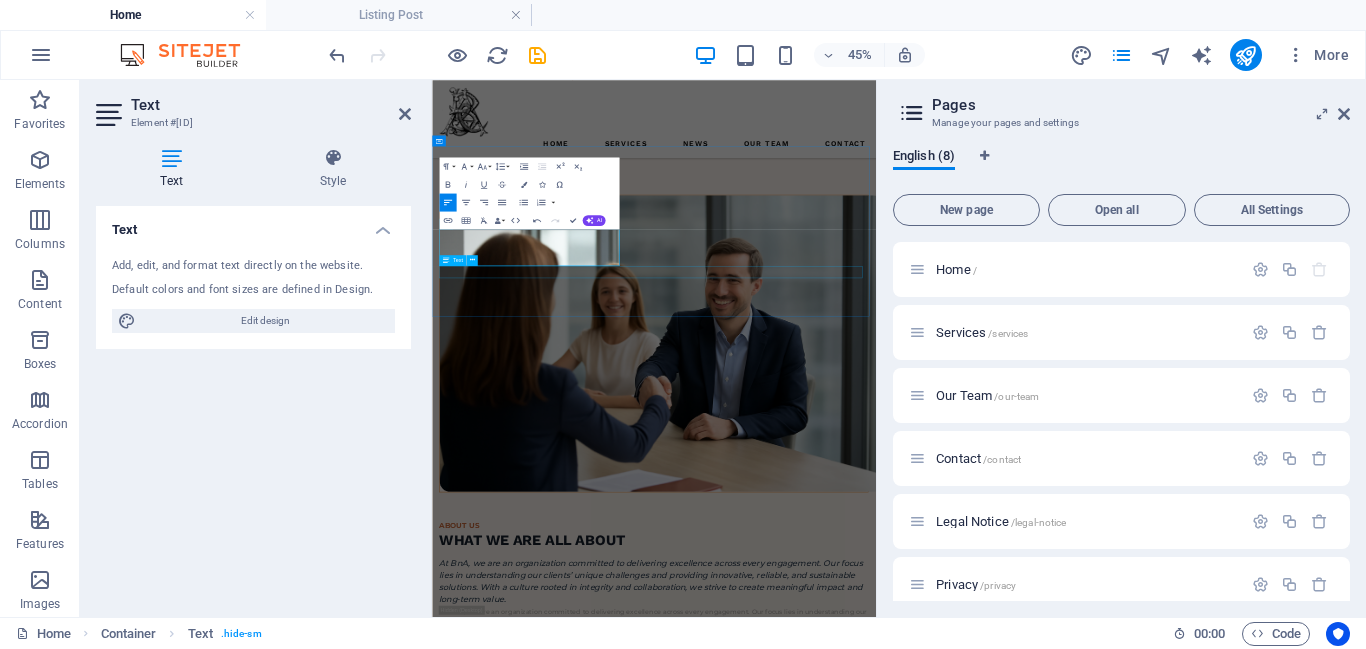 click on "At vero eos et accusamus et iusto odio dignissimos ducimus qui blanditiis praesentium." at bounding box center [925, 1763] 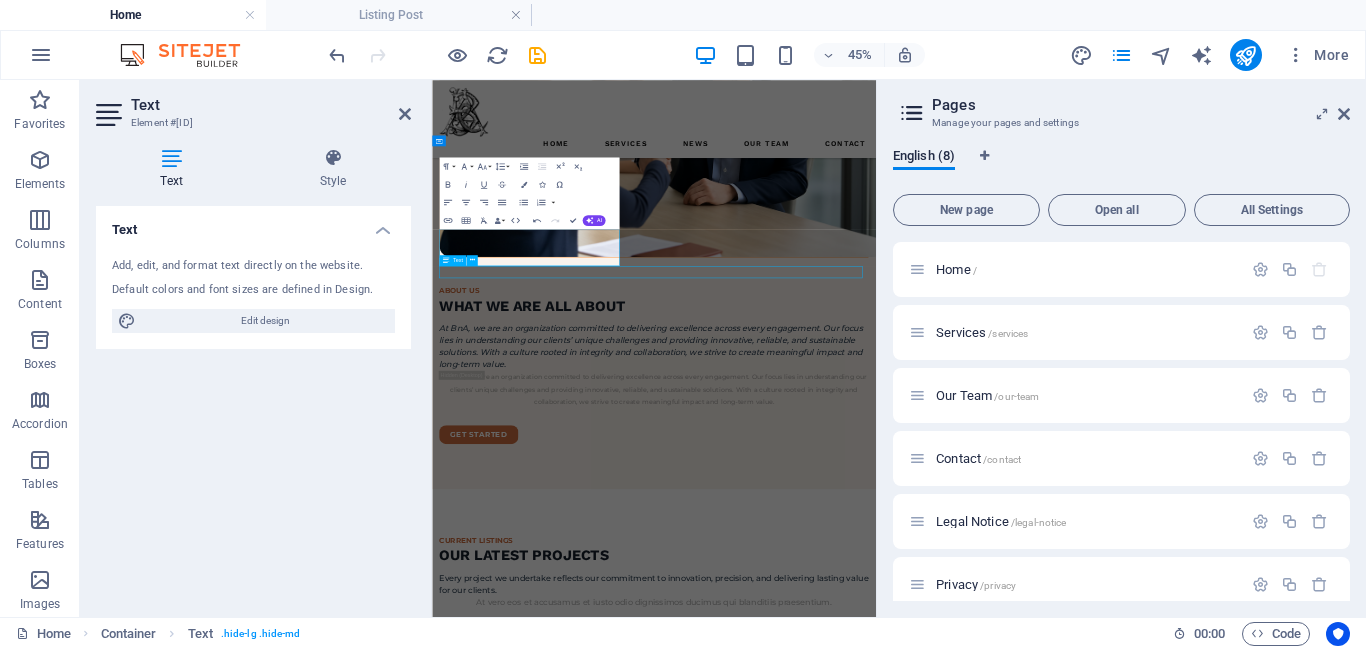scroll, scrollTop: 2016, scrollLeft: 0, axis: vertical 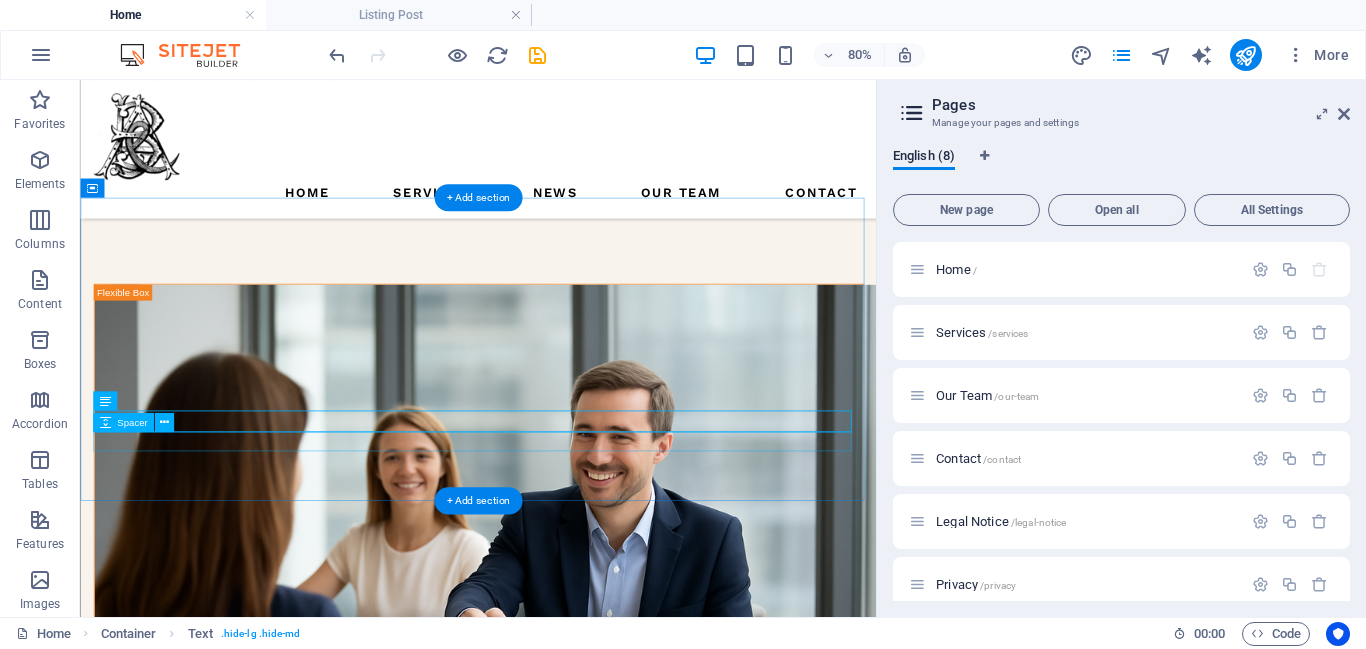 click at bounding box center [577, 1794] 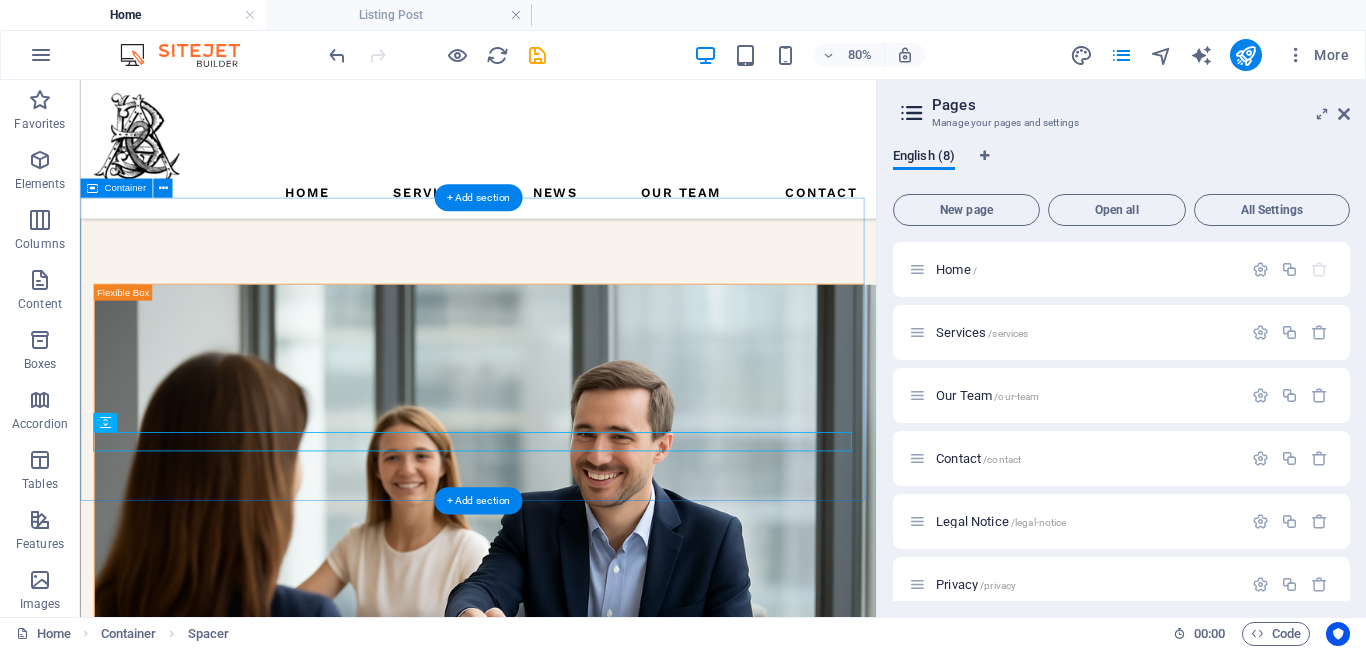 click on "CURRENT LISTINGS
our latest PROJECTS Every project we undertake reflects our commitment to innovation, precision, and delivering lasting value for our clients. At vero eos et accusamus et iusto odio dignissimos ducimus qui blanditiis praesentium. view all" at bounding box center (577, 1692) 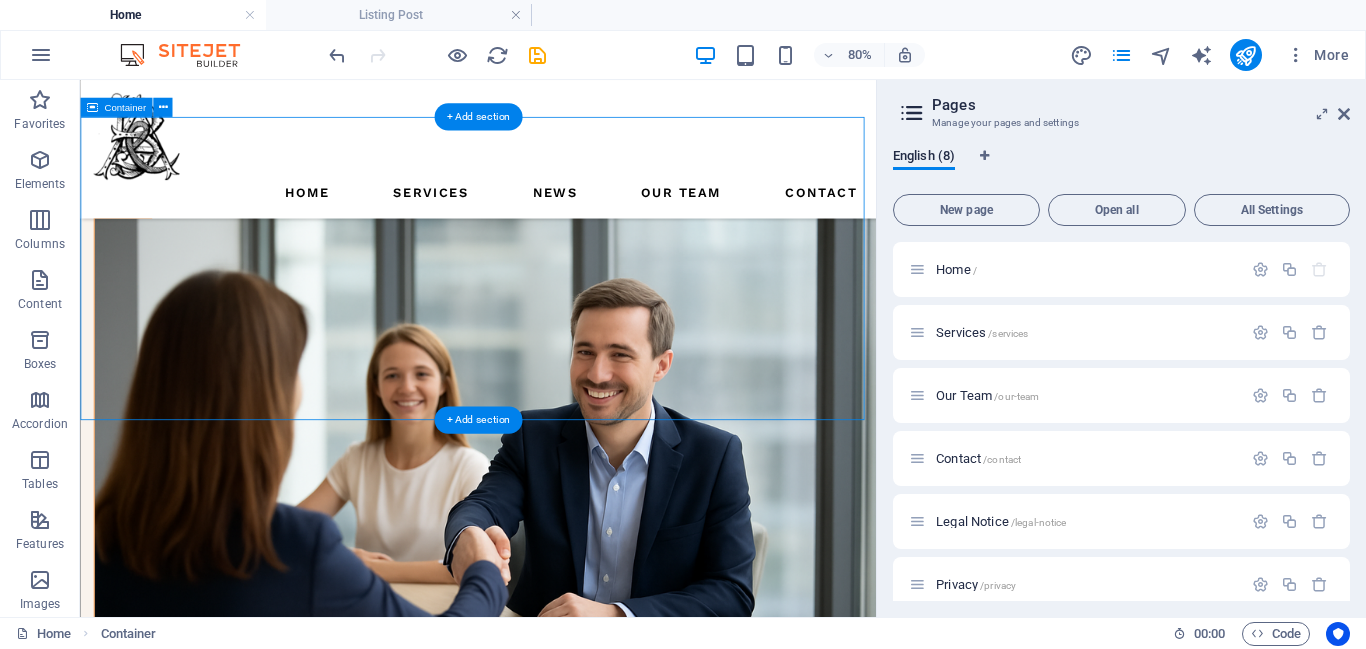 scroll, scrollTop: 2117, scrollLeft: 0, axis: vertical 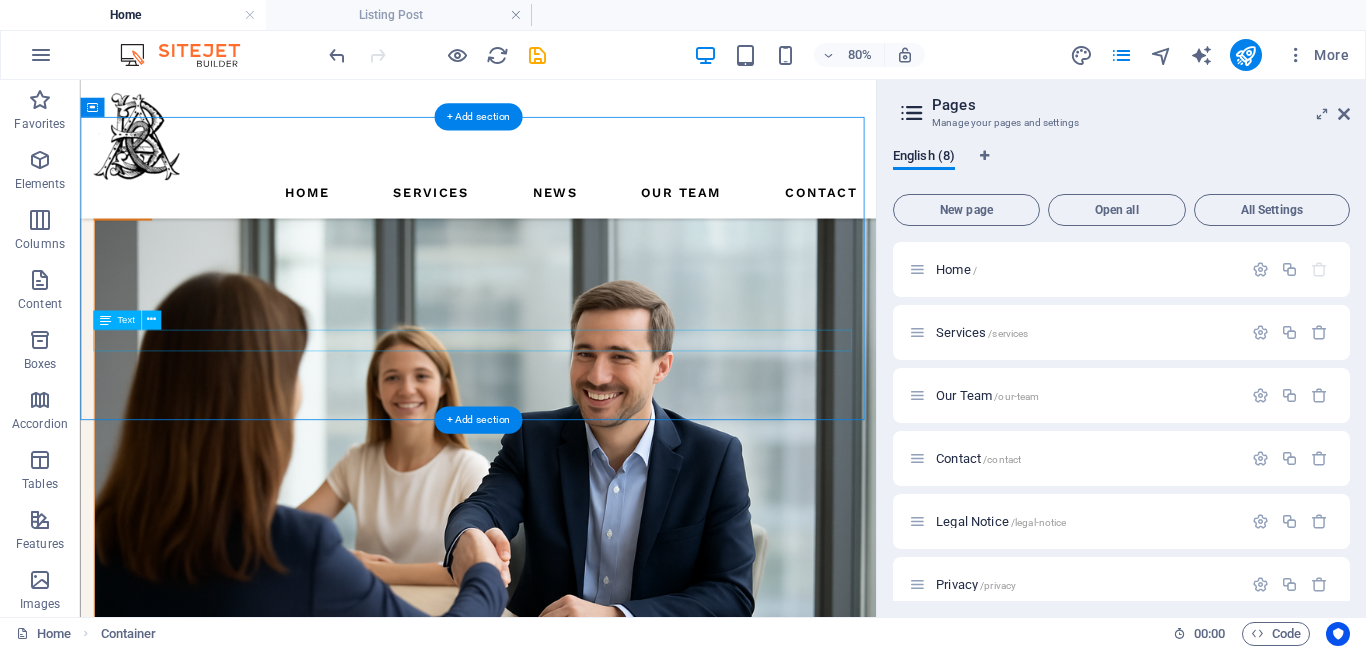 click on "At vero eos et accusamus et iusto odio dignissimos ducimus qui blanditiis praesentium." at bounding box center (577, 1667) 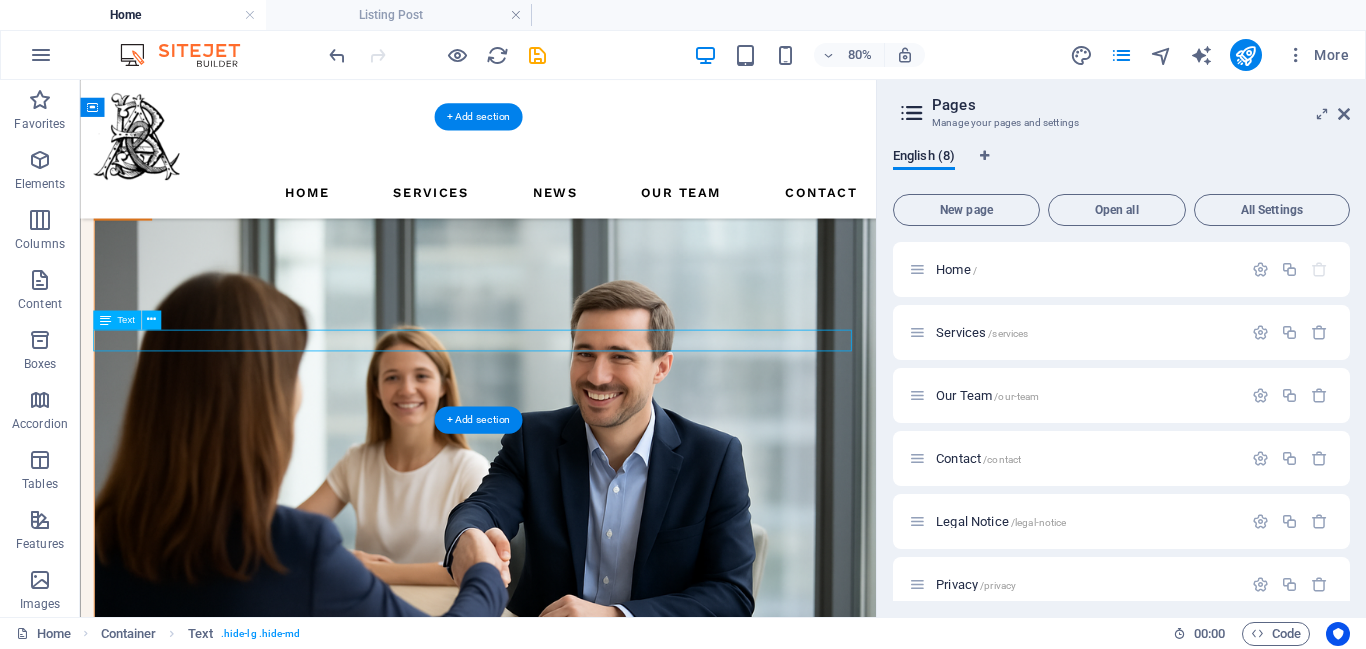 click on "At vero eos et accusamus et iusto odio dignissimos ducimus qui blanditiis praesentium." at bounding box center (577, 1667) 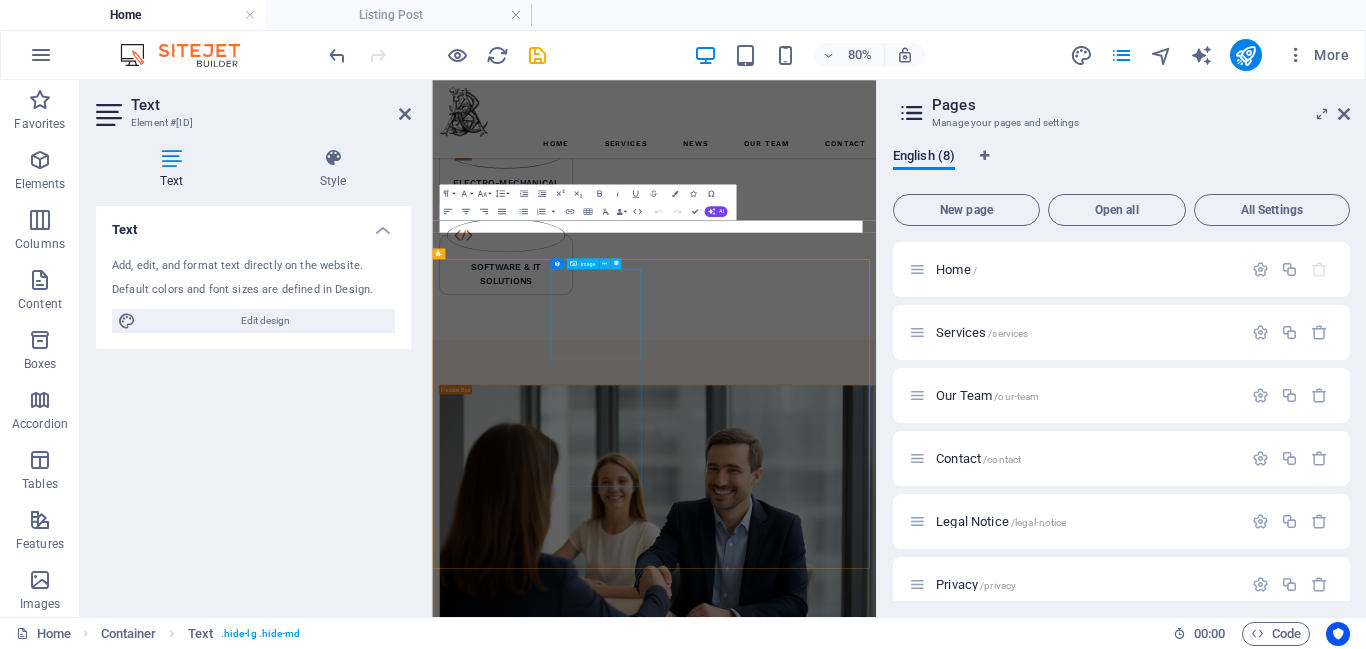 scroll, scrollTop: 2639, scrollLeft: 0, axis: vertical 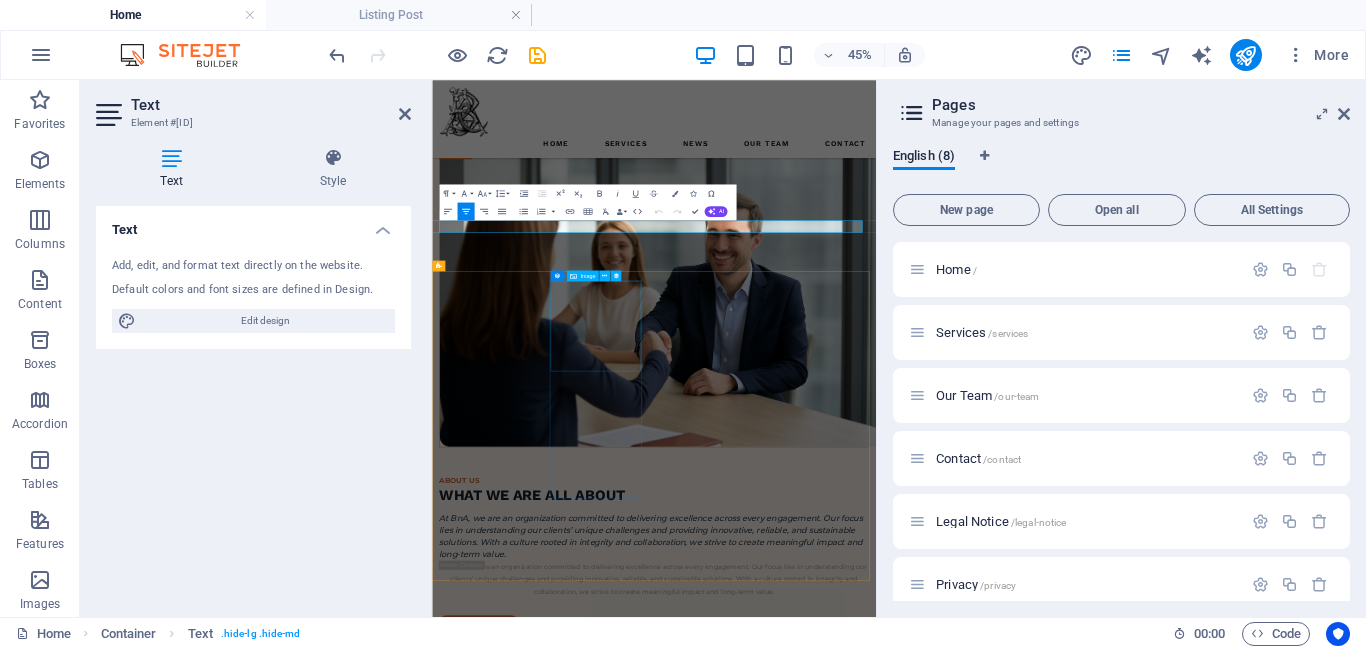 copy on "At vero eos et accusamus et iusto odio dignissimos ducimus qui blanditiis praesentium." 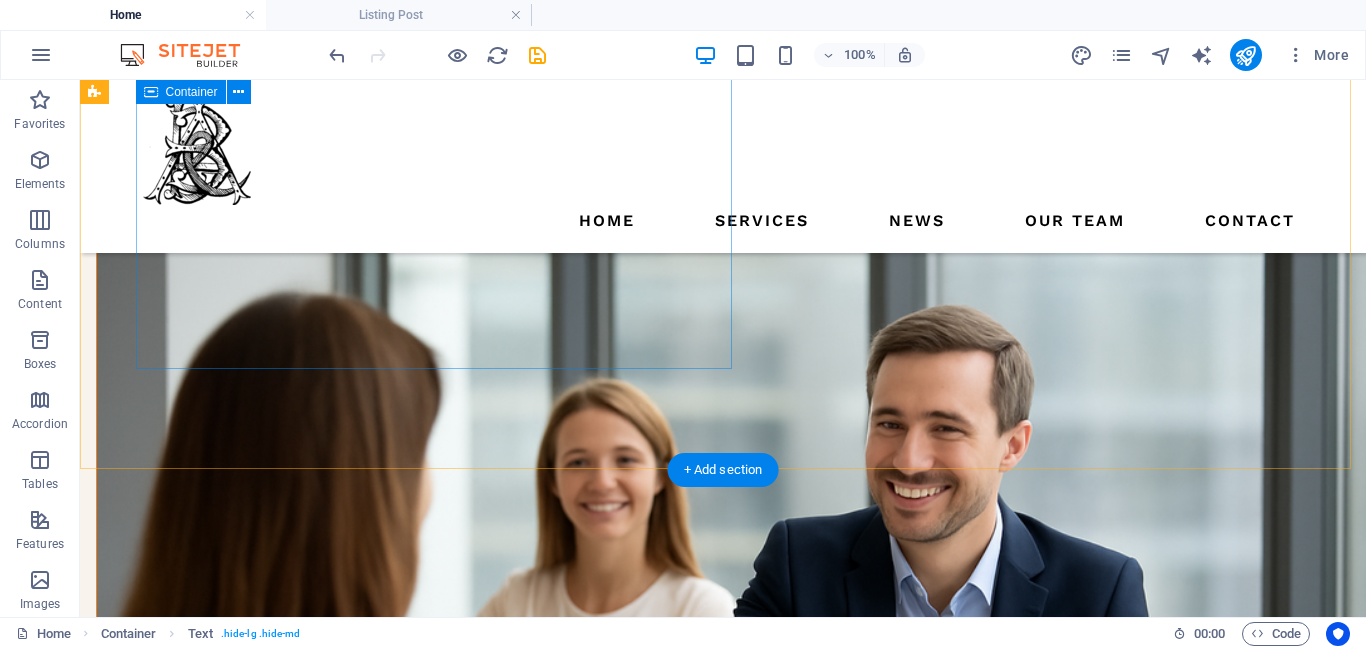 scroll, scrollTop: 1472, scrollLeft: 0, axis: vertical 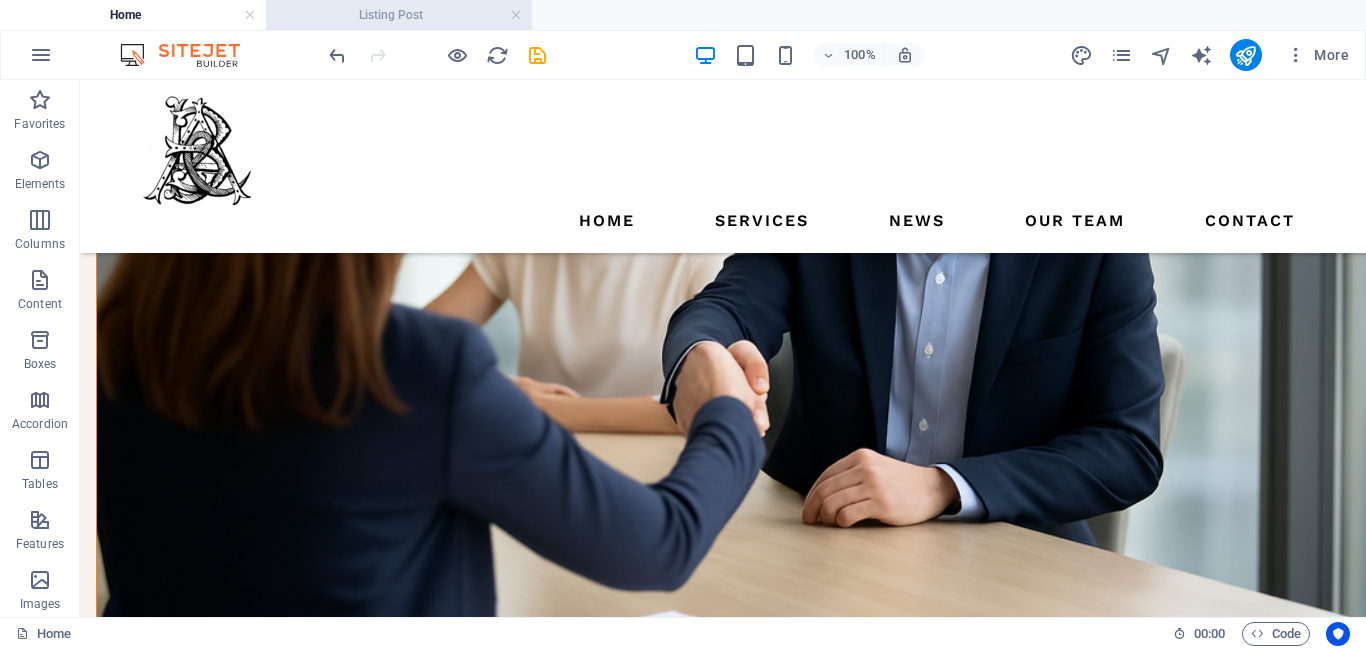 click on "Listing Post" at bounding box center [399, 15] 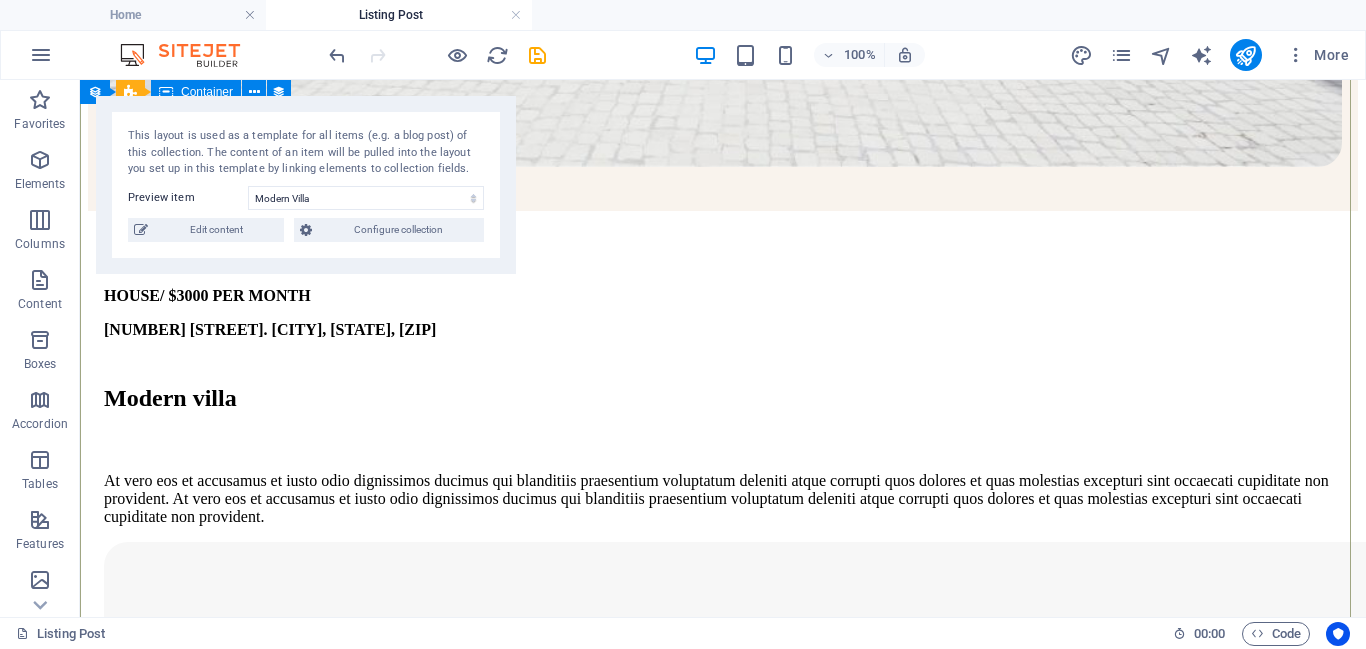 scroll, scrollTop: 0, scrollLeft: 0, axis: both 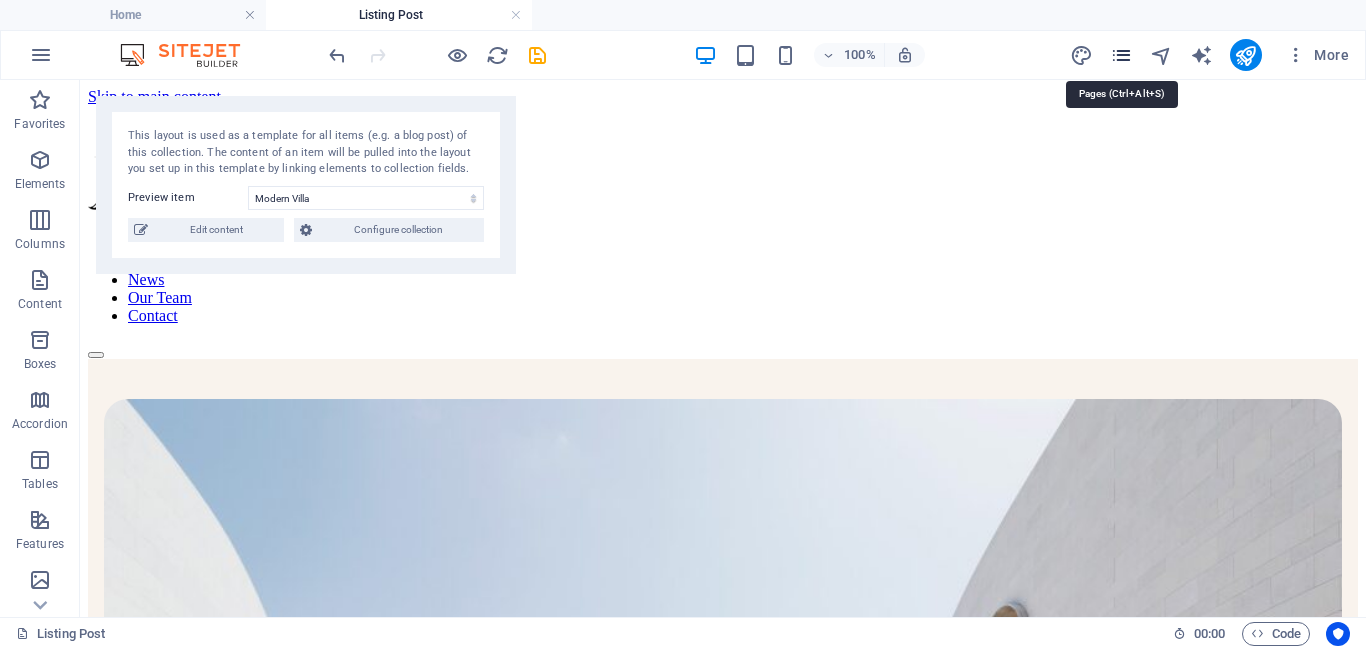 click at bounding box center [1121, 55] 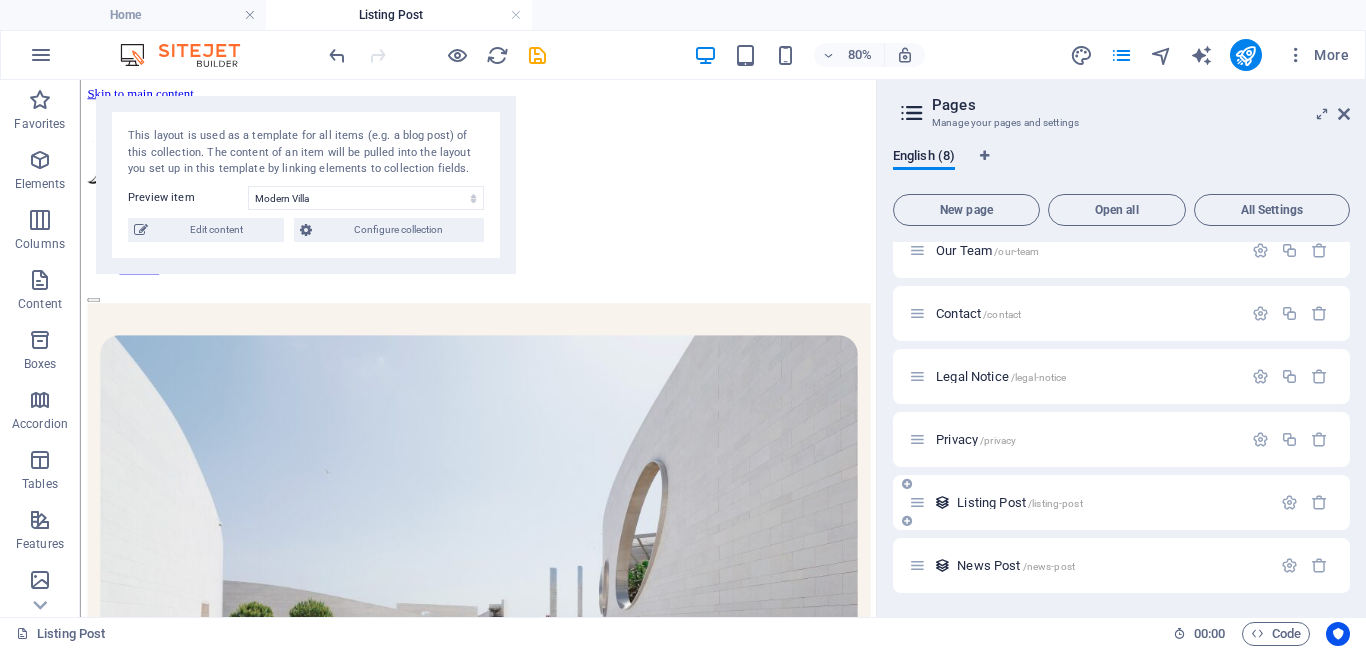 scroll, scrollTop: 0, scrollLeft: 0, axis: both 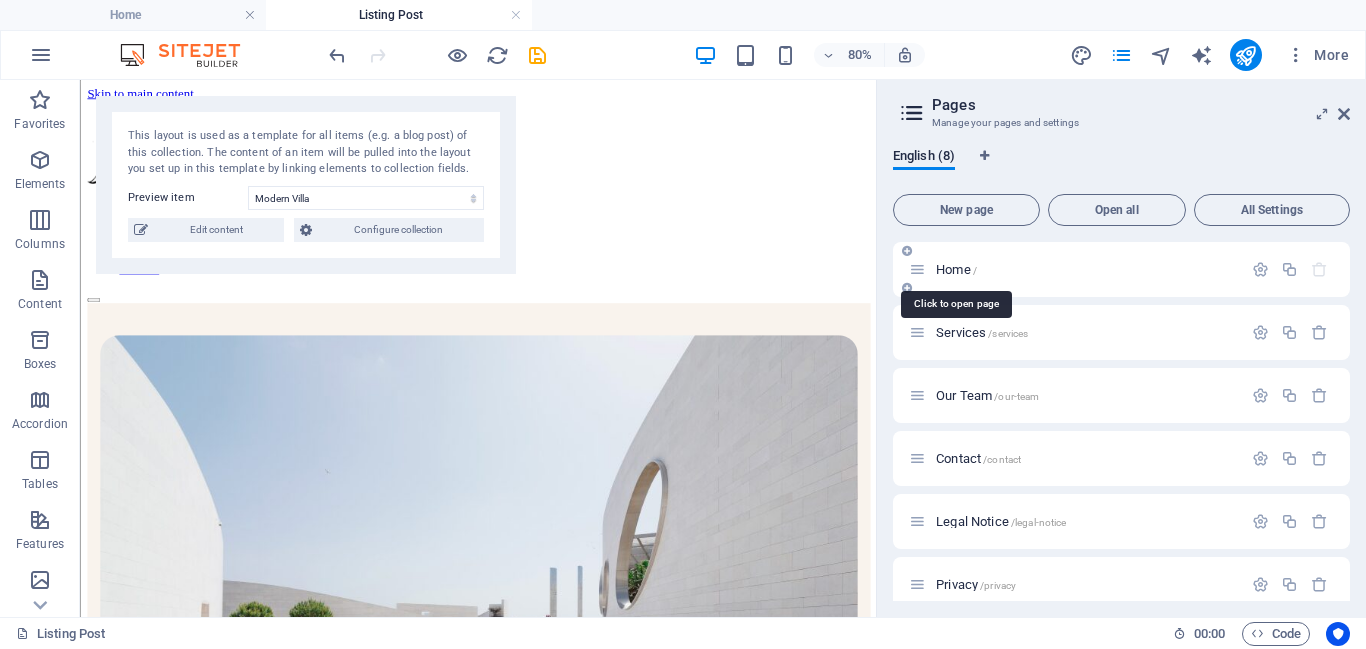 click on "Home /" at bounding box center [956, 269] 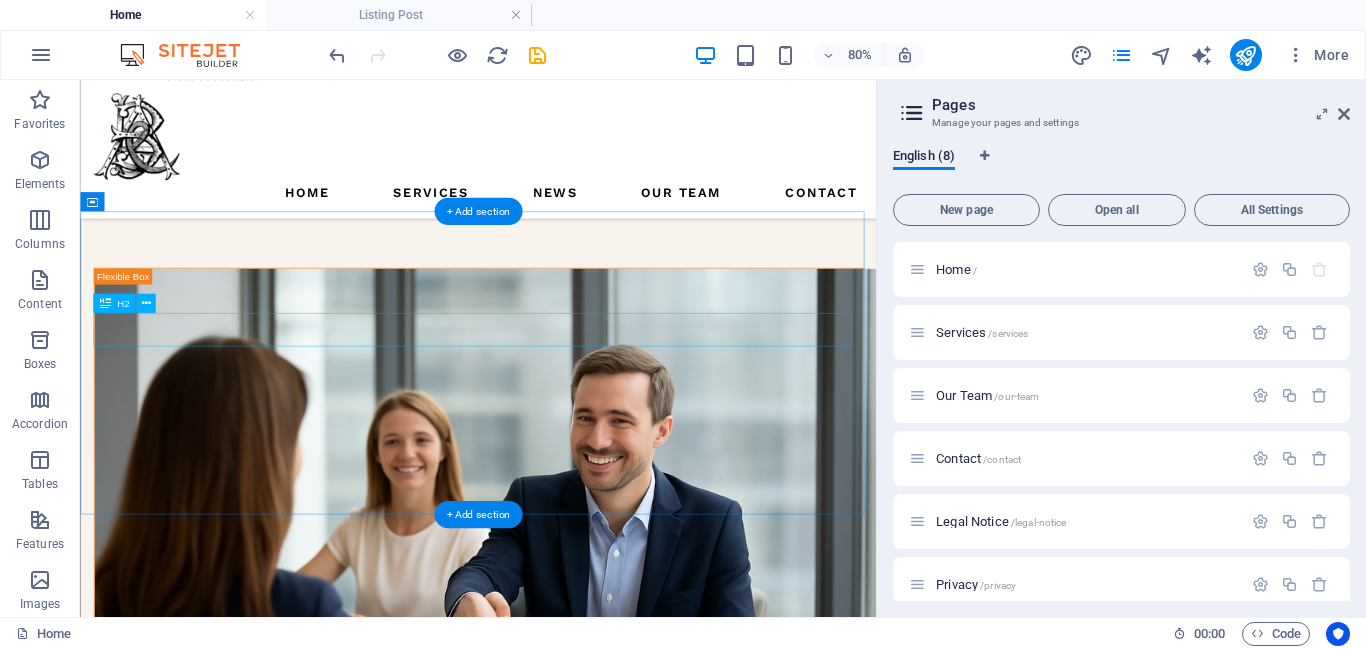 scroll, scrollTop: 2059, scrollLeft: 0, axis: vertical 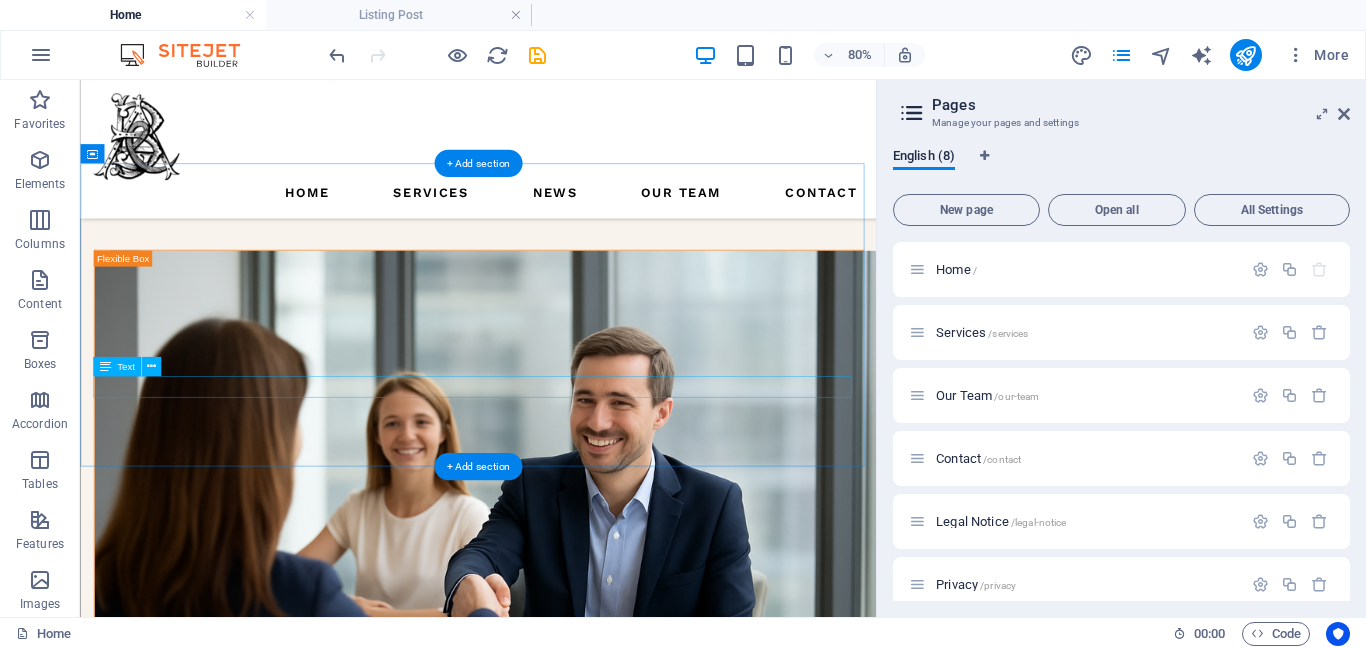 click on "At vero eos et accusamus et iusto odio dignissimos ducimus qui blanditiis praesentium." at bounding box center (577, 1725) 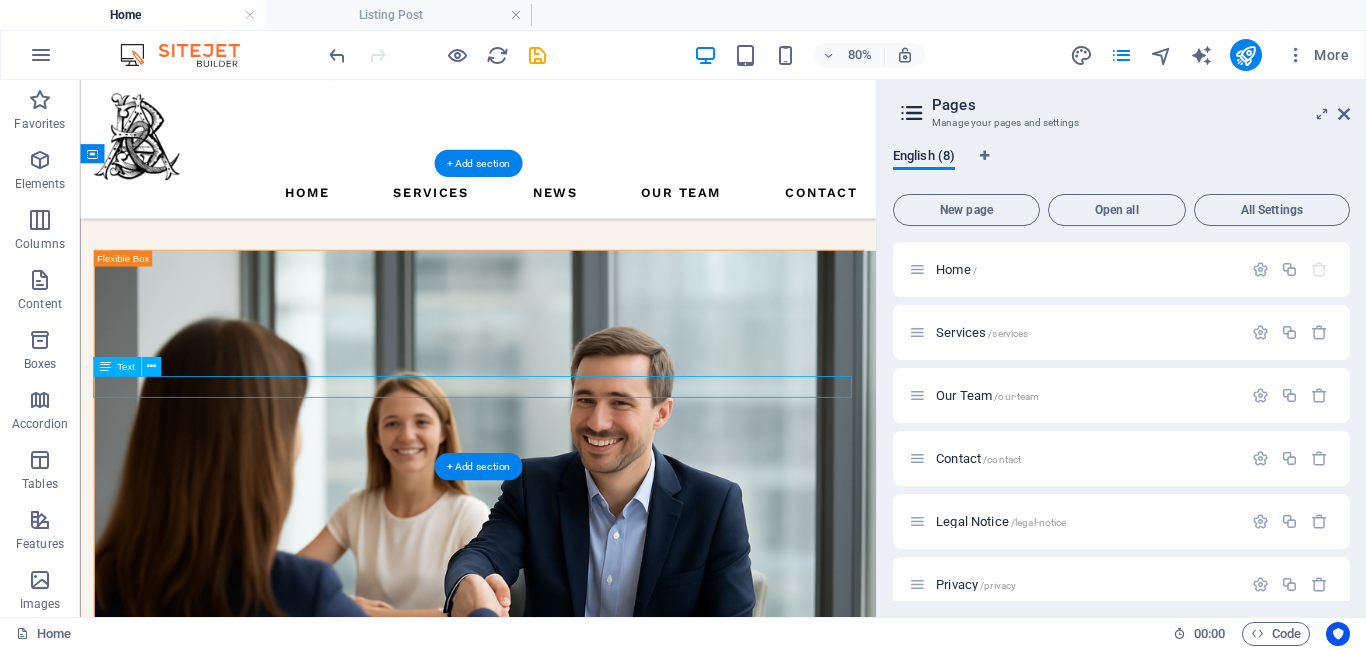 click on "At vero eos et accusamus et iusto odio dignissimos ducimus qui blanditiis praesentium." at bounding box center (577, 1725) 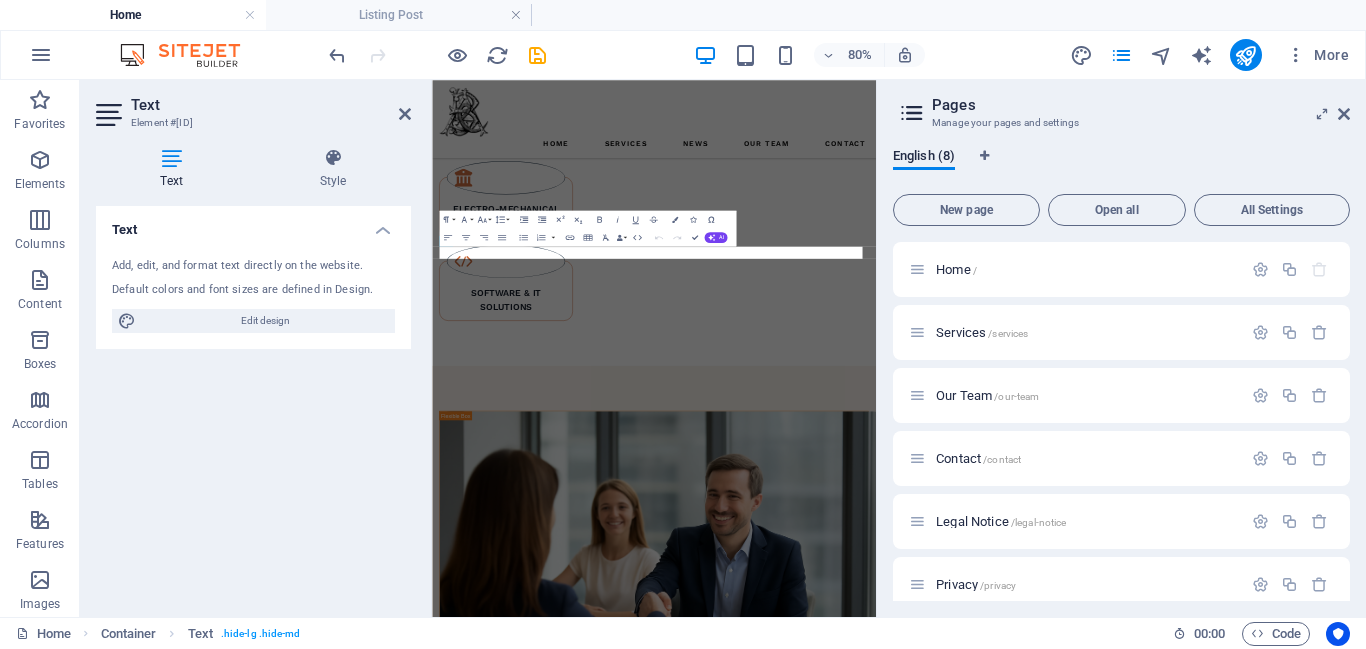 scroll, scrollTop: 2581, scrollLeft: 0, axis: vertical 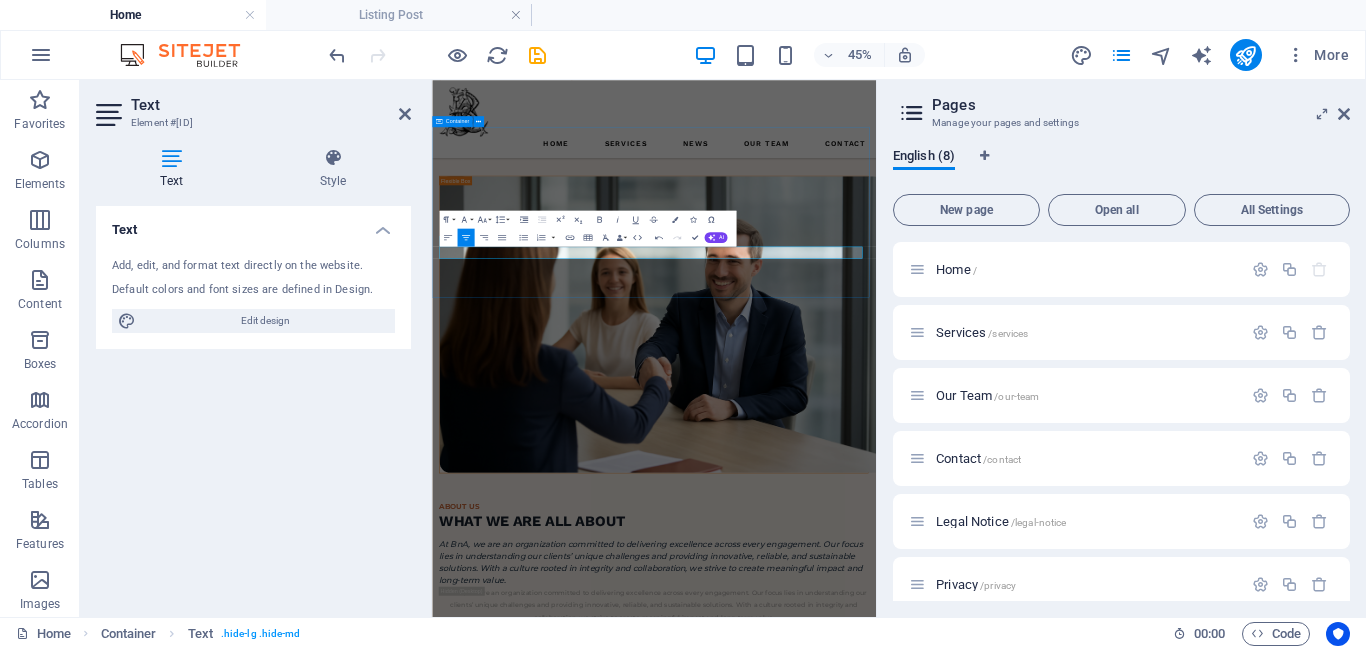 click on "CURRENT LISTINGS
our latest PROJECTS Every project we undertake reflects our commitment to innovation, precision, and delivering lasting value for our clients. At vero eos et accusamus et iusto odio dignissimos ducimus qui blanditiis praesentium. view all" at bounding box center [925, 1644] 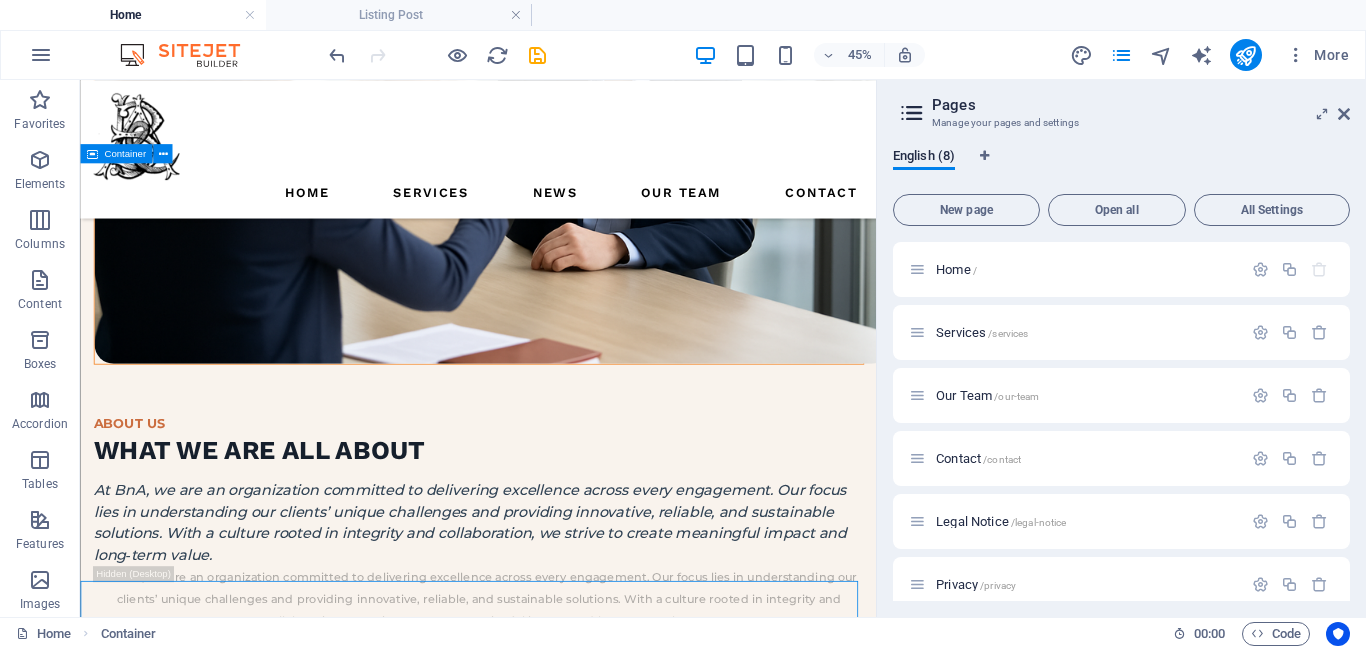 scroll, scrollTop: 2059, scrollLeft: 0, axis: vertical 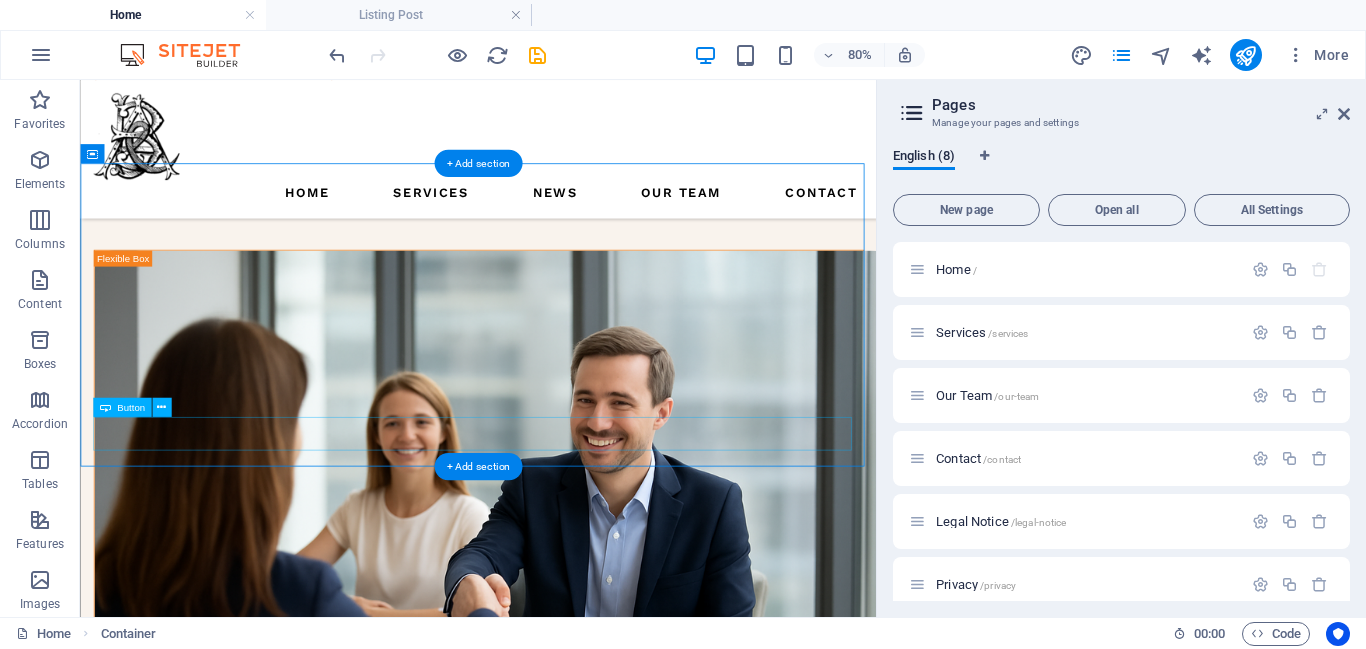 click on "view all" at bounding box center [577, 1784] 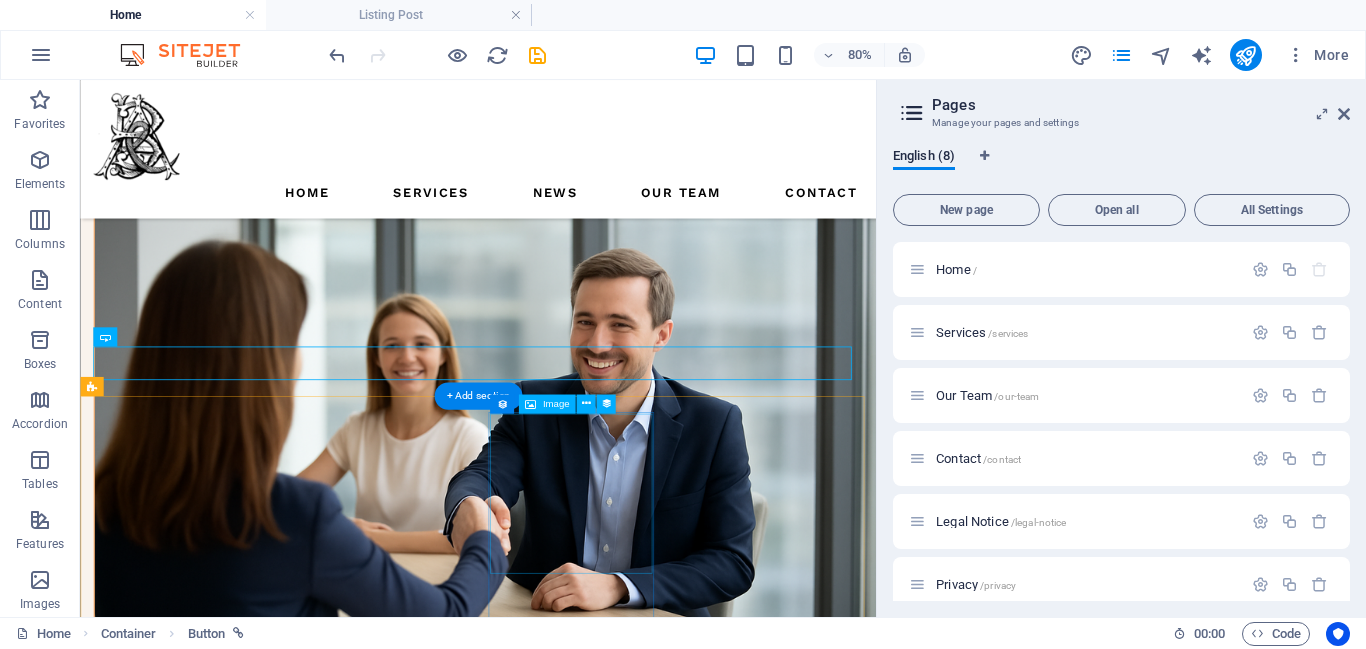 scroll, scrollTop: 2147, scrollLeft: 0, axis: vertical 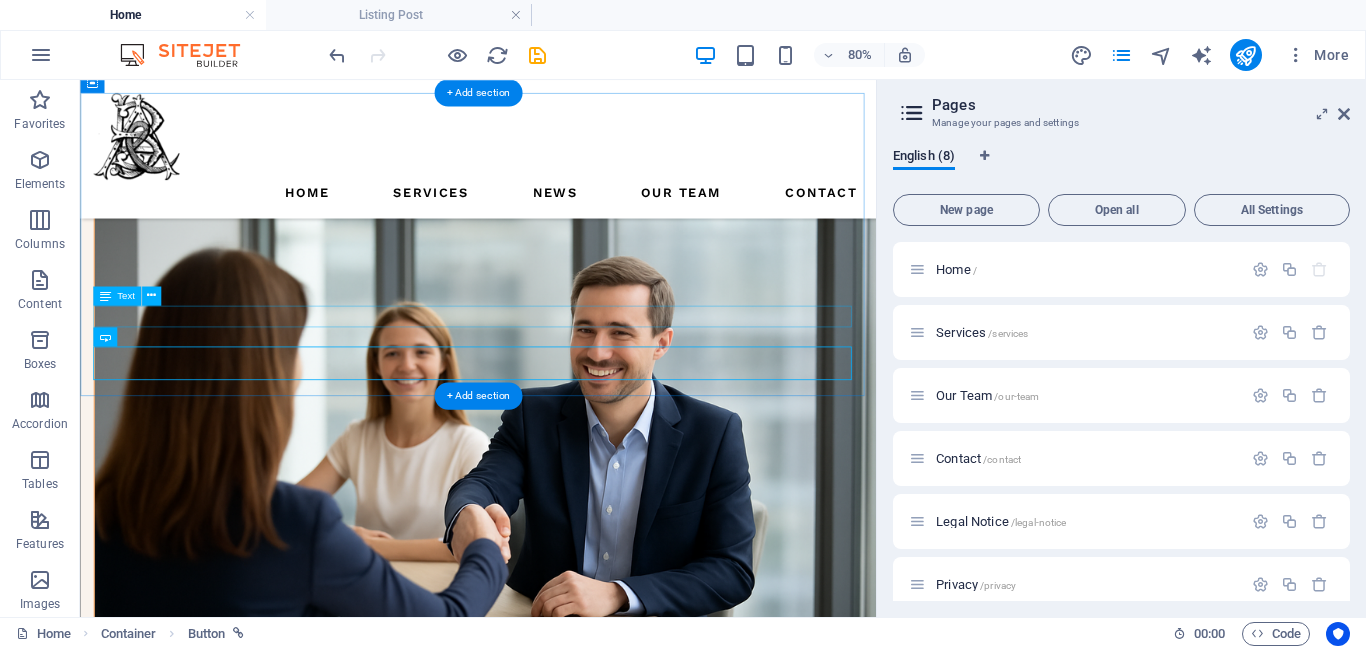 click on "At vero eos et accusamus et iusto odio dignissimos ducimus qui blanditiis praesentium." at bounding box center (577, 1637) 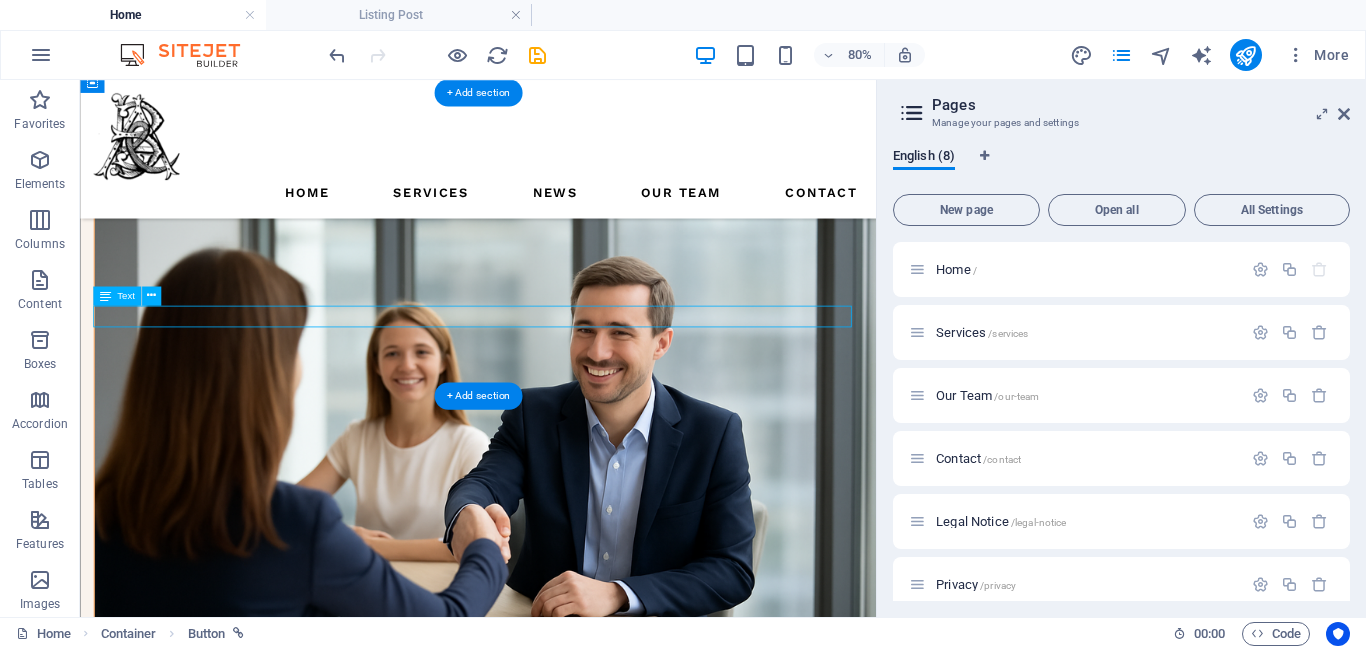click on "At vero eos et accusamus et iusto odio dignissimos ducimus qui blanditiis praesentium." at bounding box center [577, 1637] 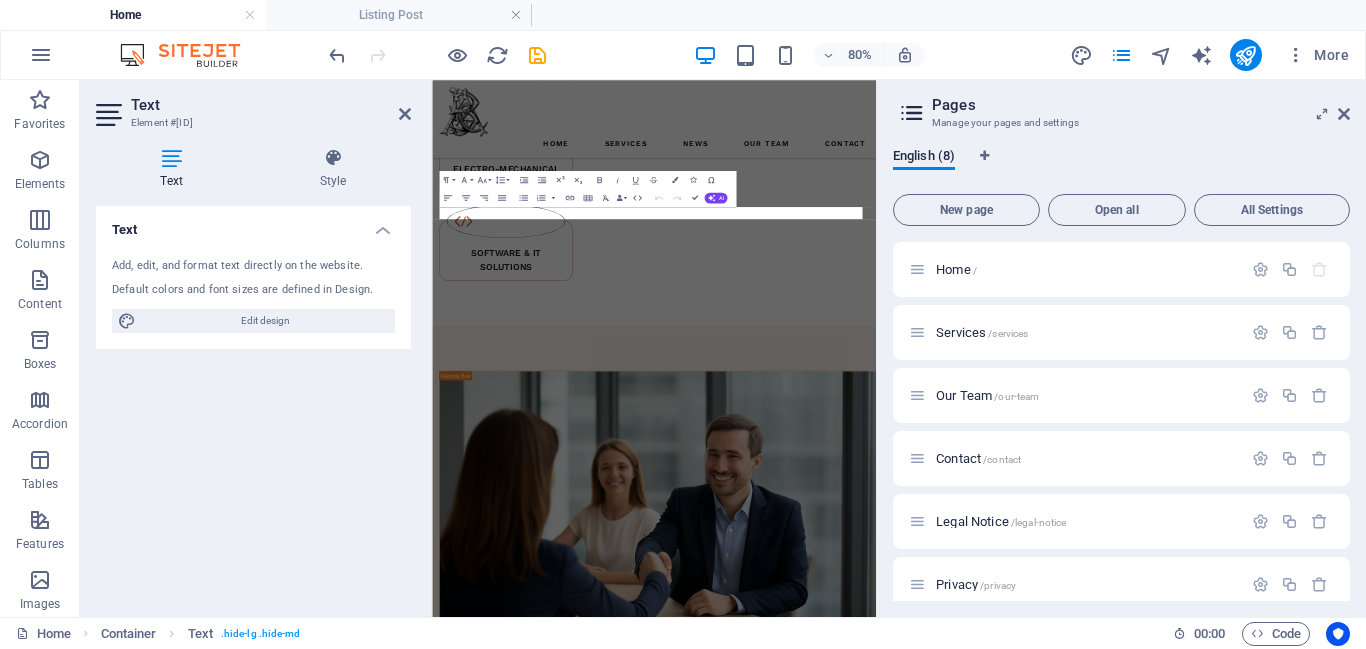 scroll, scrollTop: 2669, scrollLeft: 0, axis: vertical 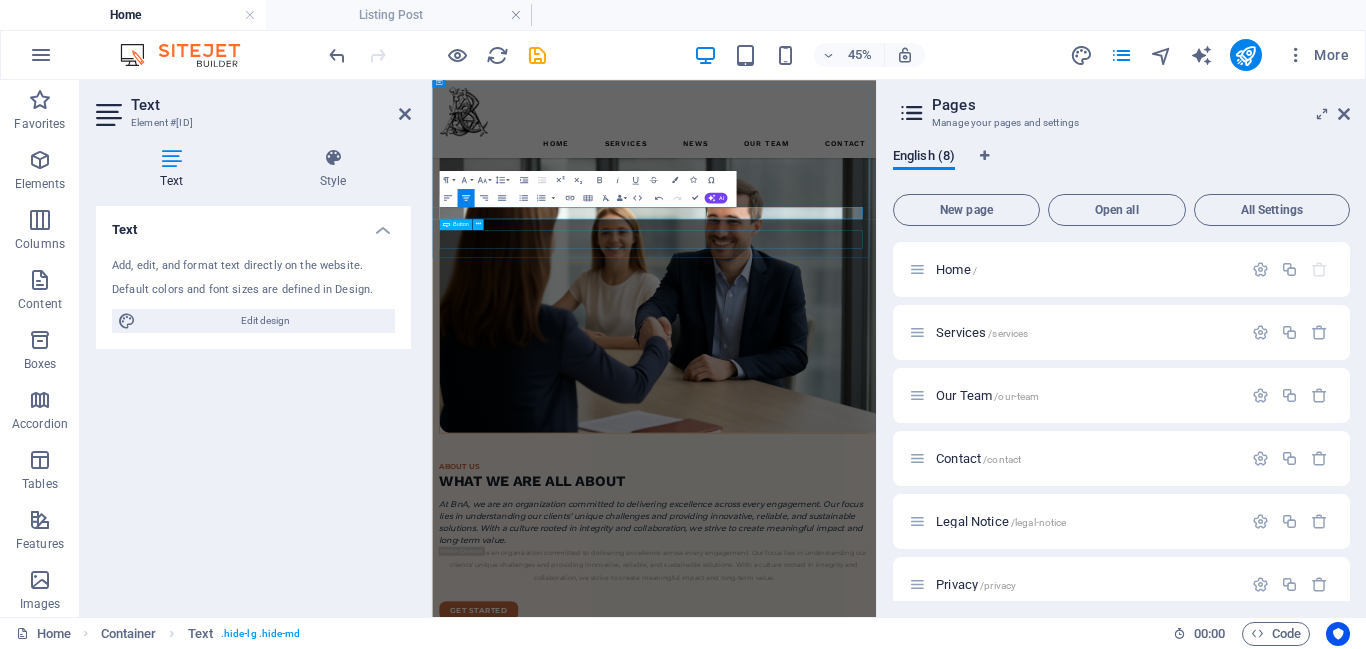 click on "view all" at bounding box center [925, 1691] 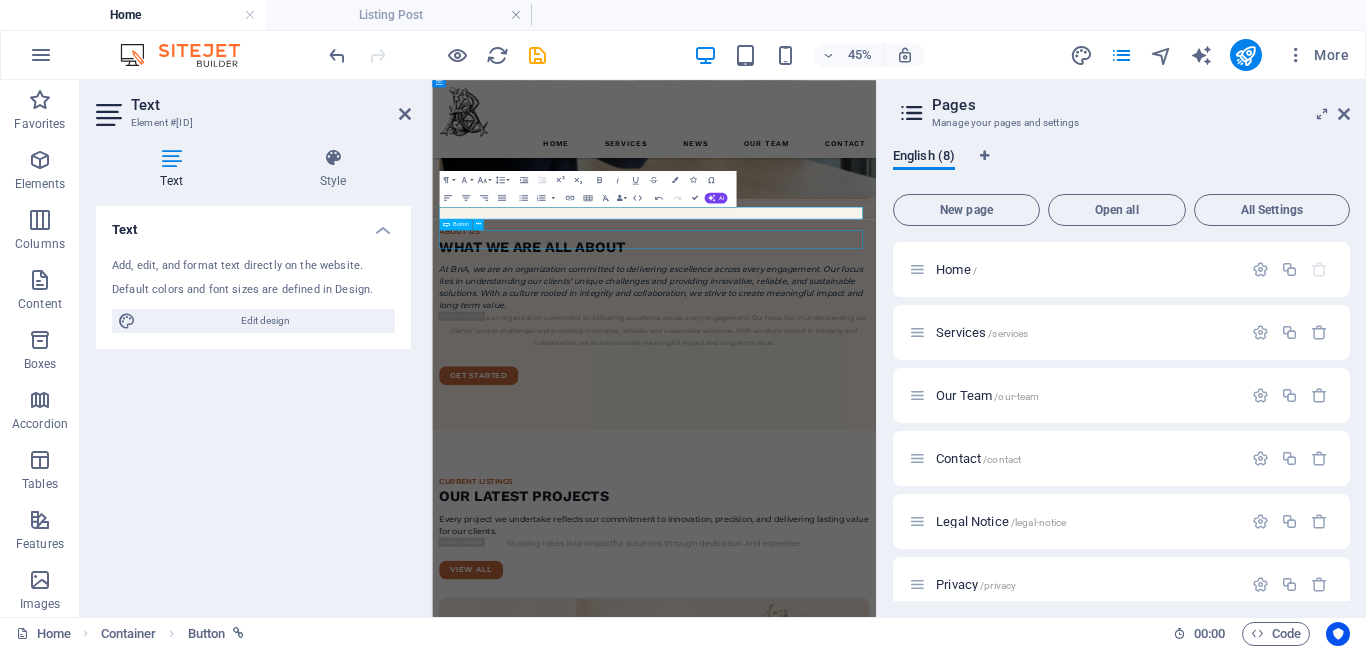 scroll, scrollTop: 2147, scrollLeft: 0, axis: vertical 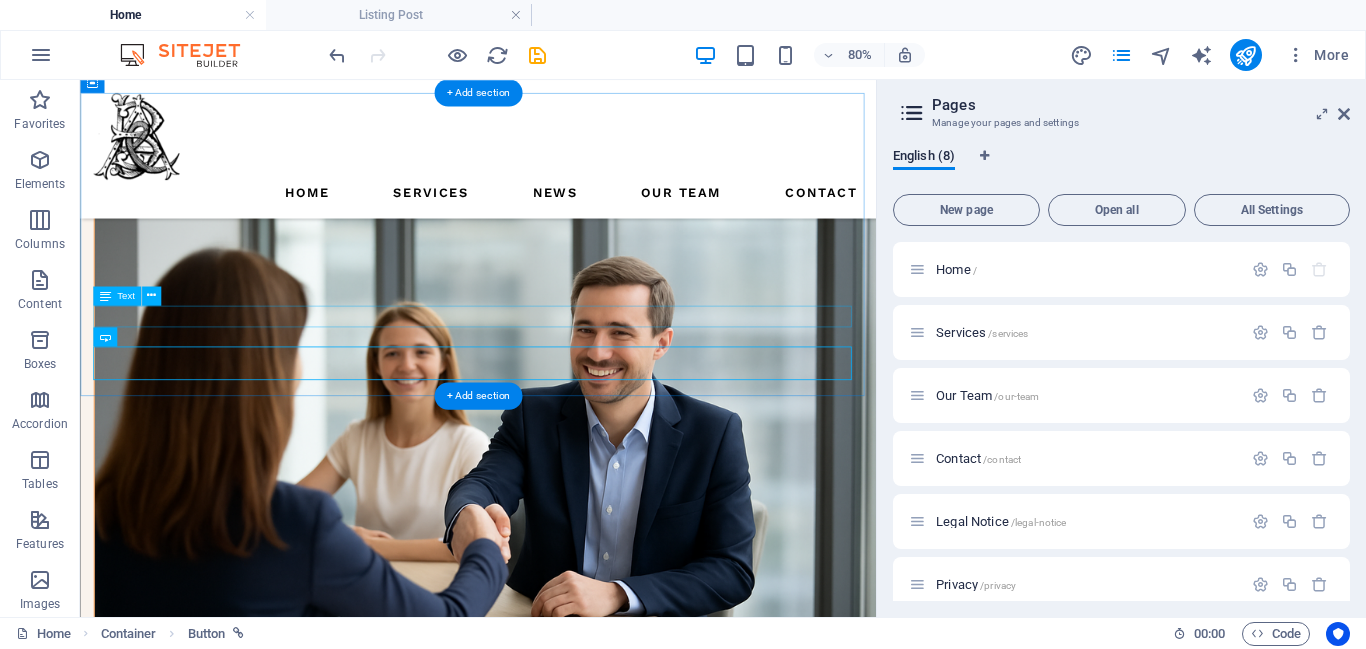 click on "Shaping ideas into impactful solutions through dedication and expertise." at bounding box center (577, 1637) 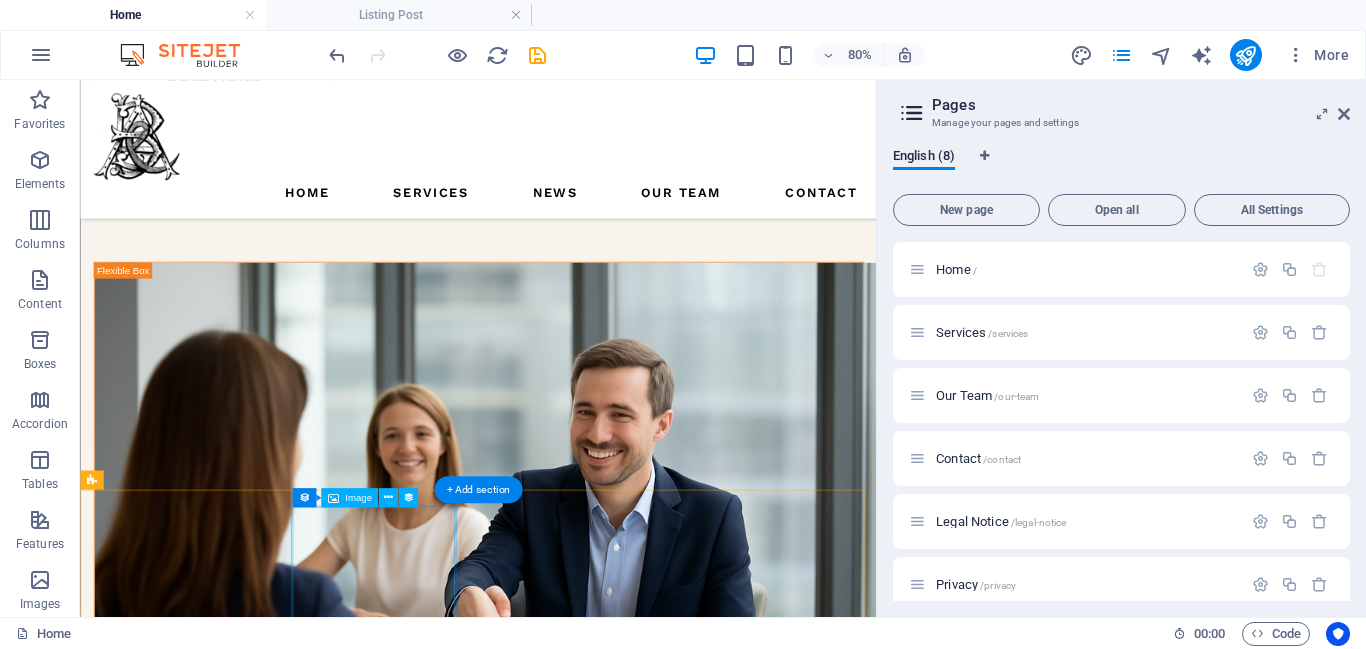 scroll, scrollTop: 2029, scrollLeft: 0, axis: vertical 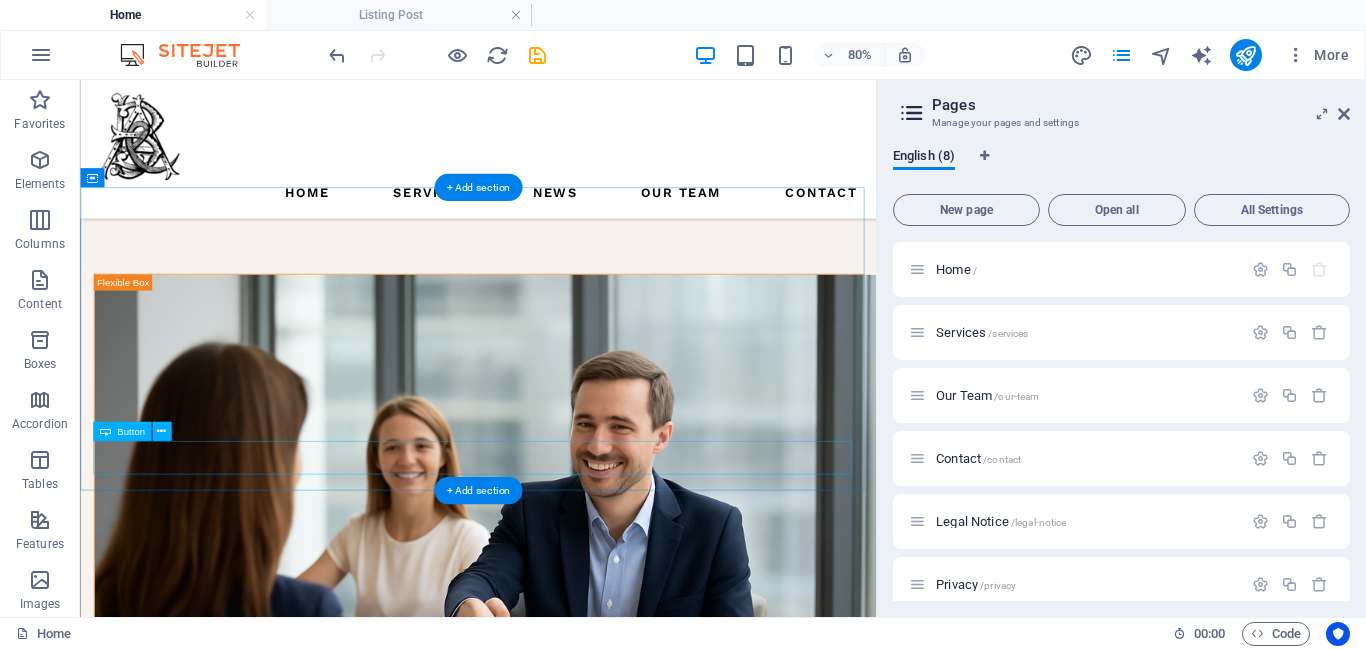 click on "view all" at bounding box center (577, 1814) 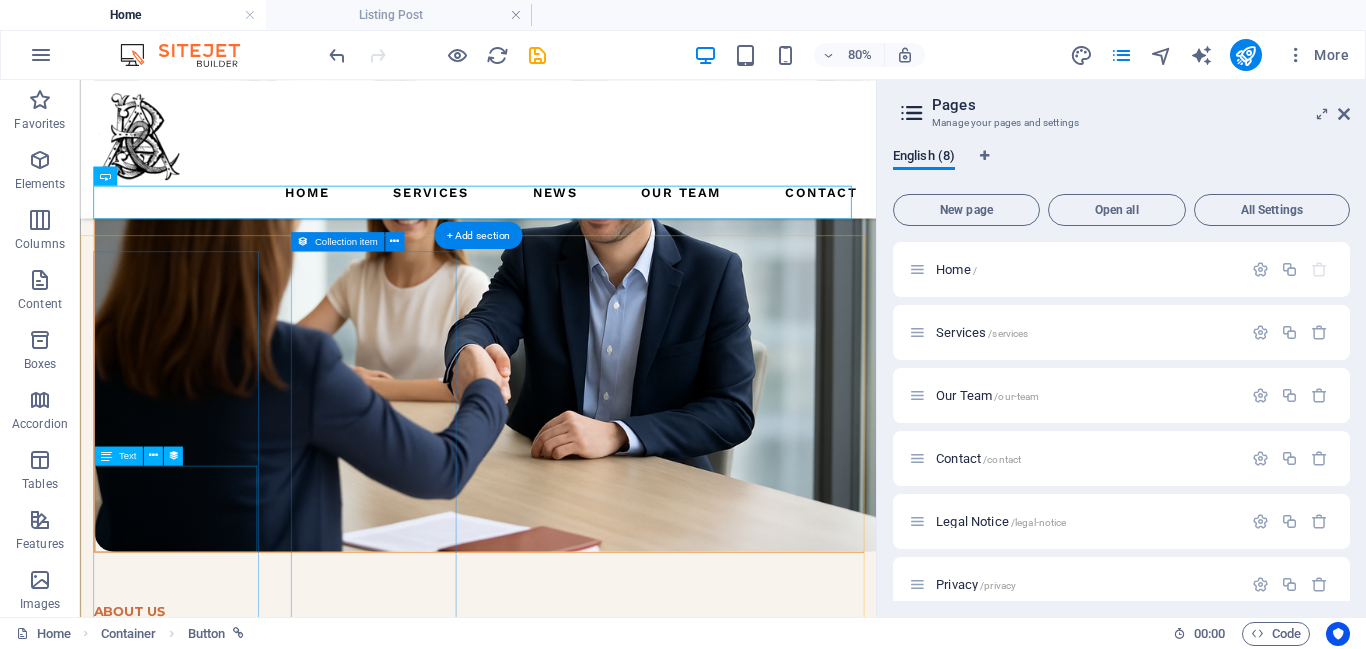 scroll, scrollTop: 2348, scrollLeft: 0, axis: vertical 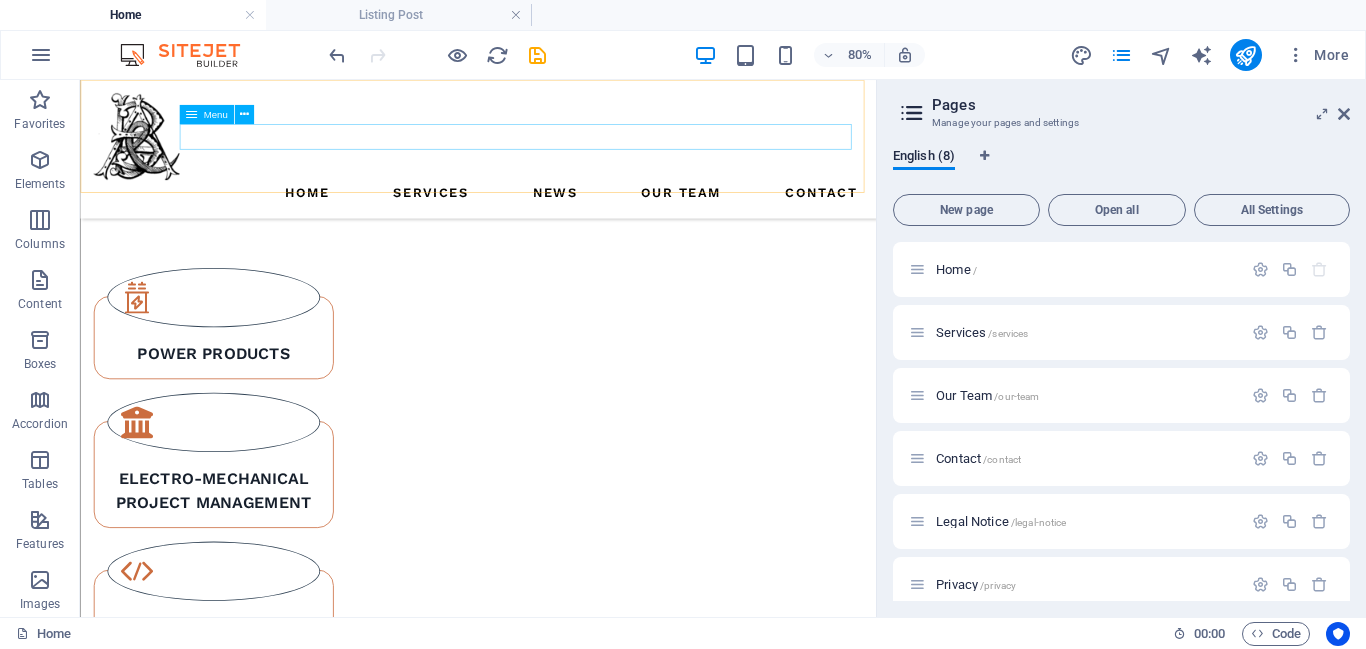 click on "Home Services News Our Team Contact" at bounding box center [577, 221] 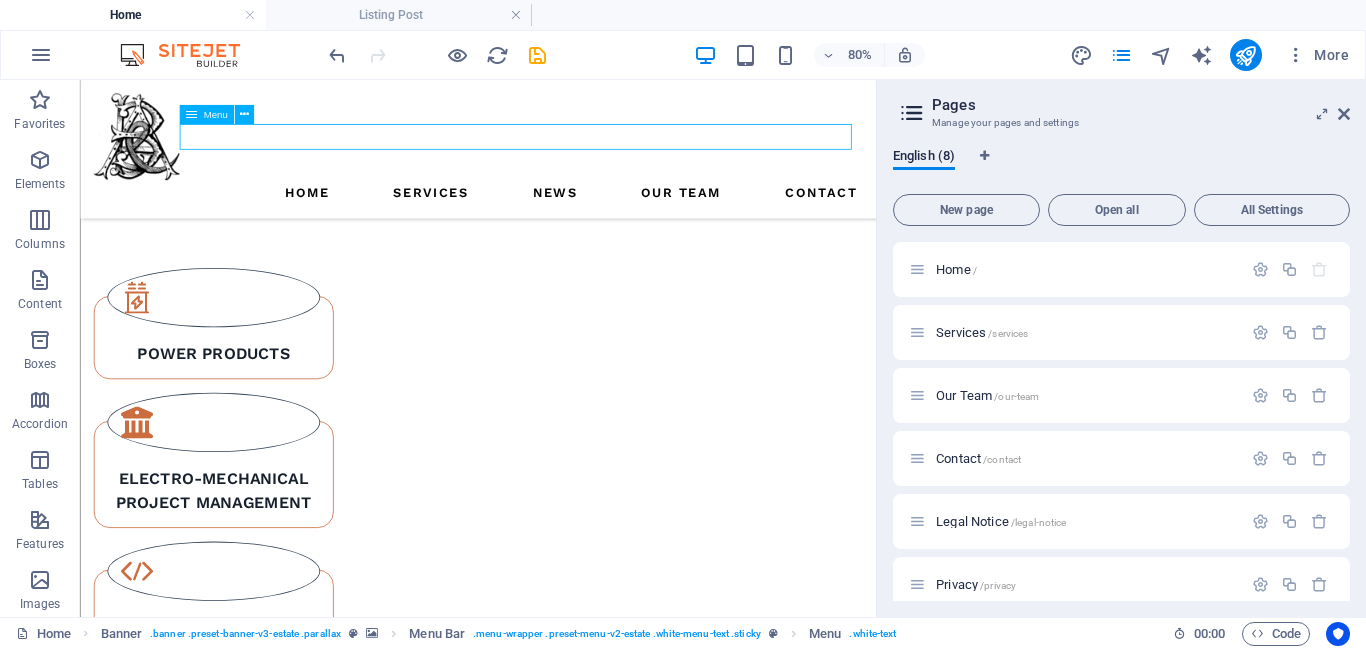 click on "Home Services News Our Team Contact" at bounding box center (577, 221) 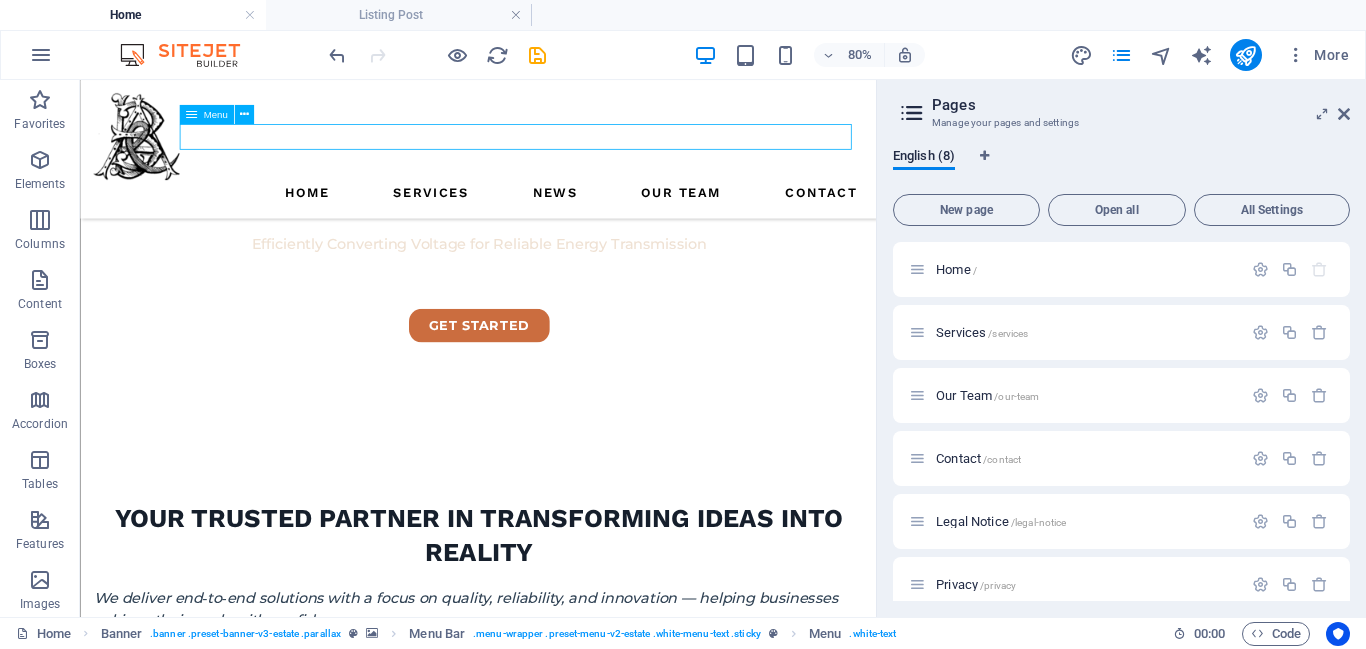 scroll, scrollTop: 1847, scrollLeft: 0, axis: vertical 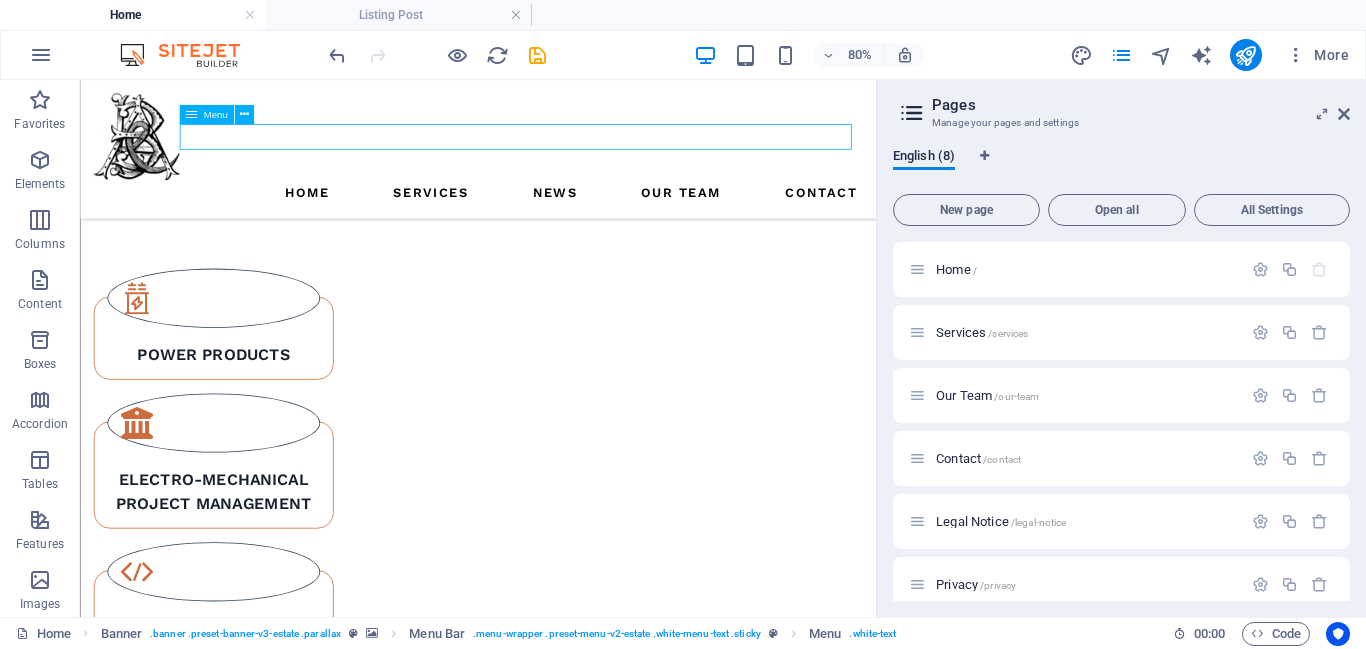 select 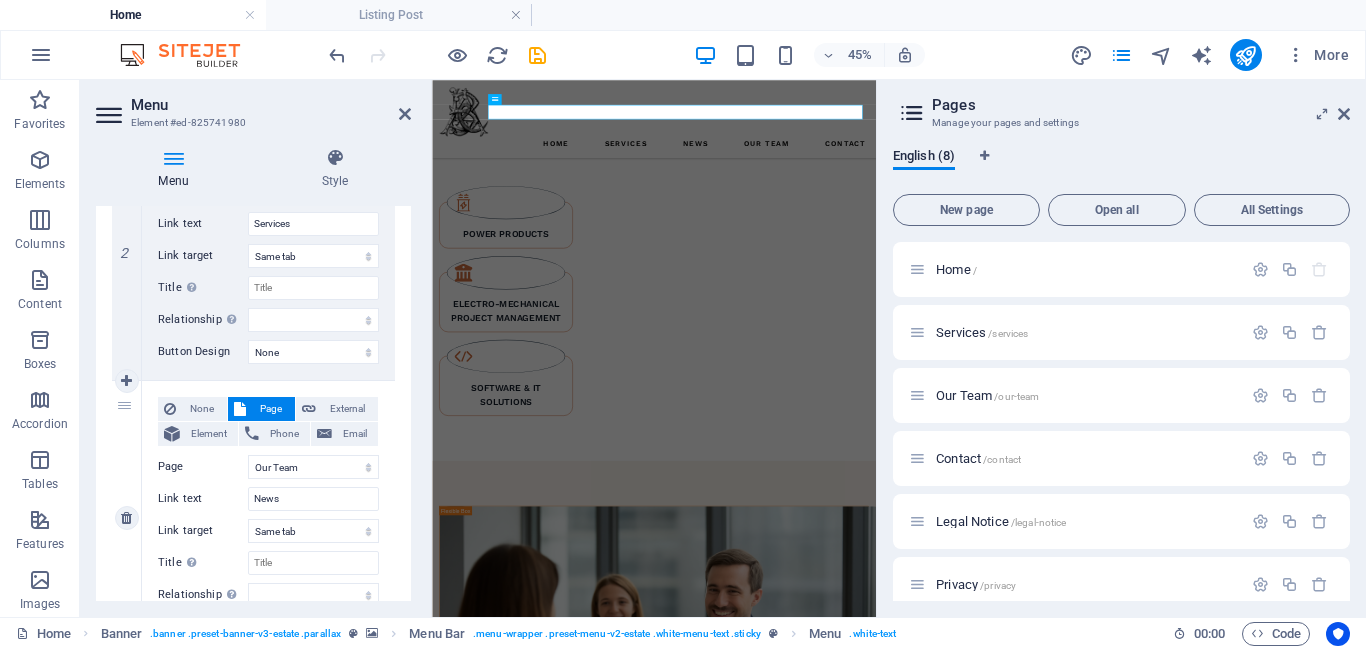 scroll, scrollTop: 559, scrollLeft: 0, axis: vertical 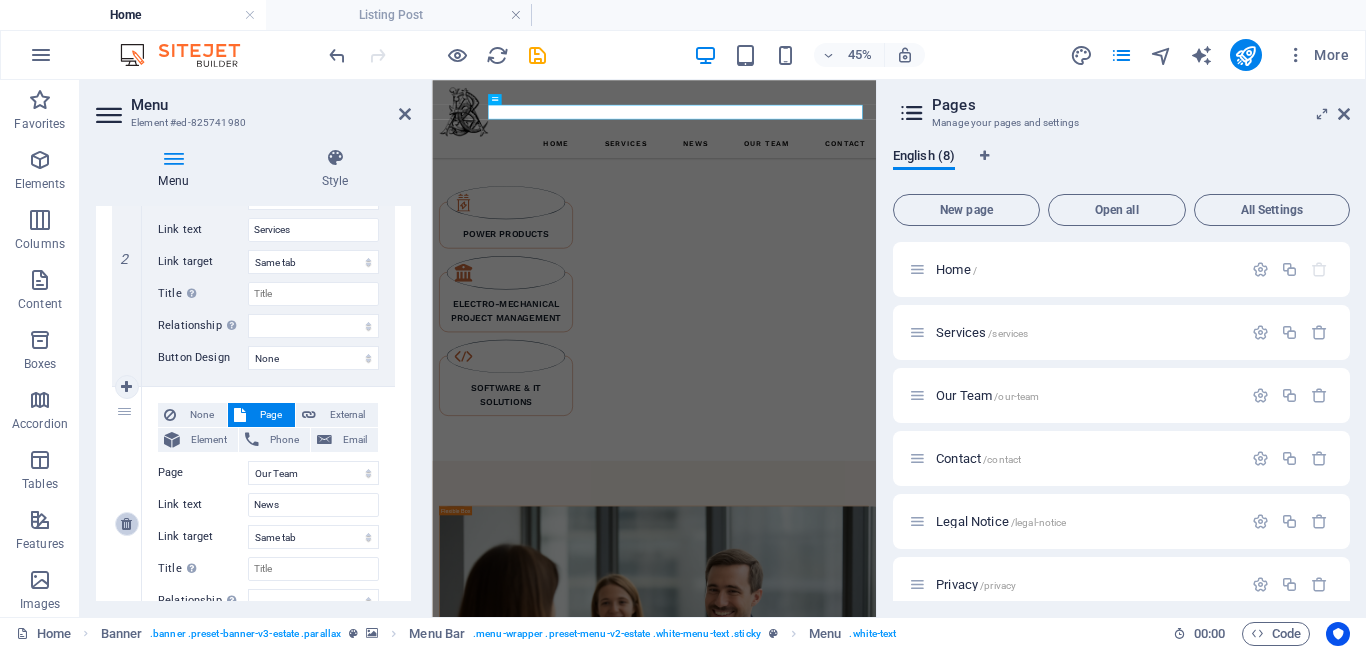 click at bounding box center [126, 524] 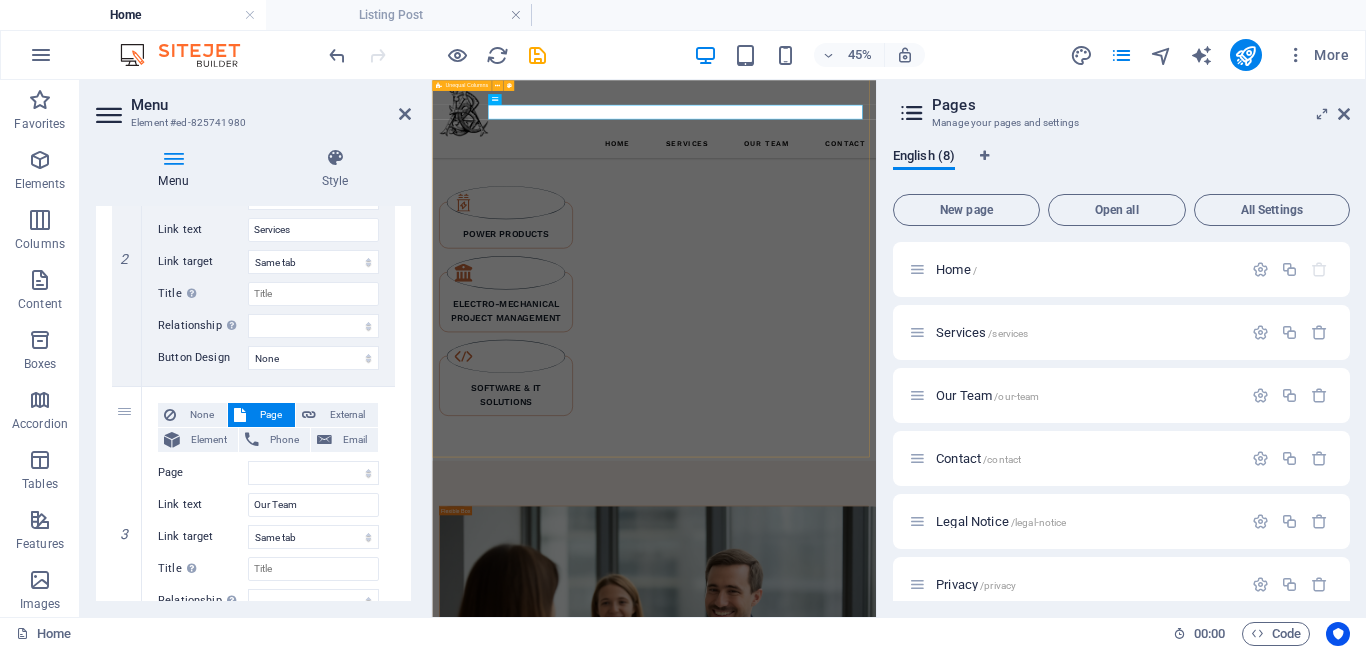 click on "ABOUT US
what we are all about At BnA, we are an organization committed to delivering excellence across every engagement. Our focus lies in understanding our clients’ unique challenges and providing innovative, reliable, and sustainable solutions. With a culture rooted in integrity and collaboration, we strive to create meaningful impact and long‑term value. With a multidisciplinary team and a forward‑thinking approach, BnA blends industry expertise with cutting‑edge practices to deliver solutions that truly make a difference. We partner closely with our clients, ensuring every project is aligned with their vision while maintaining the highest standards of quality and efficiency. GET STARTED" at bounding box center [925, 1564] 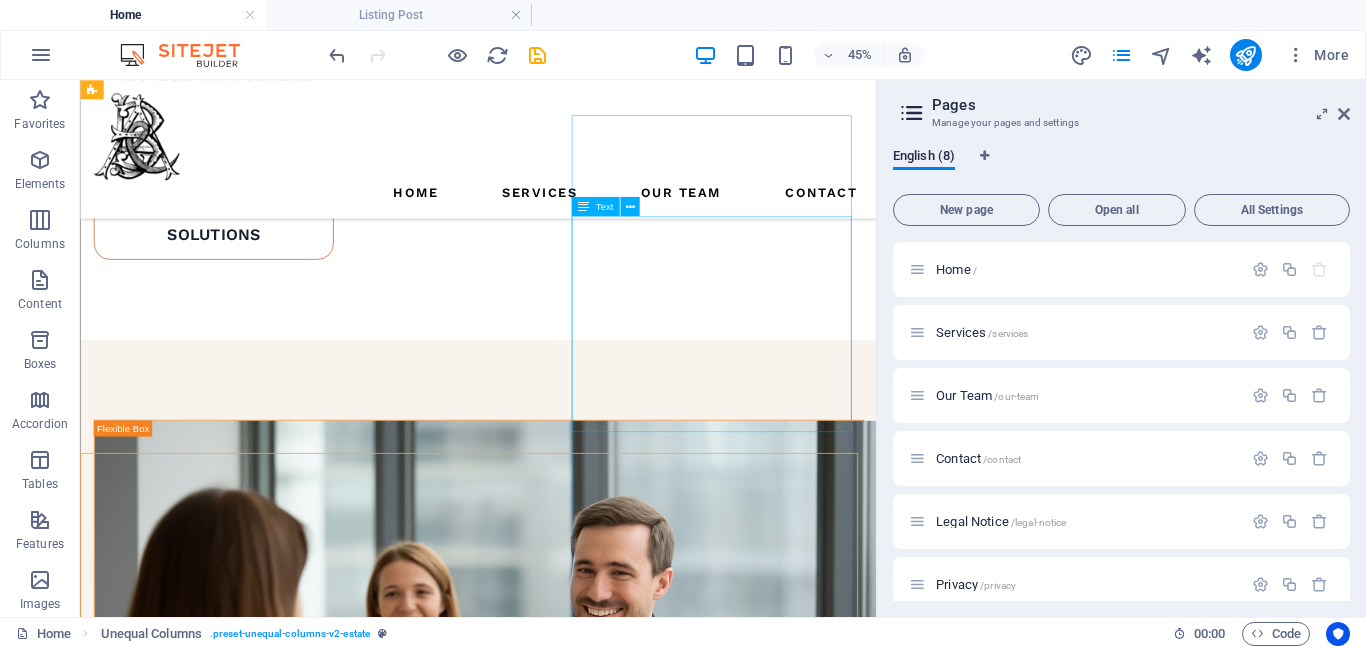 scroll, scrollTop: 1325, scrollLeft: 0, axis: vertical 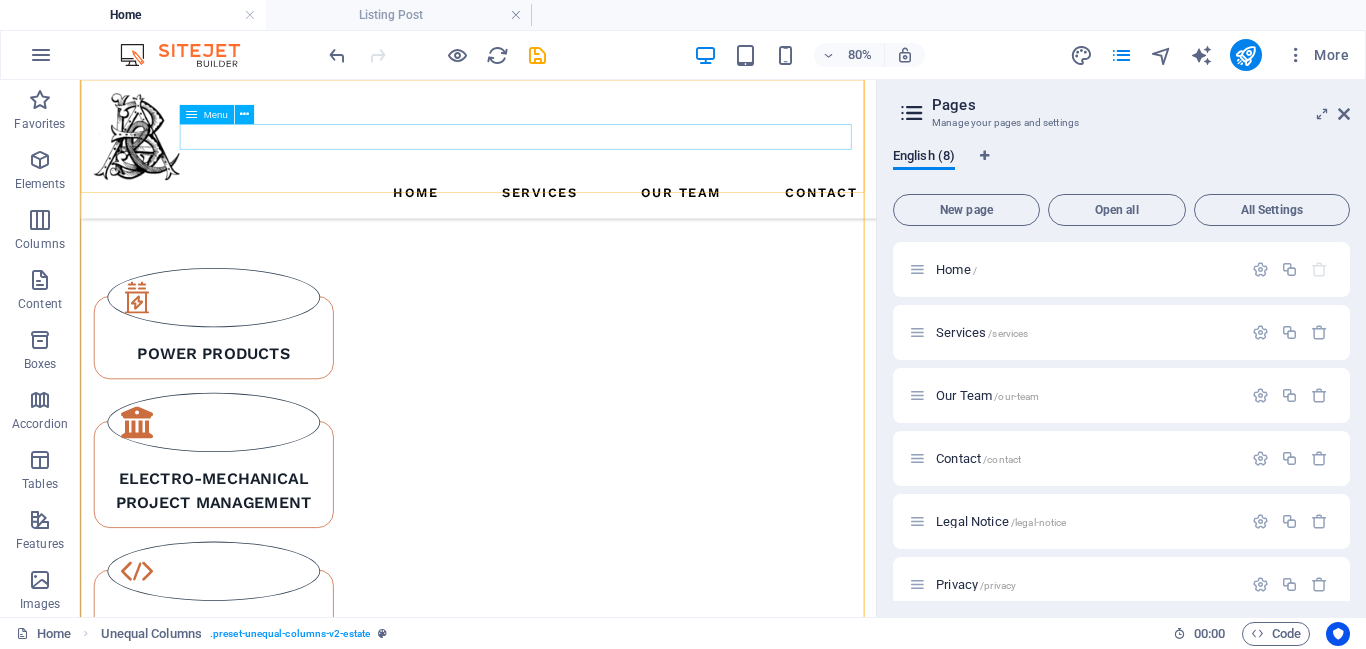 click on "Home Services Our Team Contact" at bounding box center [577, 221] 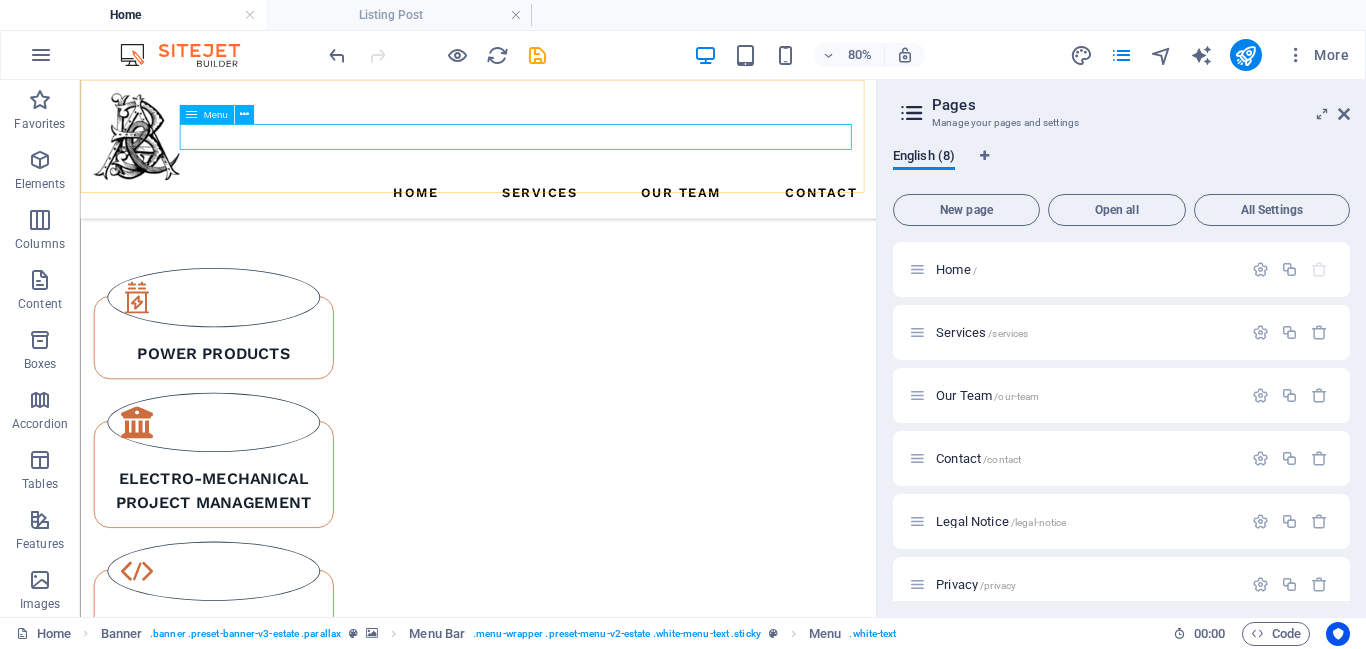 click on "Home Services Our Team Contact" at bounding box center (577, 221) 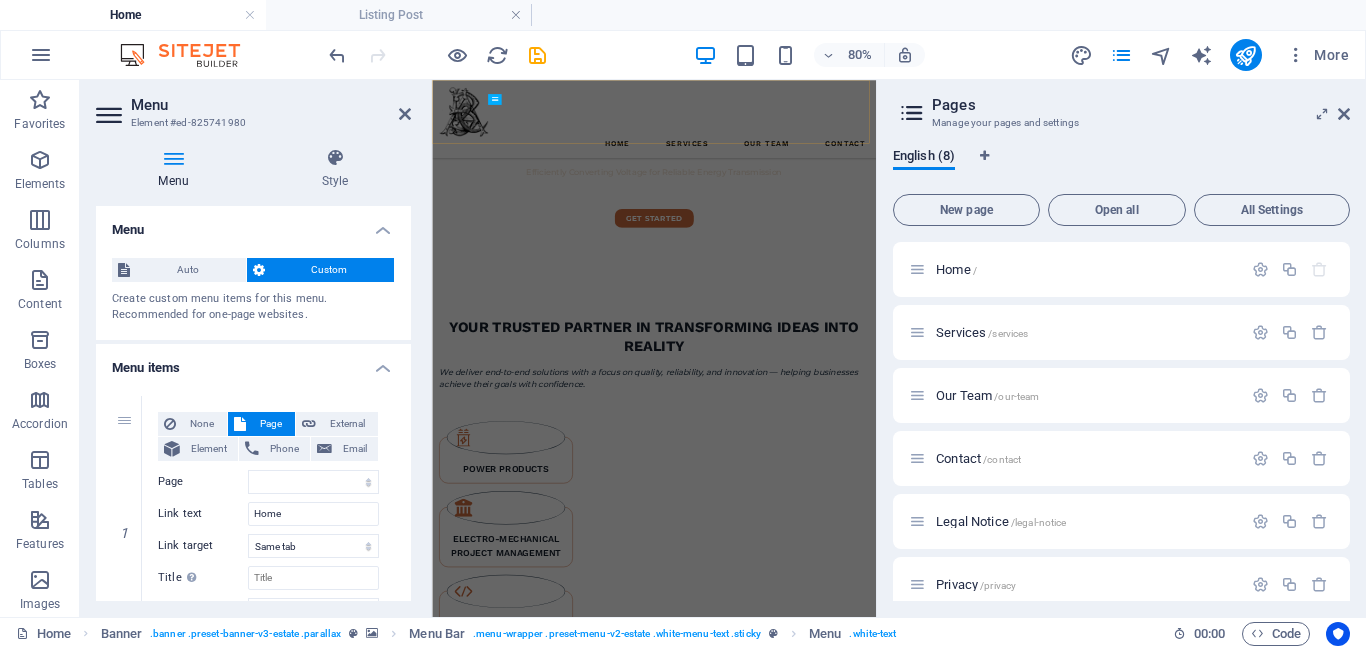 scroll, scrollTop: 1847, scrollLeft: 0, axis: vertical 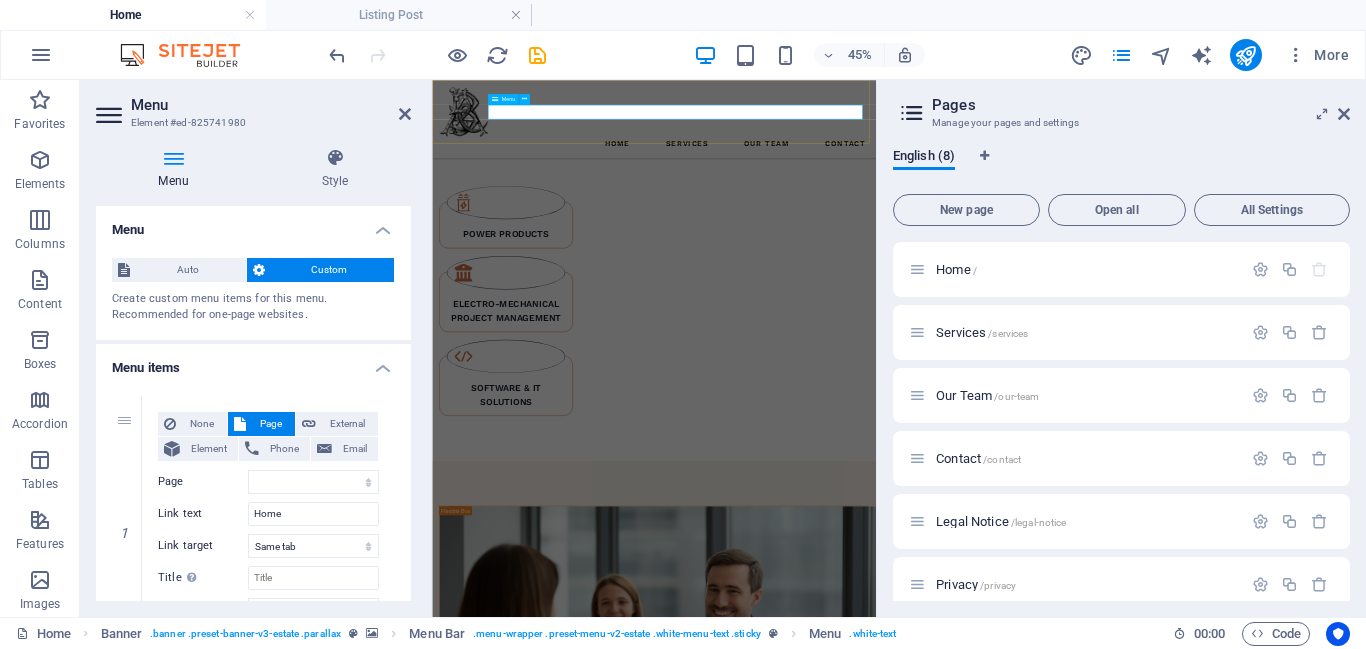 click on "Home Services Our Team Contact" at bounding box center (925, 221) 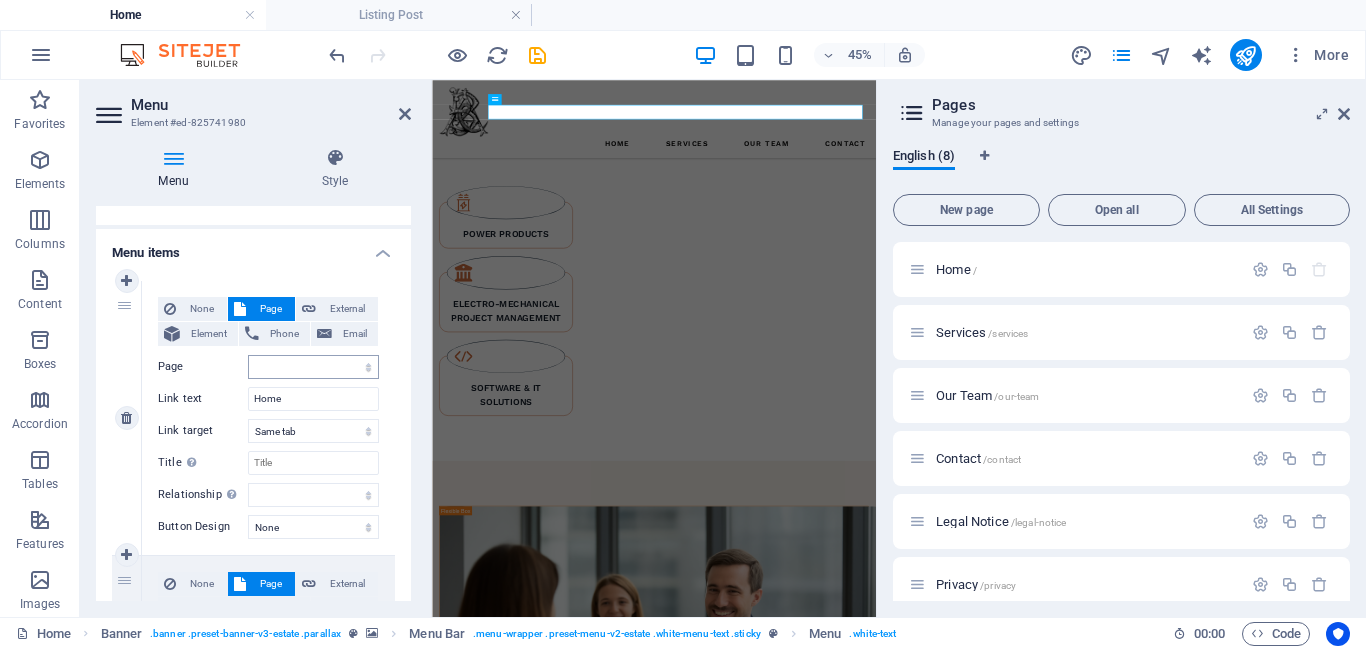 scroll, scrollTop: 0, scrollLeft: 0, axis: both 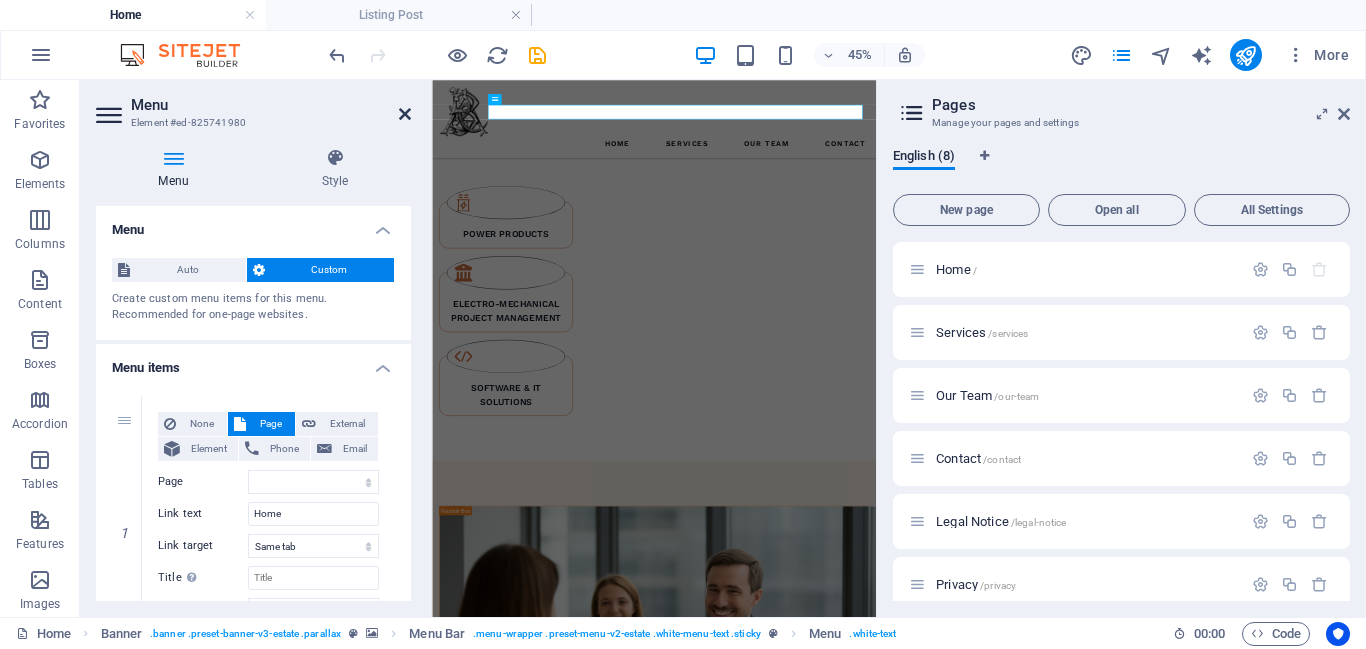 click at bounding box center [405, 114] 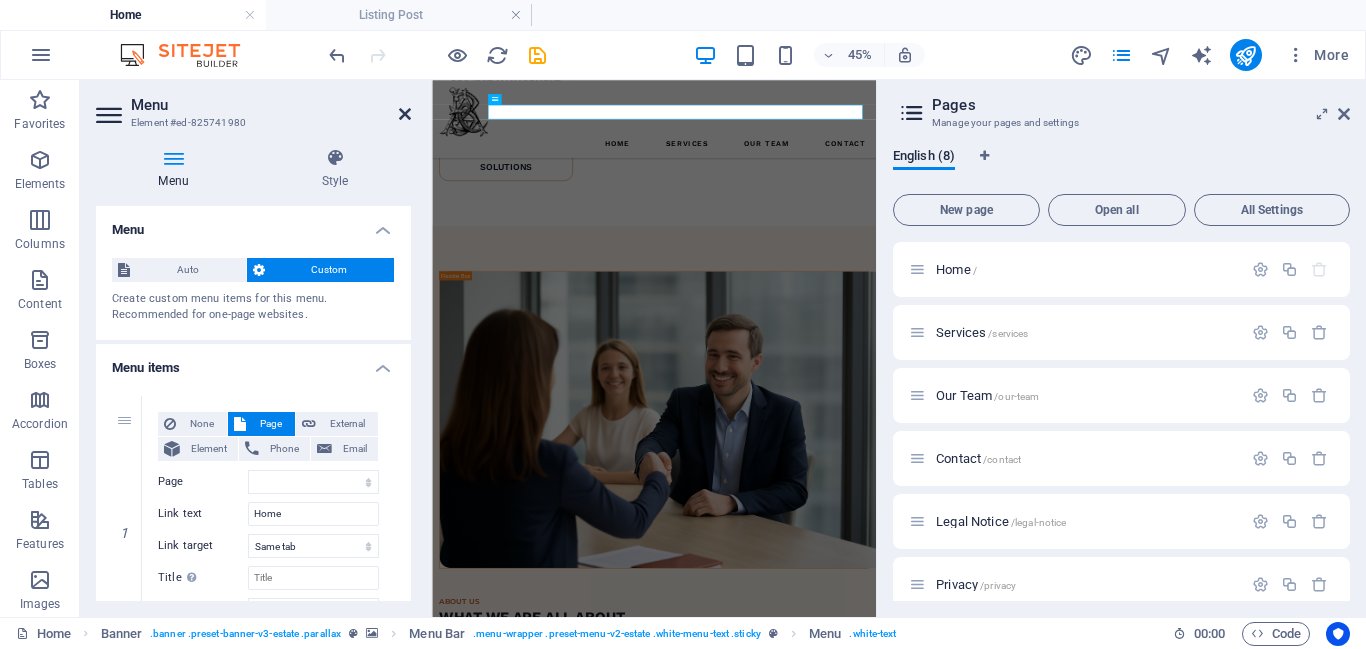 scroll, scrollTop: 1325, scrollLeft: 0, axis: vertical 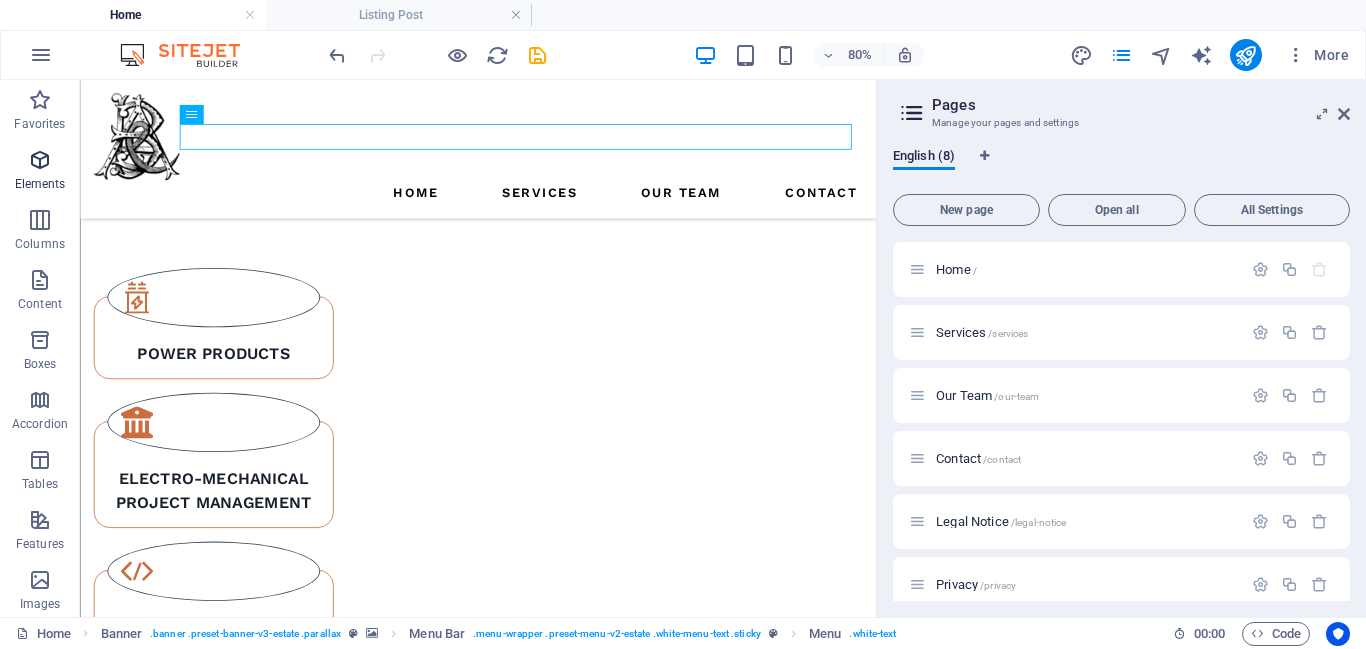 click at bounding box center (40, 160) 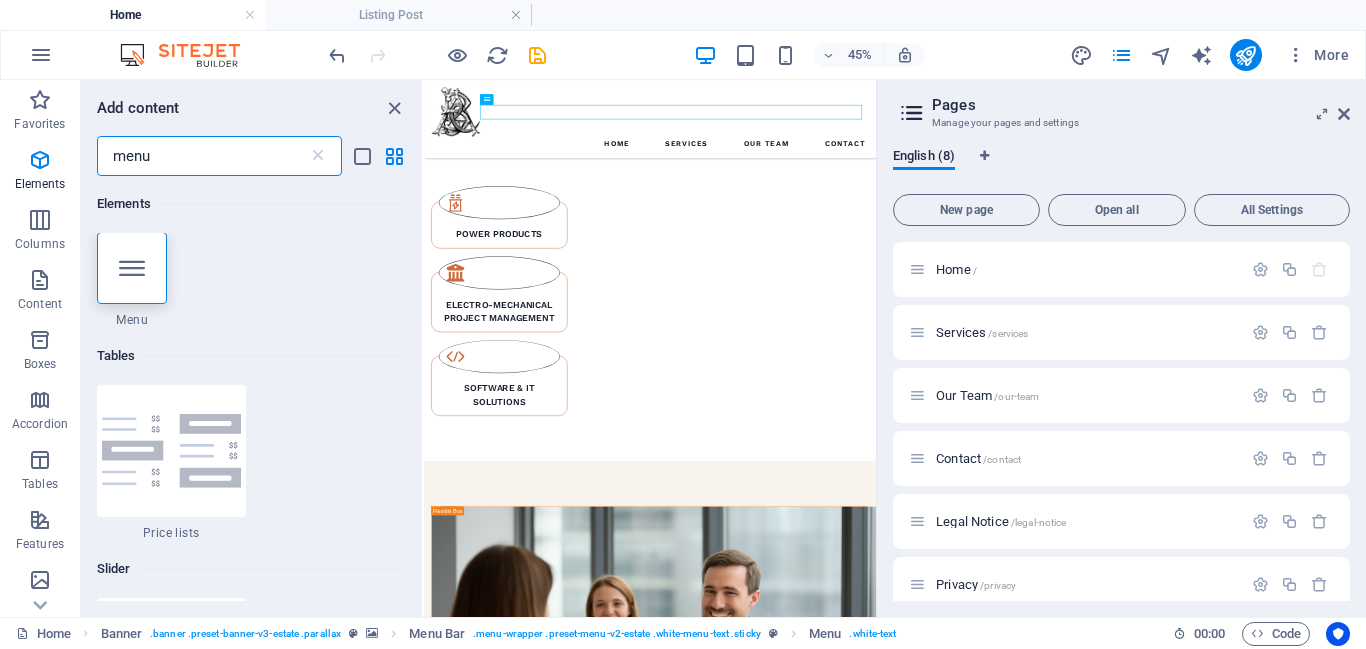 scroll, scrollTop: 0, scrollLeft: 0, axis: both 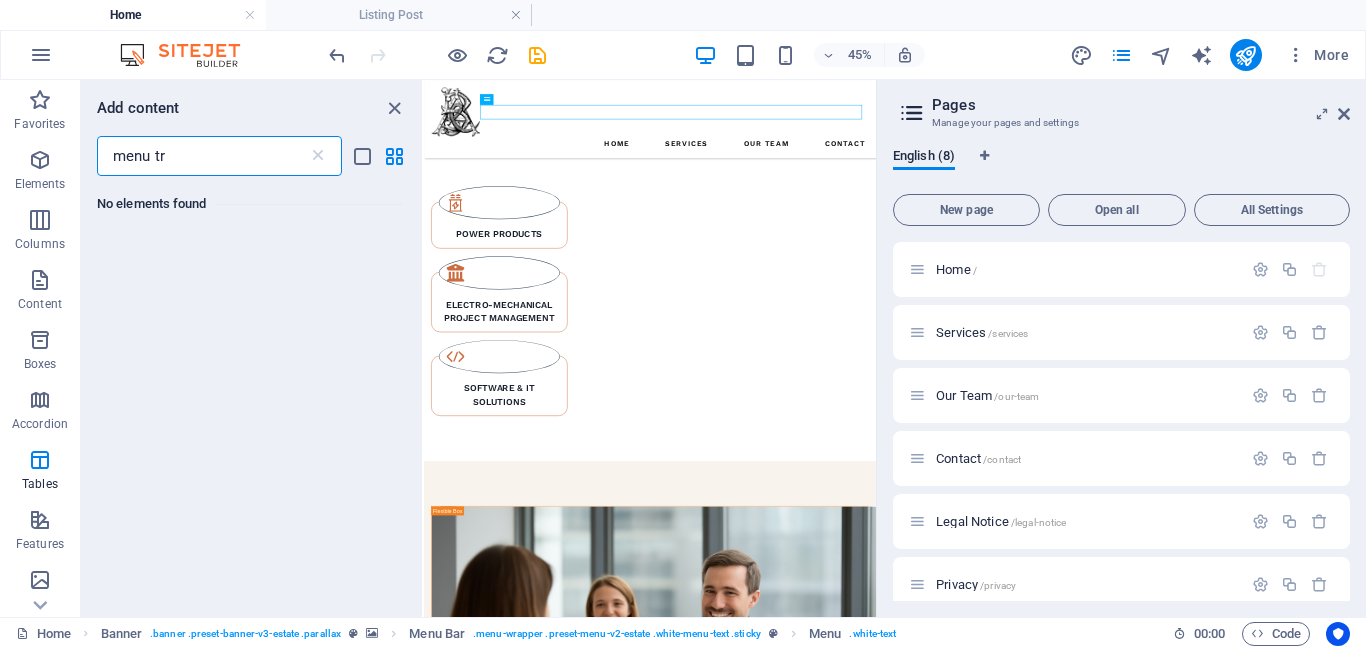 type on "menu t" 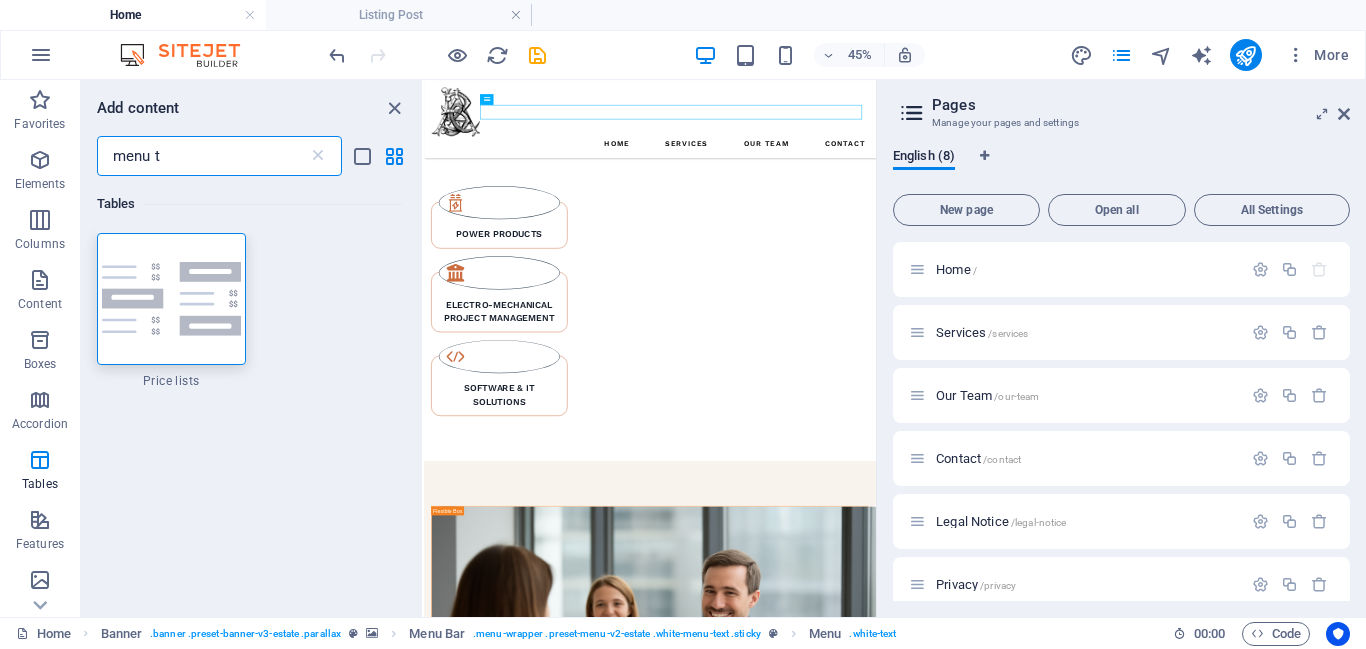 click on "menu t" at bounding box center (202, 156) 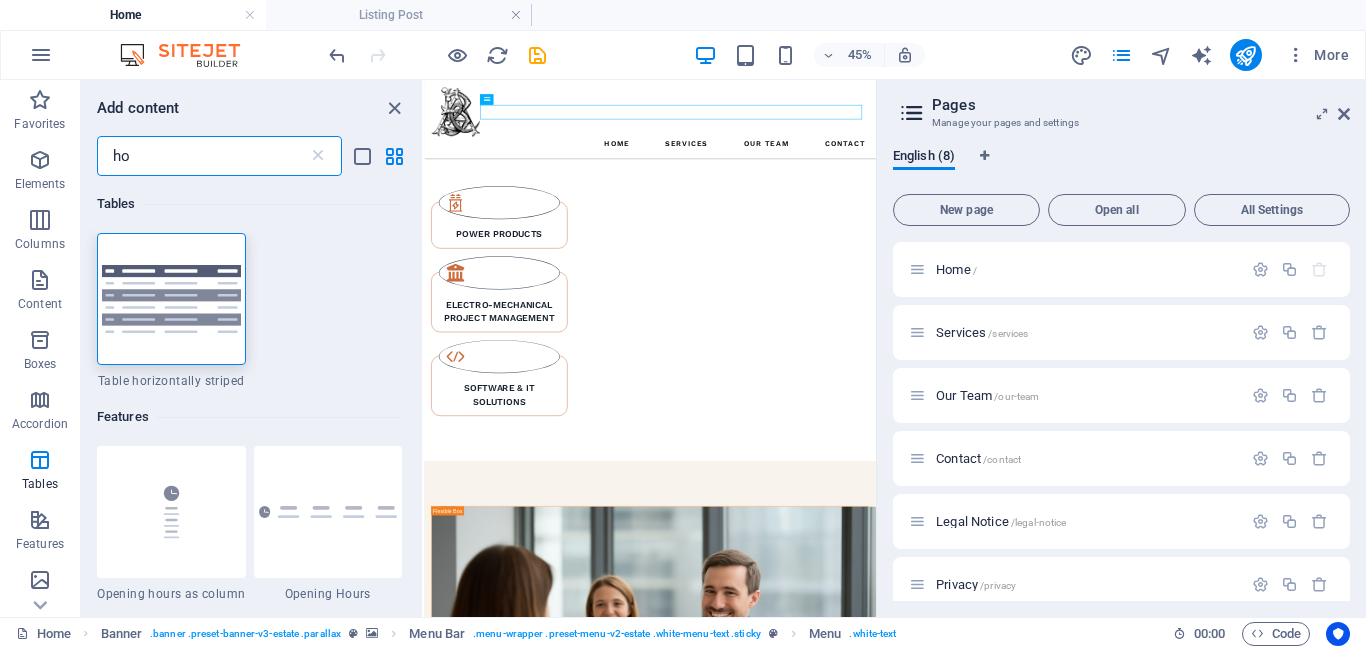 type on "h" 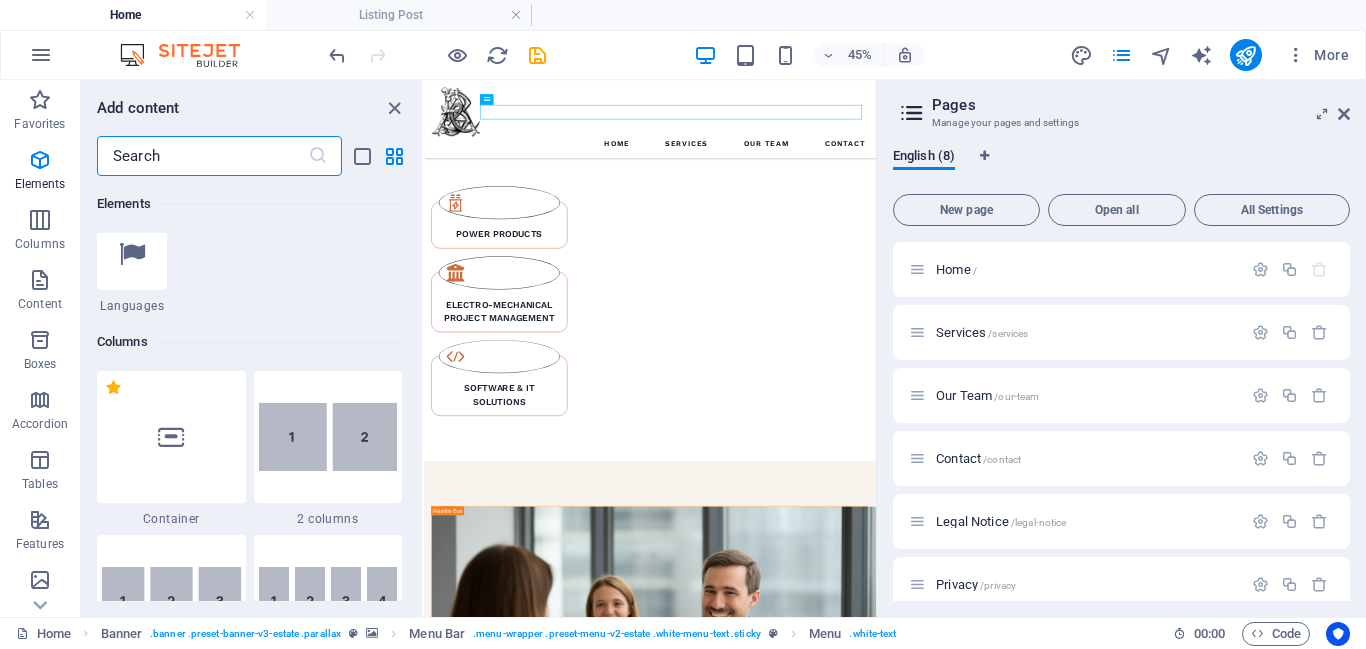 scroll, scrollTop: 0, scrollLeft: 0, axis: both 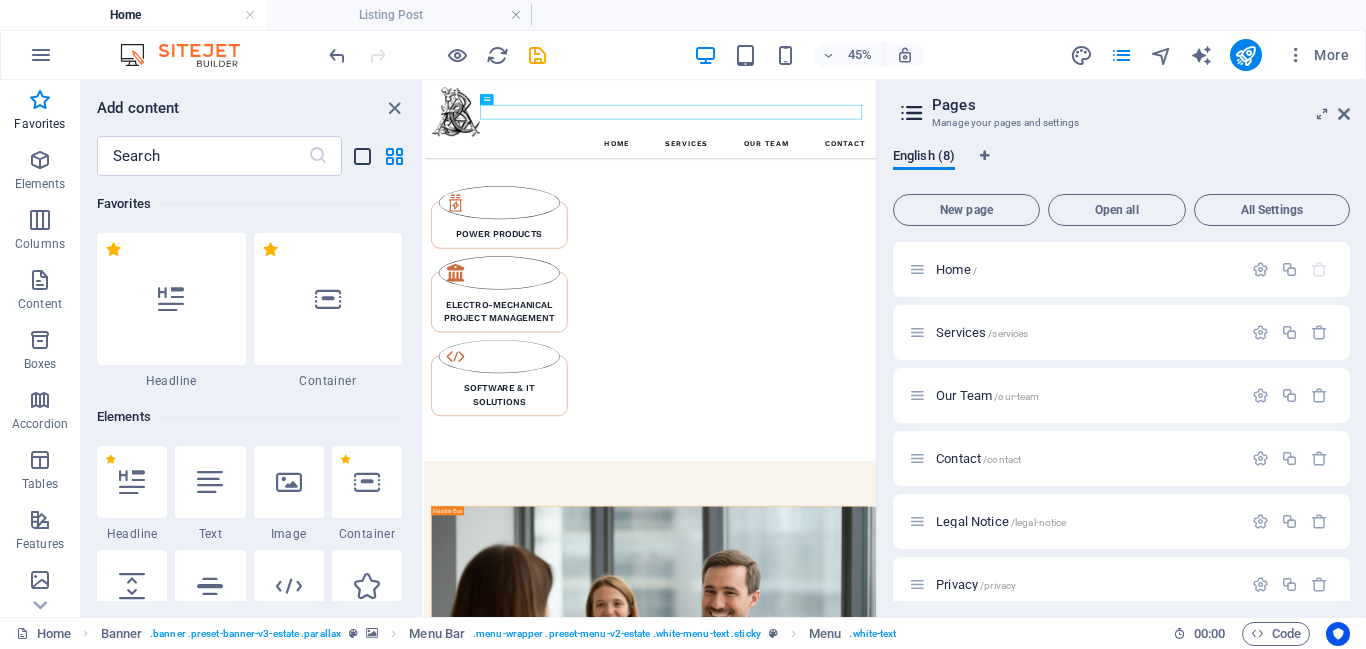 click at bounding box center (362, 156) 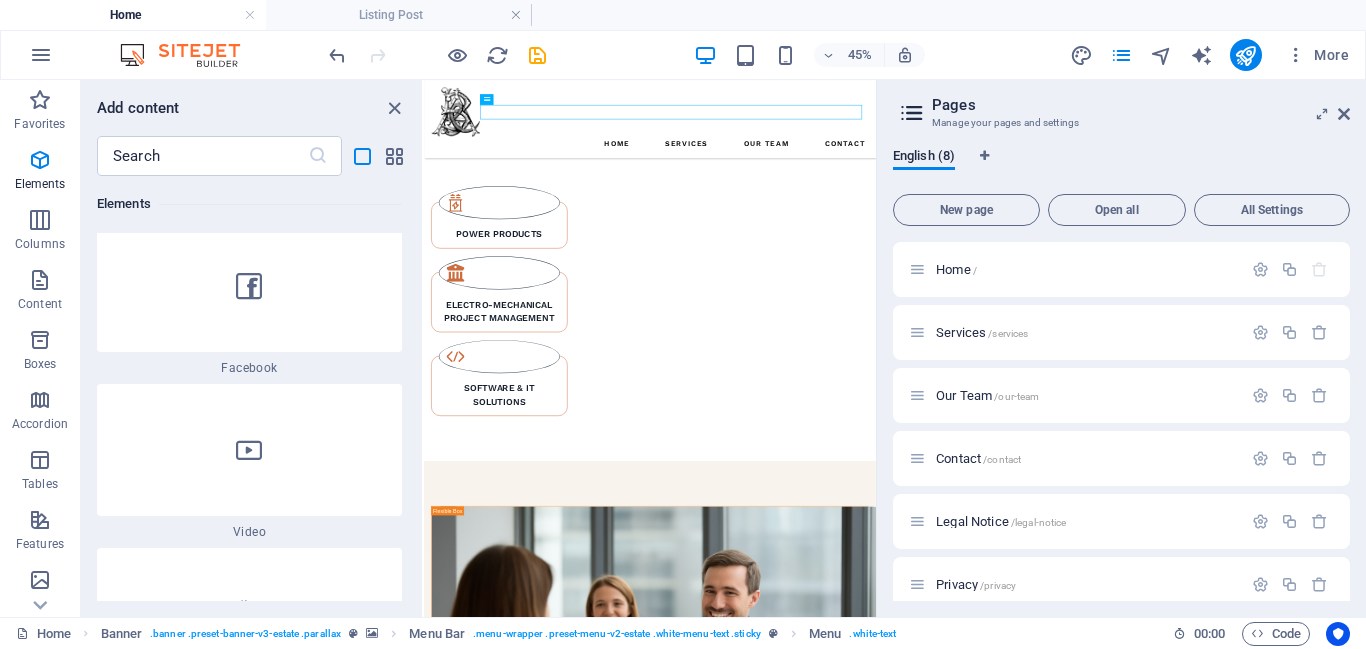 scroll, scrollTop: 3024, scrollLeft: 0, axis: vertical 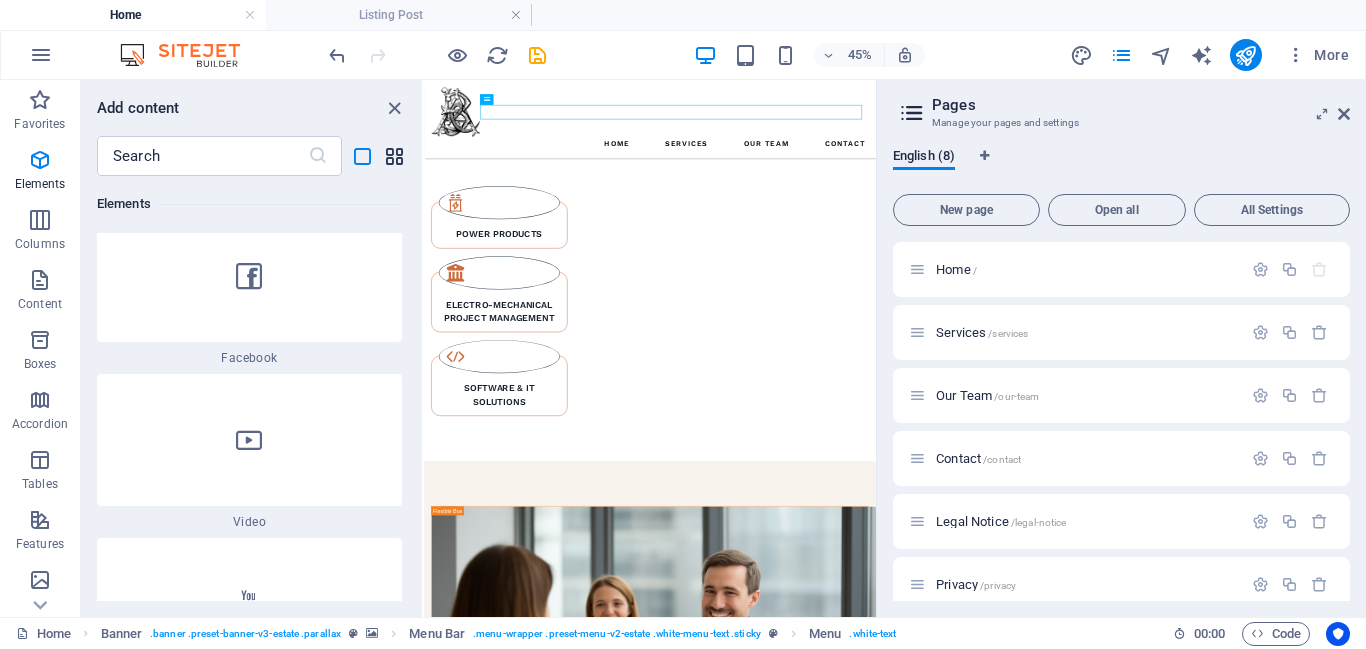 click at bounding box center (394, 156) 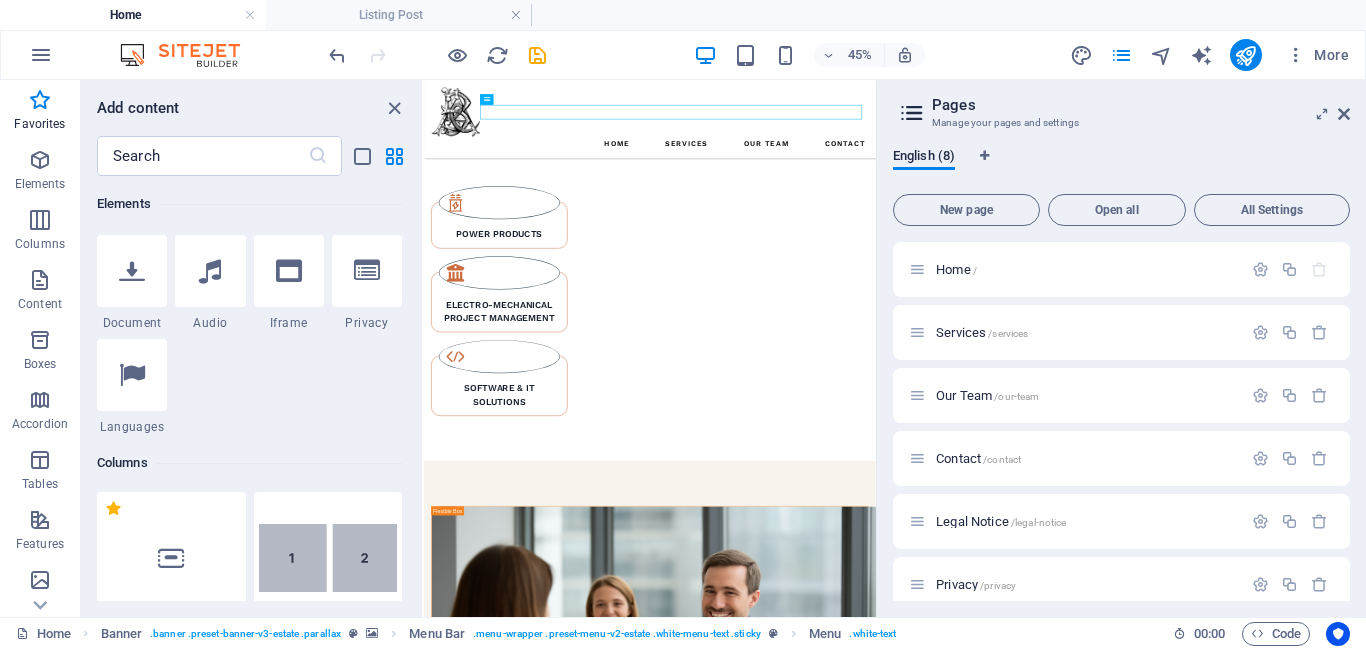 scroll, scrollTop: 0, scrollLeft: 0, axis: both 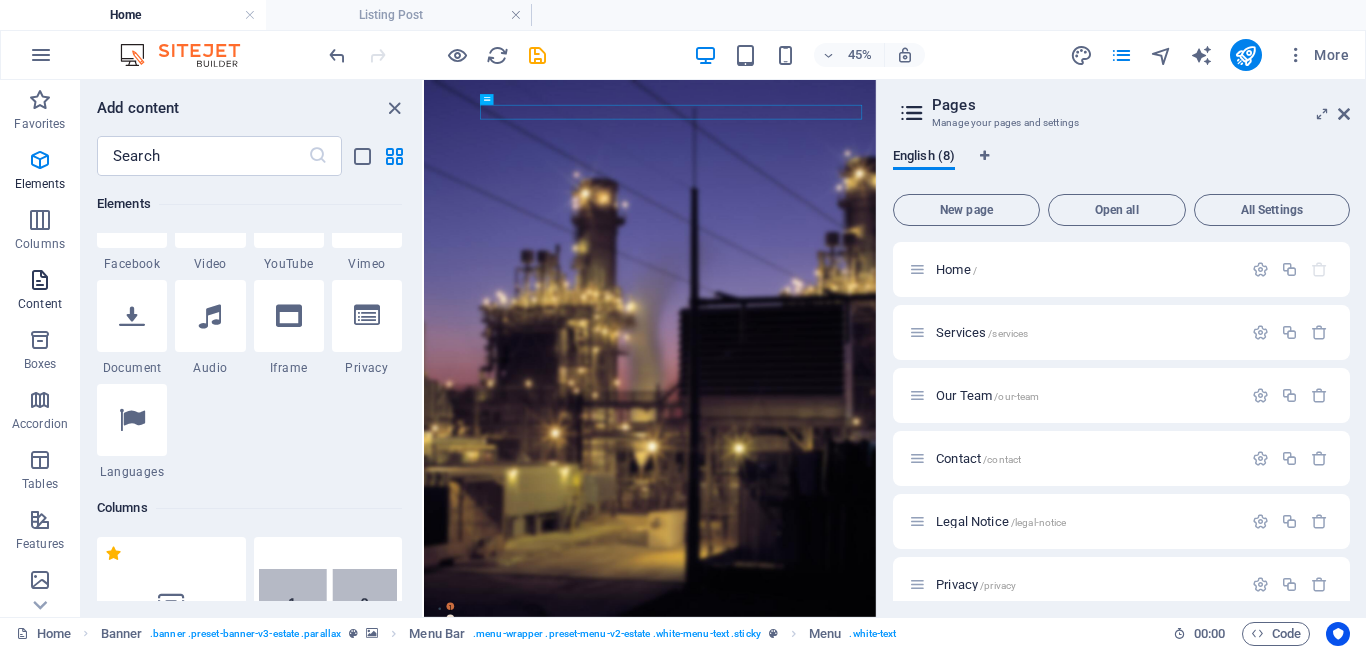 click on "Content" at bounding box center (40, 292) 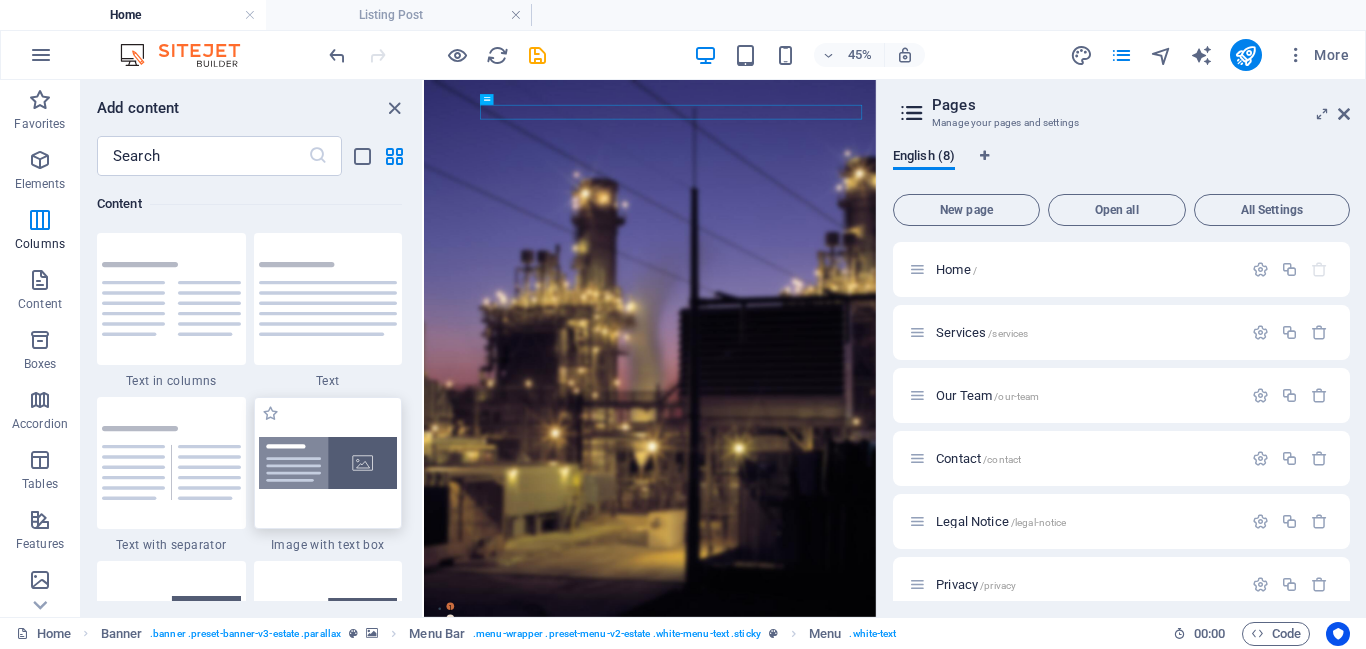 scroll, scrollTop: 3499, scrollLeft: 0, axis: vertical 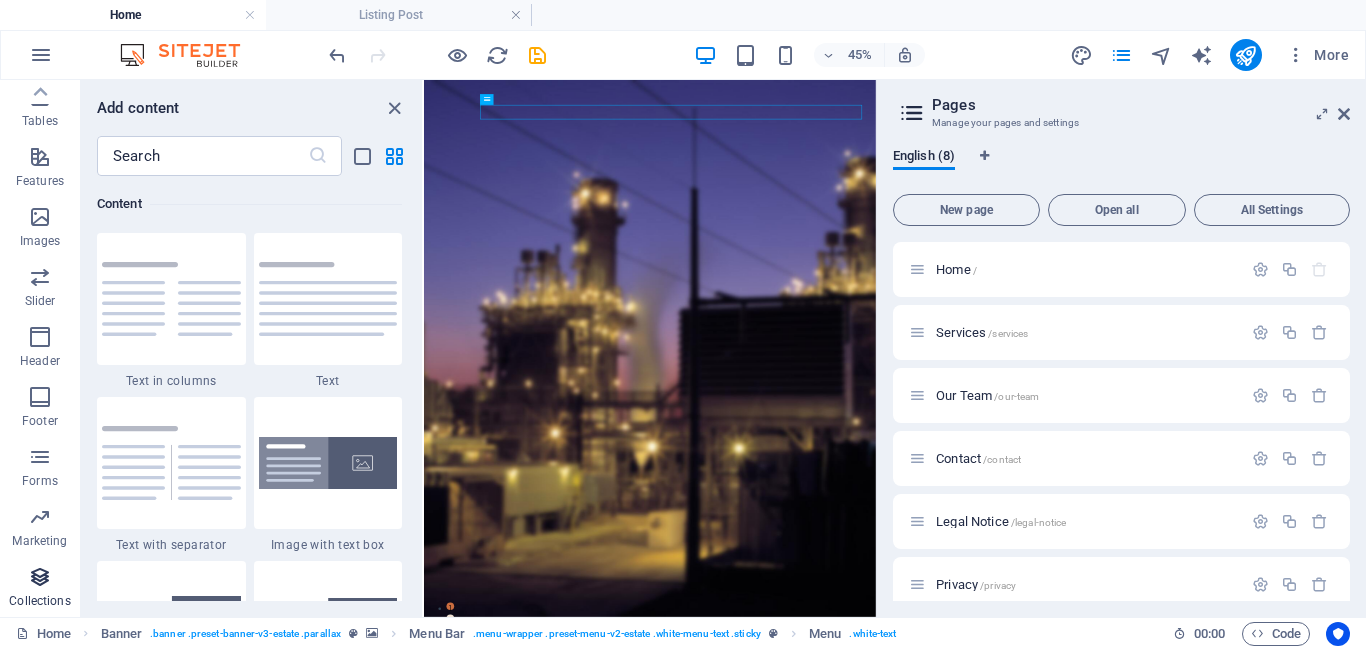 click on "Collections" at bounding box center [40, 589] 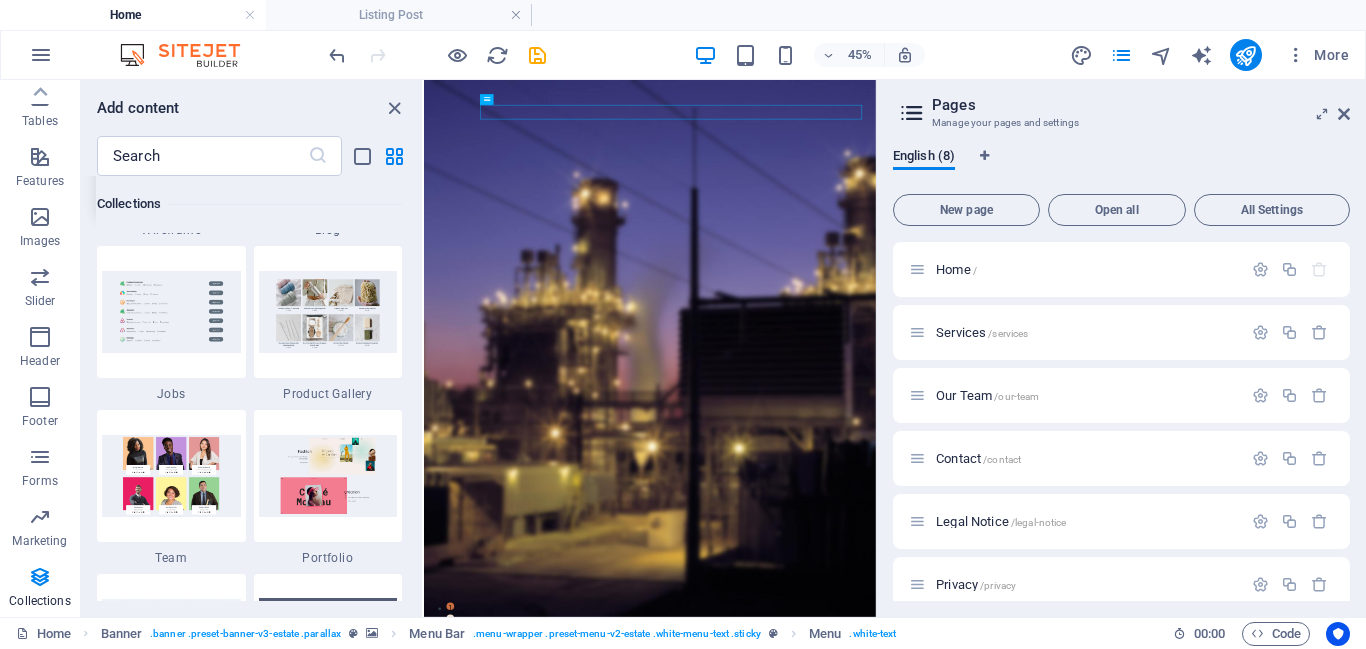 scroll, scrollTop: 18510, scrollLeft: 0, axis: vertical 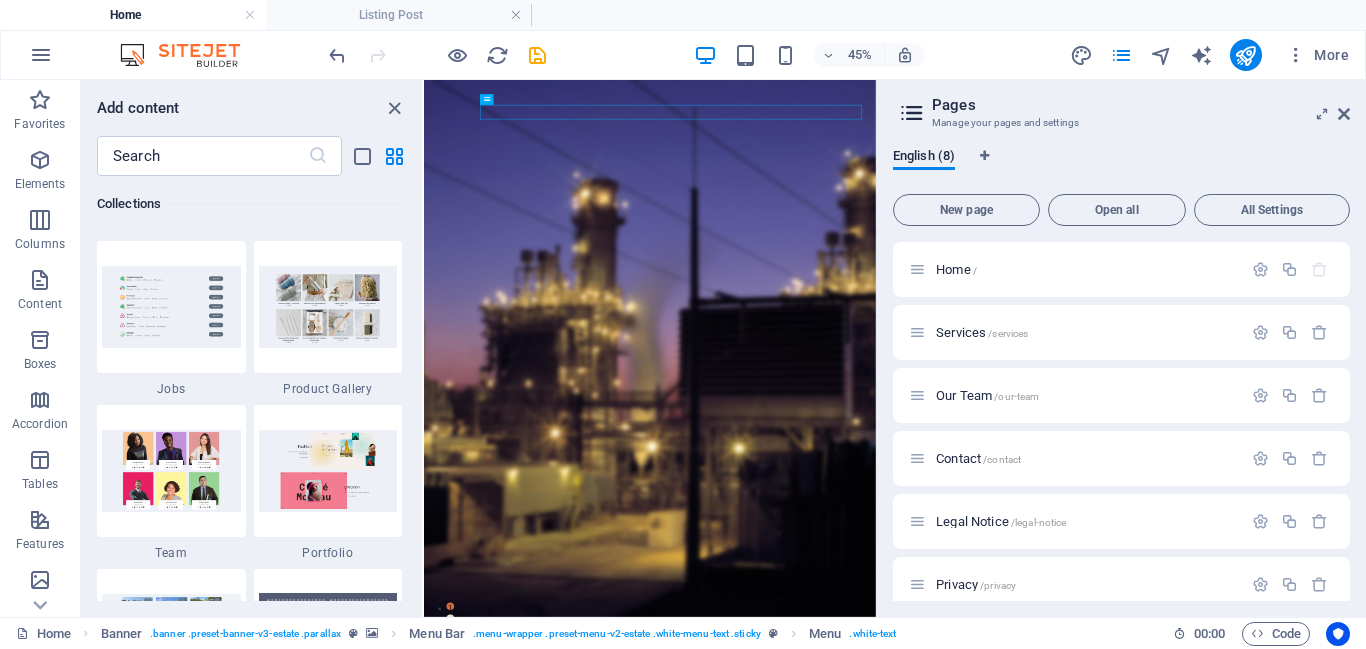 click on "Collections" at bounding box center (249, 204) 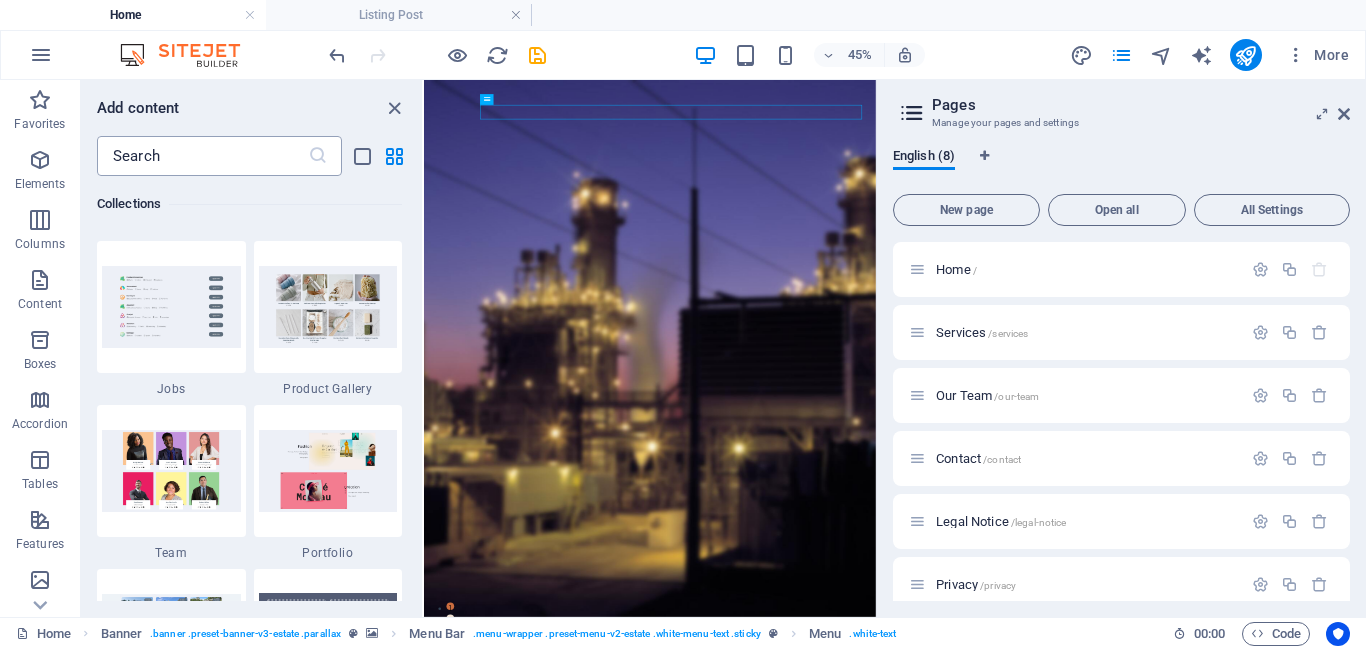 click at bounding box center [202, 156] 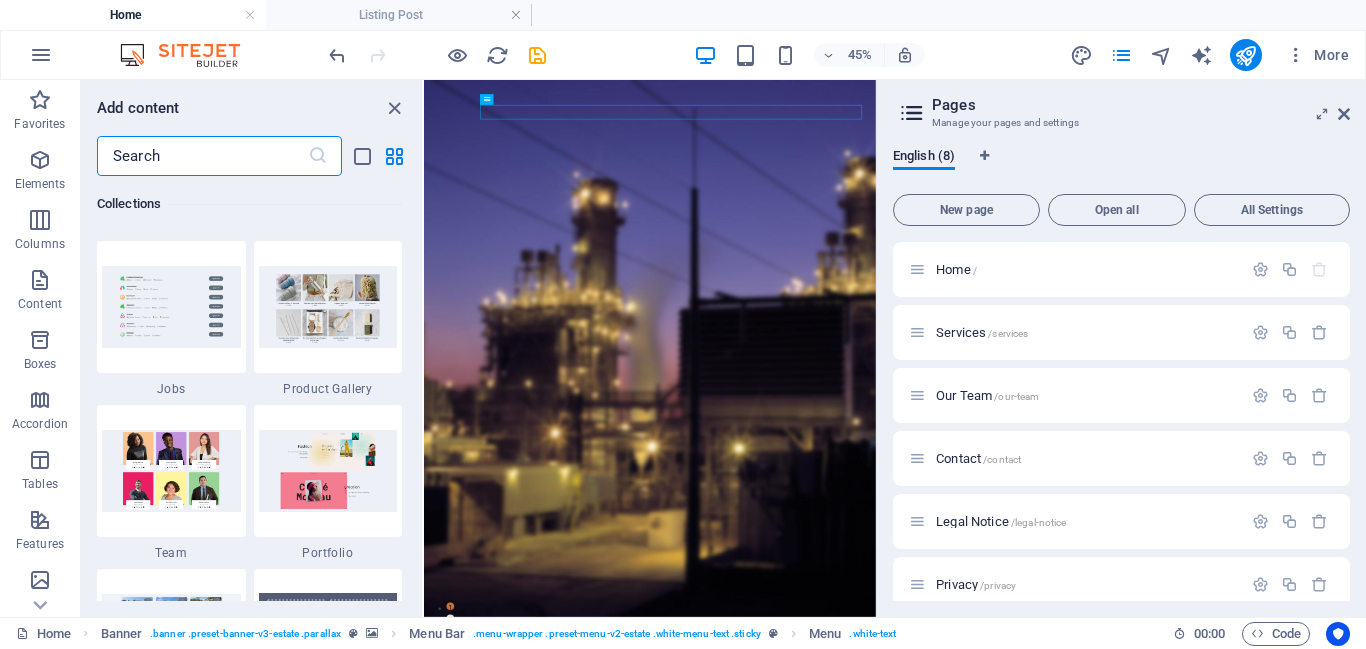 click at bounding box center [202, 156] 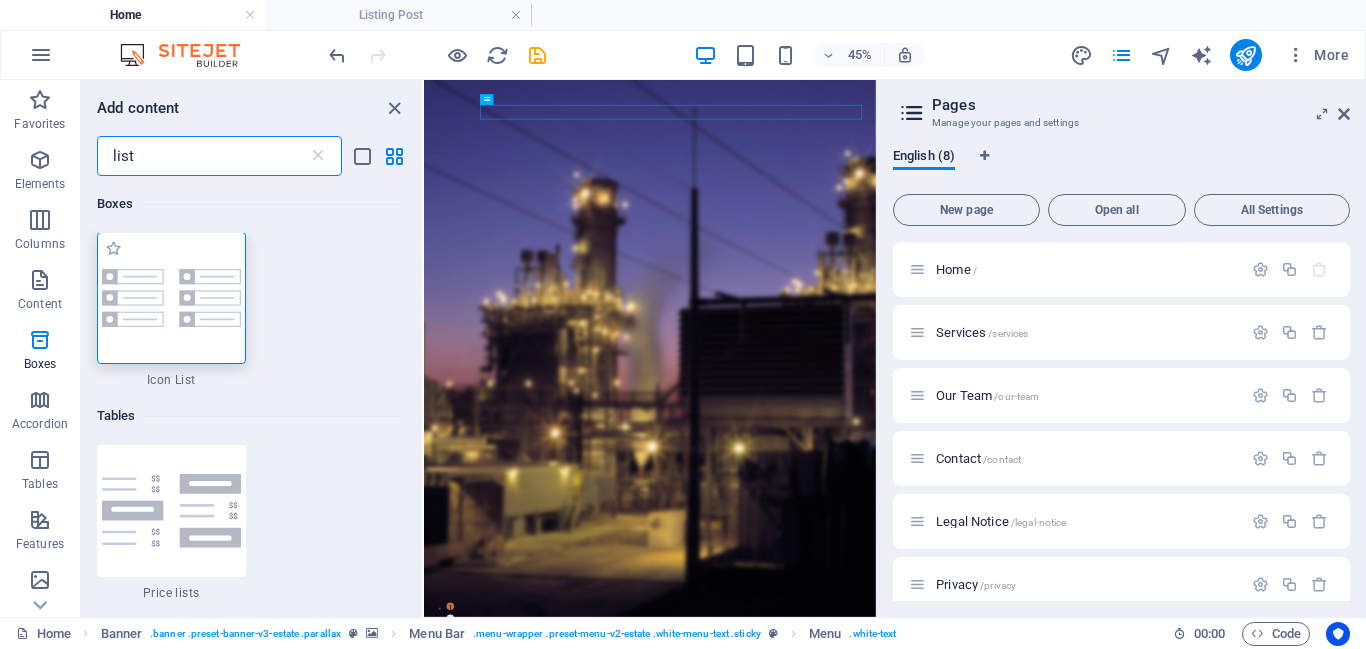 scroll, scrollTop: 0, scrollLeft: 0, axis: both 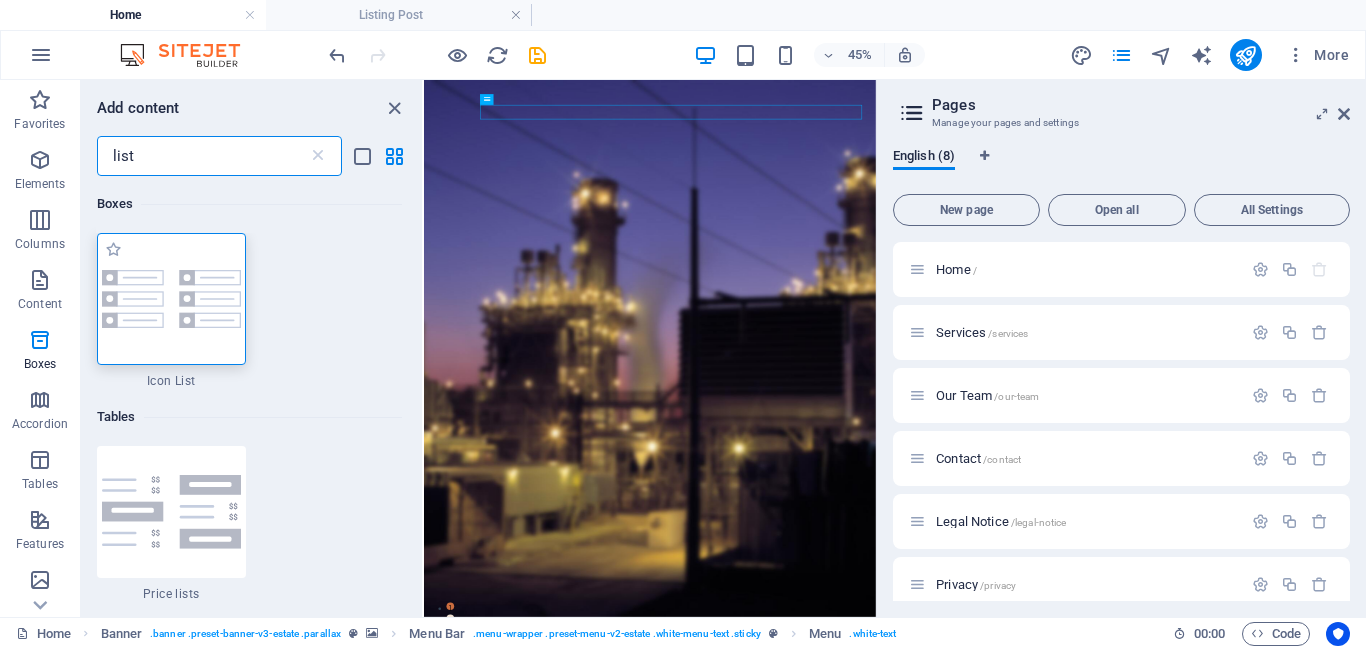 type on "list" 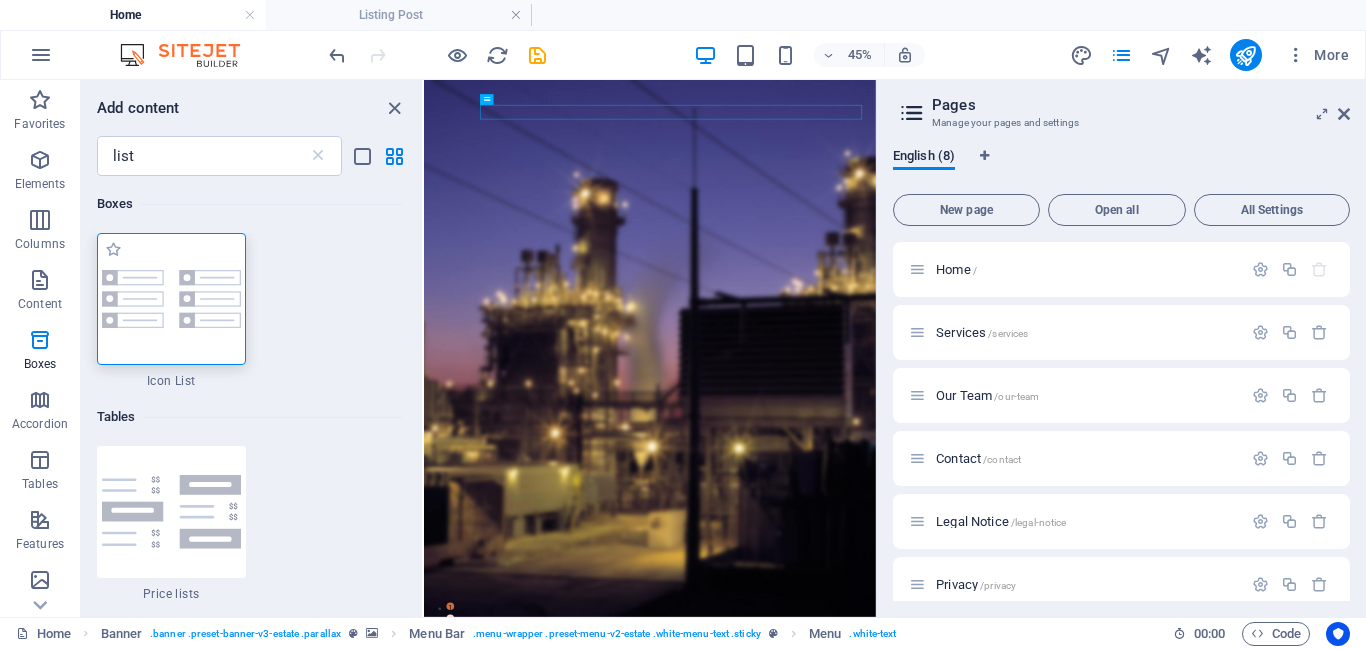 click at bounding box center [171, 299] 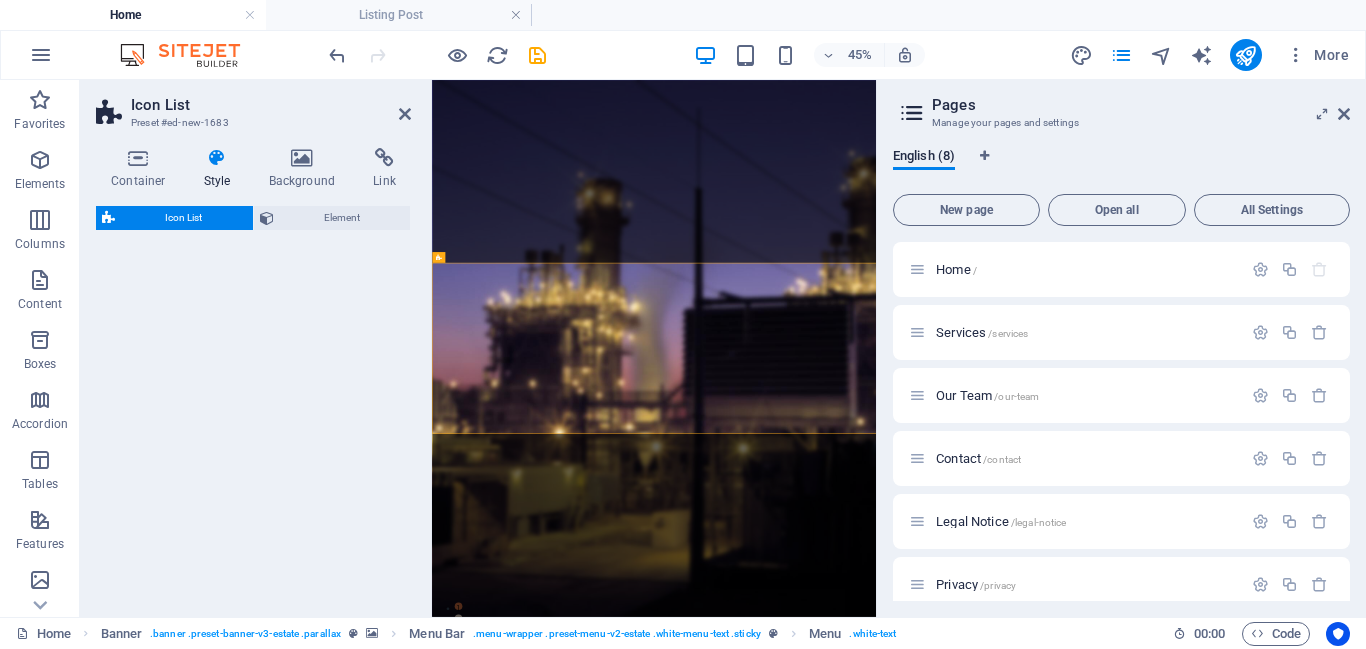 select on "rem" 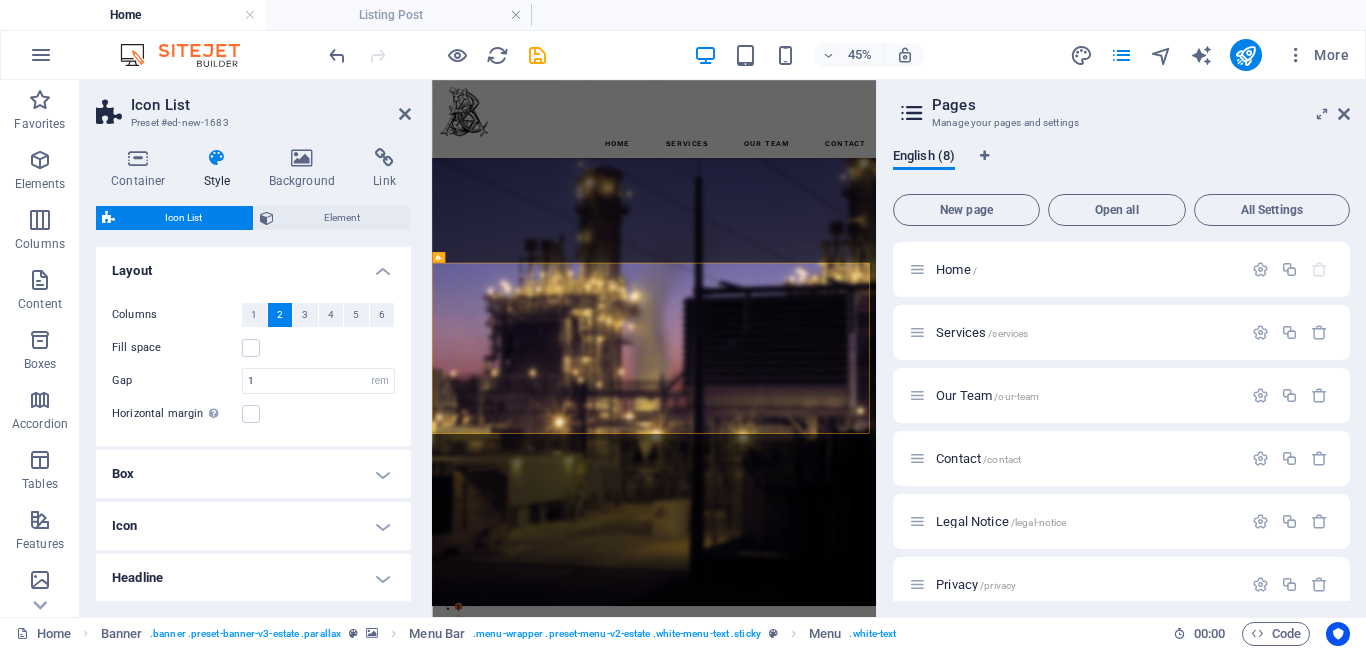 scroll, scrollTop: 787, scrollLeft: 0, axis: vertical 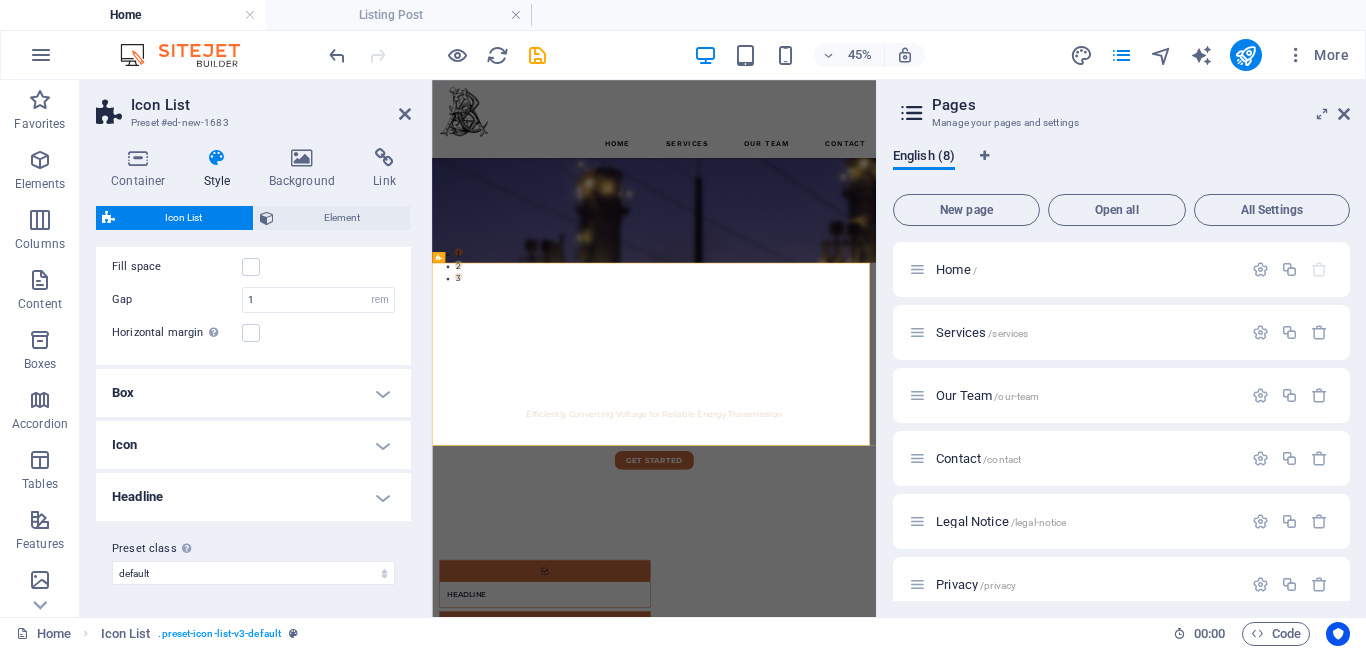 click on "Box" at bounding box center (253, 393) 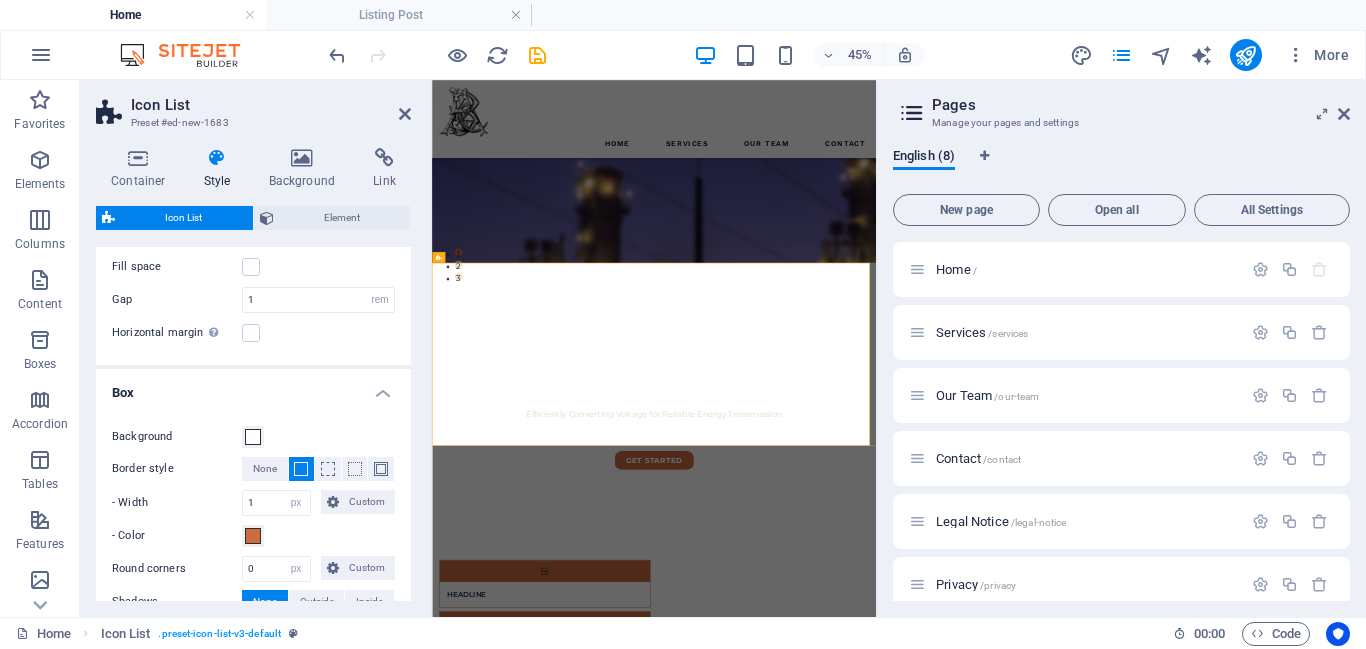 click on "Box" at bounding box center [253, 387] 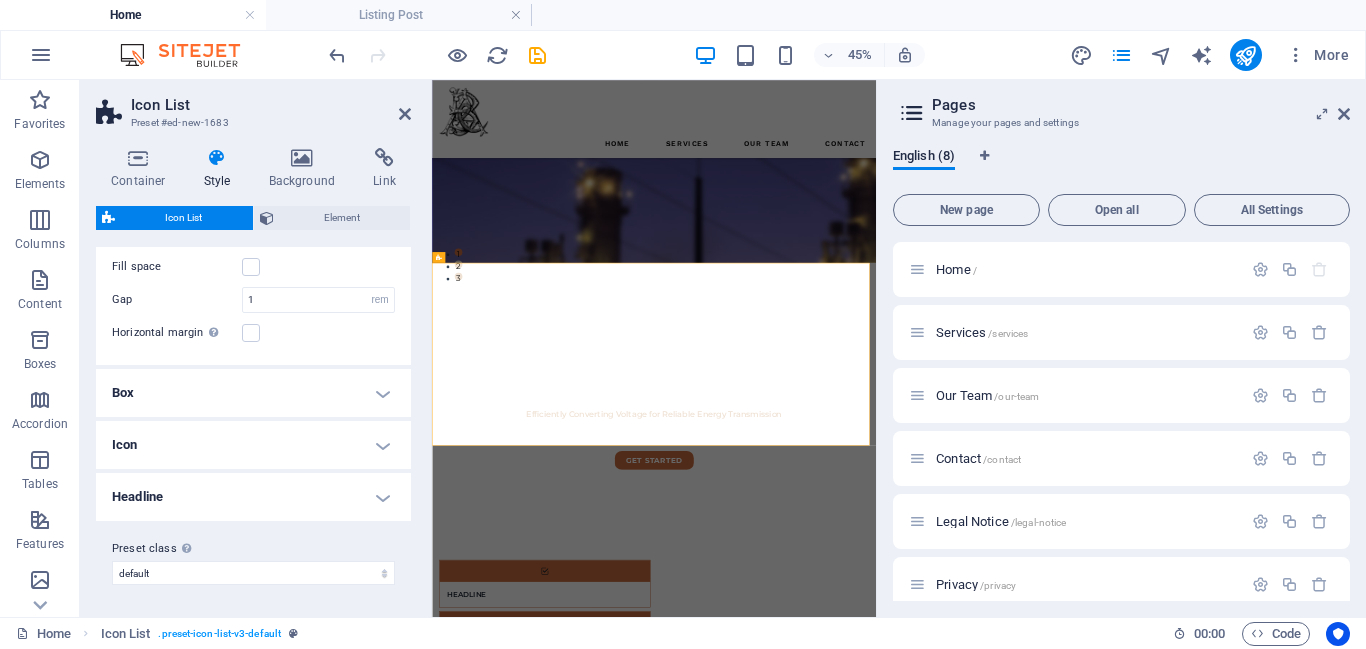 click on "Box" at bounding box center (253, 393) 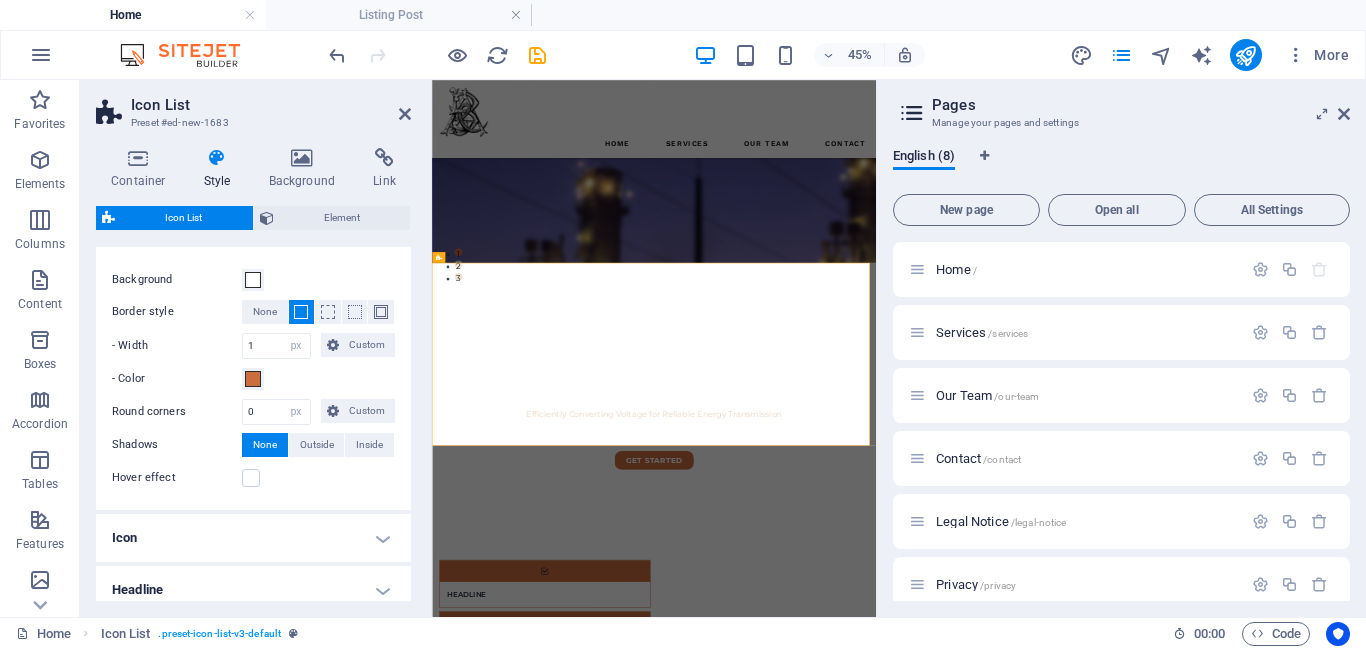 scroll, scrollTop: 240, scrollLeft: 0, axis: vertical 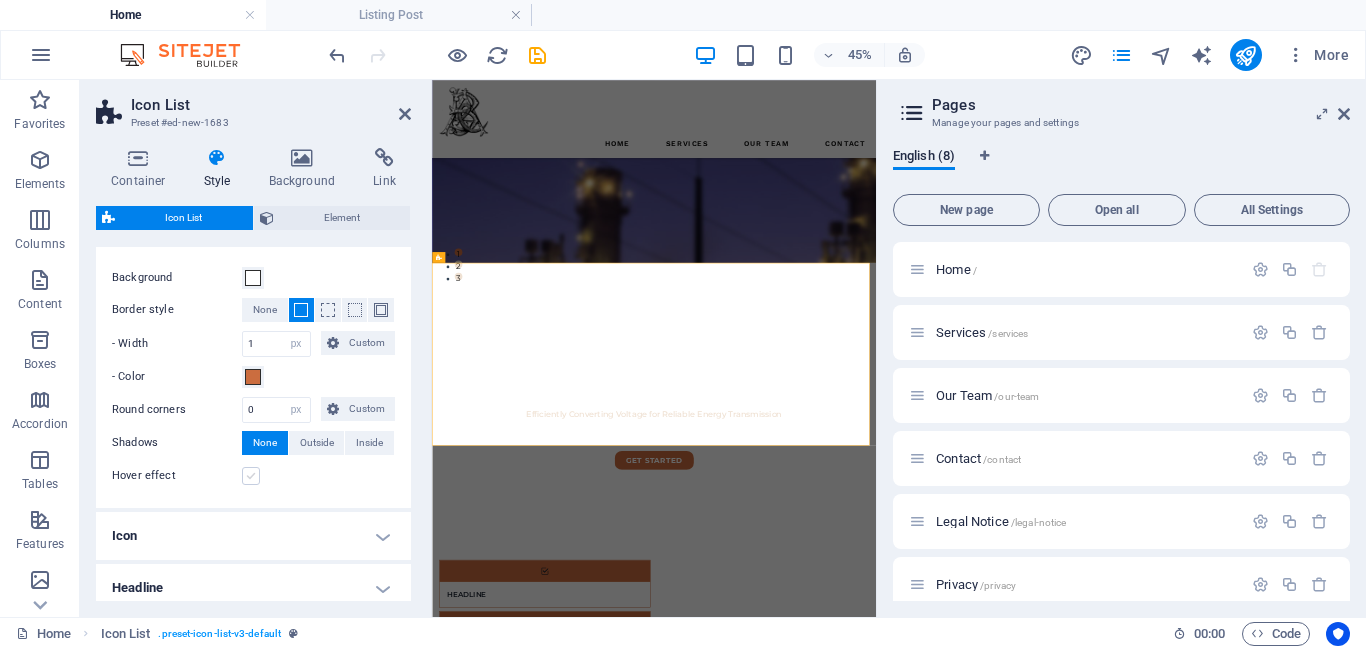 click at bounding box center [251, 476] 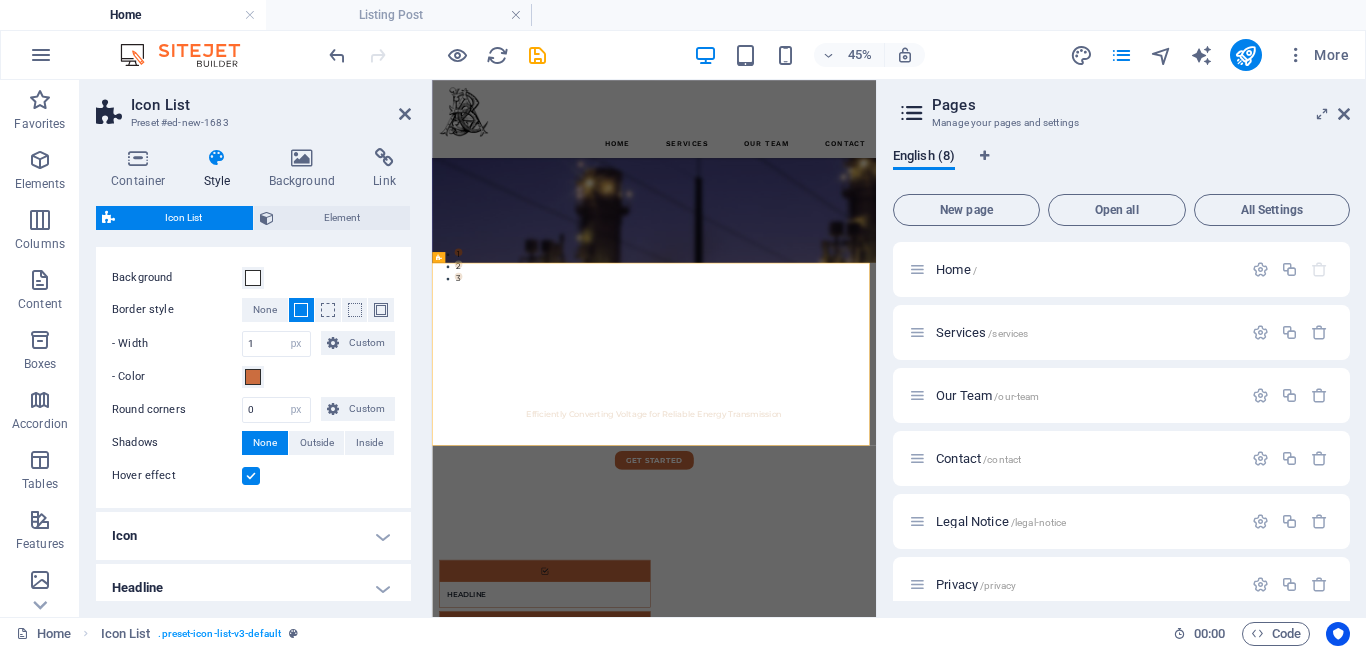 click at bounding box center (251, 476) 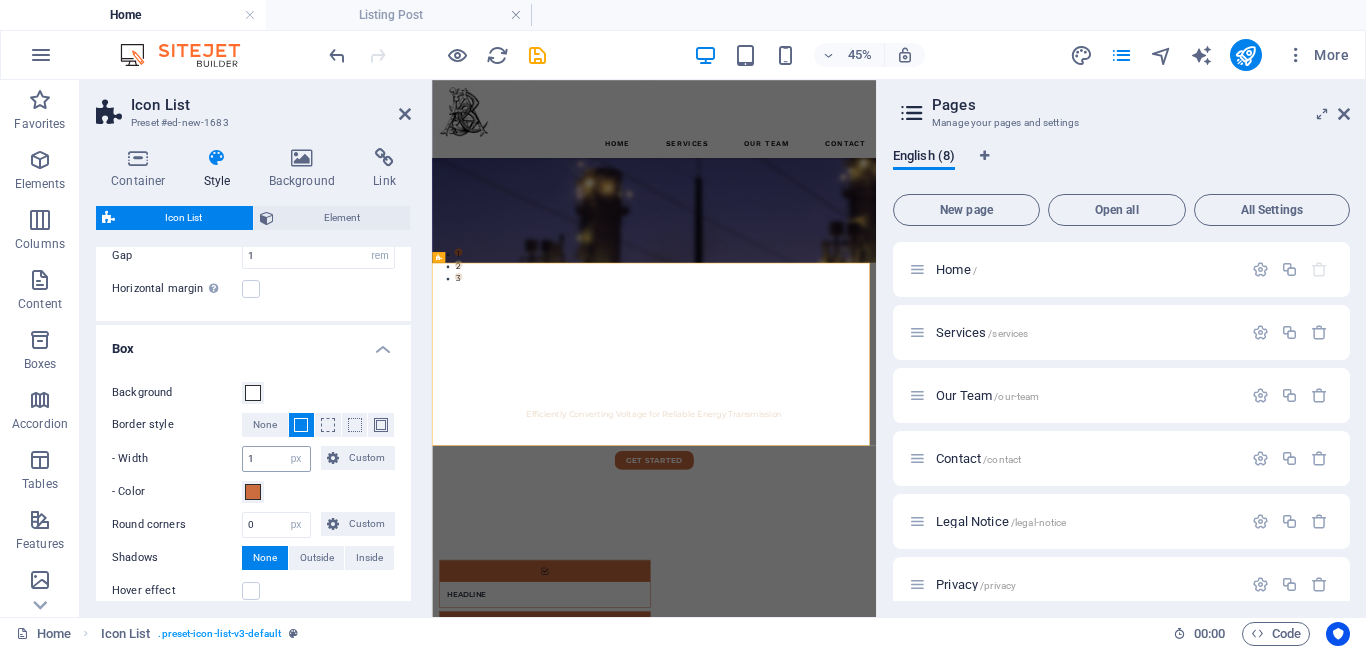 click on "Box" at bounding box center [253, 343] 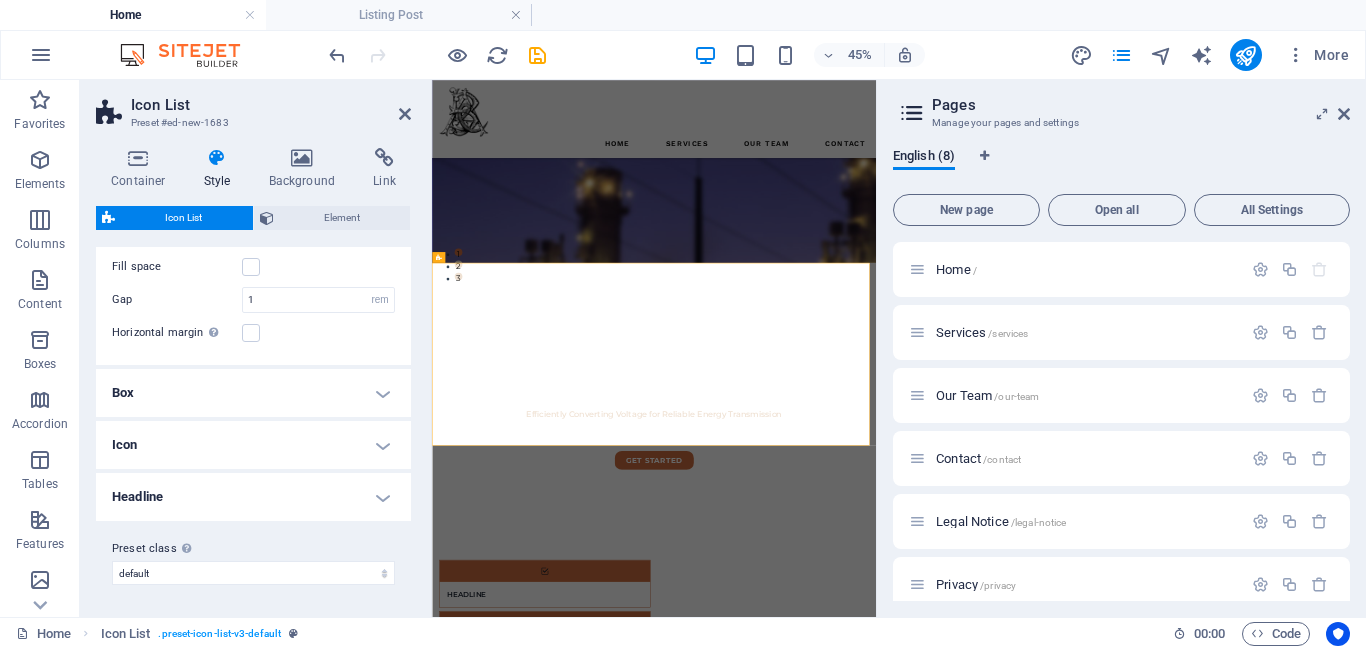scroll, scrollTop: 0, scrollLeft: 0, axis: both 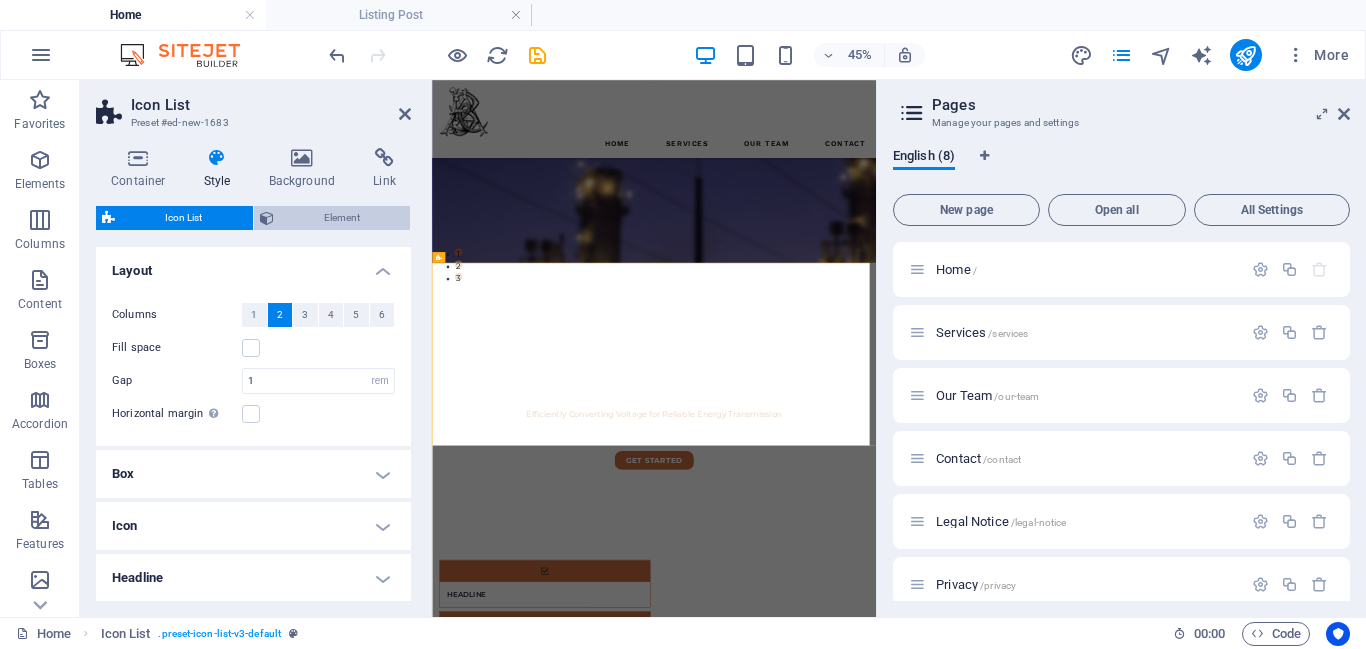 click on "Element" at bounding box center (342, 218) 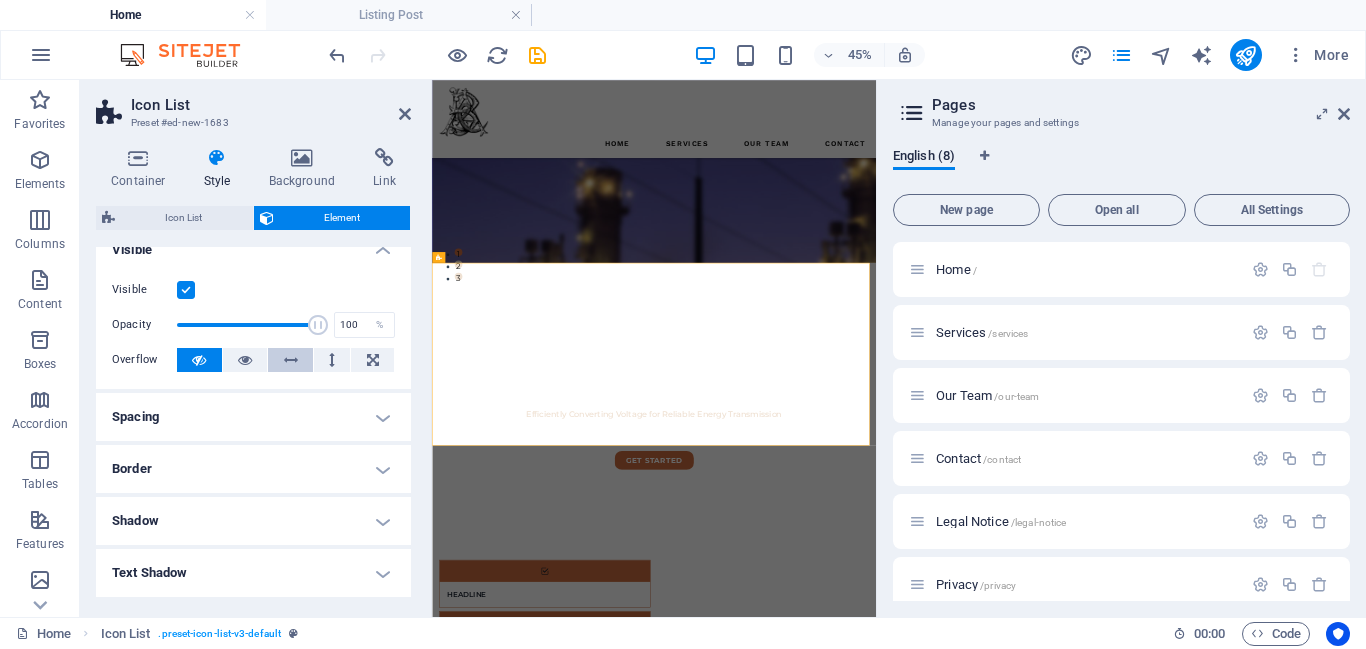 scroll, scrollTop: 0, scrollLeft: 0, axis: both 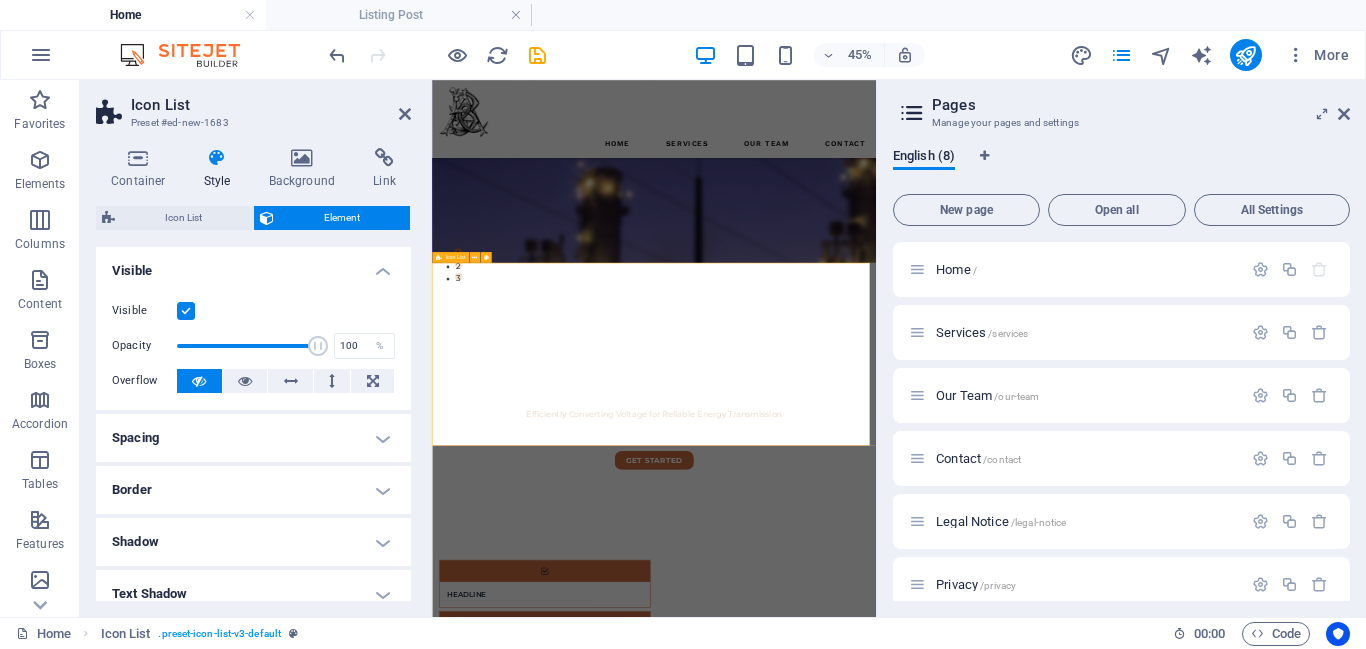 click on "Headline Headline Headline Headline Headline Headline" at bounding box center (925, 1484) 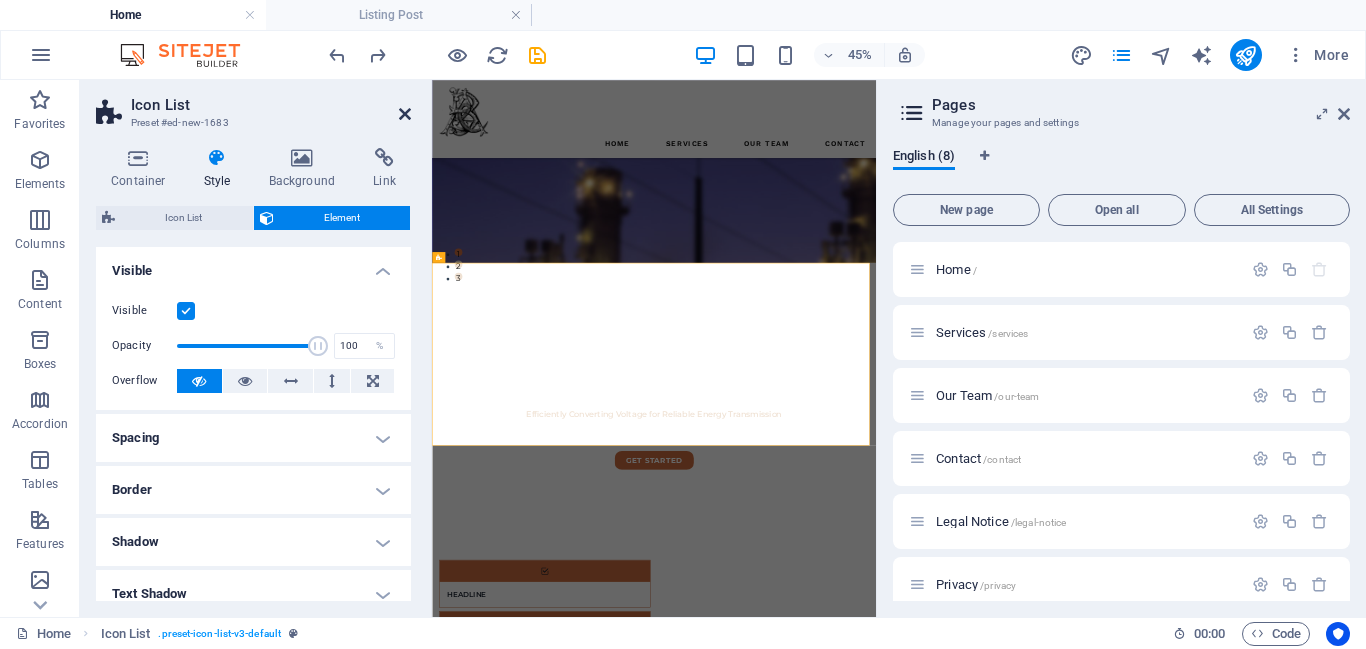 click at bounding box center (405, 114) 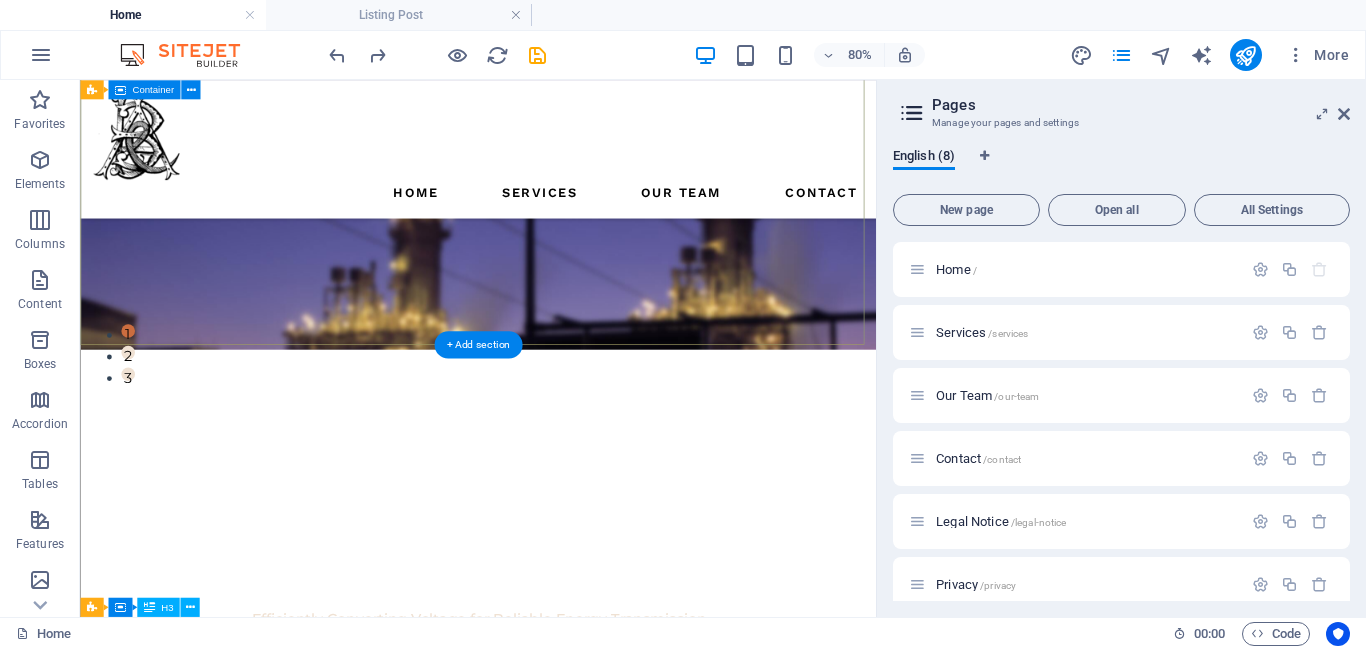 scroll, scrollTop: 0, scrollLeft: 0, axis: both 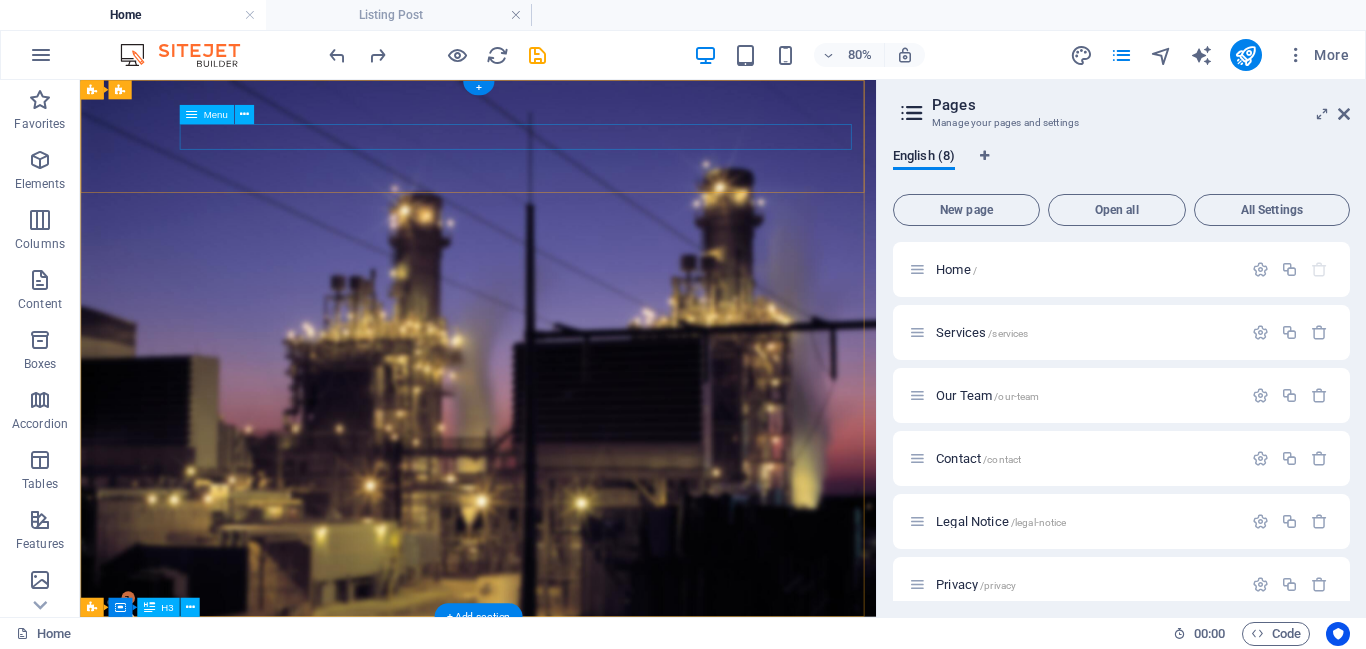 click on "Home Services Our Team Contact" at bounding box center (577, 892) 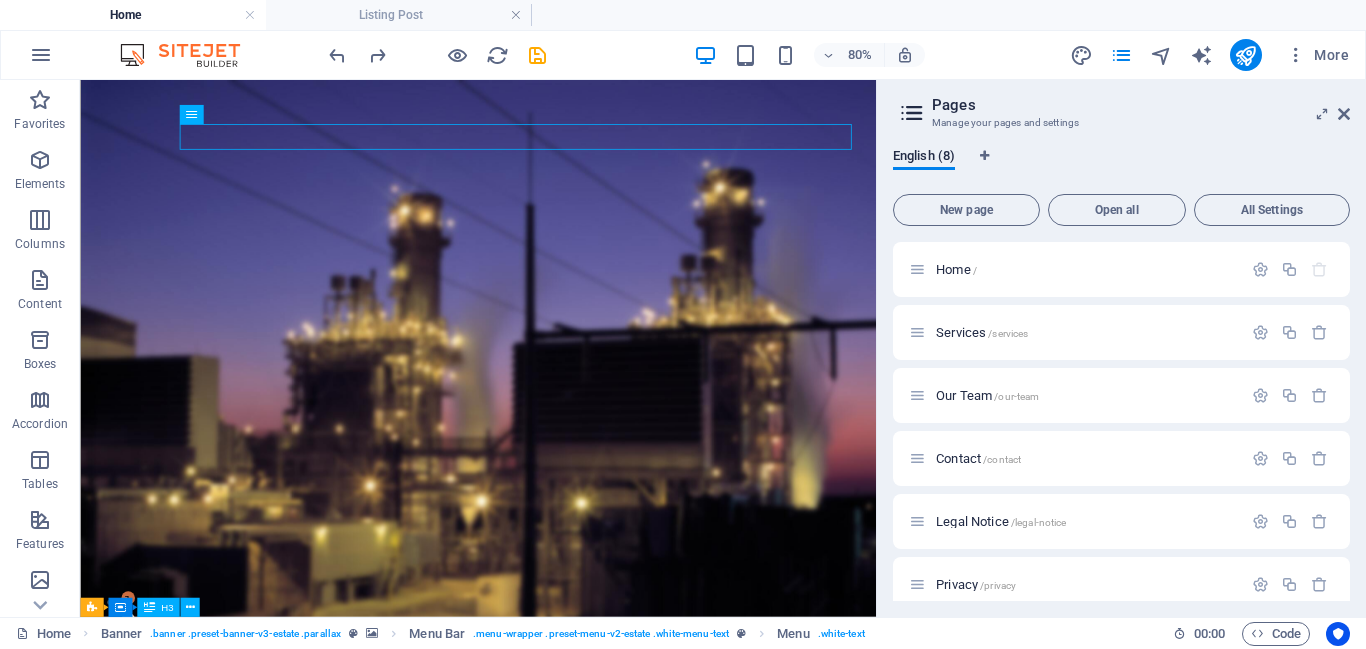 click on "Home" at bounding box center [133, 15] 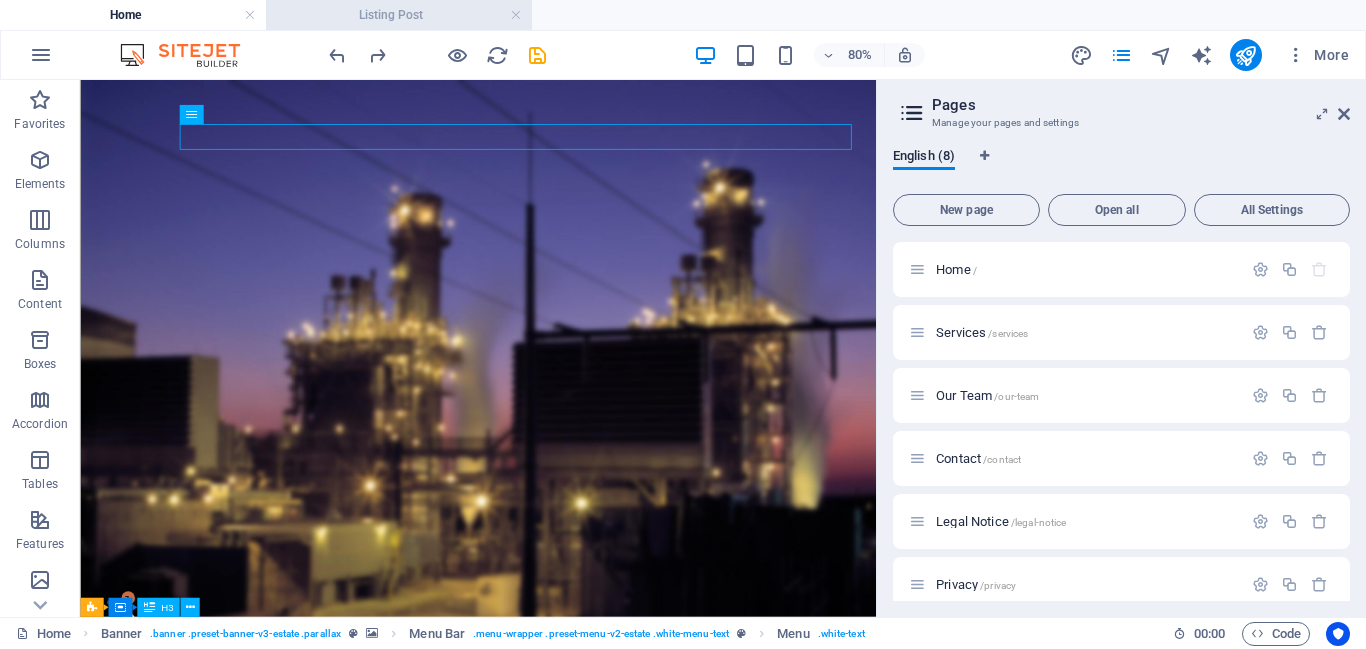 click on "Listing Post" at bounding box center [399, 15] 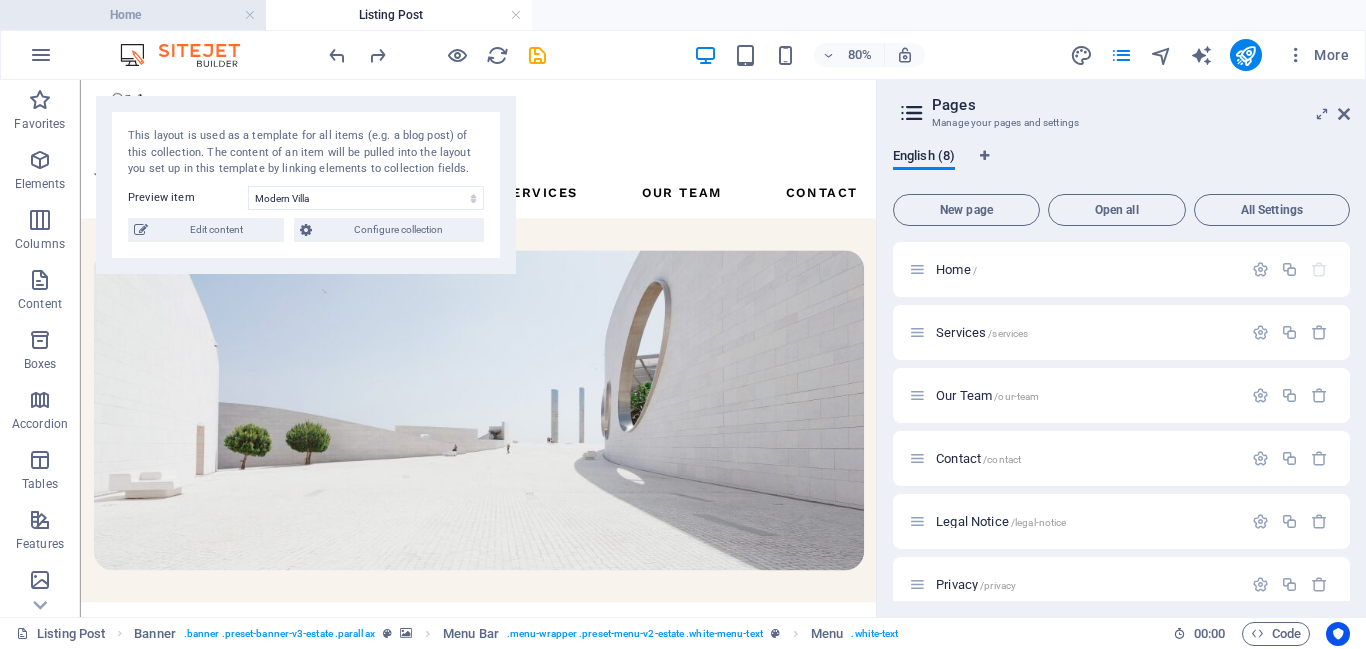 click on "Home" at bounding box center [133, 15] 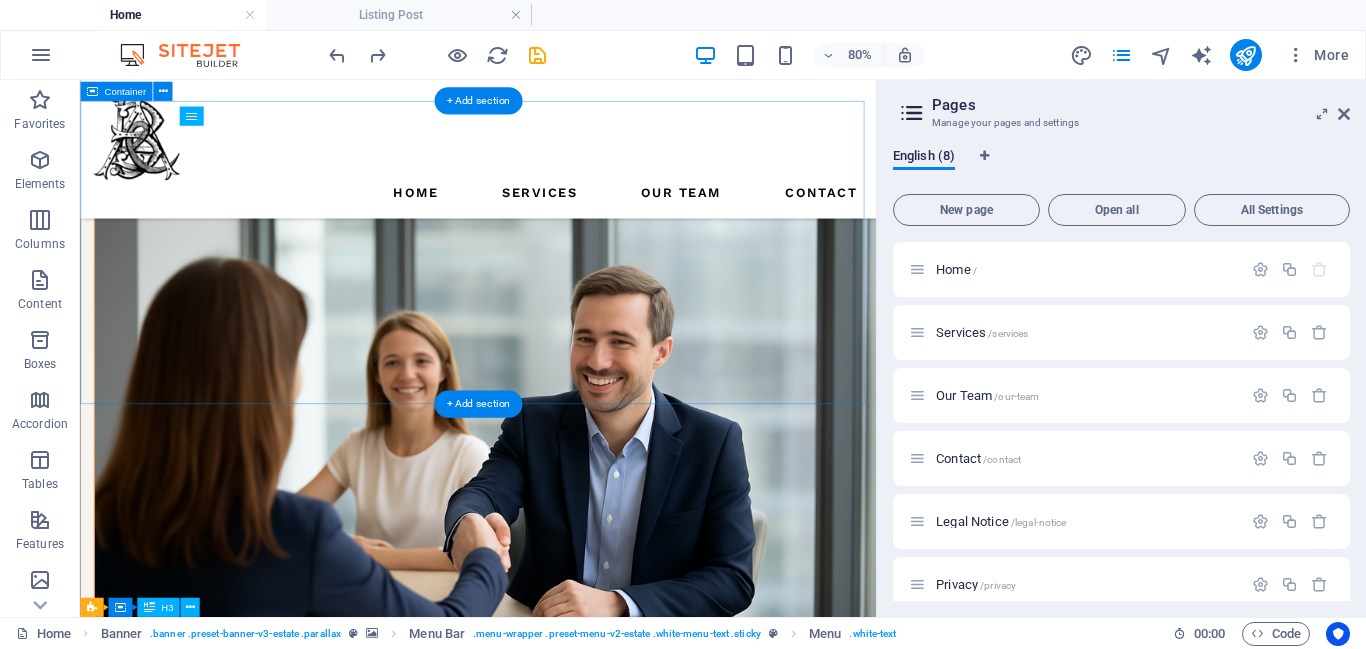 scroll, scrollTop: 2129, scrollLeft: 0, axis: vertical 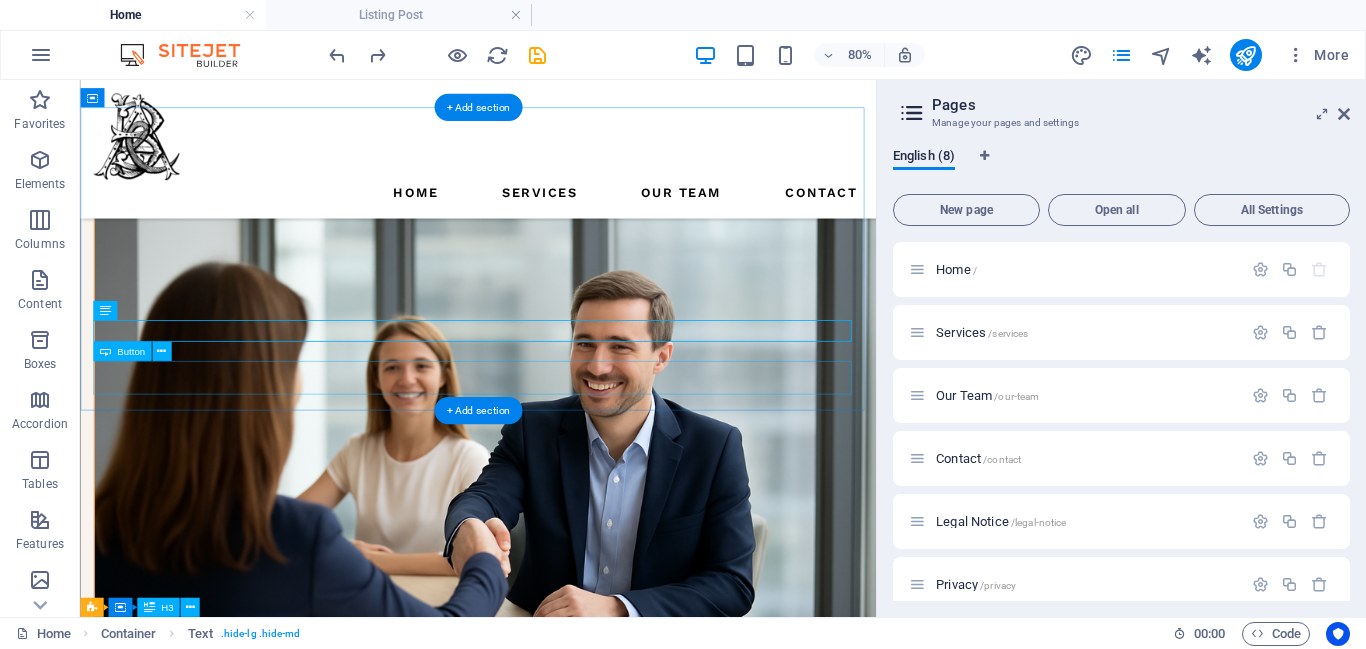 click on "view all" at bounding box center [577, 1714] 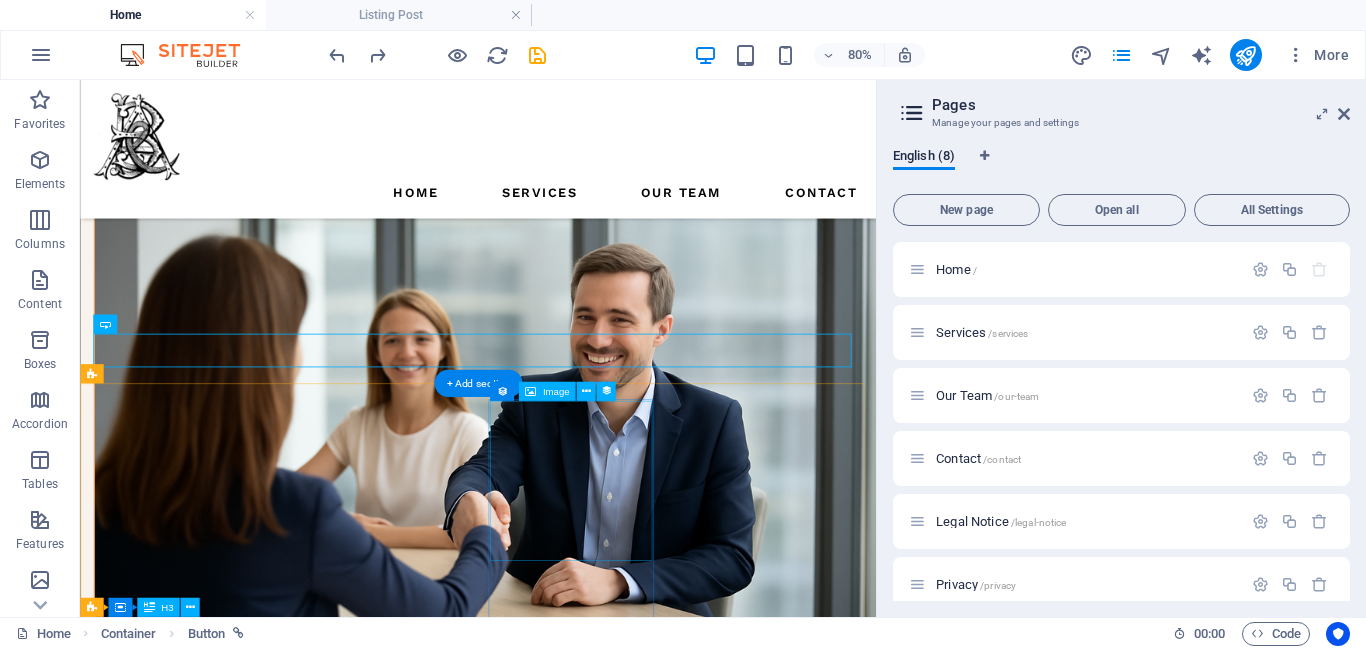 scroll, scrollTop: 2197, scrollLeft: 0, axis: vertical 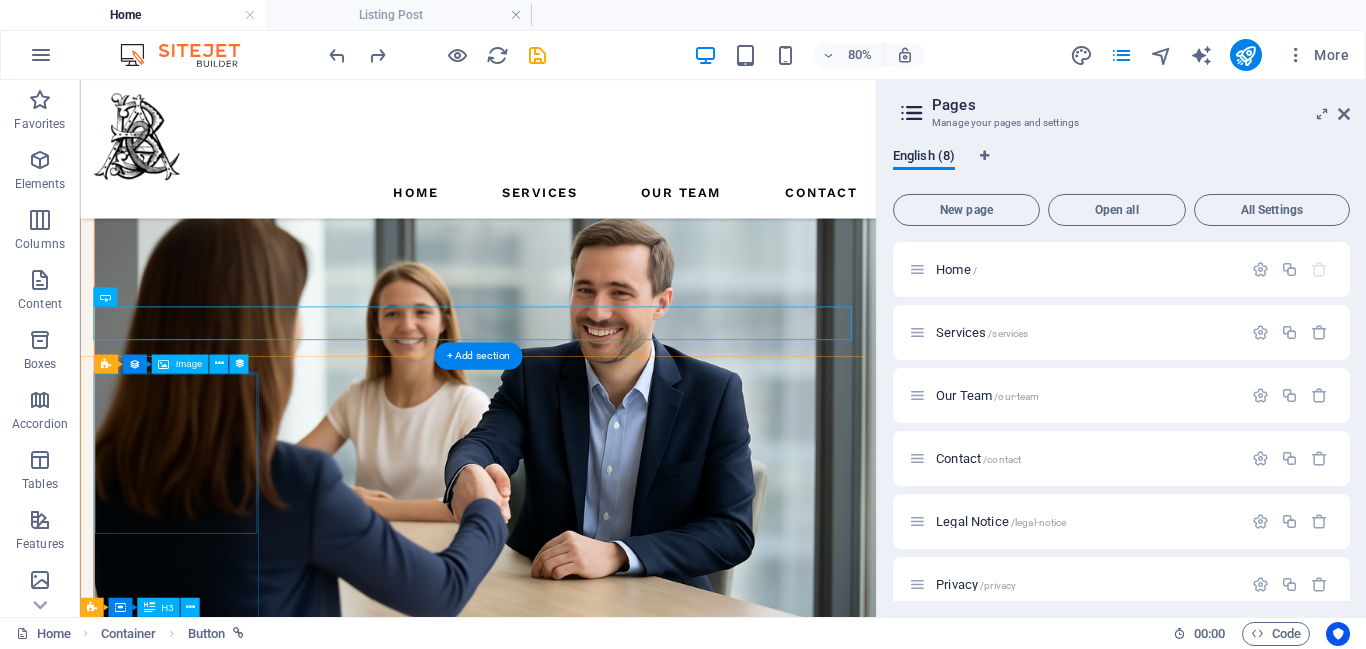 click at bounding box center (577, 1809) 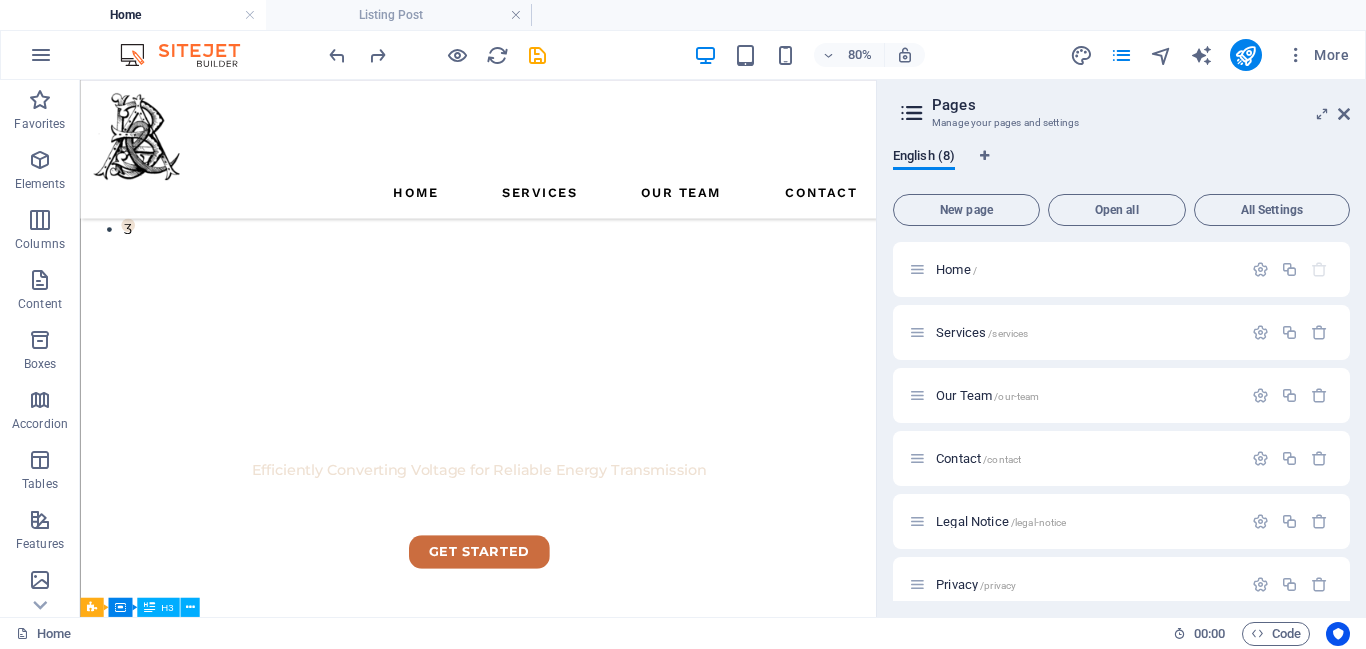scroll, scrollTop: 539, scrollLeft: 0, axis: vertical 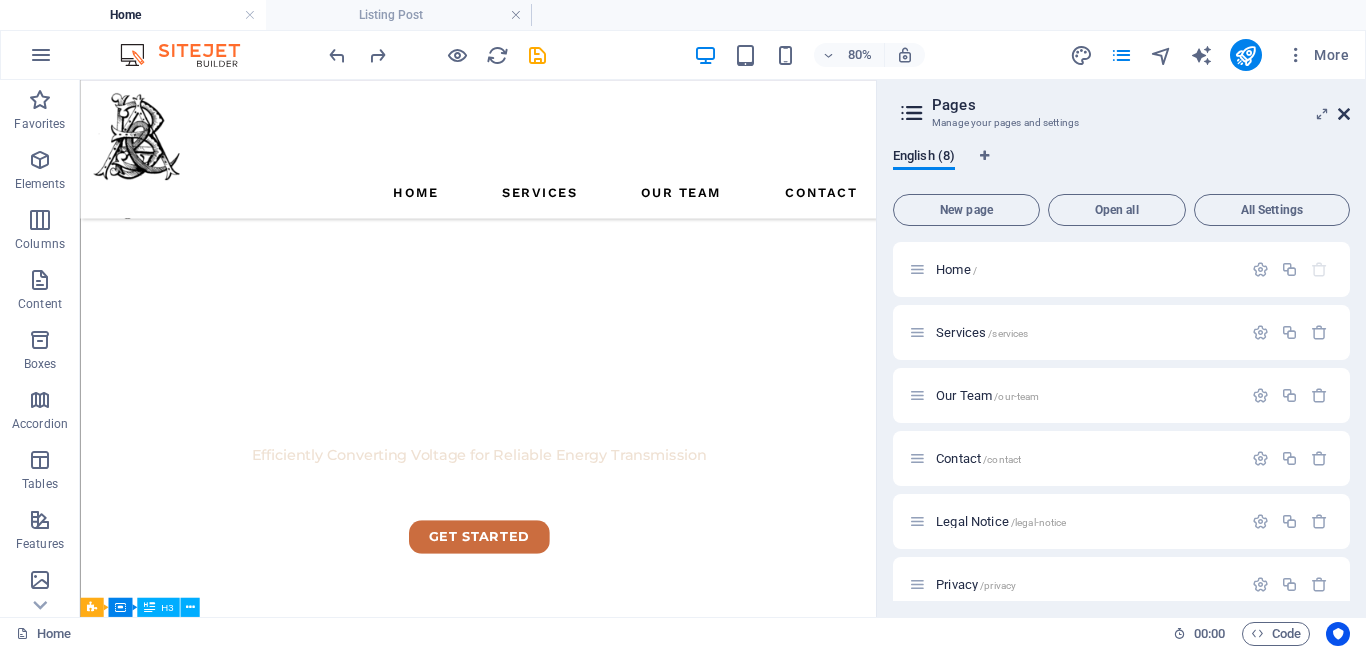 click at bounding box center [1344, 114] 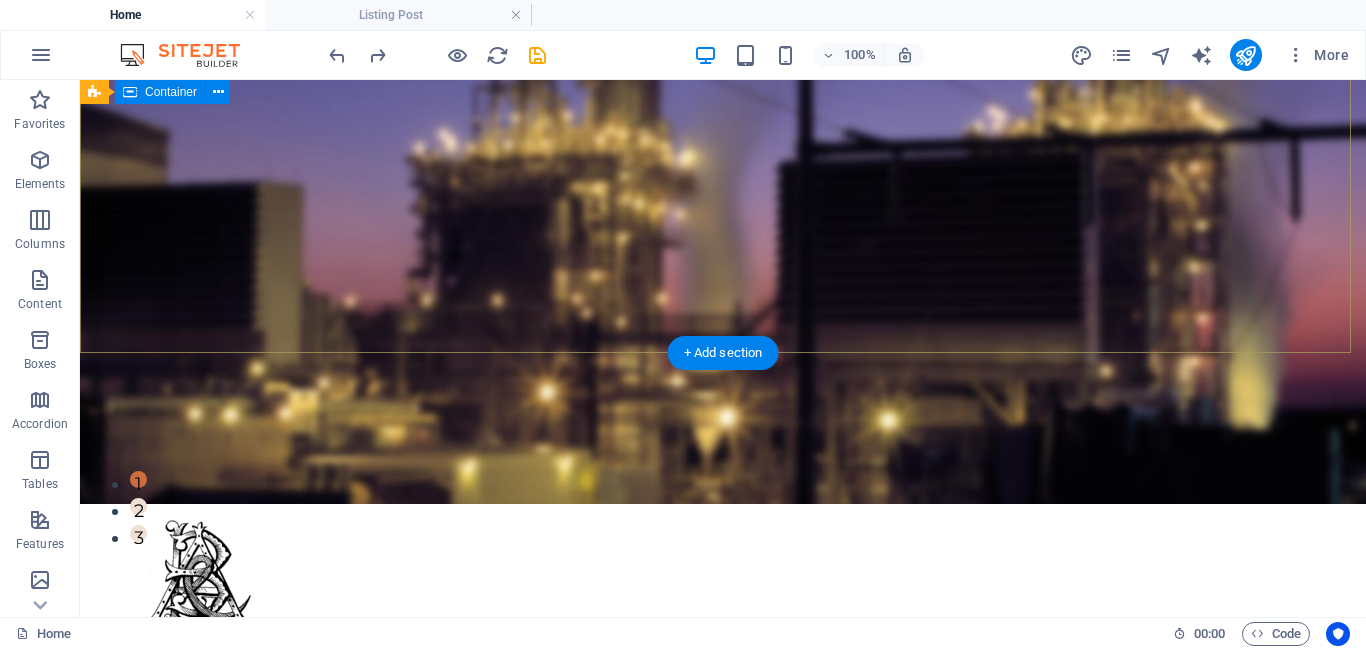 scroll, scrollTop: 0, scrollLeft: 0, axis: both 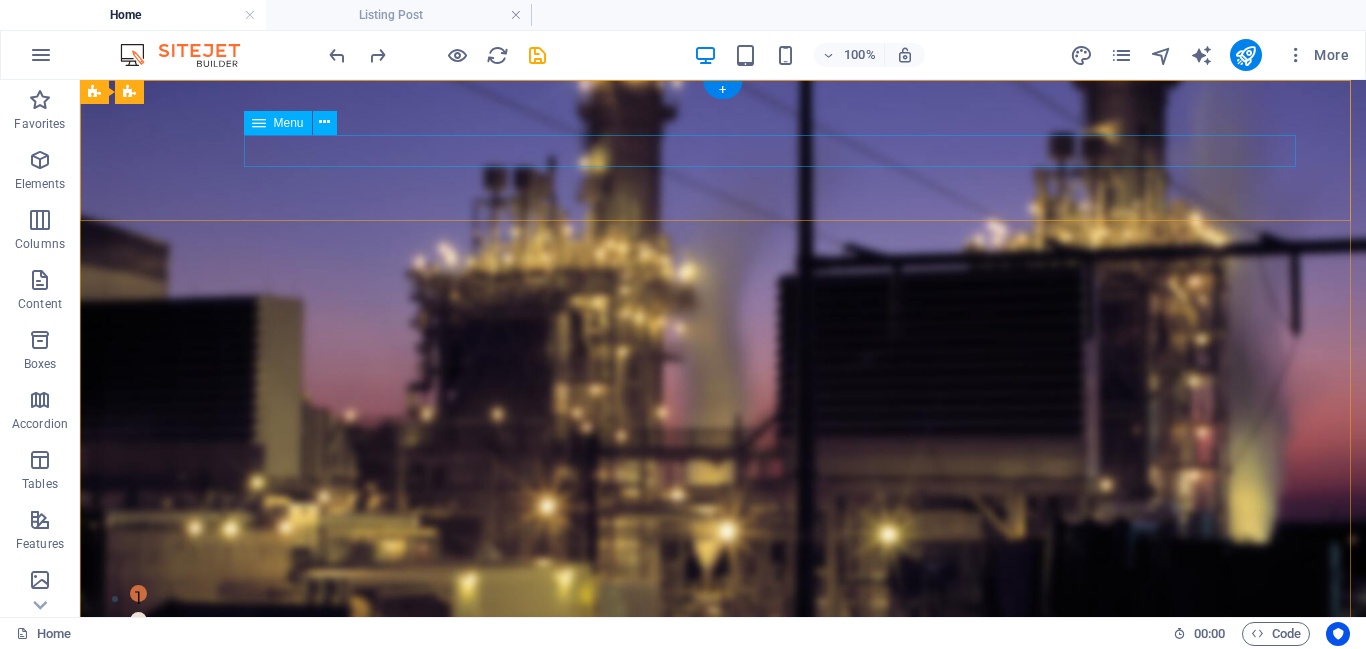 click on "Home Services Our Team Contact" at bounding box center [723, 759] 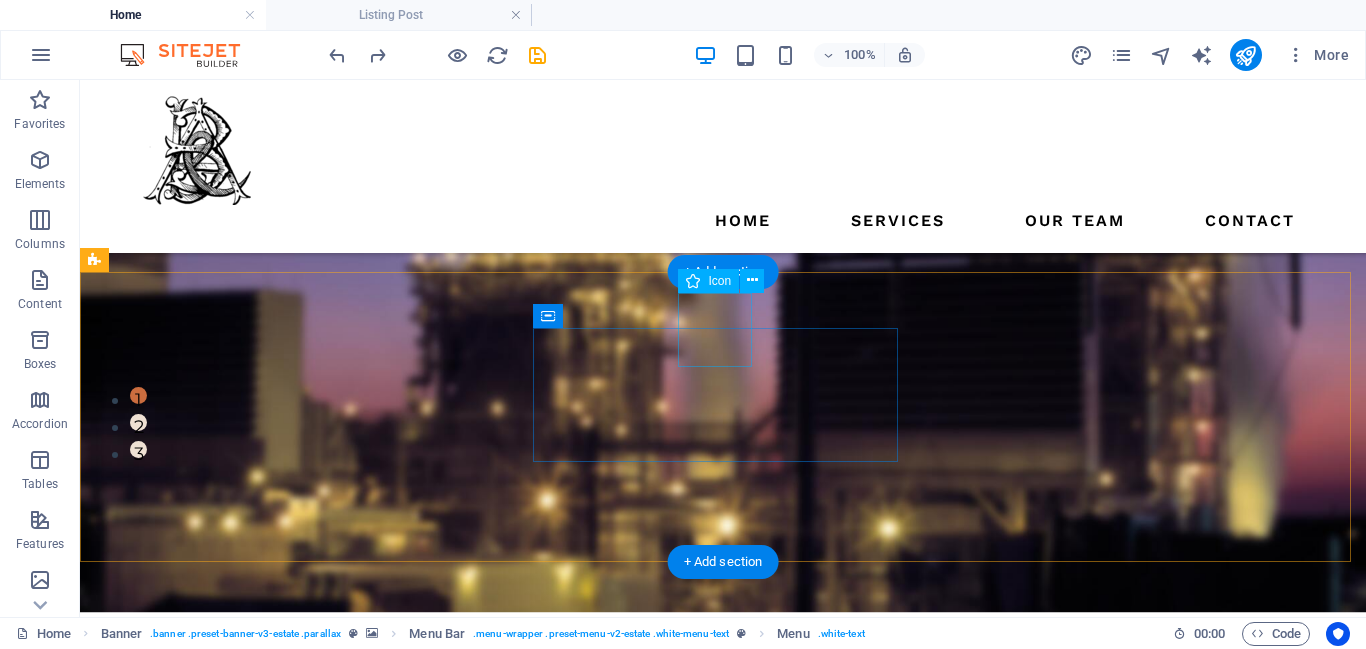 scroll, scrollTop: 0, scrollLeft: 0, axis: both 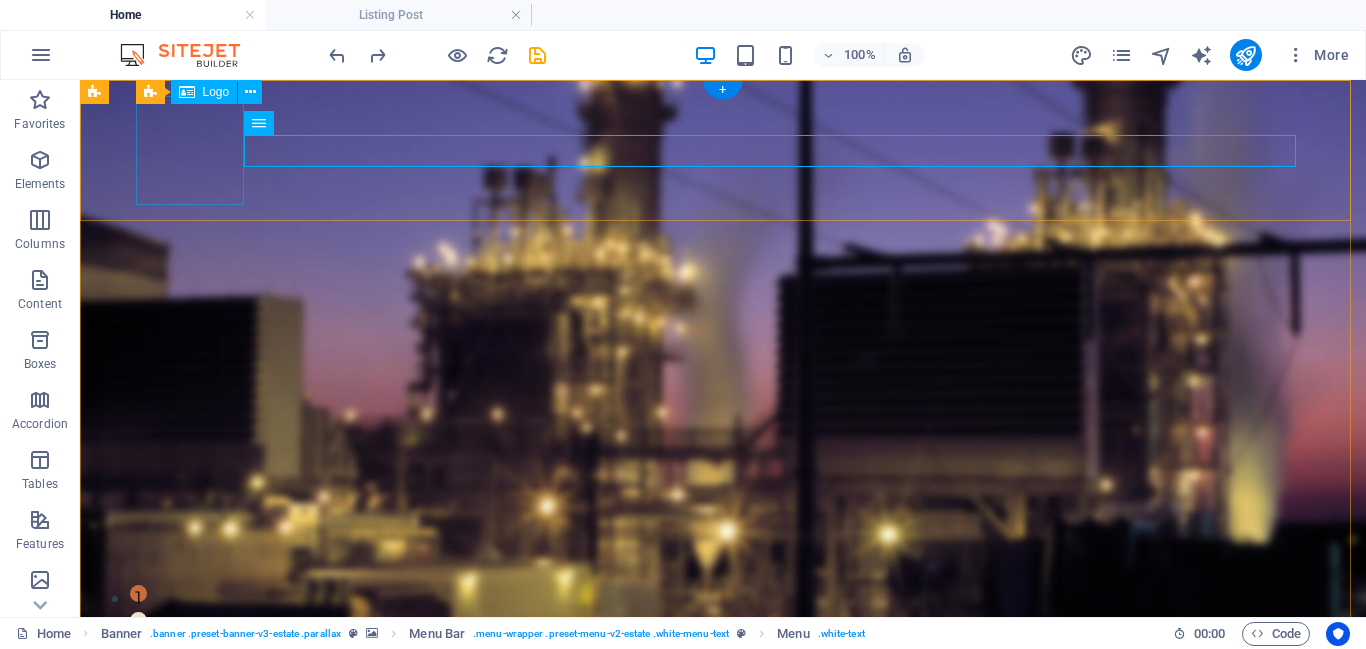 click at bounding box center (723, 688) 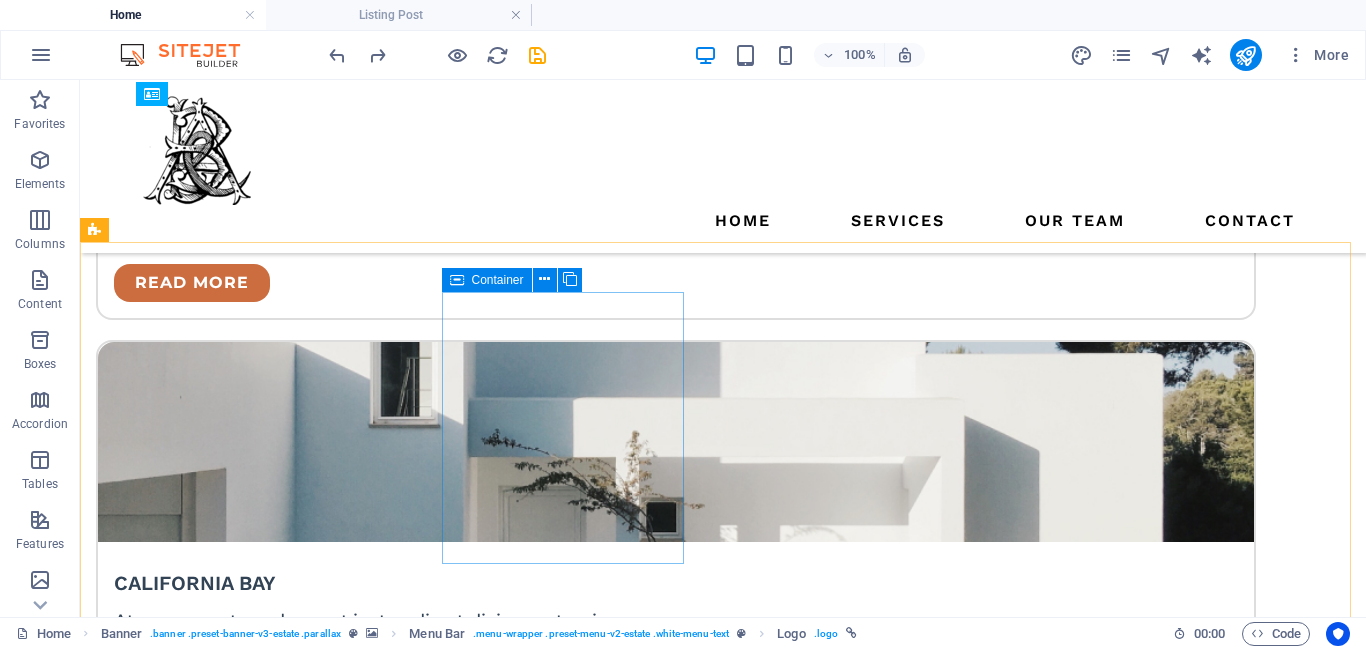 scroll, scrollTop: 4681, scrollLeft: 0, axis: vertical 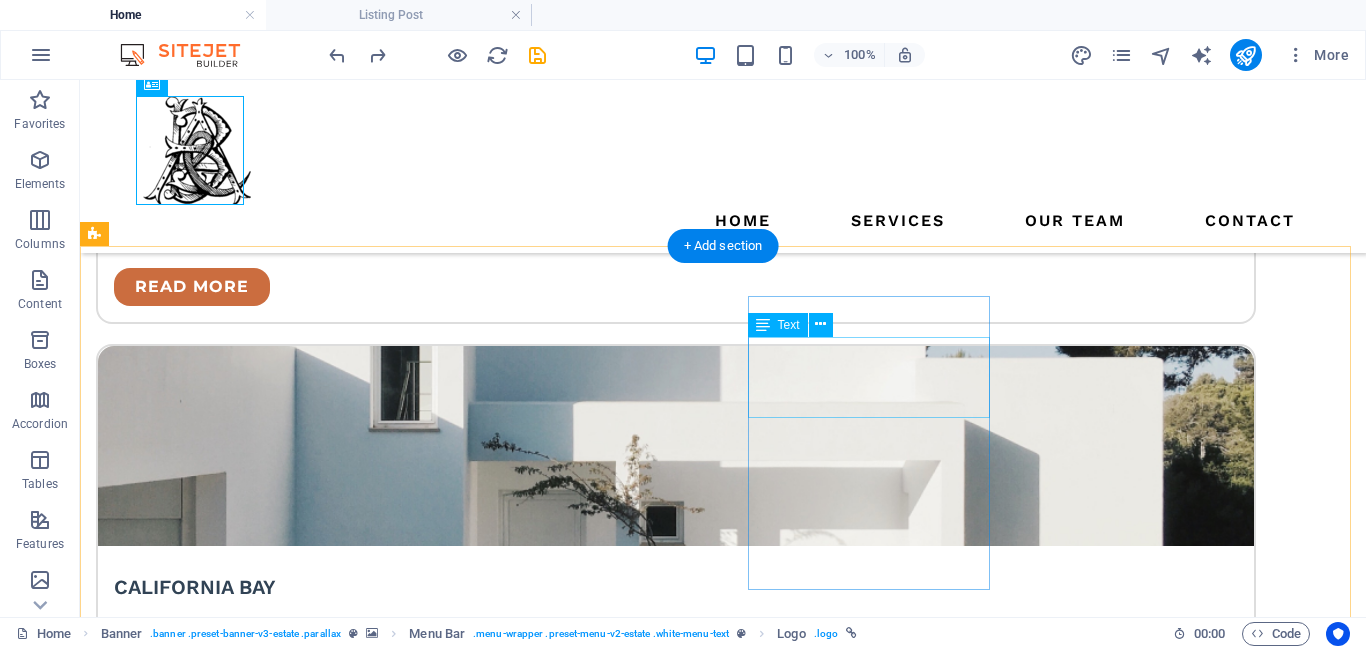 click on "[CITY]" at bounding box center (147, 4570) 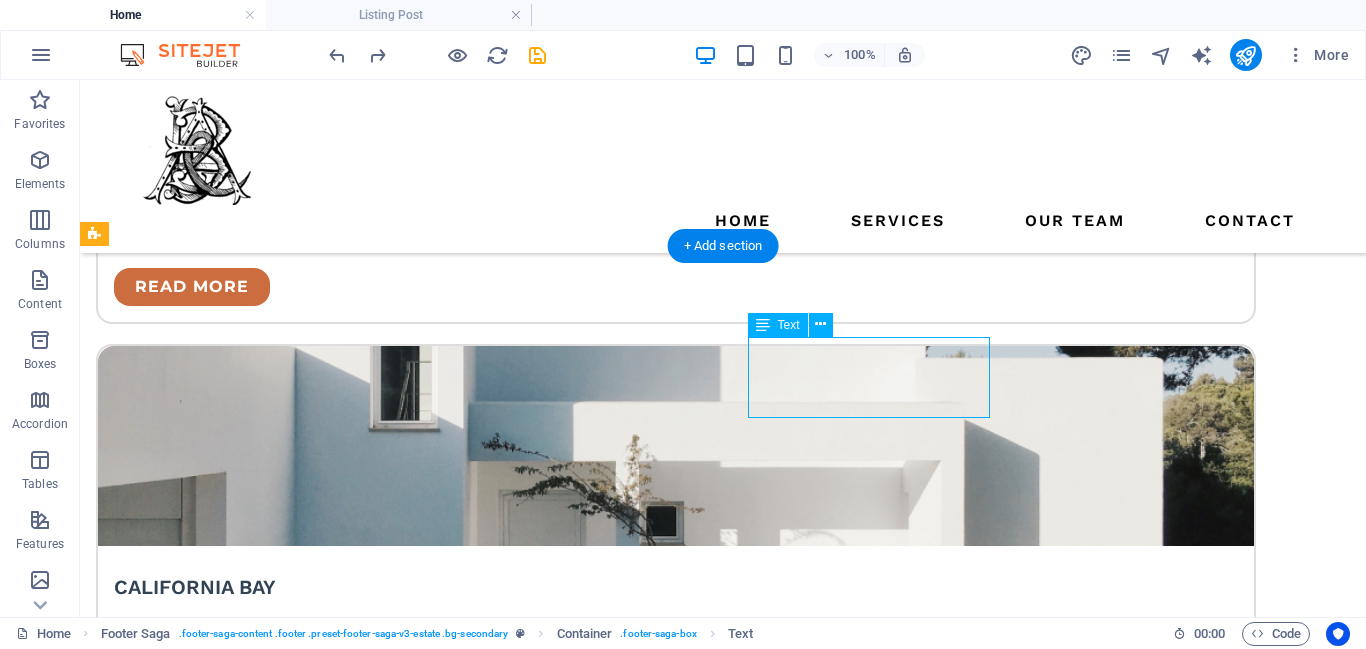 click on "LOCATION:
Supreme Classis, Miraroad (E), ,  [CITY] ,  [POSTAL_CODE]" at bounding box center [217, 4543] 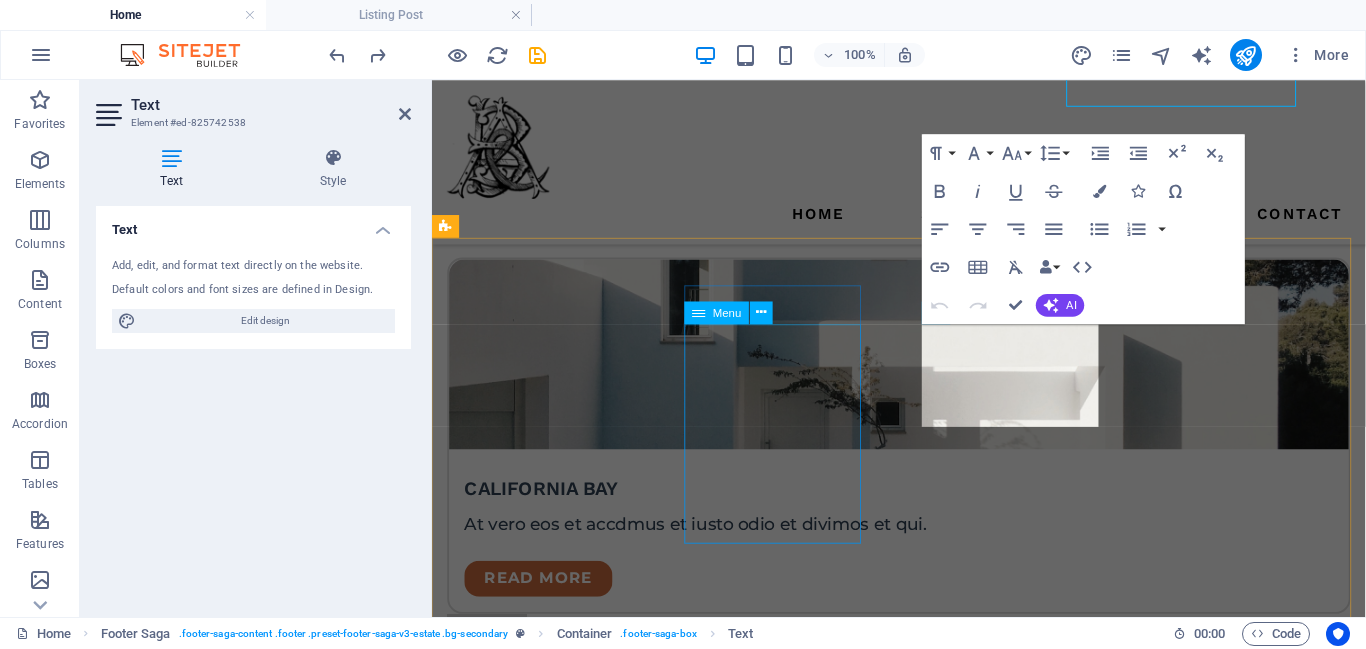 scroll, scrollTop: 4940, scrollLeft: 0, axis: vertical 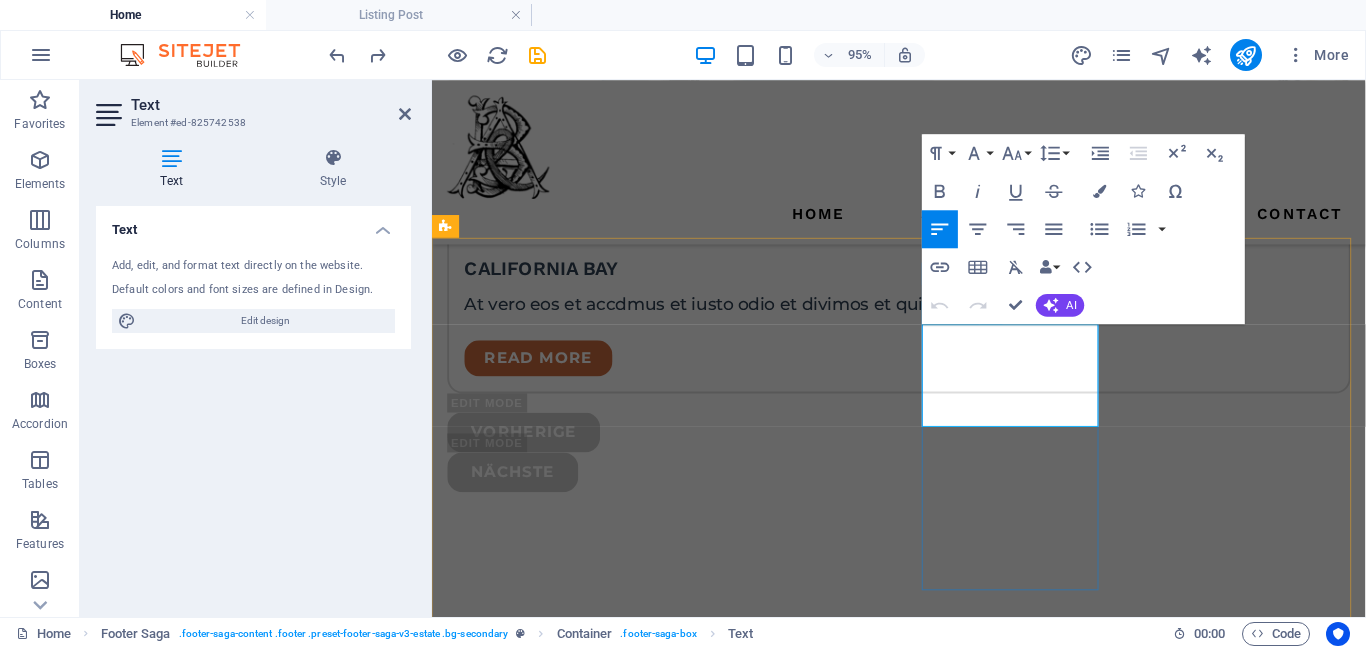 click on "19104" at bounding box center [474, 4237] 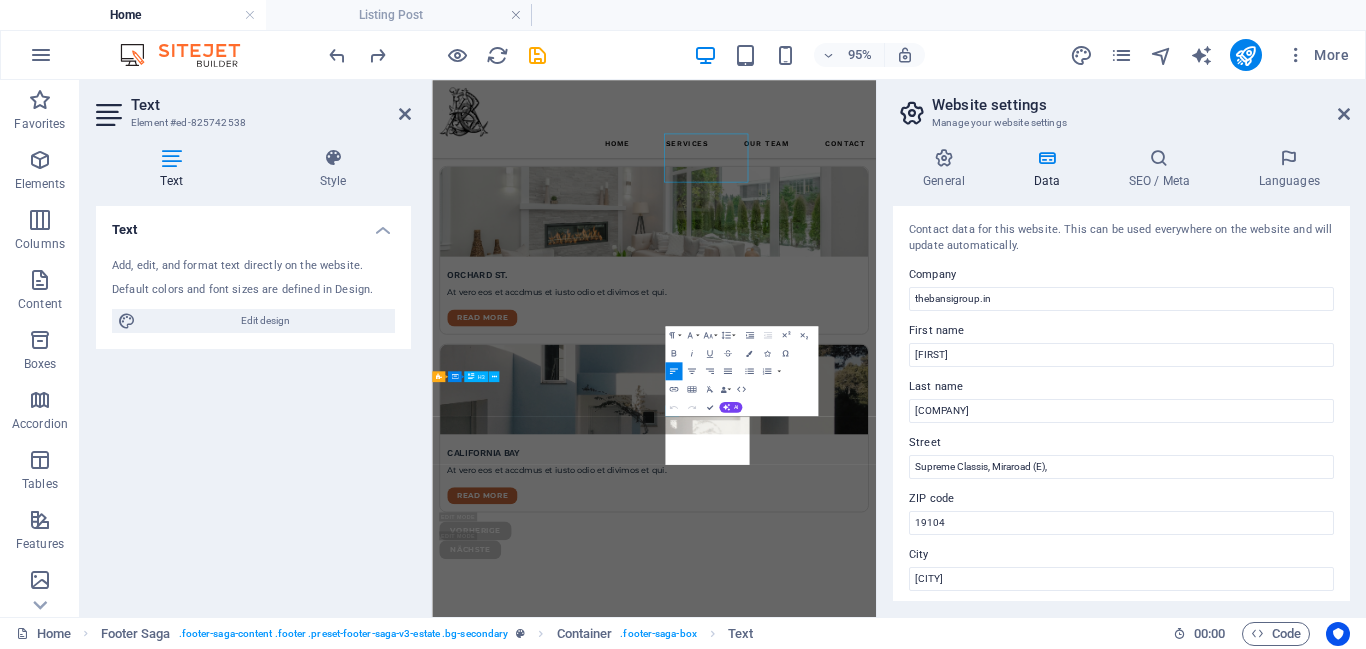 scroll, scrollTop: 5078, scrollLeft: 0, axis: vertical 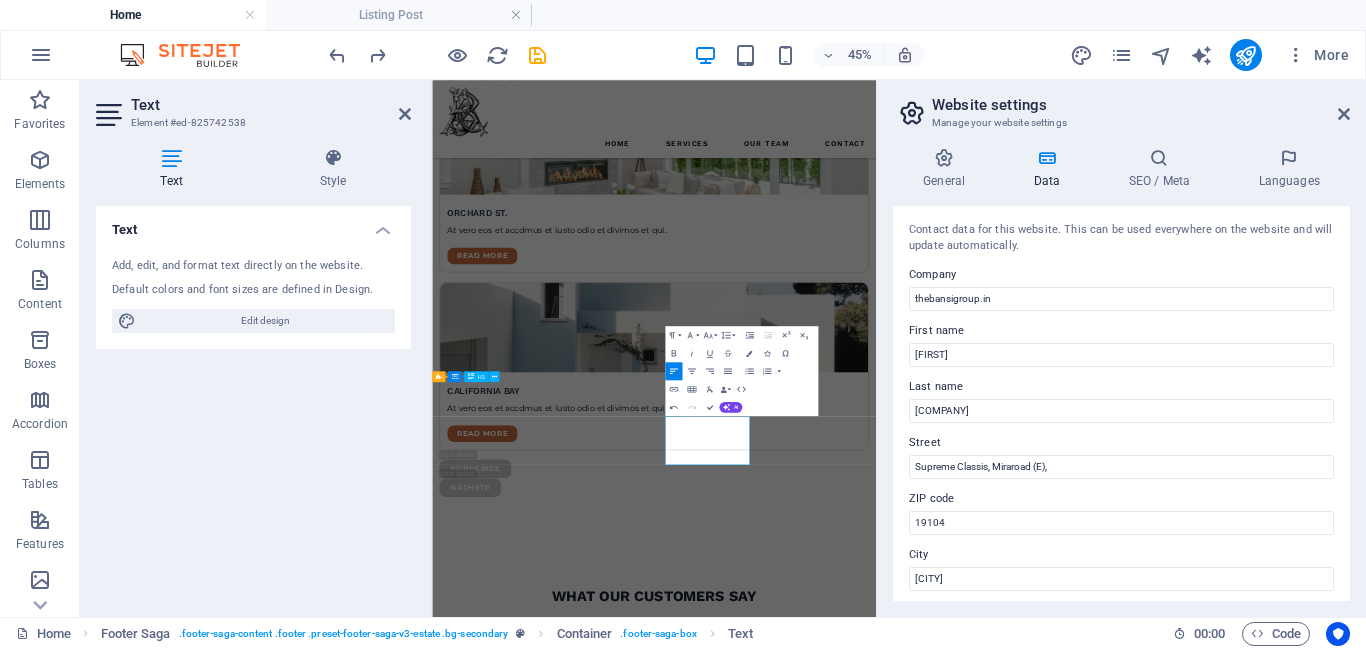 type 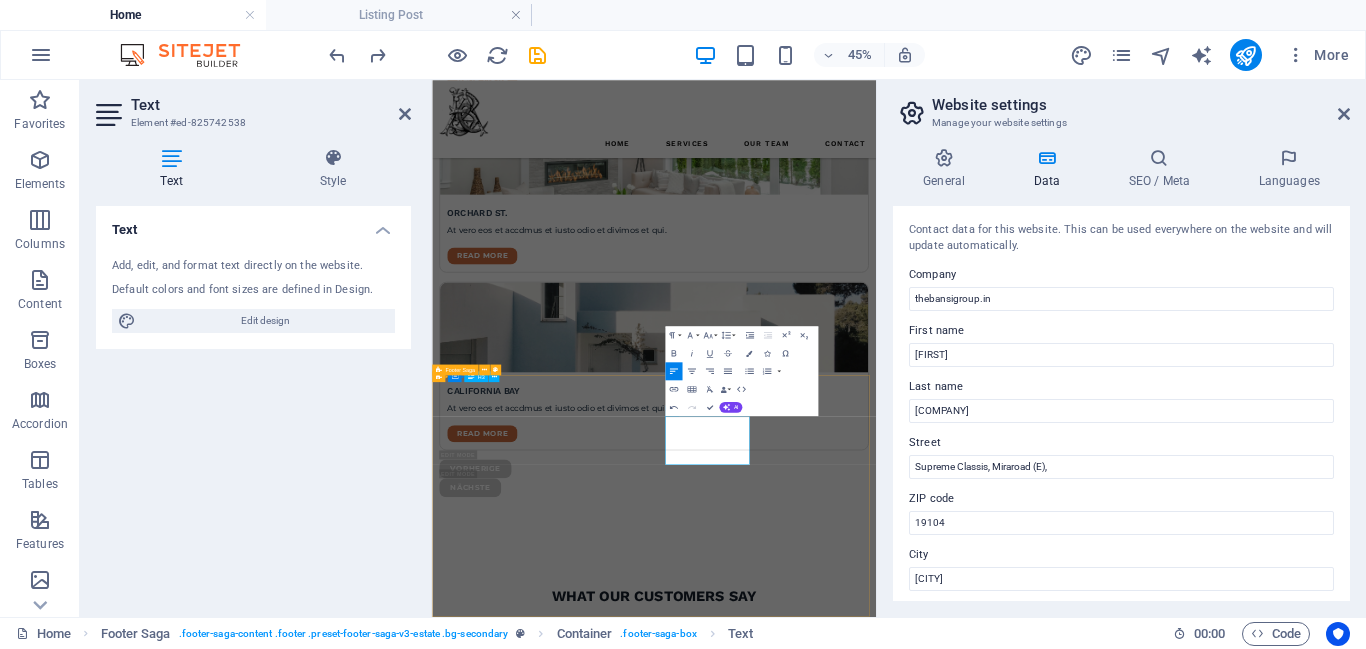 click on "pages HOME LISTING NEWS OUR TEAM CONTACT Contact LOCATION:
Supreme Classis, Miraroad (E),   [CITY],  [POSTAL_CODE] EMAIL:
[EMAIL] PHONE NUMBER:
[PHONE] Social media Copyright © 2023 Estator. All rights reserved.
Privacy Policy   |   Legal Notice" at bounding box center (925, 4699) 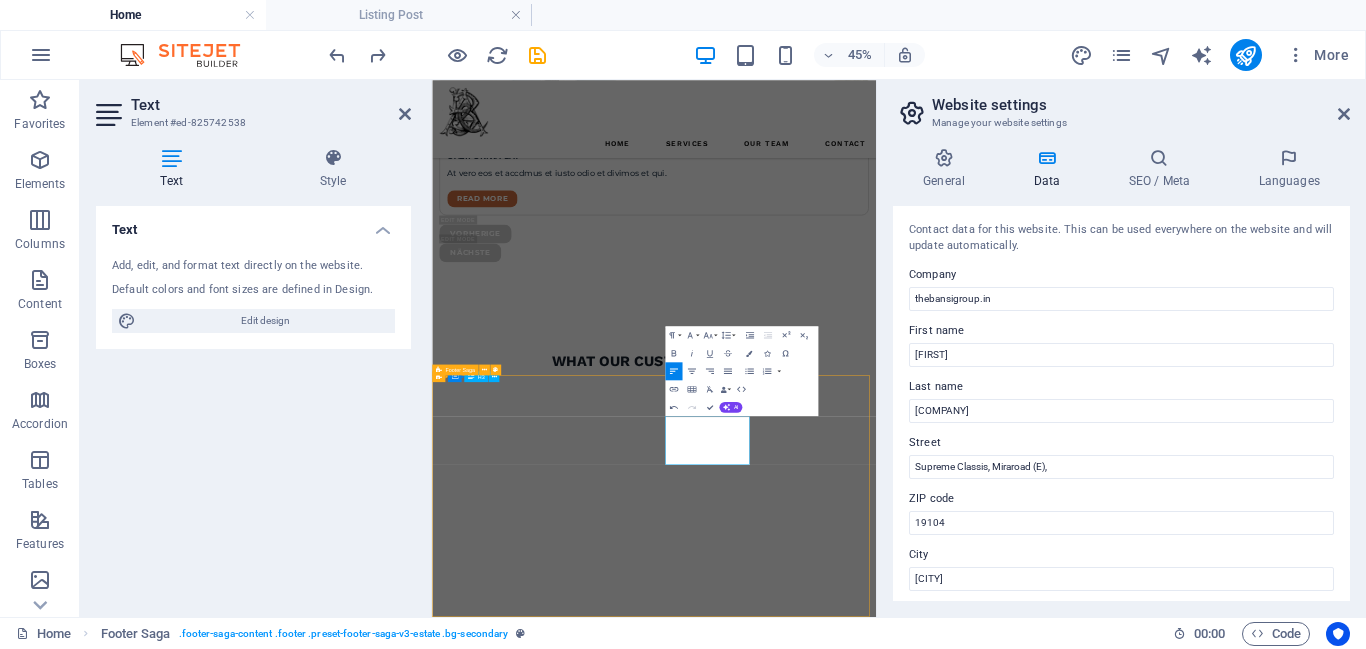 scroll, scrollTop: 5046, scrollLeft: 0, axis: vertical 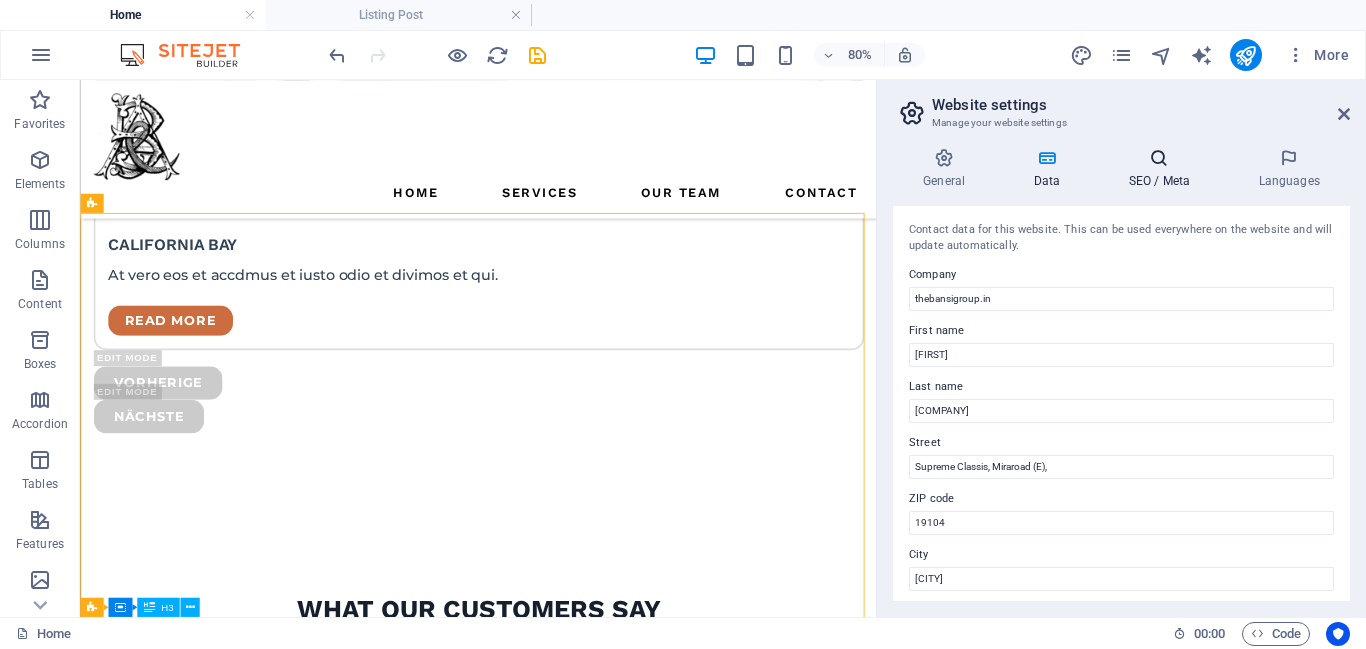 click on "SEO / Meta" at bounding box center [1163, 169] 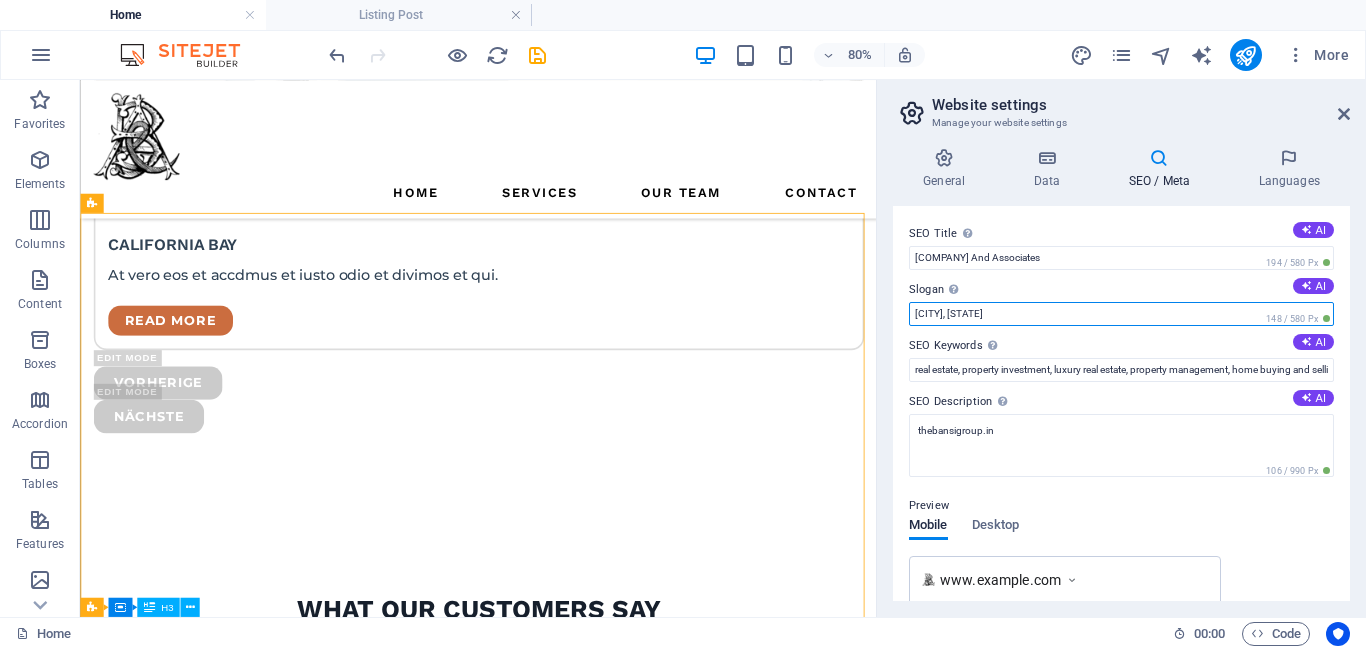 click on "[CITY], [STATE]" at bounding box center (1121, 314) 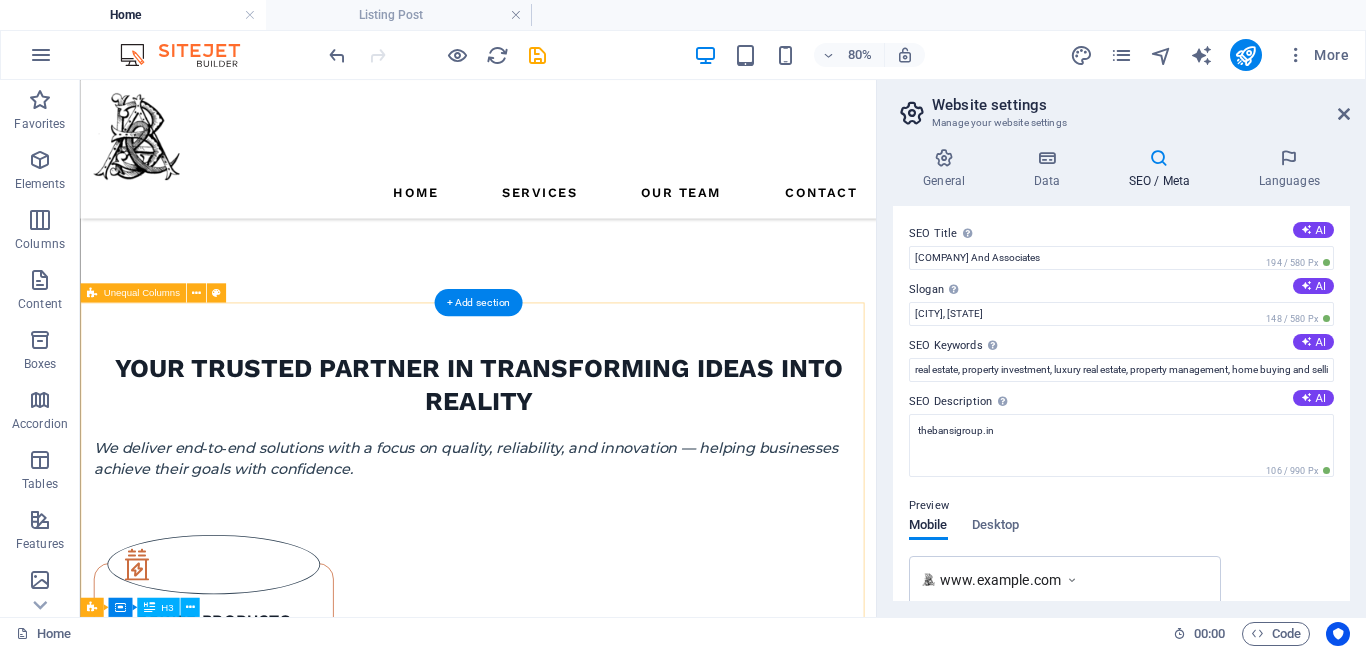scroll, scrollTop: 0, scrollLeft: 0, axis: both 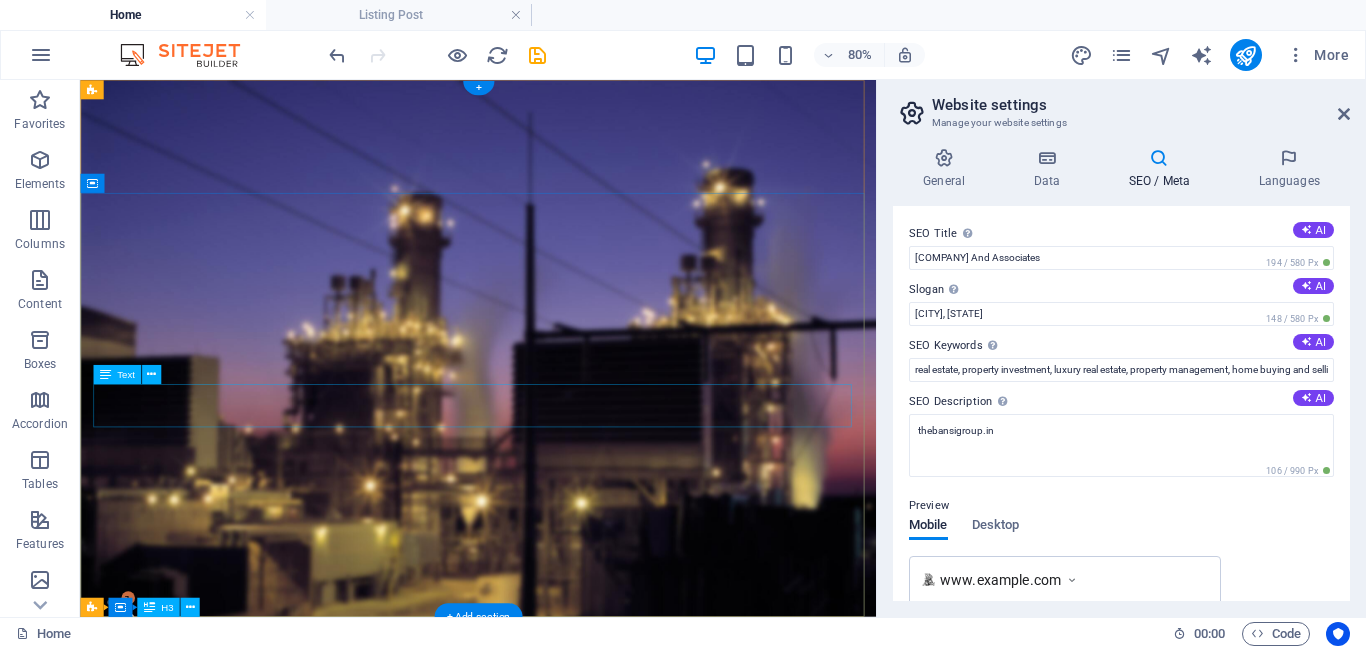 click on "Efficiently Converting Voltage for Reliable Energy Transmission" at bounding box center [577, 1134] 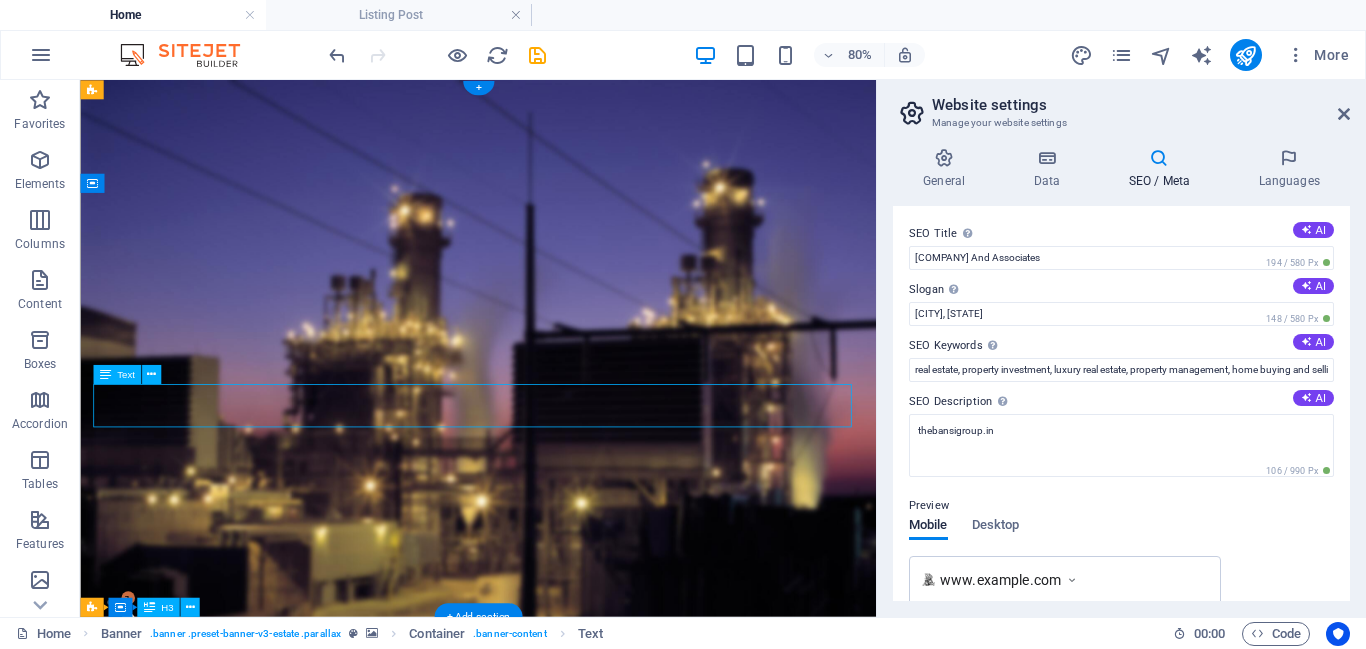 click on "Efficiently Converting Voltage for Reliable Energy Transmission" at bounding box center (577, 1134) 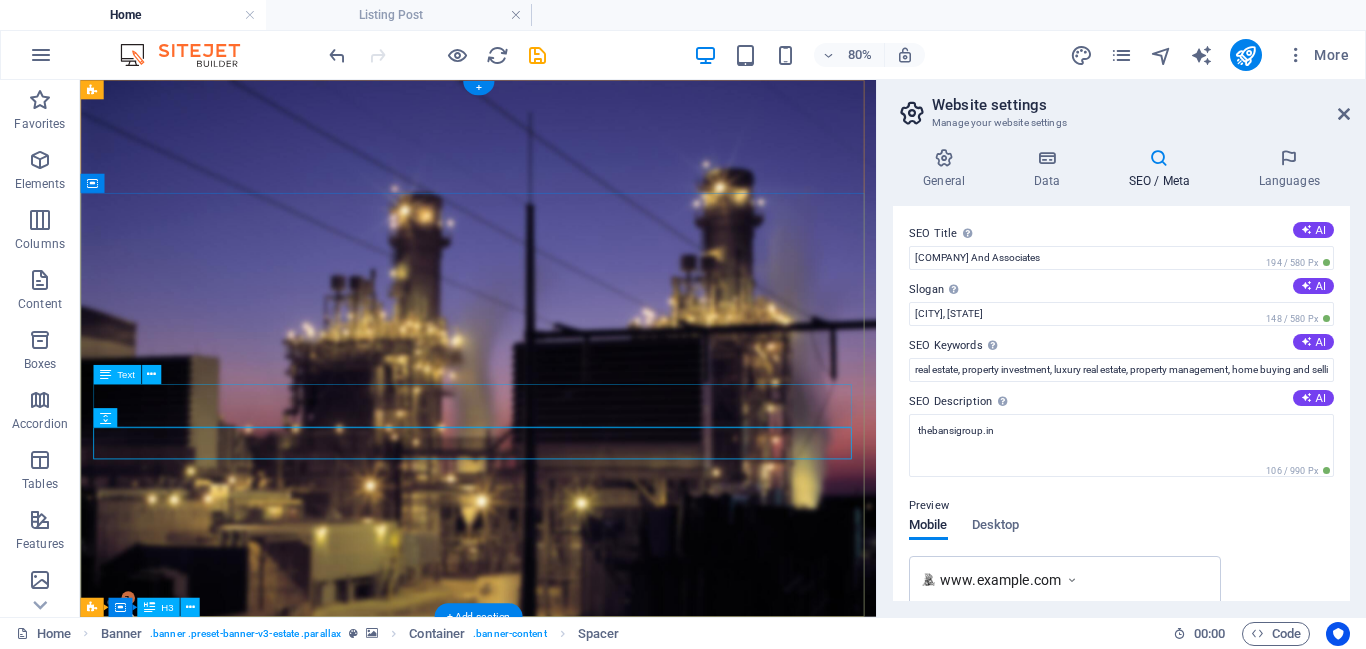 click on "Efficiently Converting Voltage for Reliable Energy Transmission" at bounding box center (577, 1134) 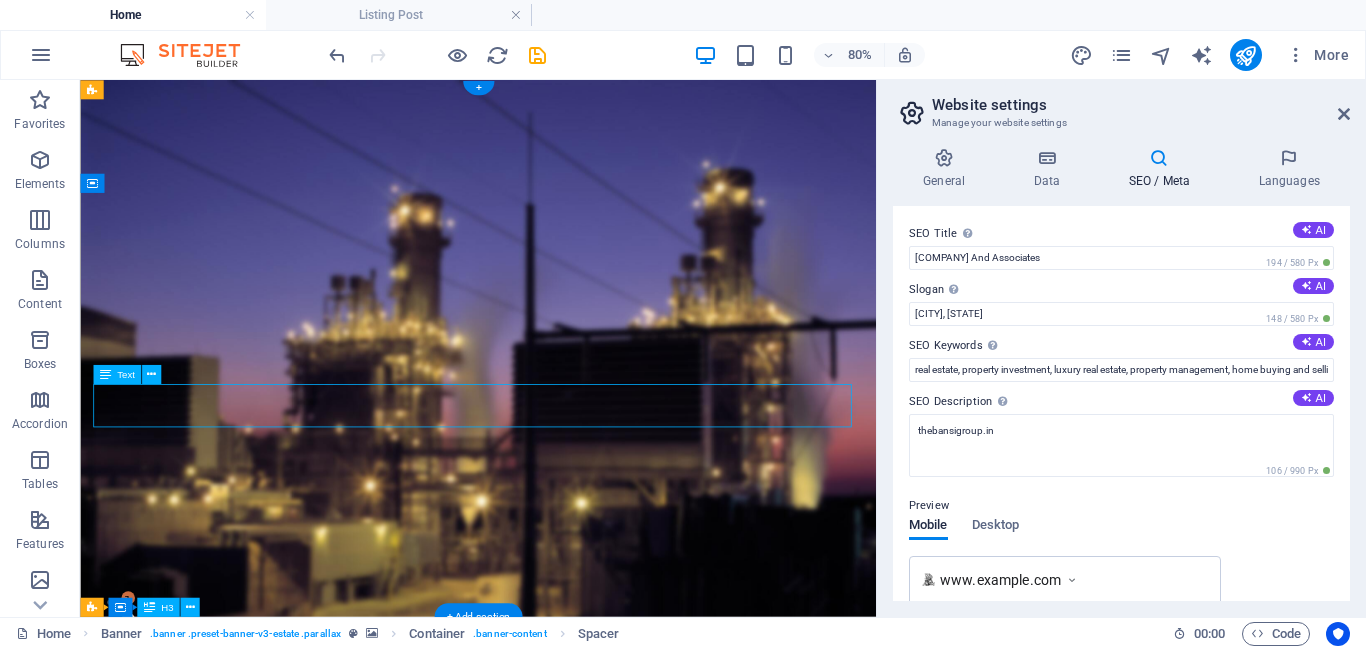 click on "Efficiently Converting Voltage for Reliable Energy Transmission" at bounding box center (577, 1134) 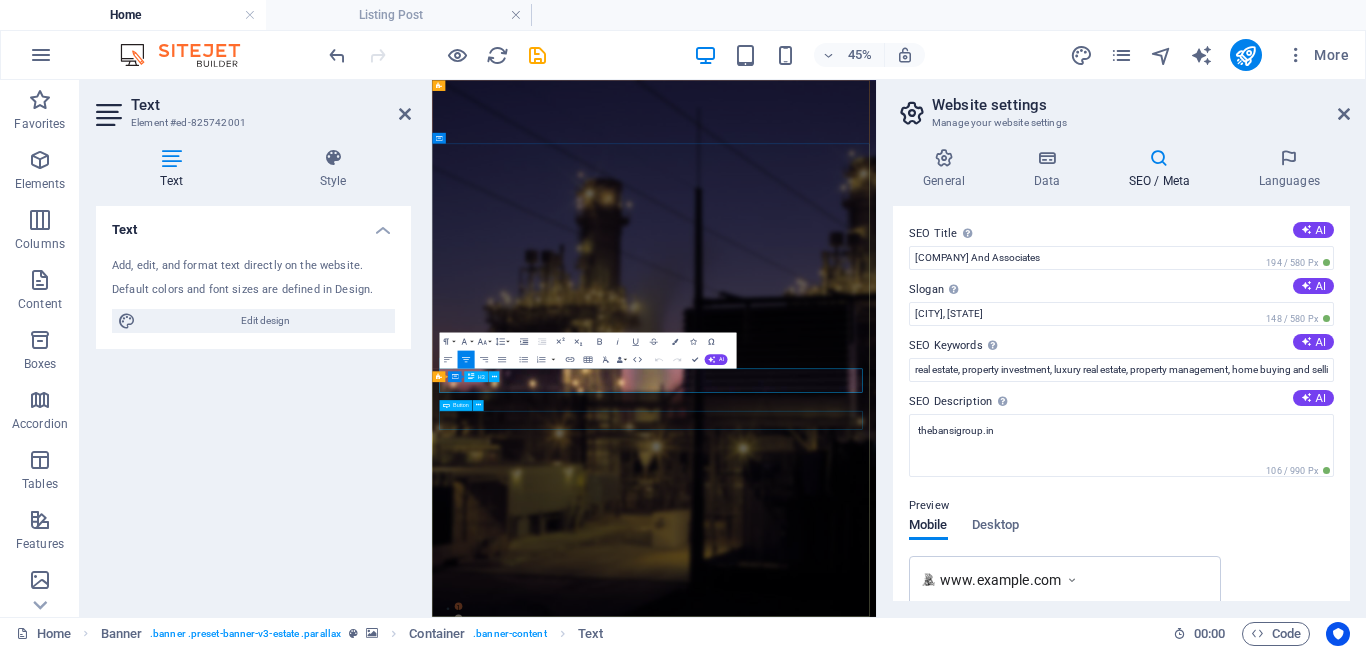 copy on "Efficiently Converting Voltage for Reliable Energy Transmission" 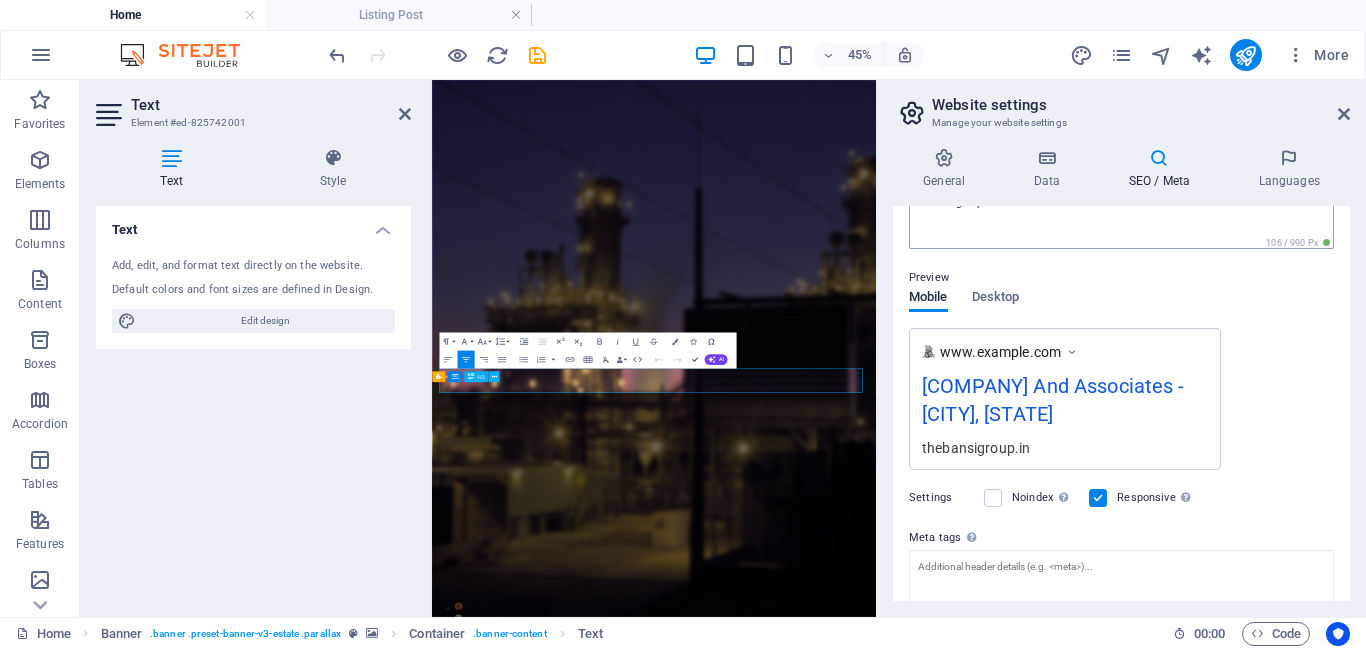 scroll, scrollTop: 0, scrollLeft: 0, axis: both 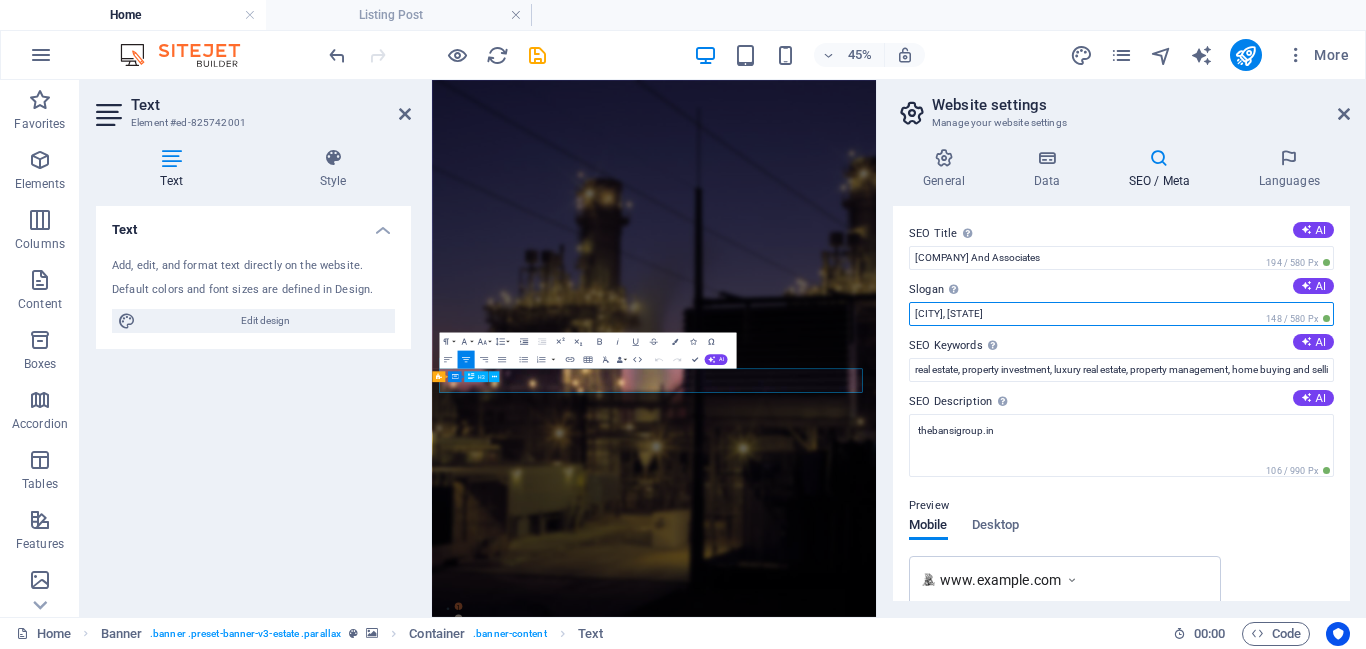 click on "[CITY], [STATE]" at bounding box center [1121, 314] 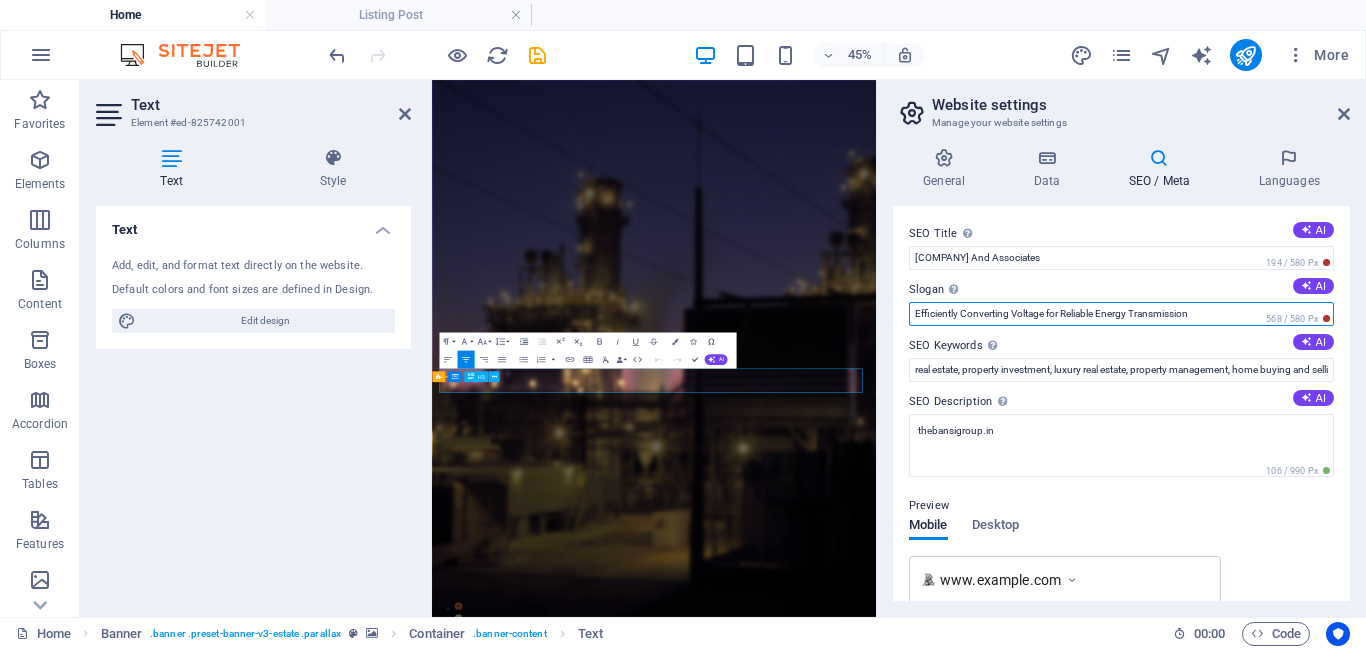 type on "Efficiently Converting Voltage for Reliable Energy Transmission" 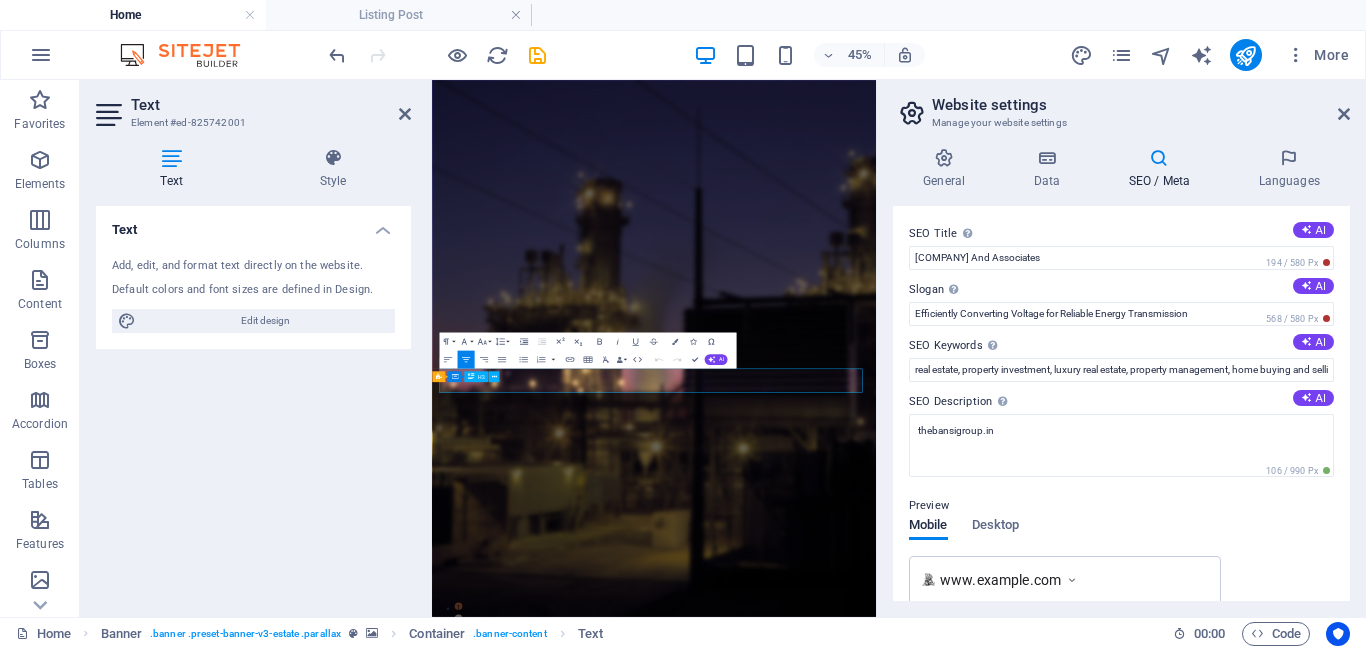 click on "SEO Keywords Comma-separated list of keywords representing your website. AI" at bounding box center [1121, 346] 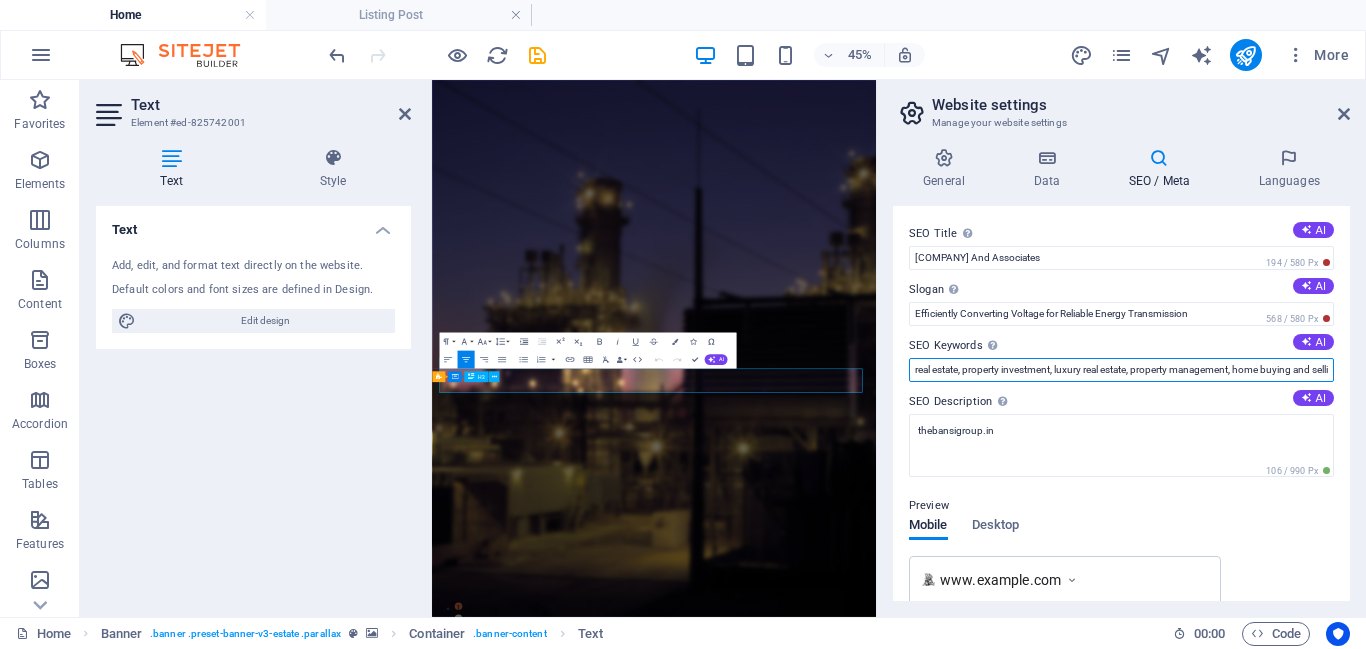 click on "real estate, property investment, luxury real estate, property management, home buying and selling, renting, house, villa, apartment, [DOMAIN], [CITY], [STATE]" at bounding box center (1121, 370) 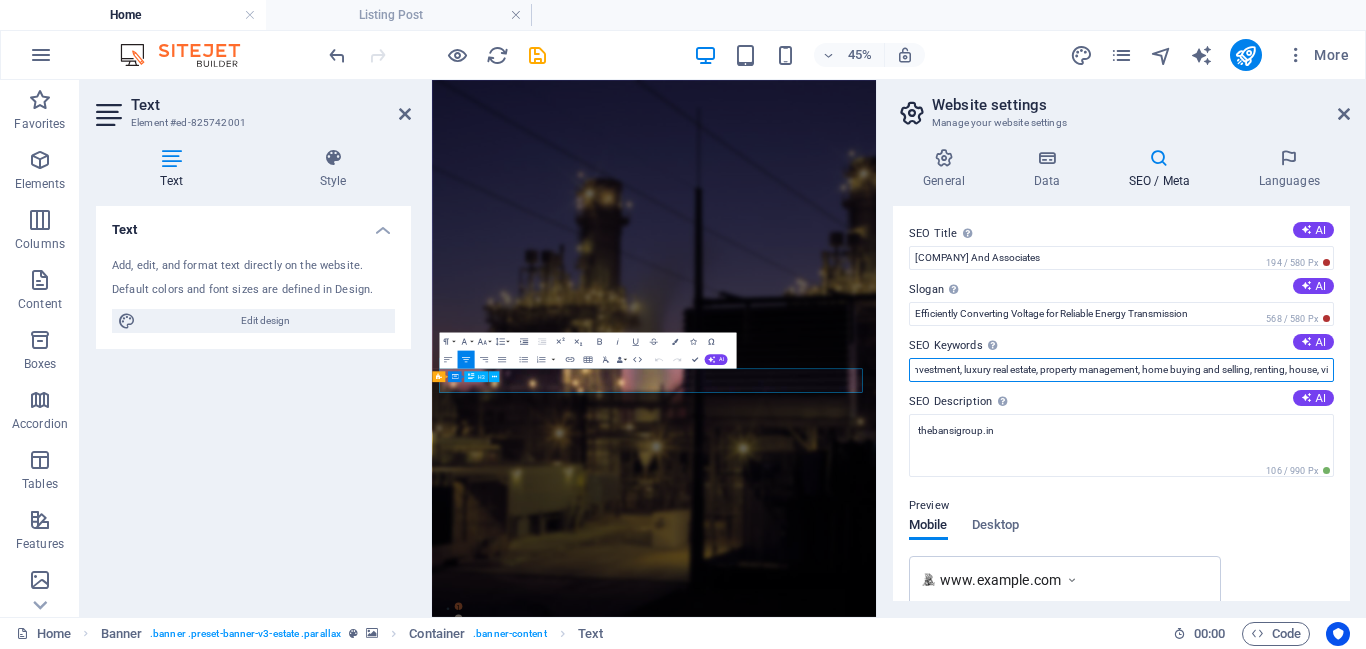 scroll, scrollTop: 0, scrollLeft: 0, axis: both 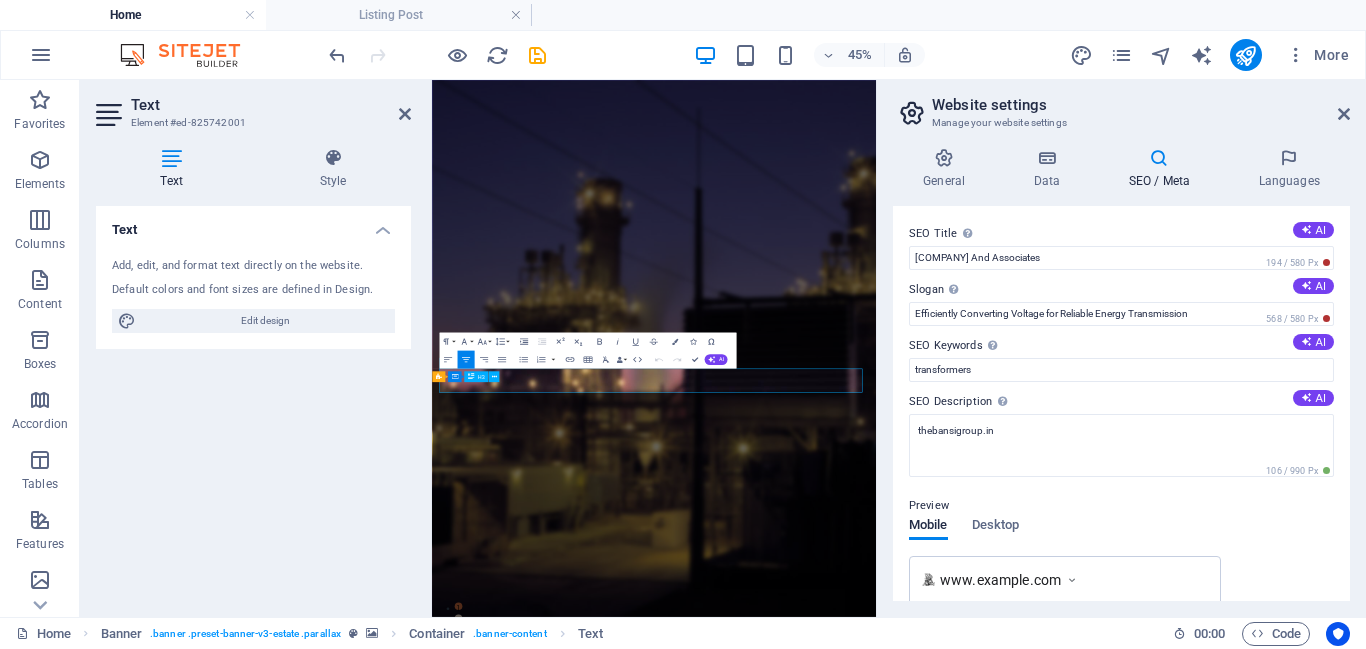 click on "Text Element #ed-825742001 Text Style Text Add, edit, and format text directly on the website. Default colors and font sizes are defined in Design. Edit design Alignment Left aligned Centered Right aligned Banner Element Layout How this element expands within the layout (Flexbox). Size Default auto px % 1/1 1/2 1/3 1/4 1/5 1/6 1/7 1/8 1/9 1/10 Grow Shrink Order Container layout Visible Visible Opacity 100 % Overflow Spacing Margin Default auto px % rem vw vh Custom Custom auto px % rem vw vh auto px % rem vw vh auto px % rem vw vh auto px % rem vw vh Padding Default px rem % vh vw Custom Custom px rem % vh vw px rem % vh vw px rem % vh vw px rem % vh vw Border Style              - Width 1 auto px rem % vh vw Custom Custom 1 auto px rem % vh vw 1 auto px rem % vh vw 1 auto px rem % vh vw 1 auto px rem % vh vw  - Color Round corners Default px rem % vh vw Custom Custom px rem % vh vw px rem % vh vw px rem % vh vw px rem % vh vw Shadow Default None Outside Inside Color X offset 0 px rem vh vw Y offset" at bounding box center [256, 348] 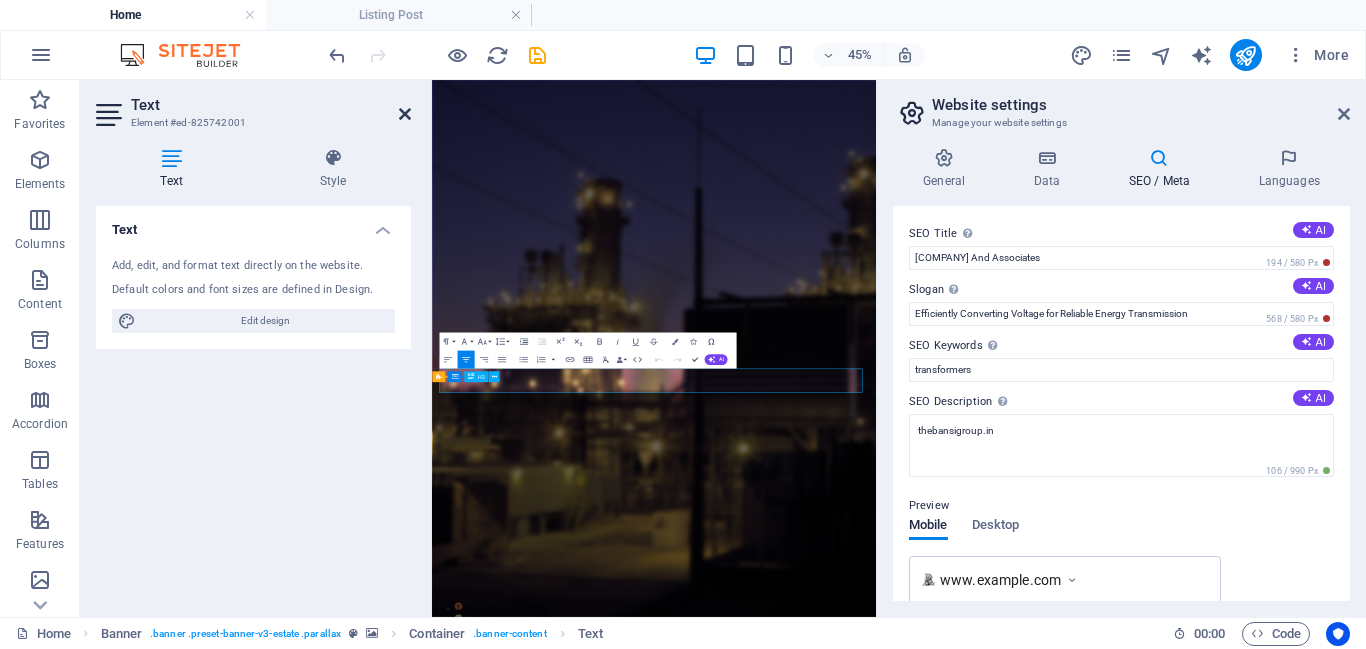 drag, startPoint x: 400, startPoint y: 115, endPoint x: 408, endPoint y: 68, distance: 47.67599 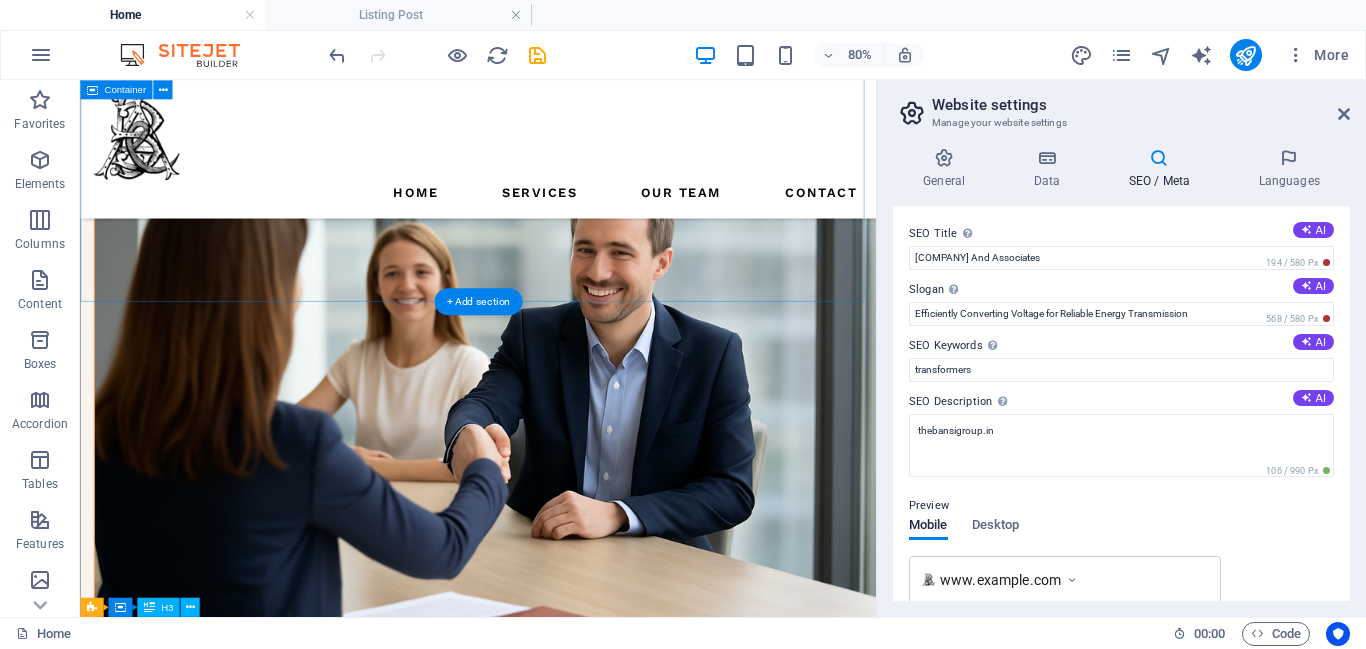scroll, scrollTop: 2238, scrollLeft: 0, axis: vertical 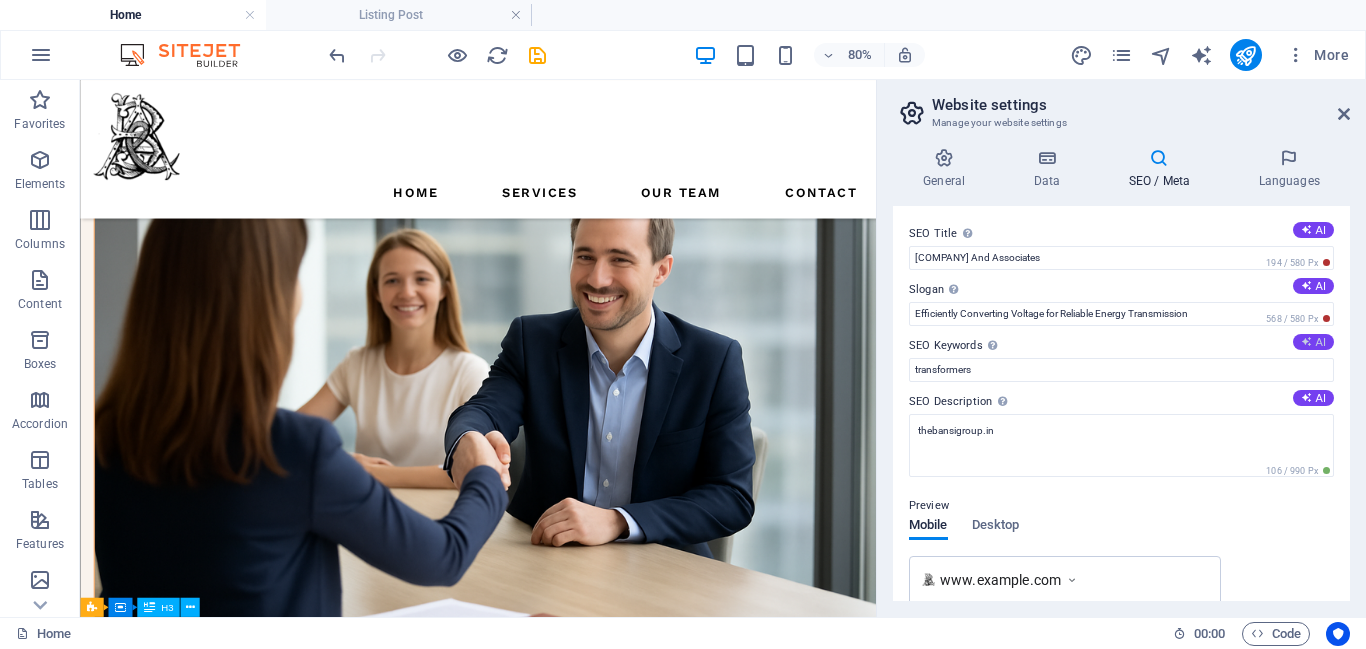 click on "AI" at bounding box center [1313, 342] 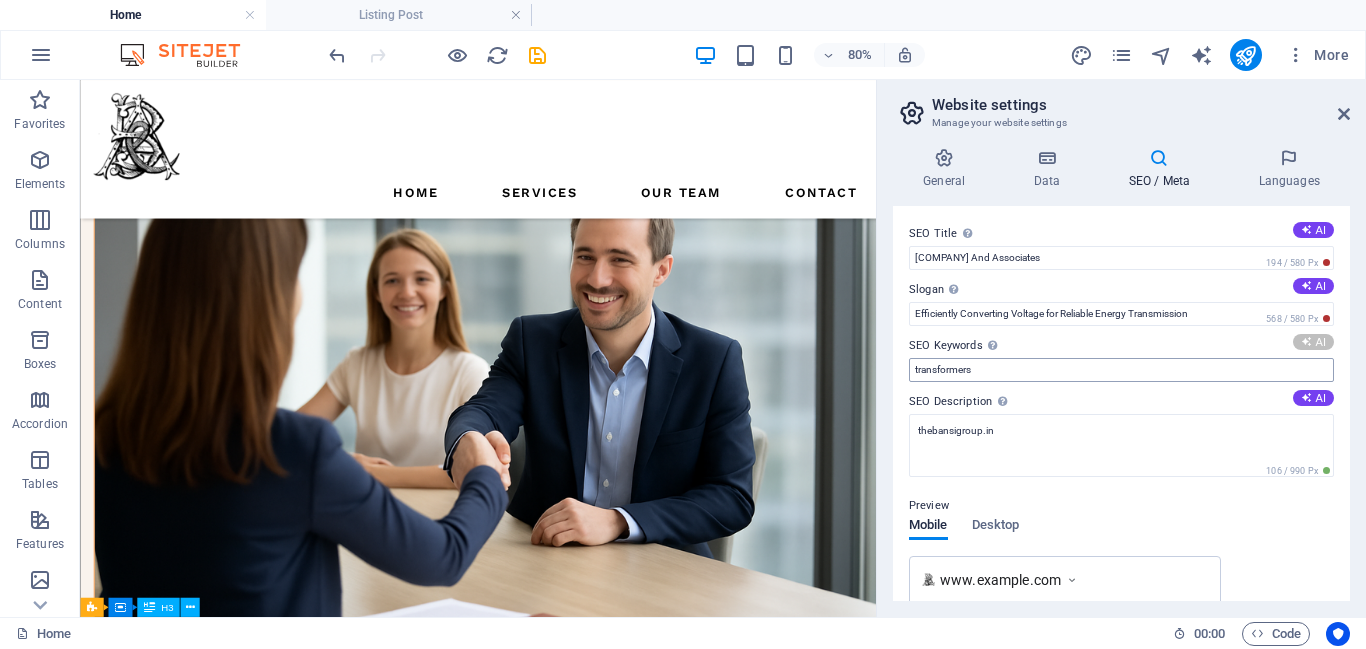 type on "Transformers, Energy Transmission, Voltage Conversion, Power Solutions, Electro-Mechanical Engineering, Project Management" 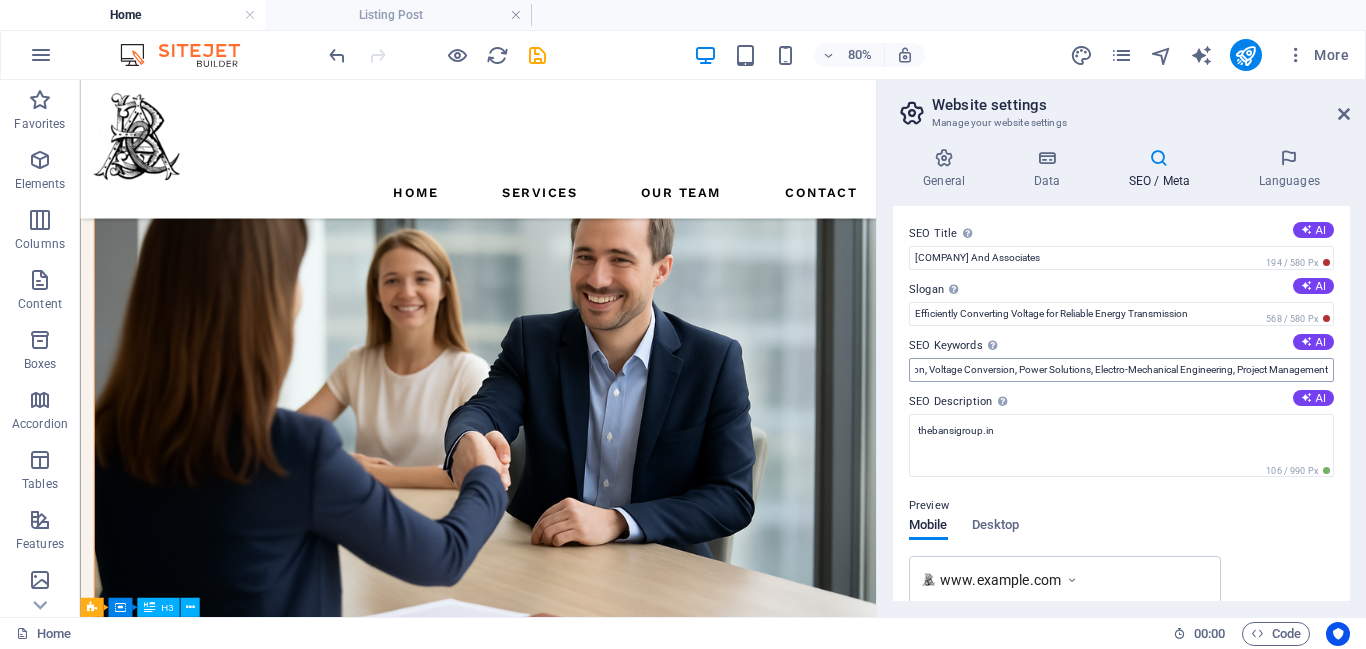 scroll, scrollTop: 0, scrollLeft: 0, axis: both 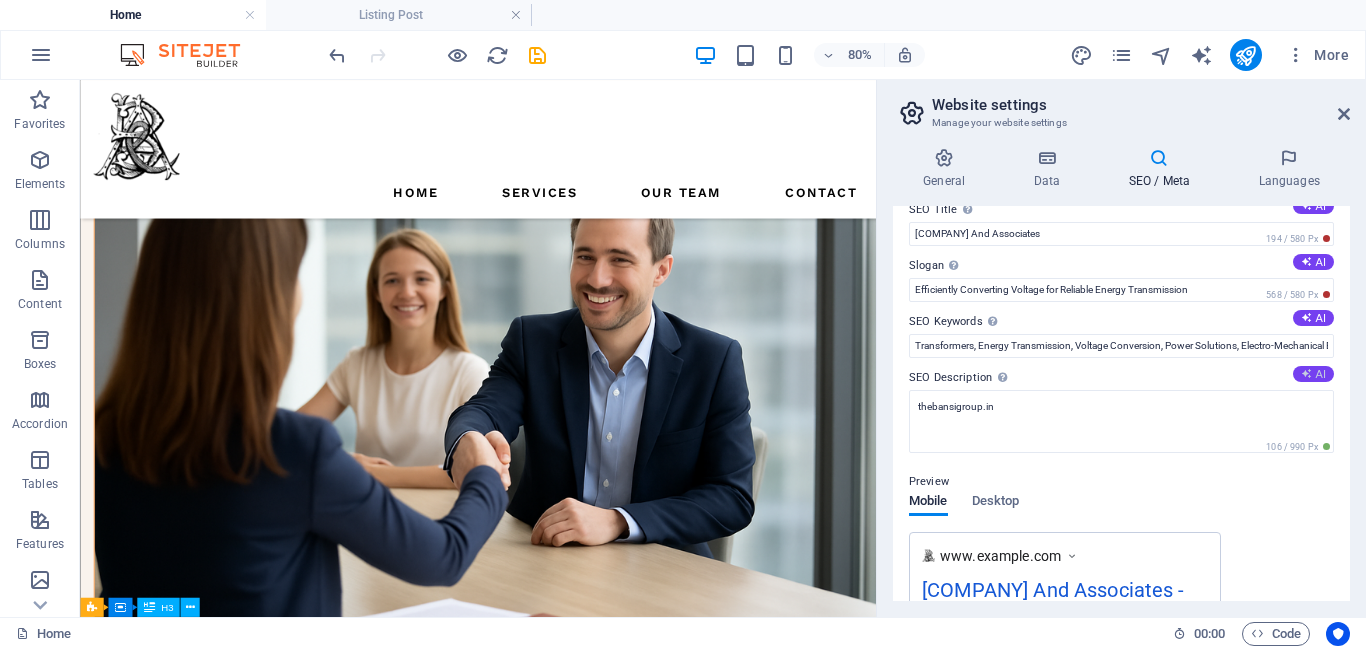 click on "AI" at bounding box center [1313, 374] 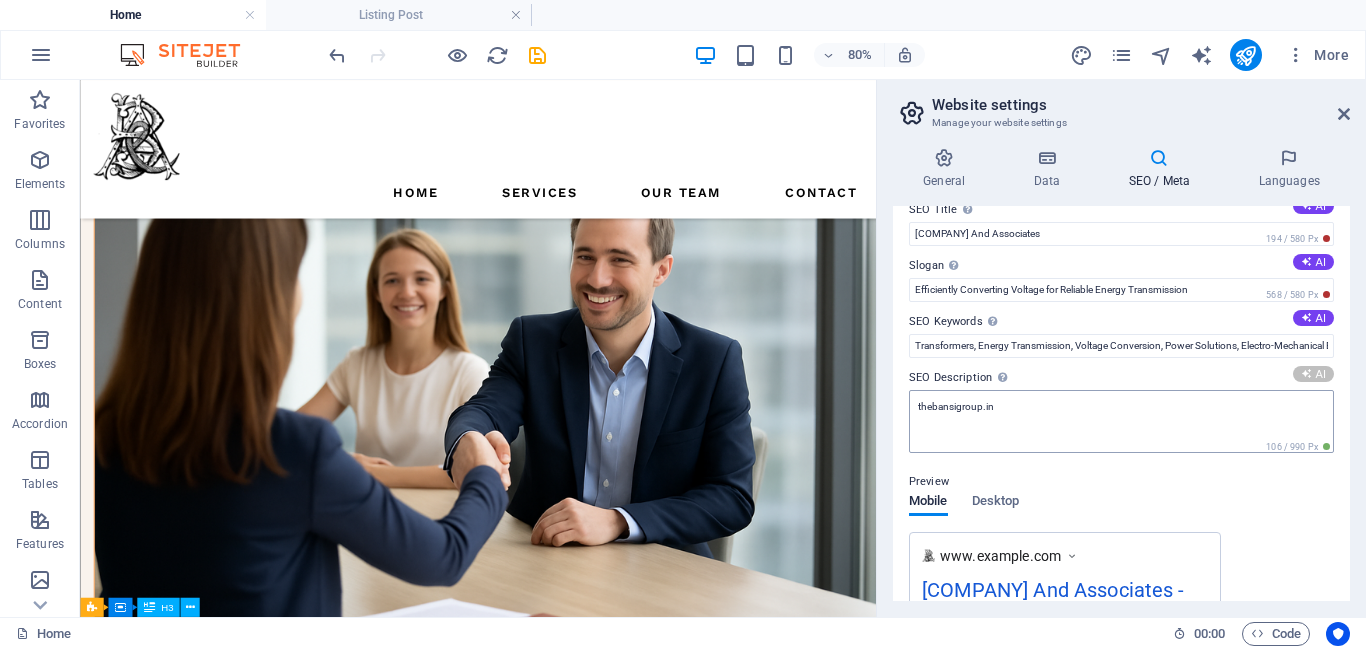 type on "Discover BnAs innovative transformer solutions for reliable energy transmission. Partner with us for quality & efficiency!" 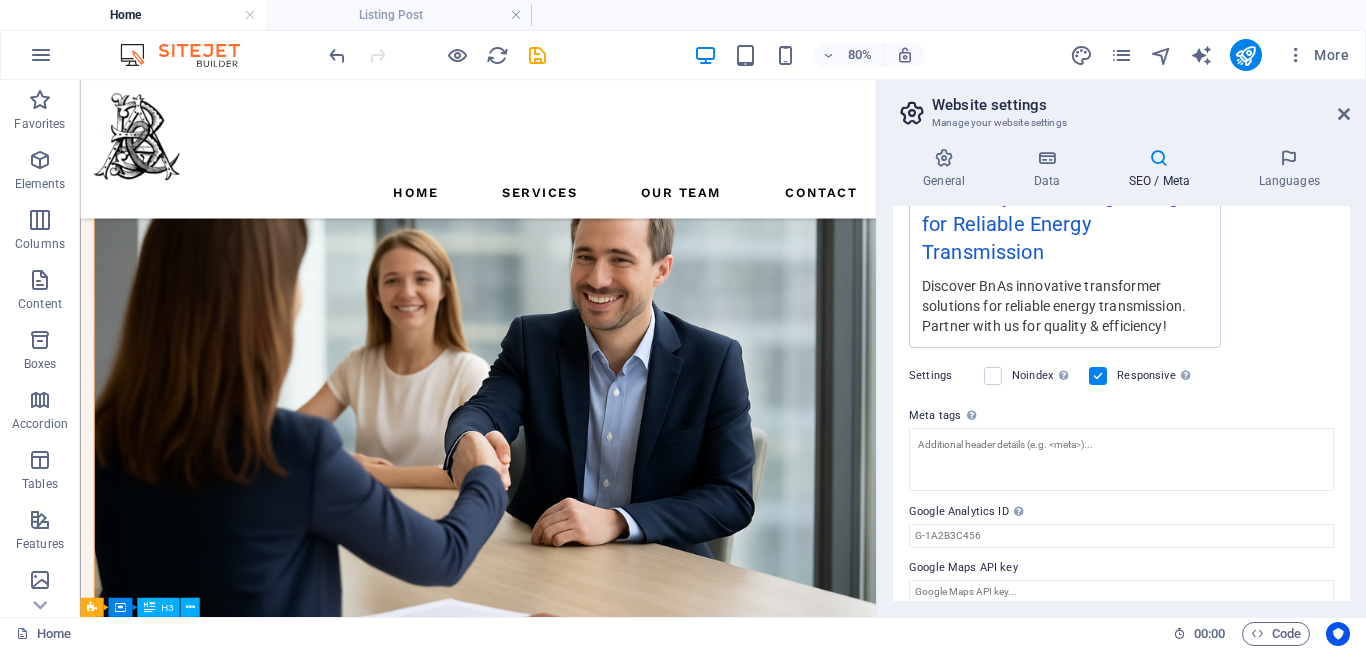 scroll, scrollTop: 465, scrollLeft: 0, axis: vertical 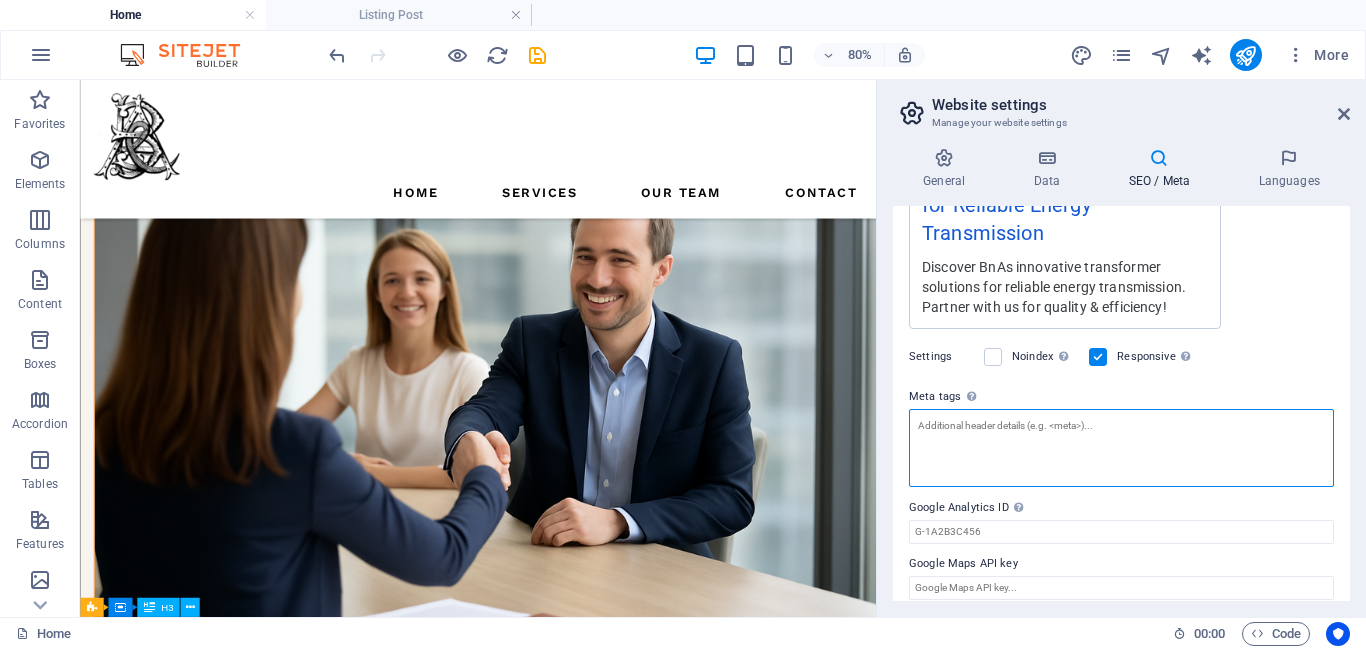click on "Meta tags Enter HTML code here that will be placed inside the  tags of your website. Please note that your website may not function if you include code with errors." at bounding box center (1121, 448) 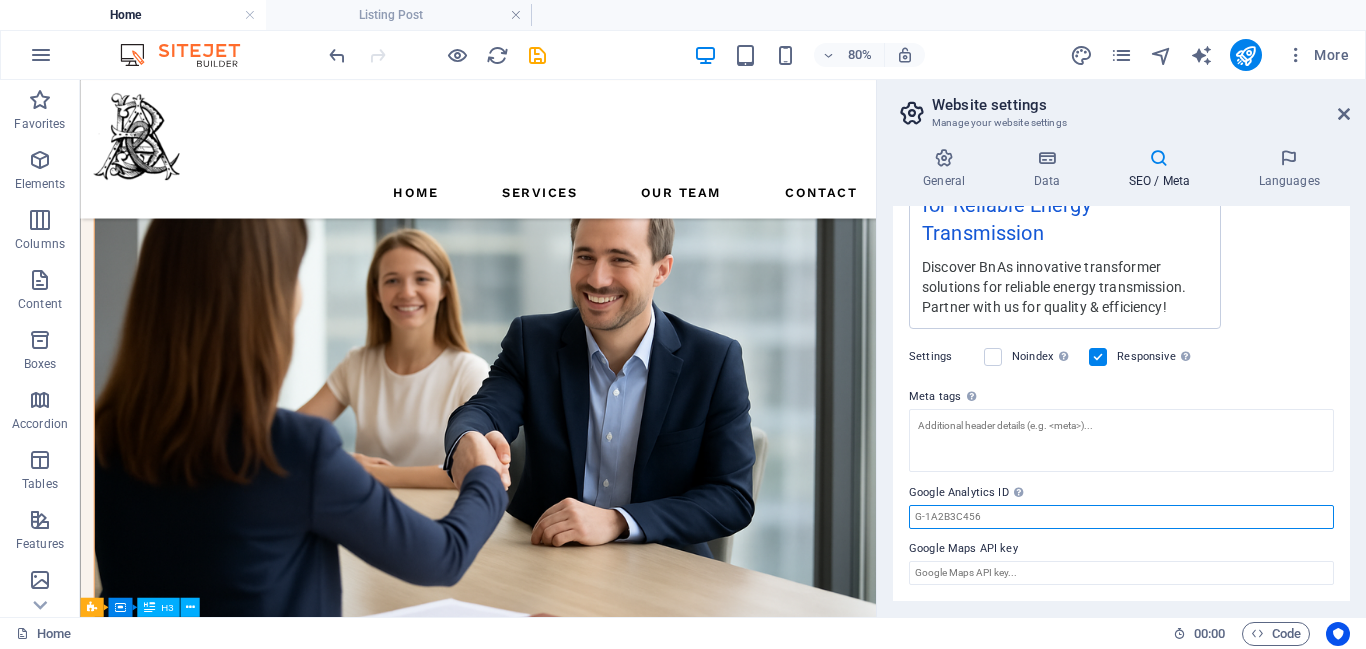 click on "SEO Title The title of your website - make it something that stands out in search engine results. AI [COMPANY] And Associates 194 / 580 Px Slogan The slogan of your website. AI Efficiently Converting Voltage for Reliable Energy Transmission 568 / 580 Px SEO Keywords Comma-separated list of keywords representing your website. AI Transformers, Energy Transmission, Voltage Conversion, Power Solutions, Electro-Mechanical Engineering, Project Management SEO Description Describe the contents of your website - this is crucial for search engines and SEO! AI Discover BnAs innovative transformer solutions for reliable energy transmission. Partner with us for quality & efficiency! 754 / 990 Px Preview Mobile Desktop www.example.com [COMPANY] - Efficiently Converting Voltage for Reliable Energy Transmission Discover BnAs innovative transformer solutions for reliable energy transmission. Partner with us for quality & efficiency! Settings Noindex Instruct search engines to exclude this website from search results." at bounding box center (1121, 403) 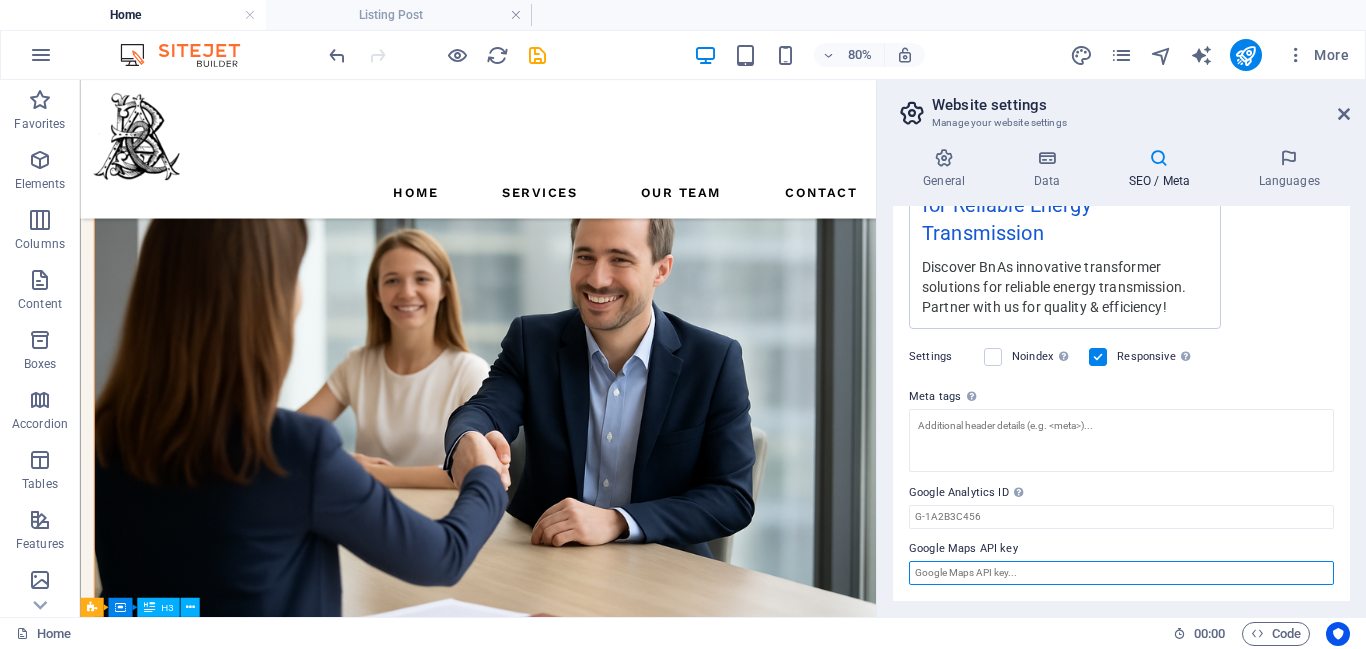 click on "Google Maps API key" at bounding box center (1121, 573) 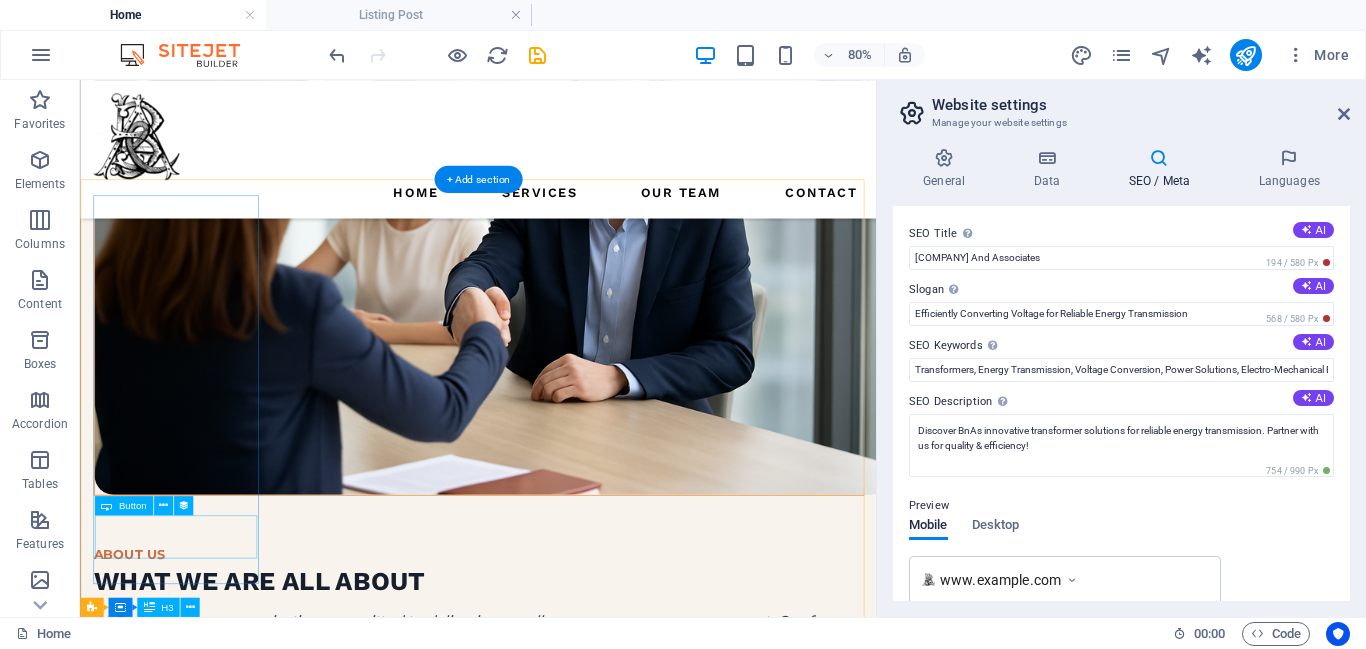 scroll, scrollTop: 2420, scrollLeft: 0, axis: vertical 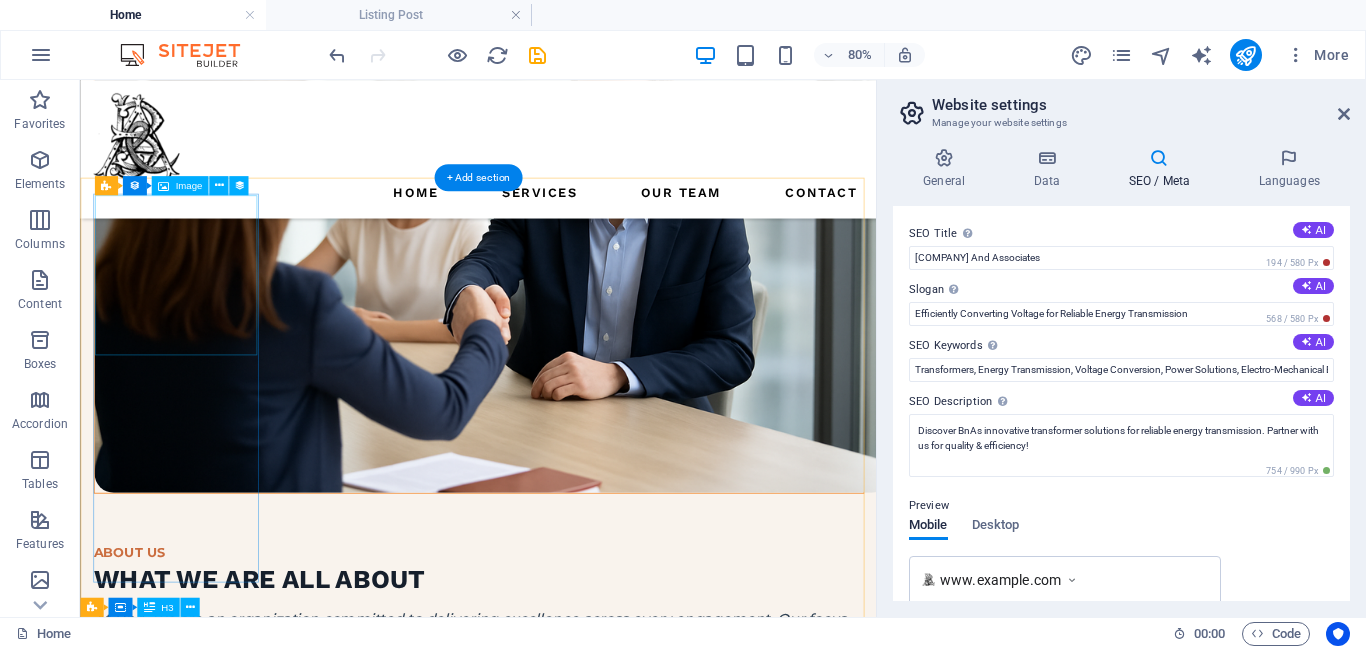 click at bounding box center (577, 1586) 